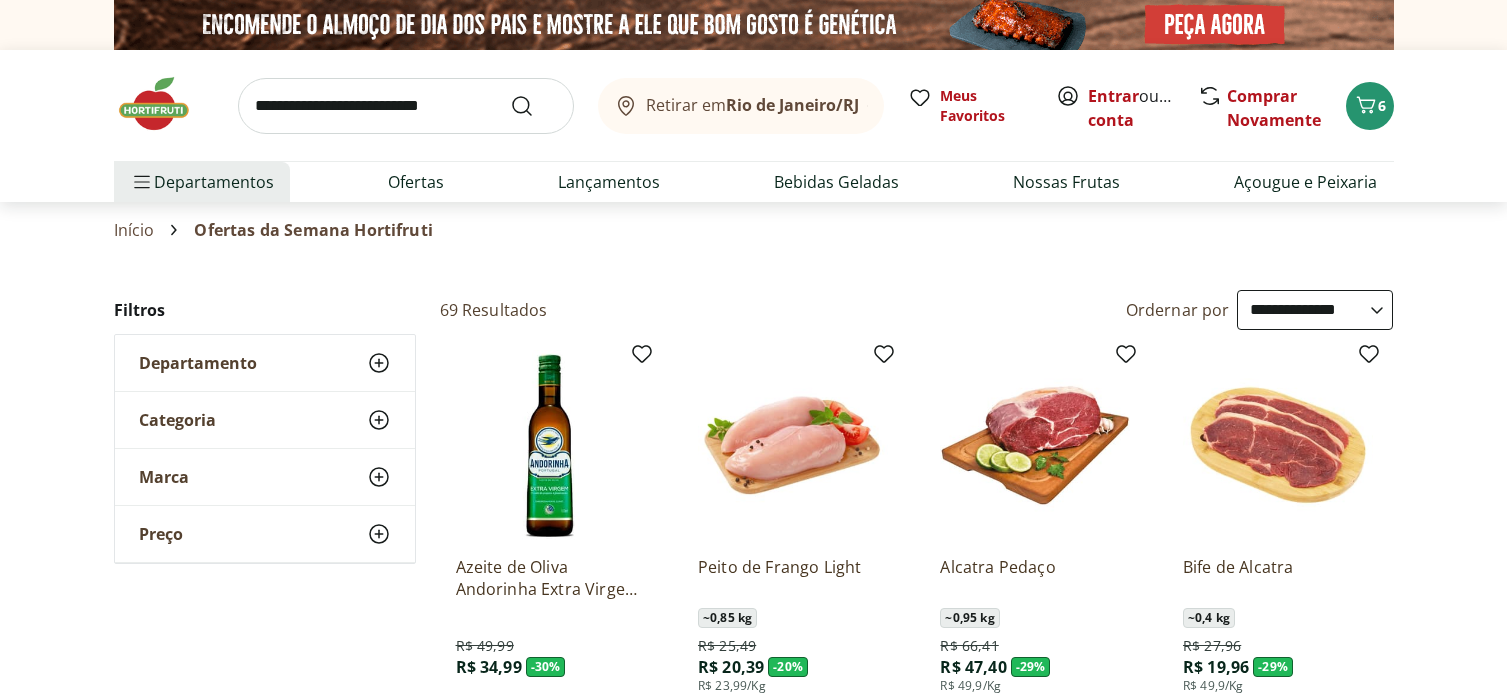 select on "**********" 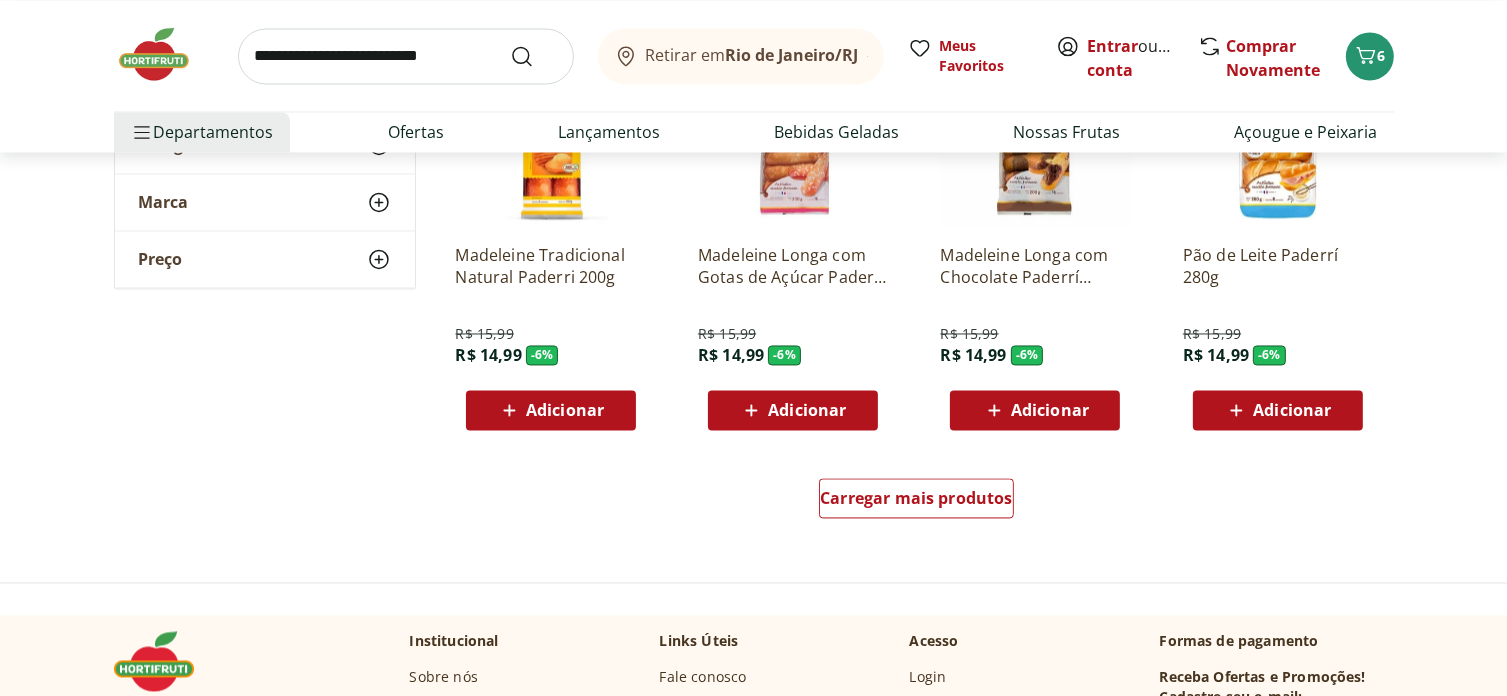 scroll, scrollTop: 0, scrollLeft: 0, axis: both 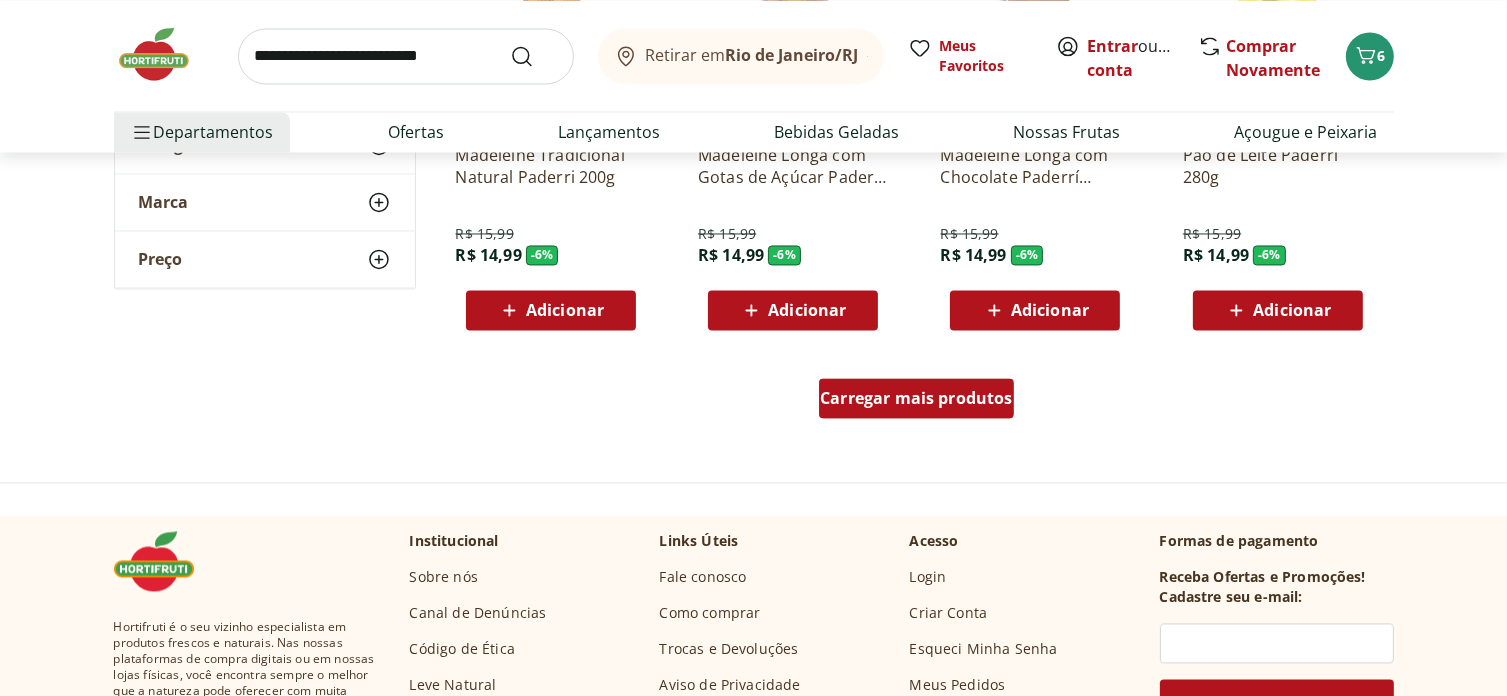 click on "Carregar mais produtos" at bounding box center (916, 398) 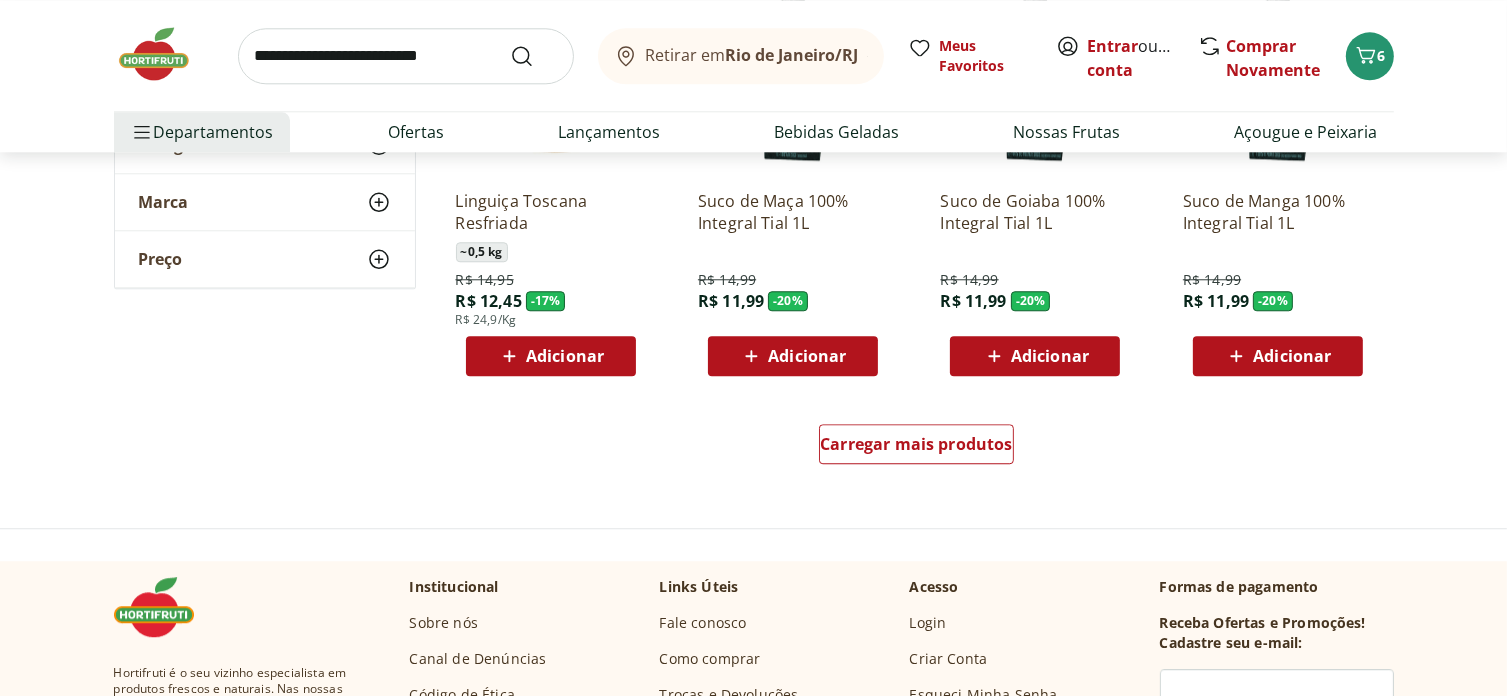 scroll, scrollTop: 5200, scrollLeft: 0, axis: vertical 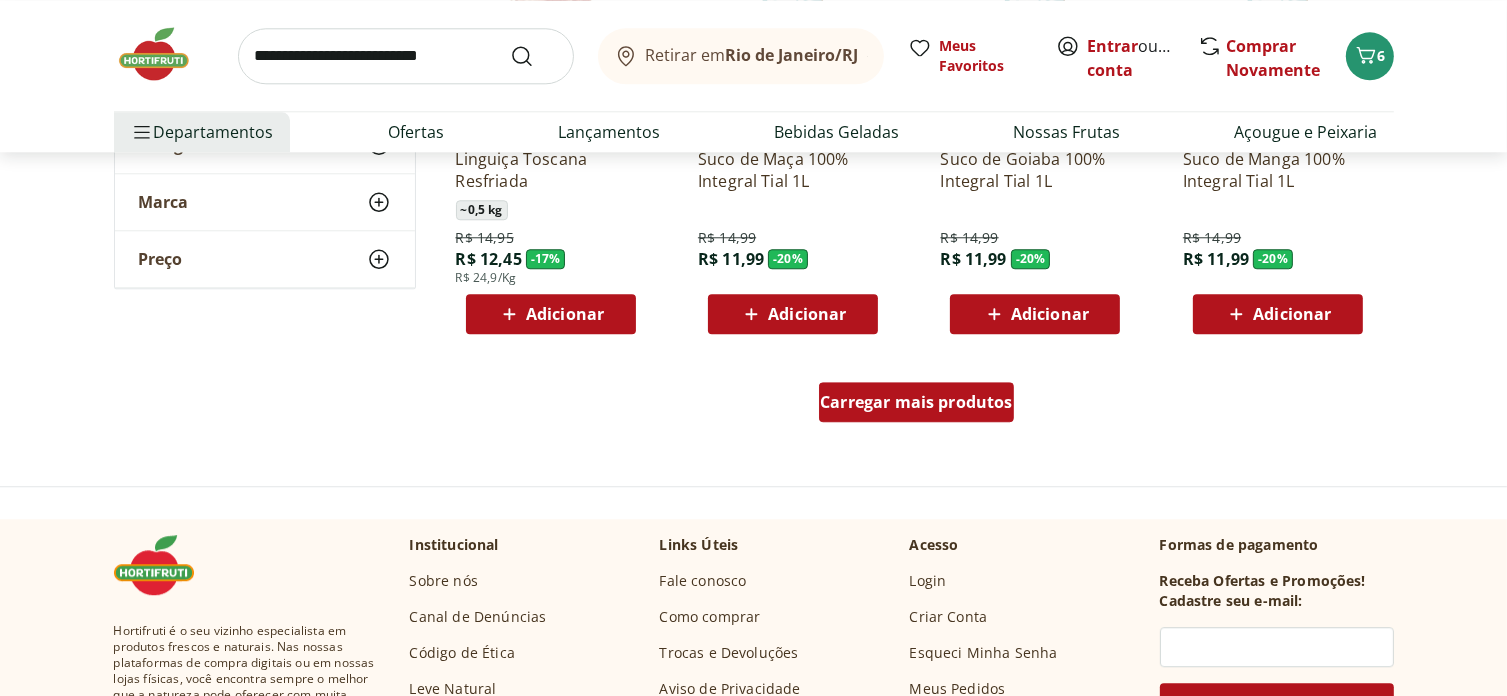 click on "Carregar mais produtos" at bounding box center (916, 402) 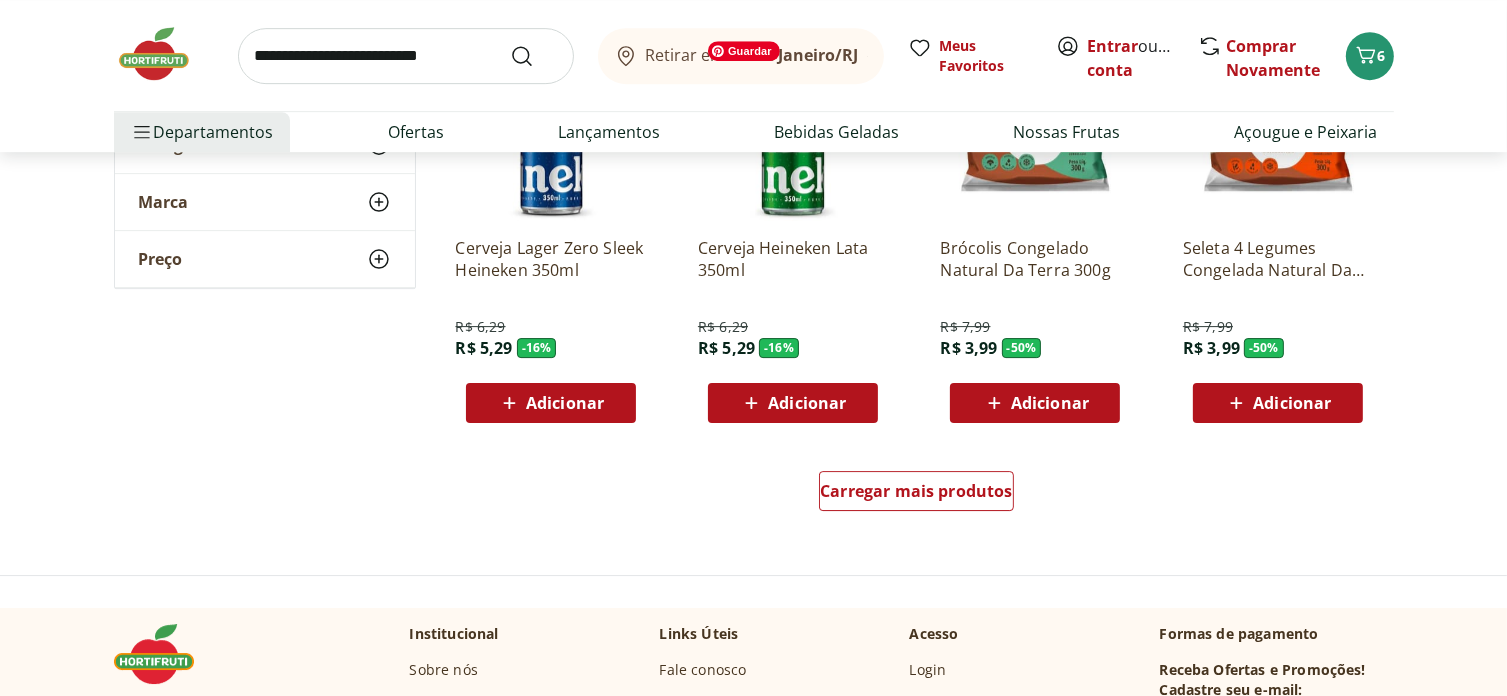 scroll, scrollTop: 6500, scrollLeft: 0, axis: vertical 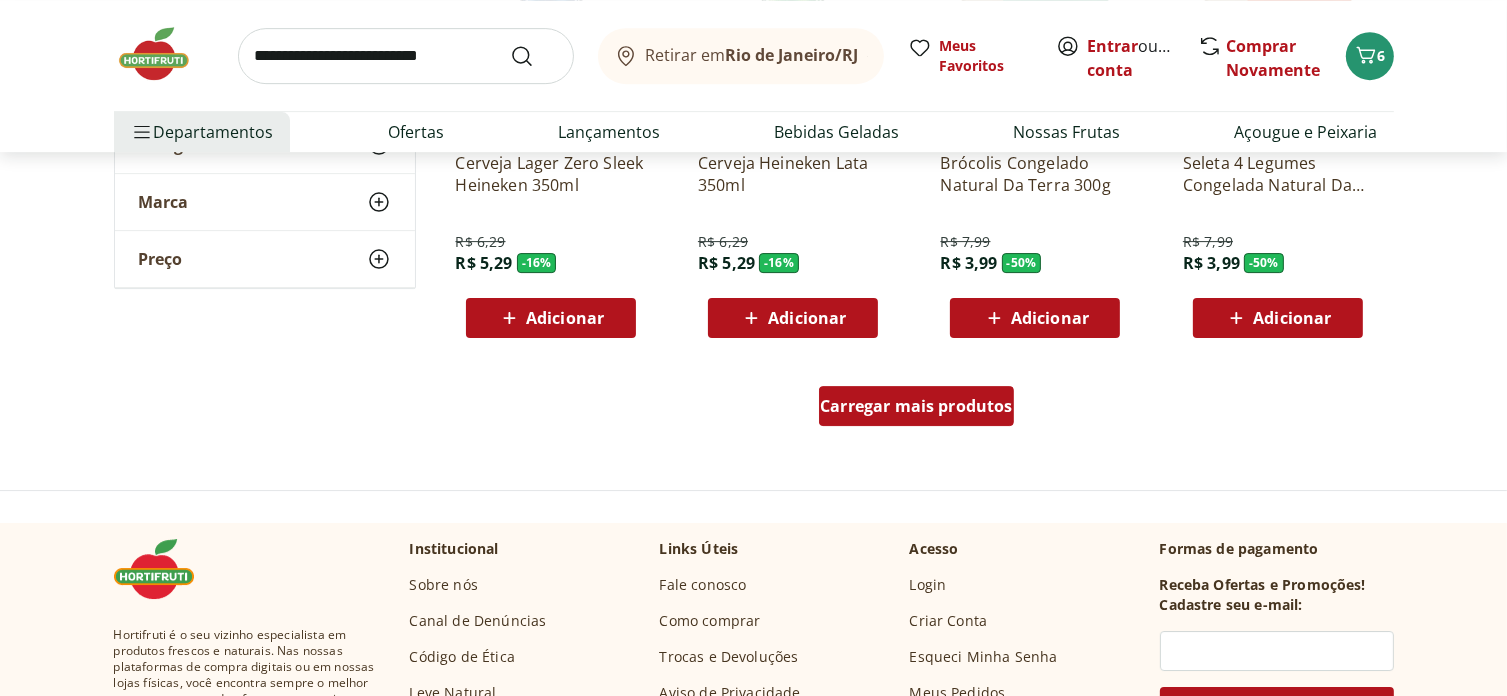 click on "Carregar mais produtos" at bounding box center [916, 406] 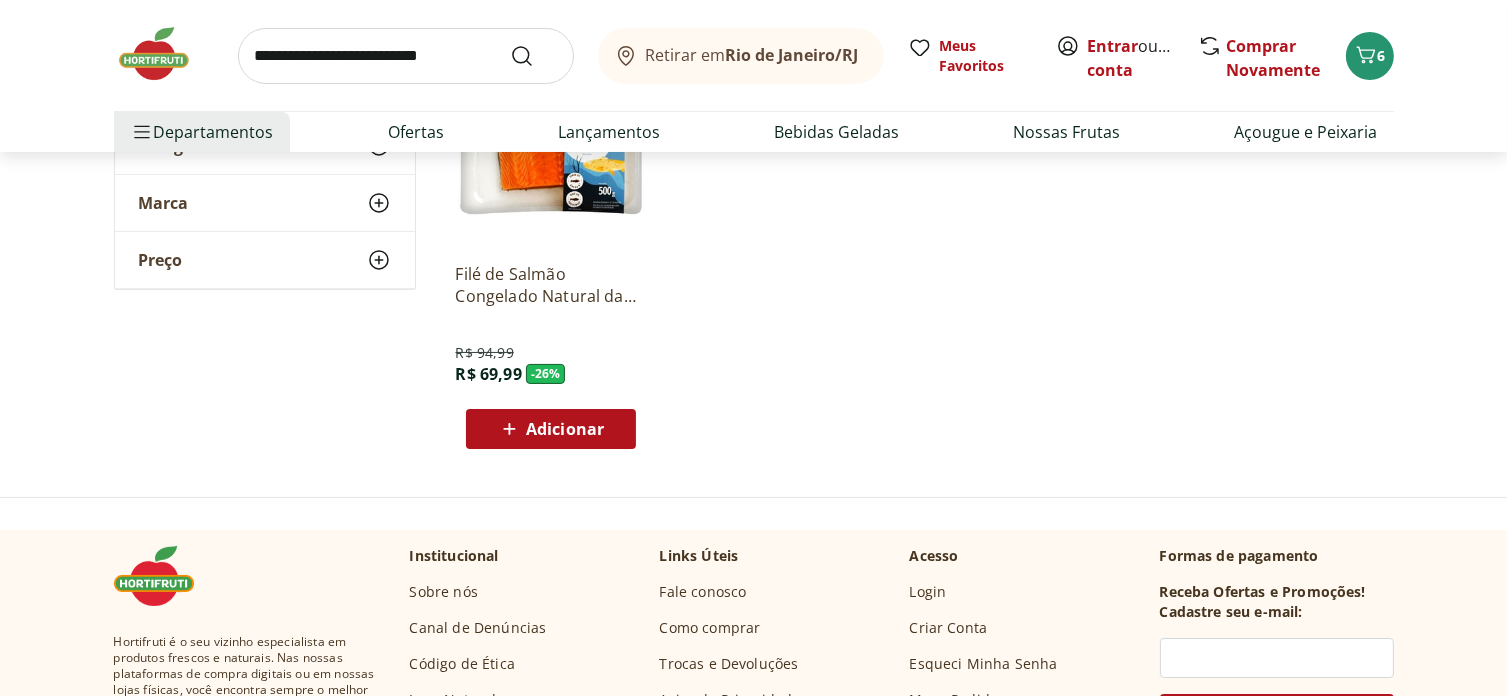 scroll, scrollTop: 7700, scrollLeft: 0, axis: vertical 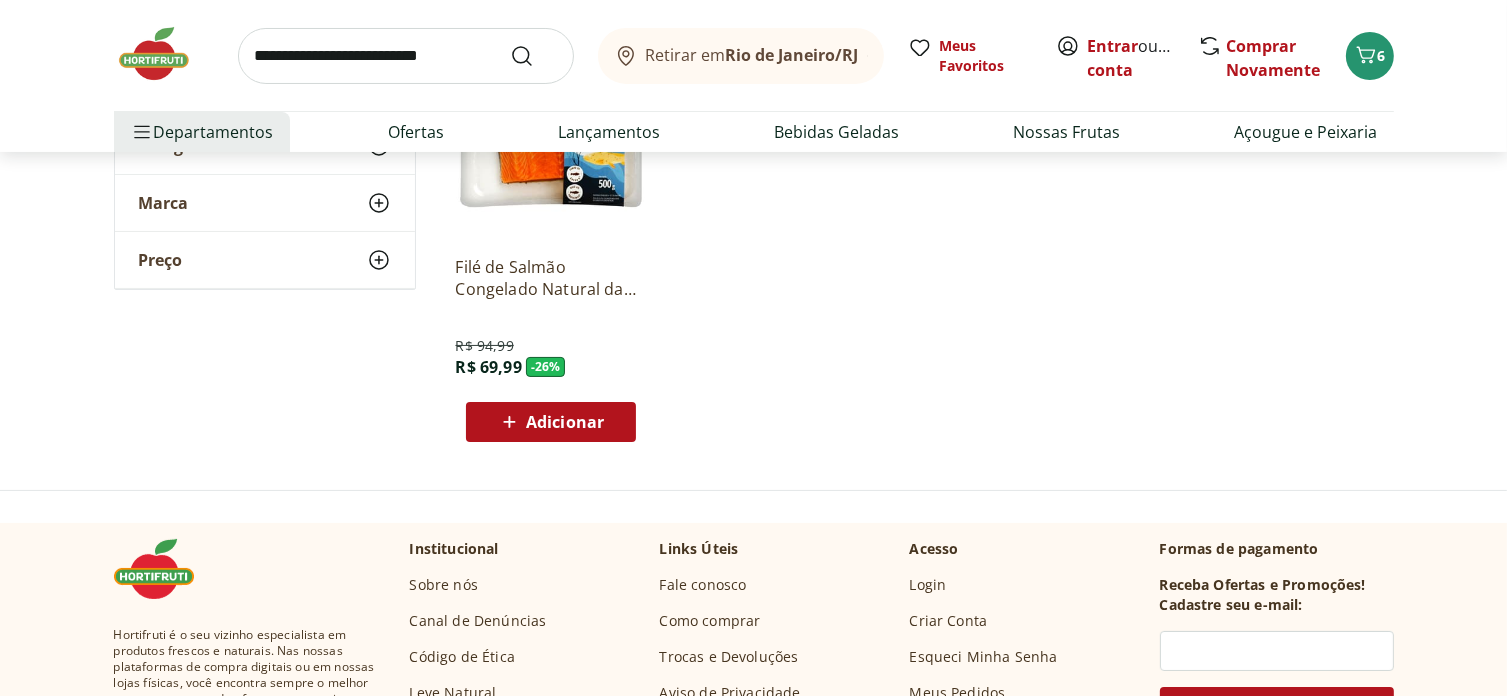 click on "Adicionar" at bounding box center (551, 422) 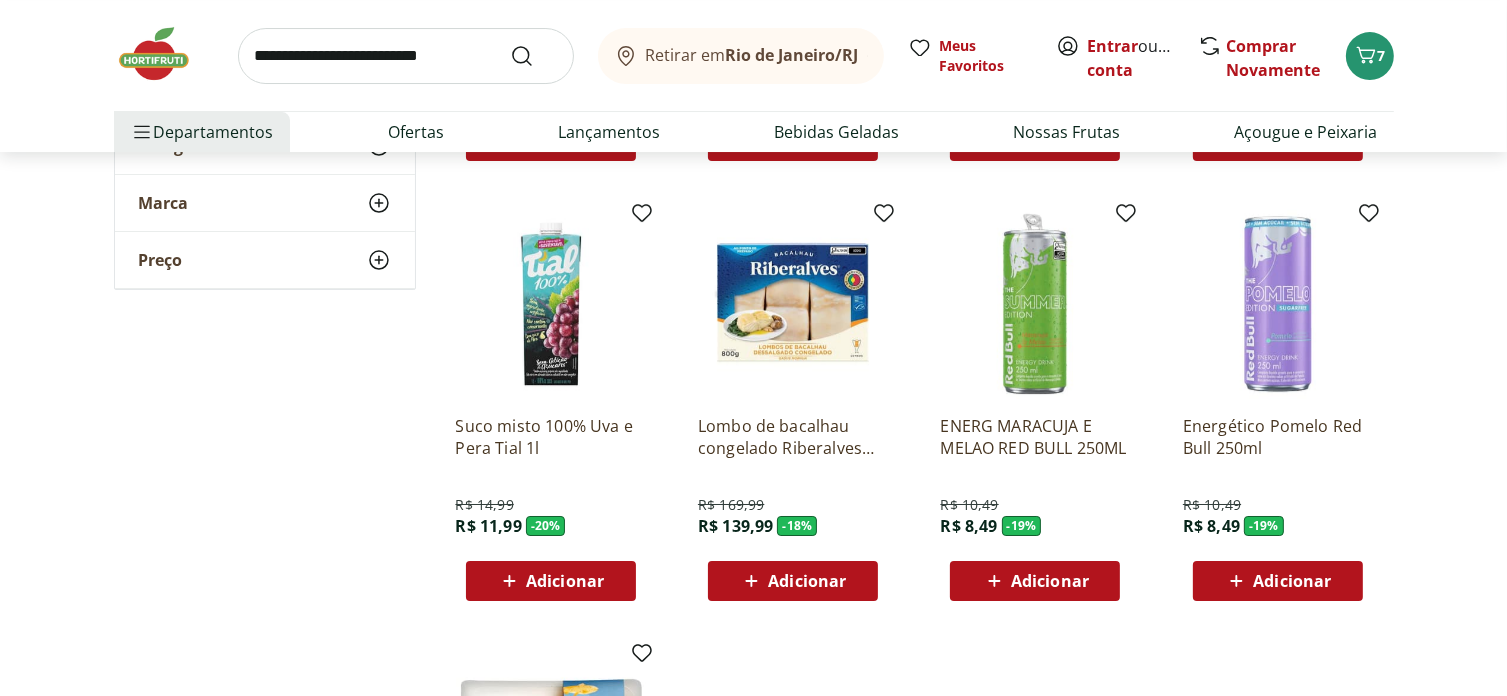 scroll, scrollTop: 7100, scrollLeft: 0, axis: vertical 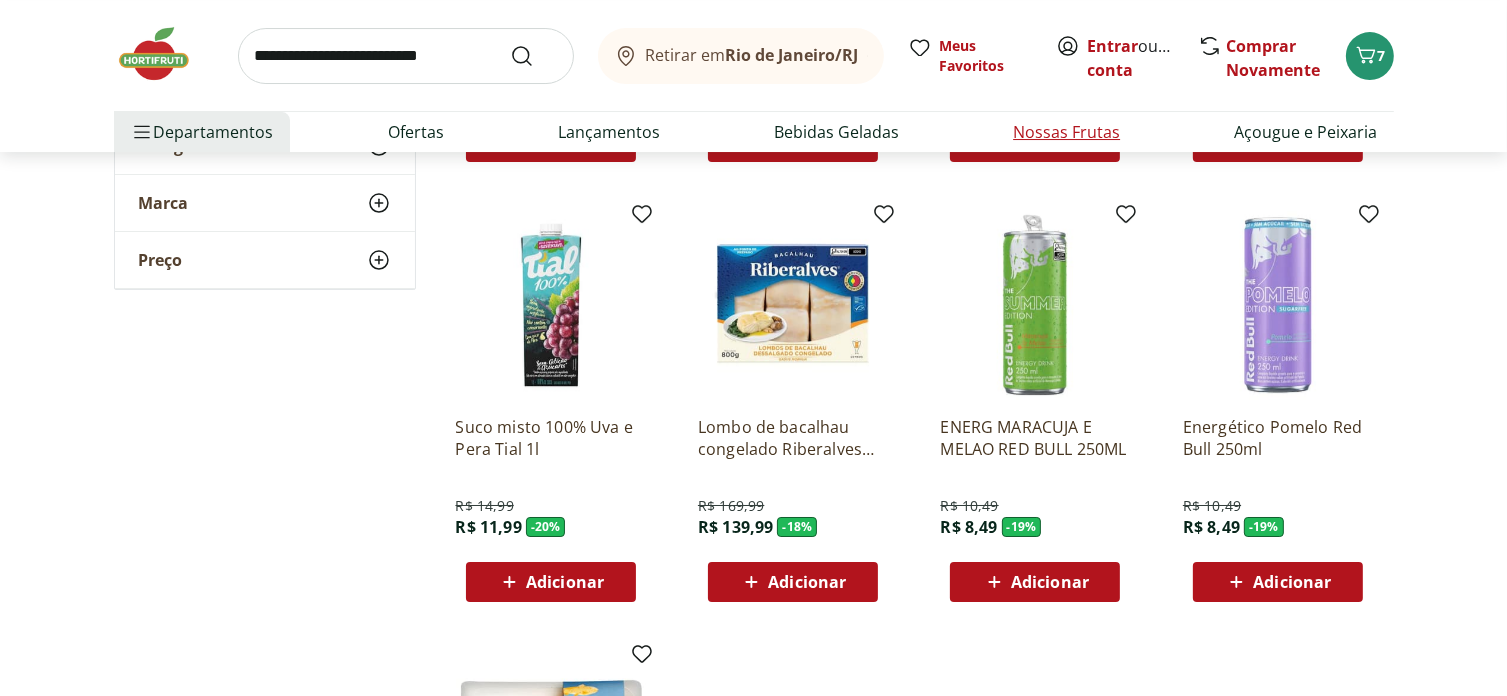 click on "Nossas Frutas" at bounding box center [1066, 132] 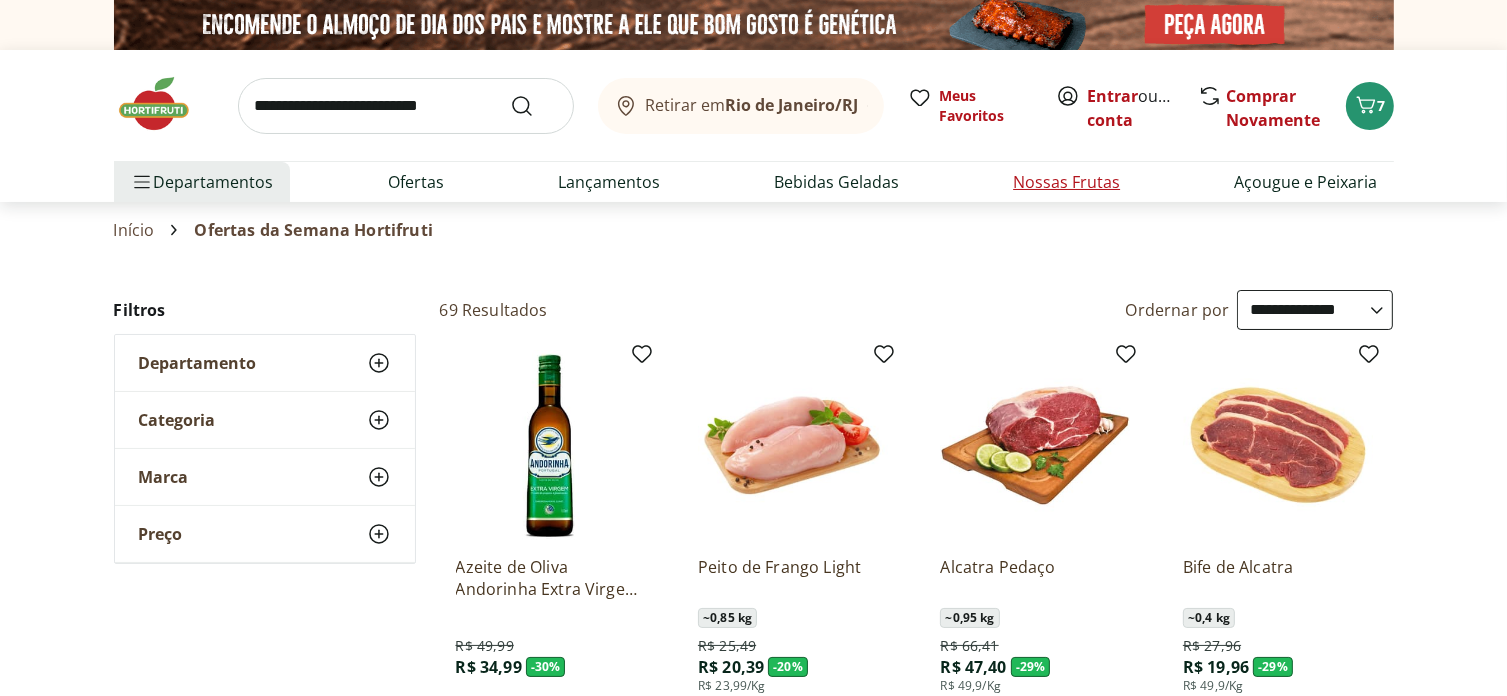 select on "**********" 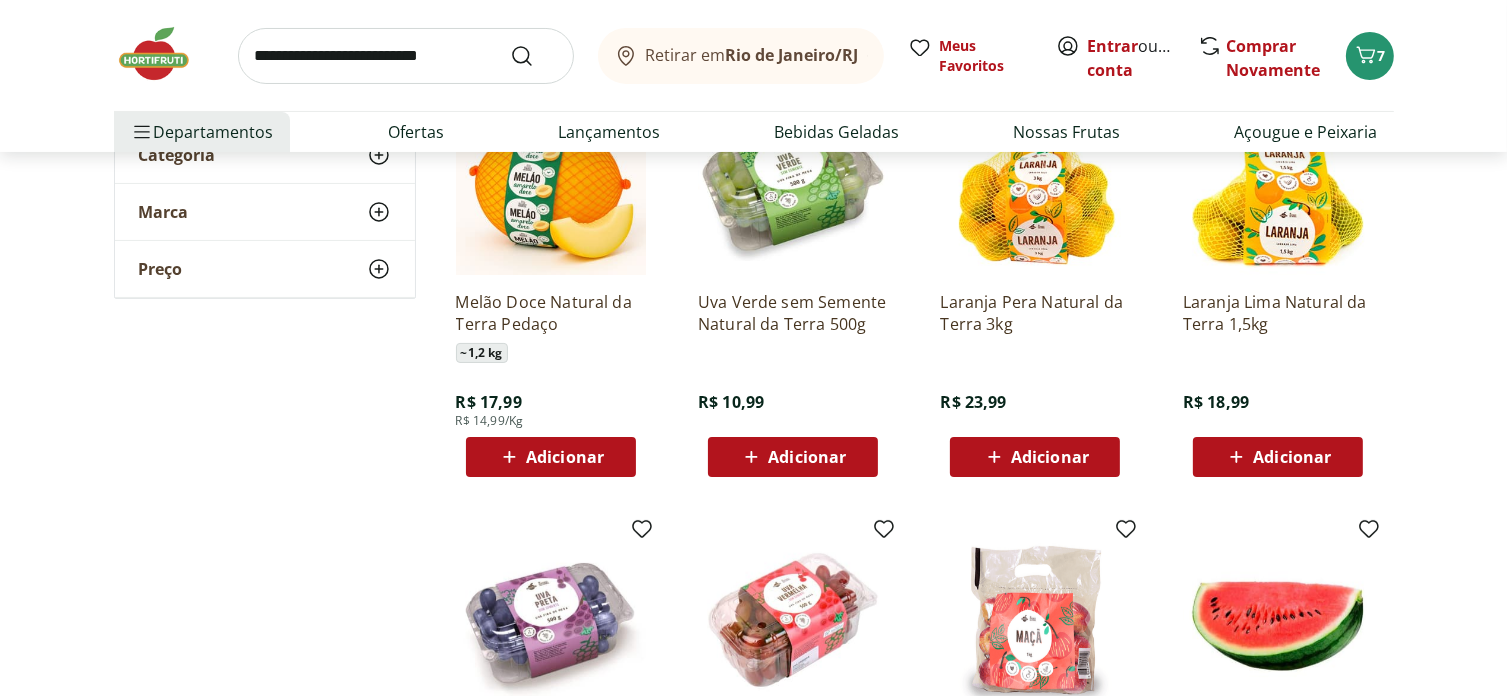 scroll, scrollTop: 300, scrollLeft: 0, axis: vertical 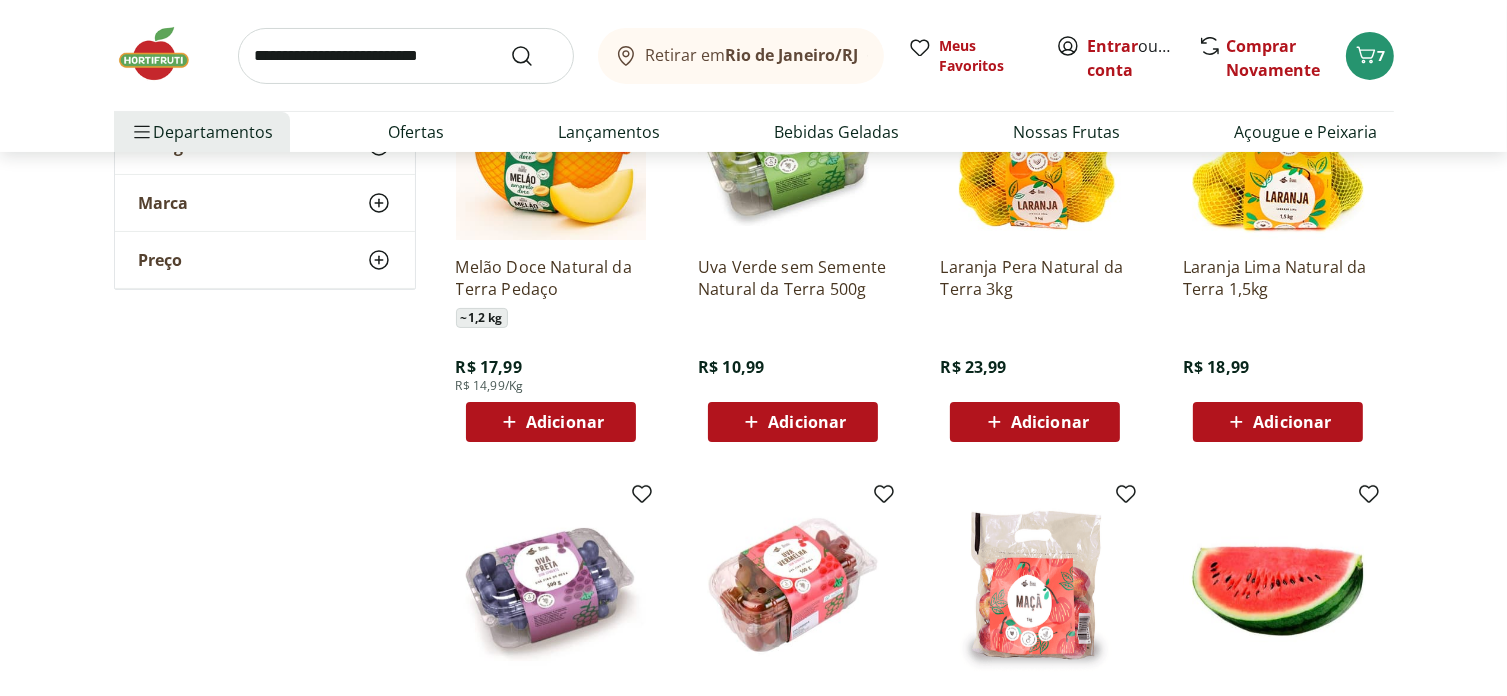 click on "Adicionar" at bounding box center (793, 422) 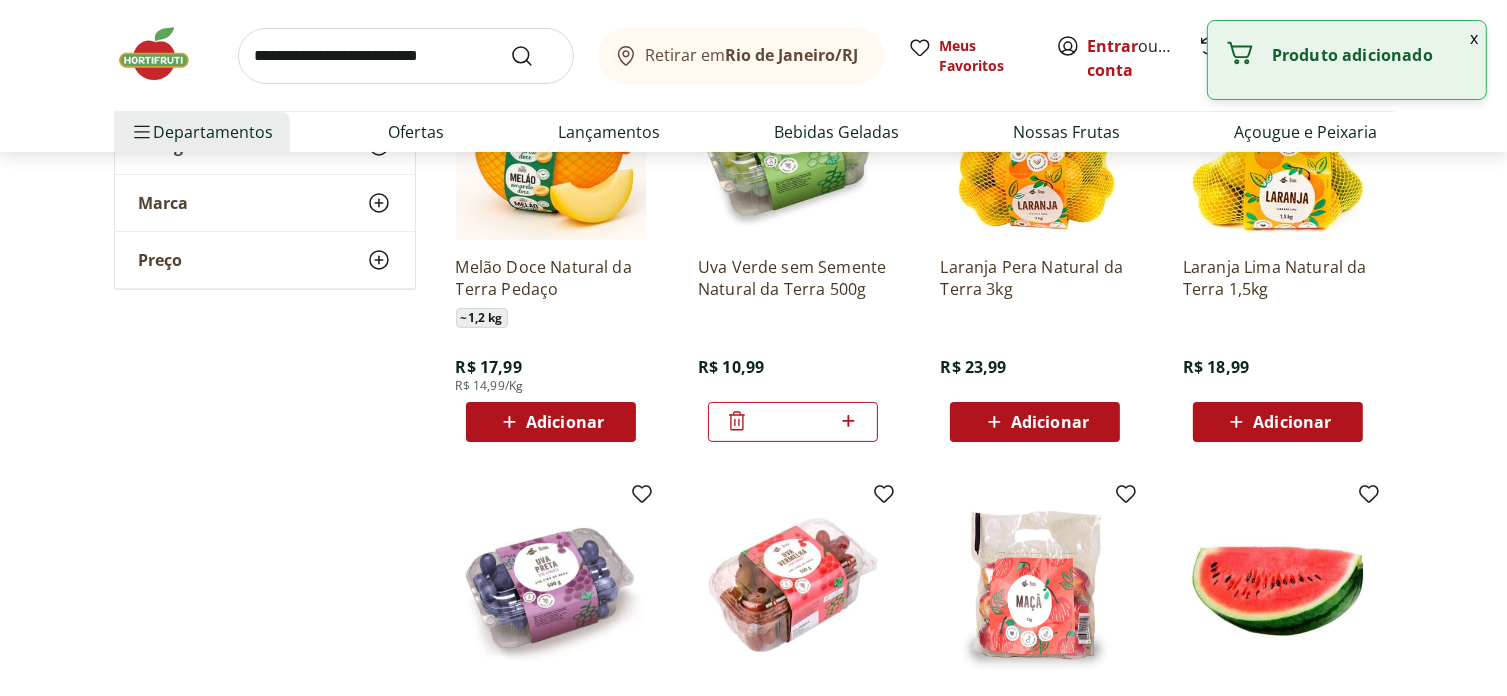 click on "Adicionar" at bounding box center [1035, 422] 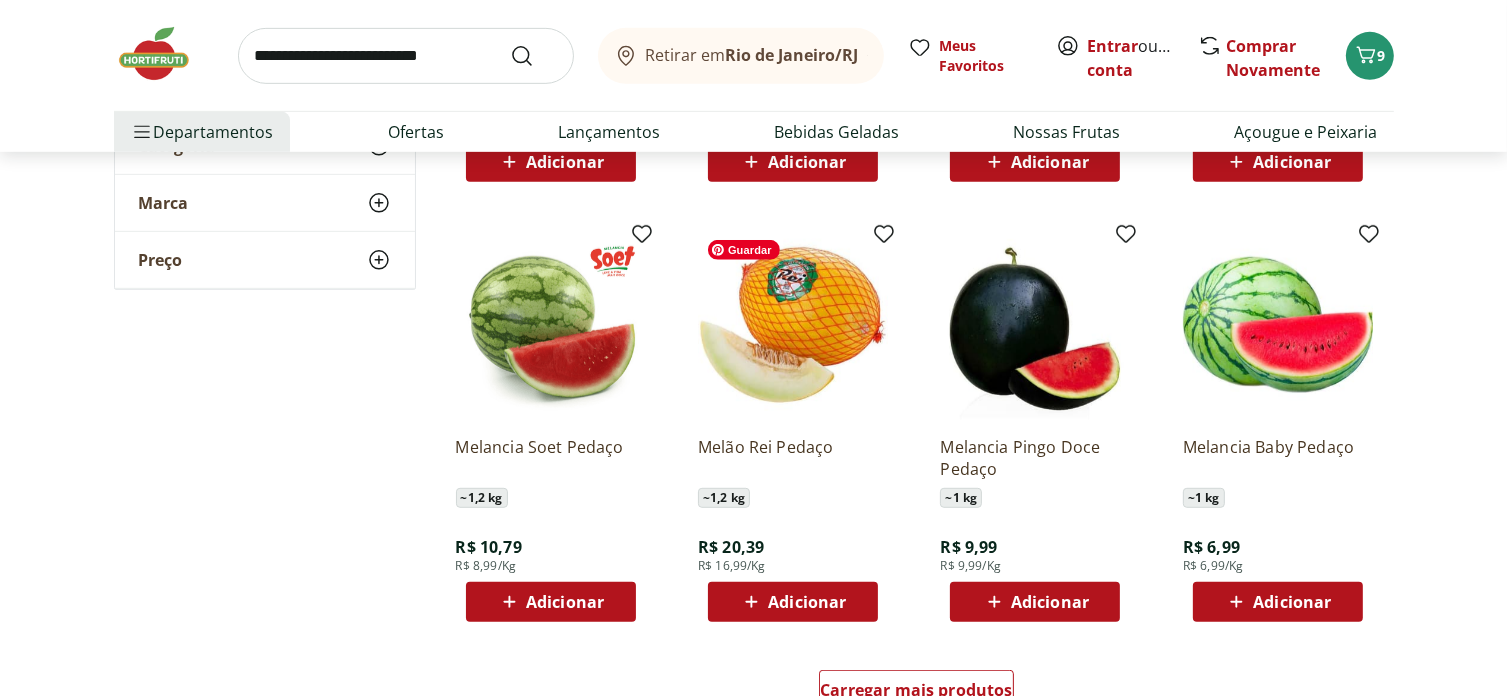 scroll, scrollTop: 1100, scrollLeft: 0, axis: vertical 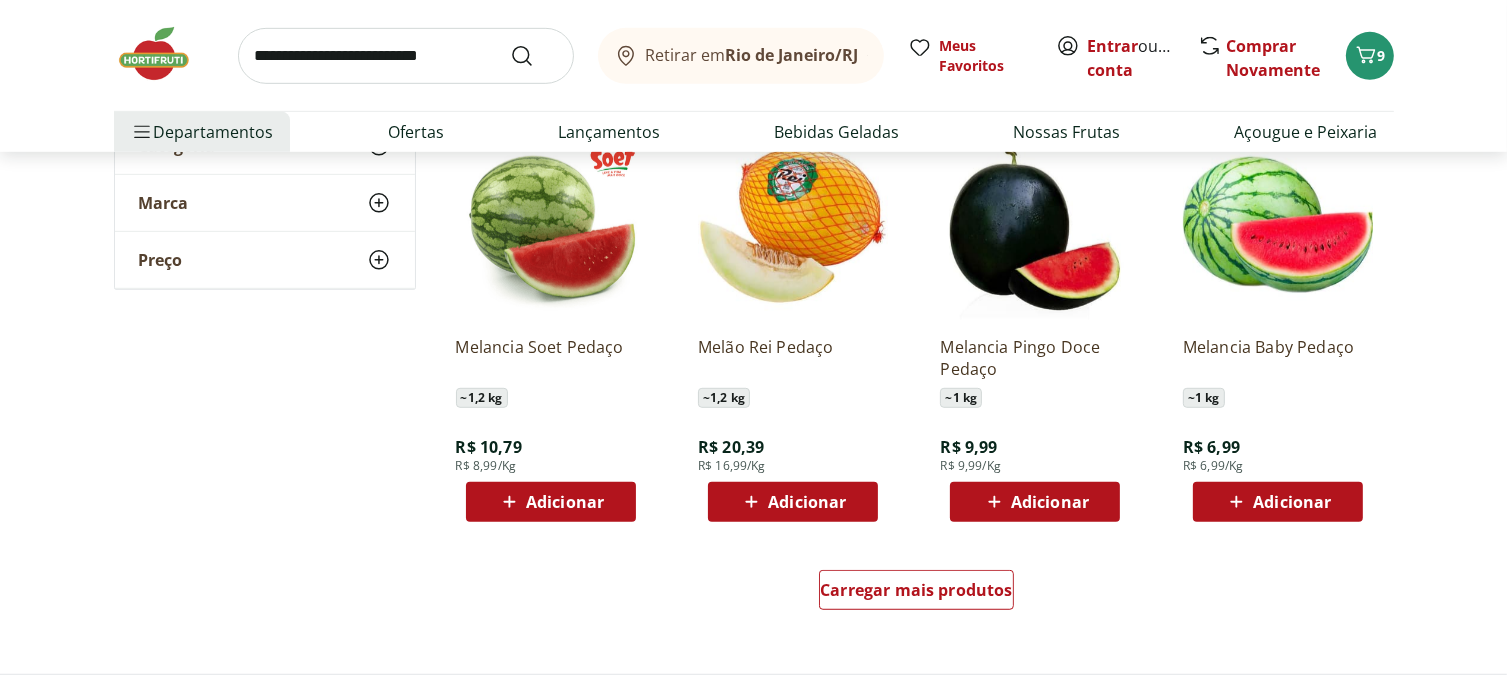 click on "Adicionar" at bounding box center (1050, 502) 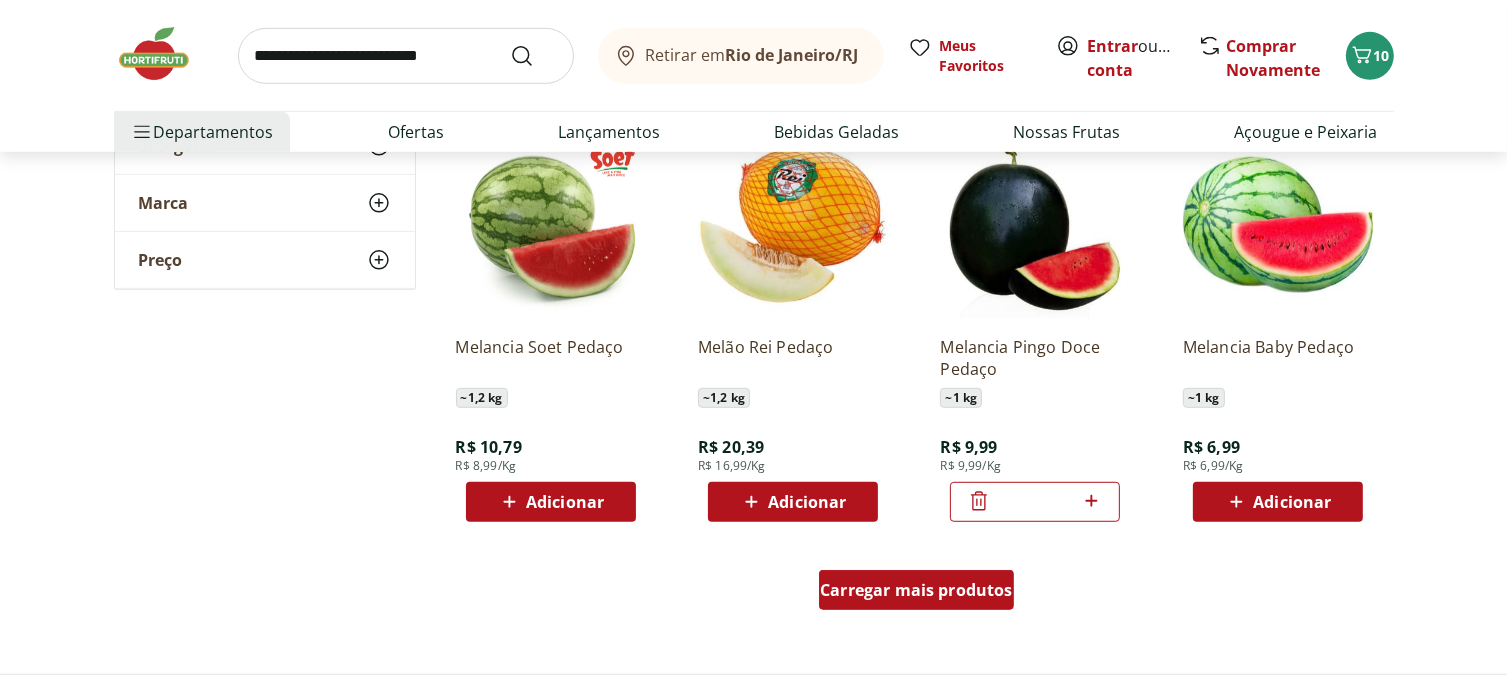 click on "Carregar mais produtos" at bounding box center (916, 590) 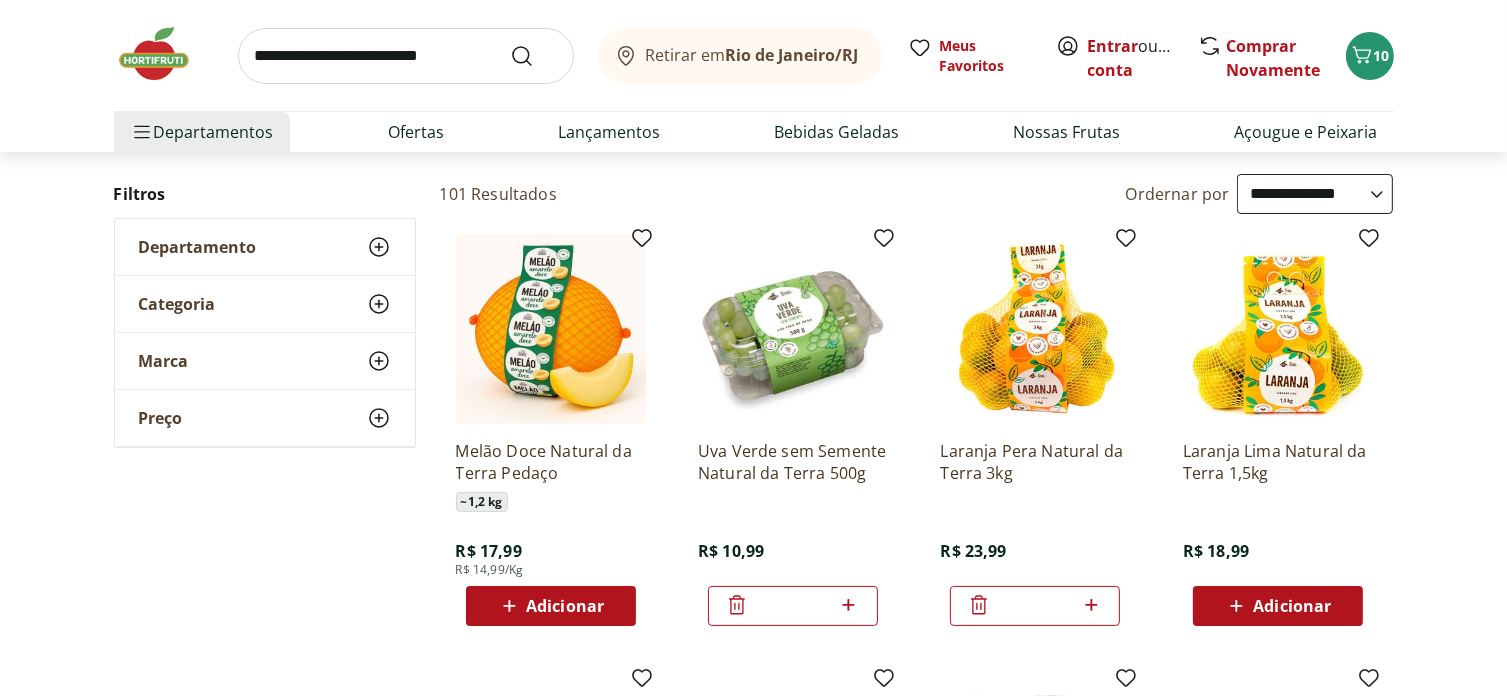 scroll, scrollTop: 100, scrollLeft: 0, axis: vertical 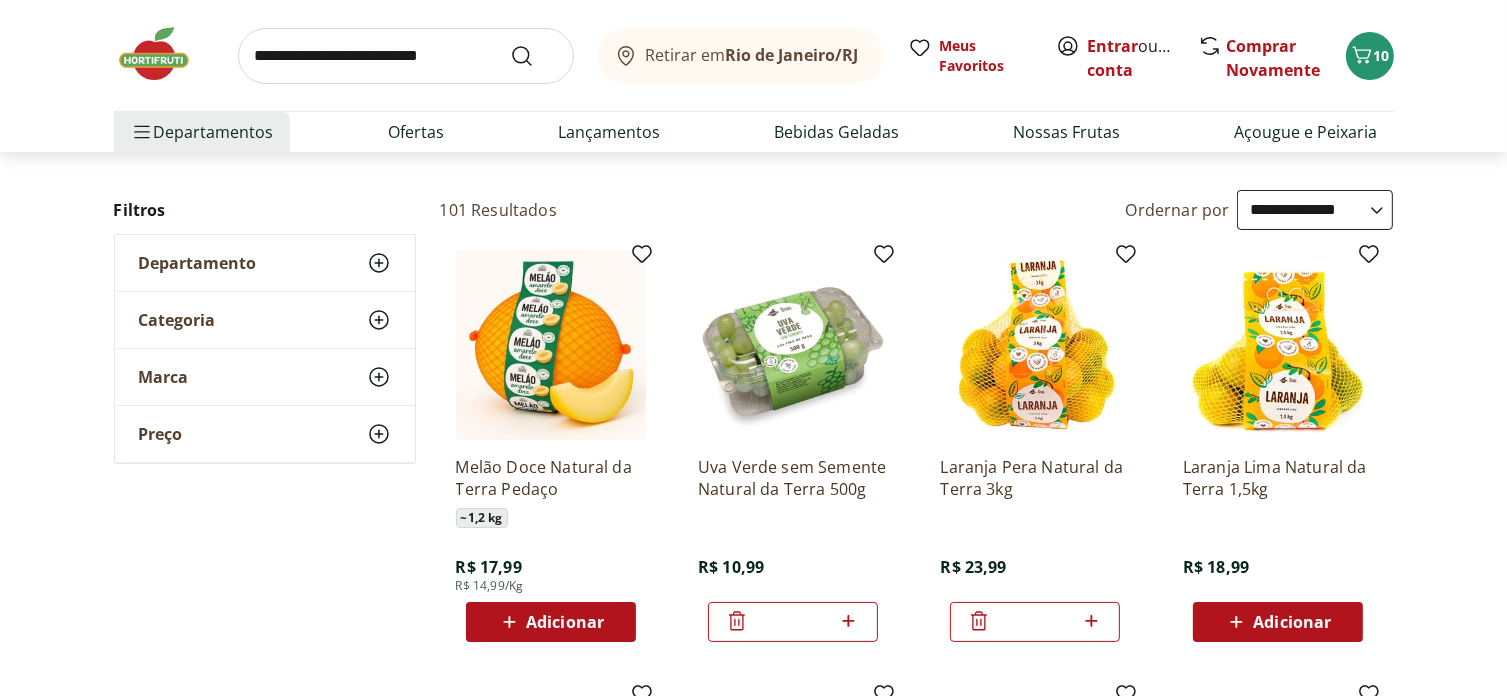 click on "Adicionar" at bounding box center (551, 622) 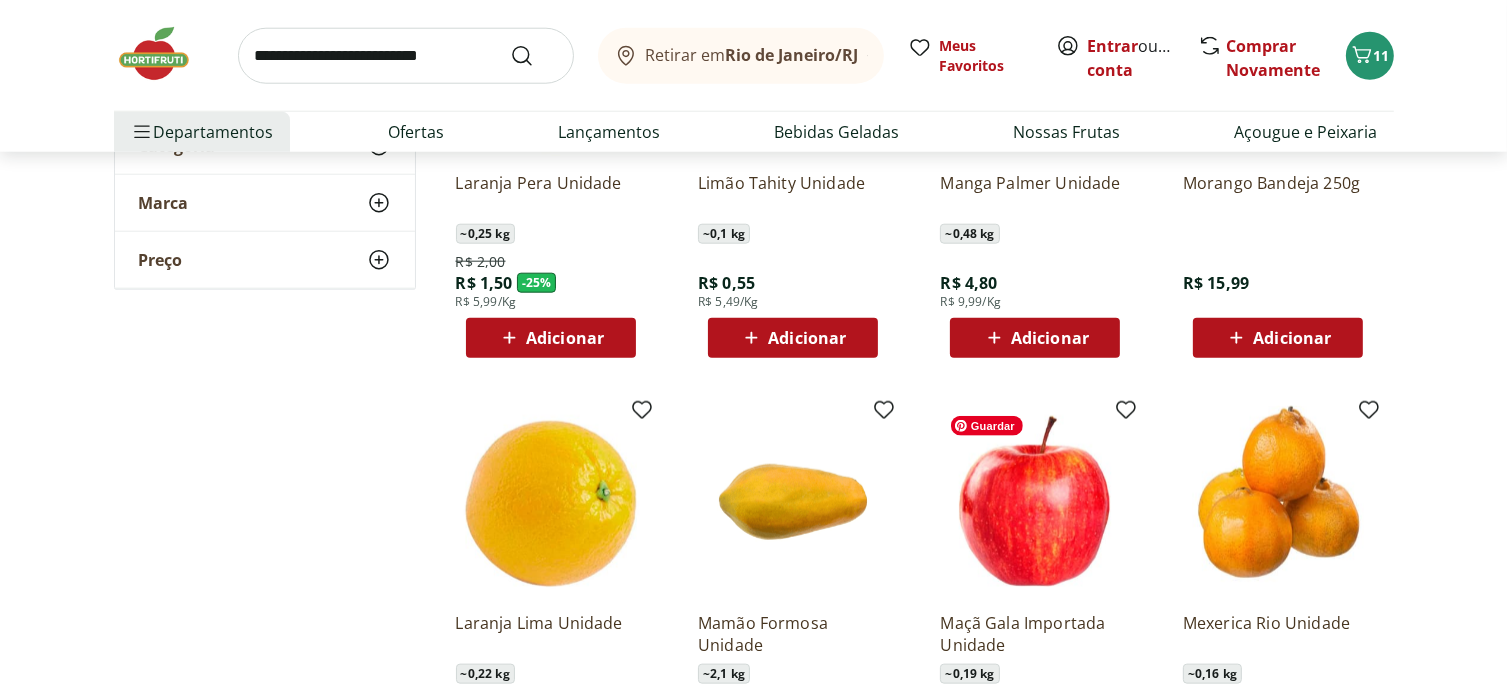 scroll, scrollTop: 2100, scrollLeft: 0, axis: vertical 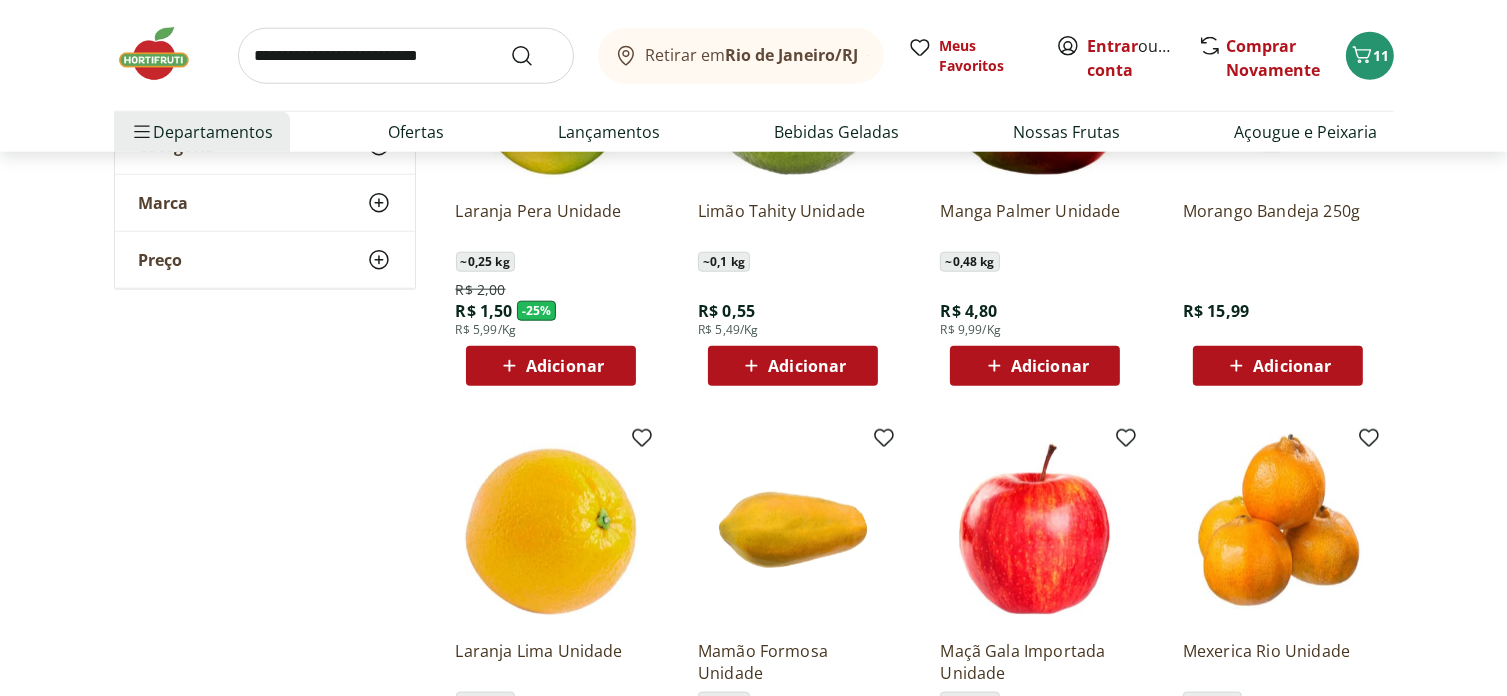 click on "Adicionar" at bounding box center (1050, 366) 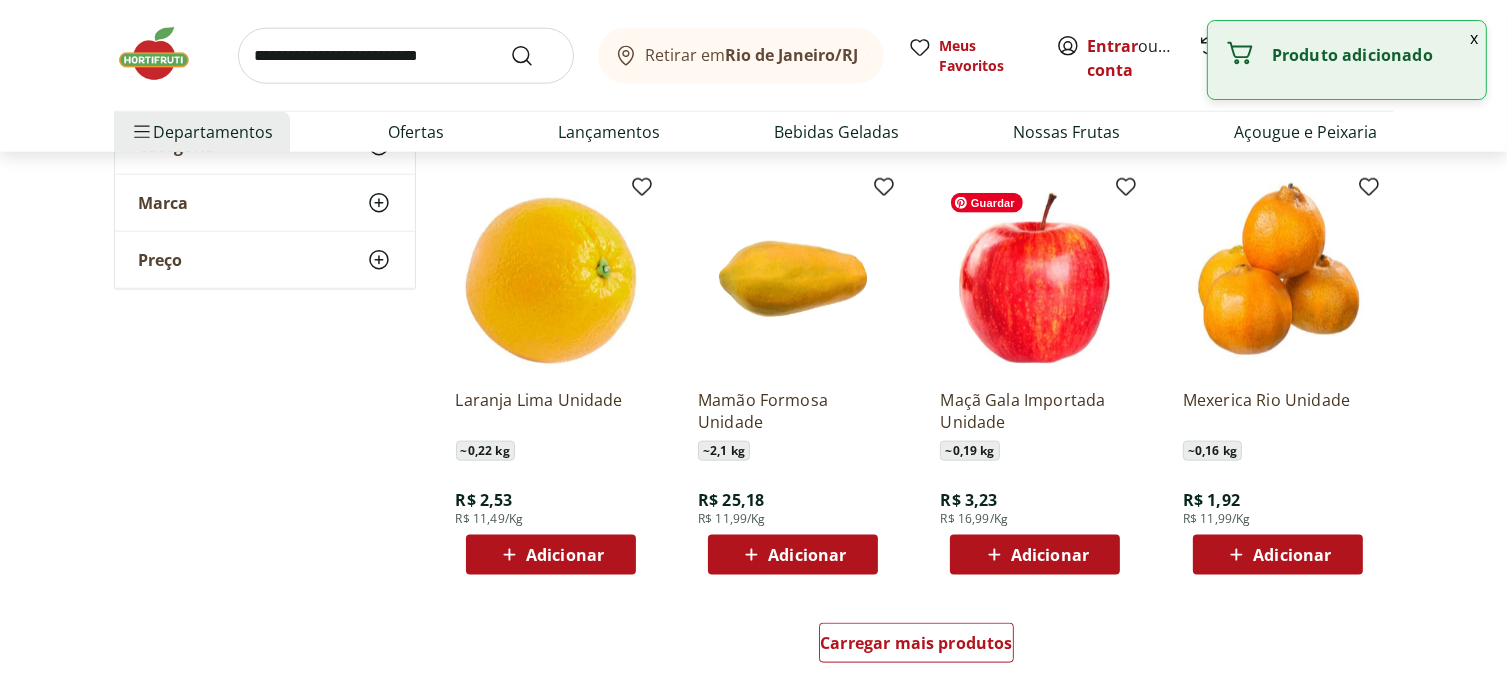 scroll, scrollTop: 2400, scrollLeft: 0, axis: vertical 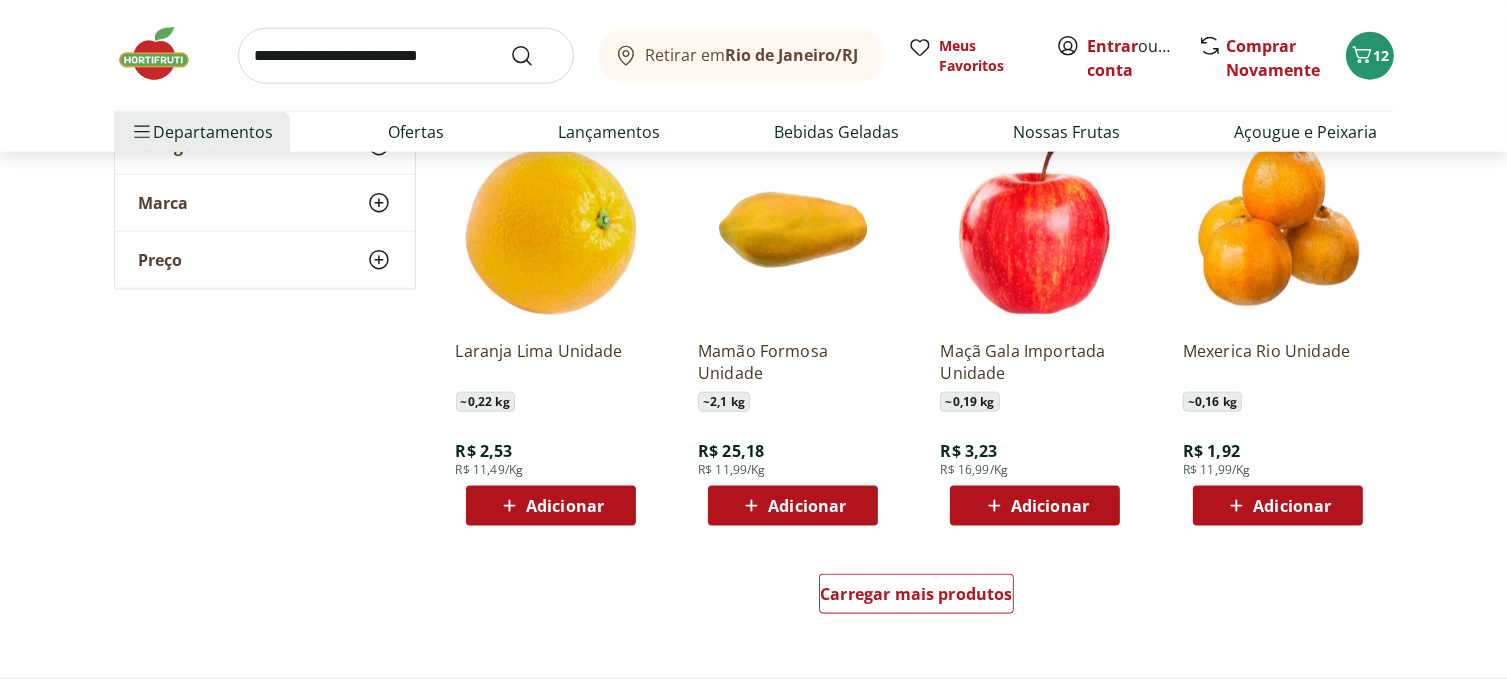 click on "Adicionar" at bounding box center (1292, 506) 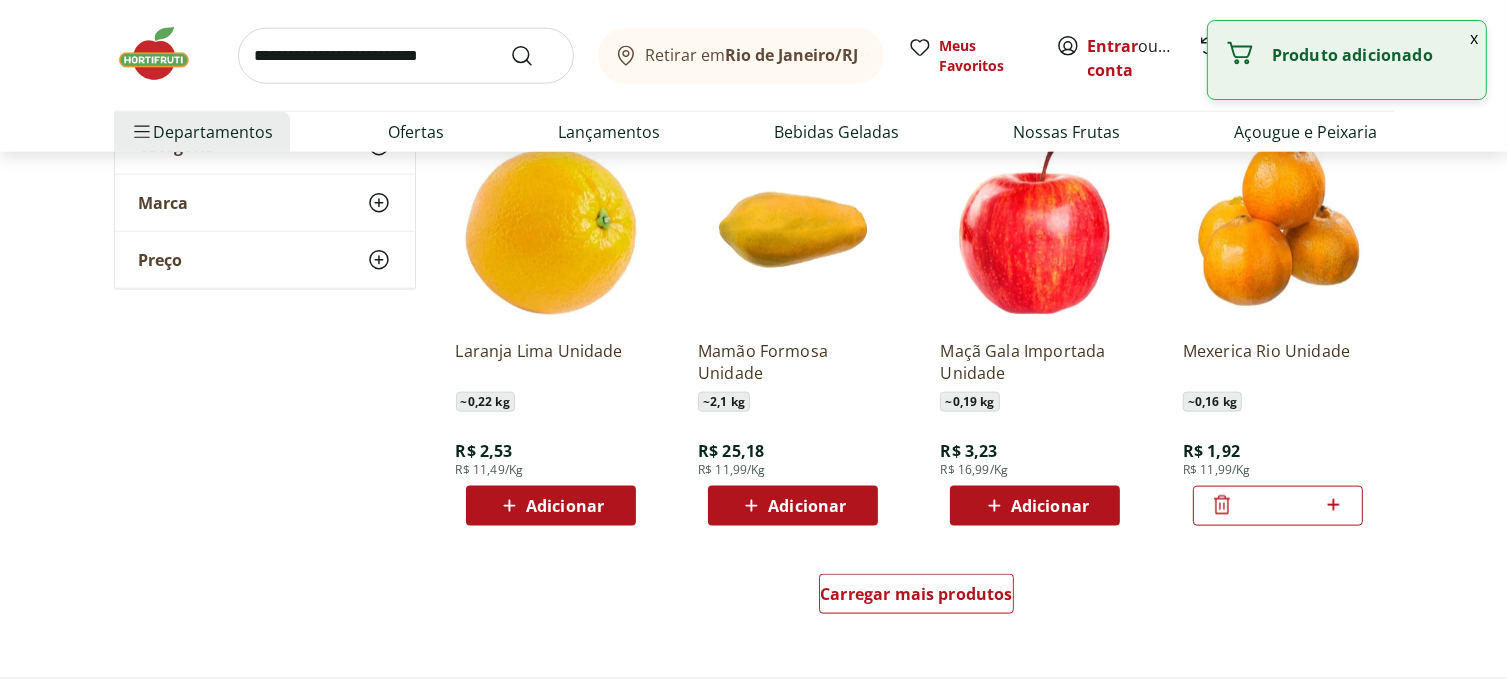 click 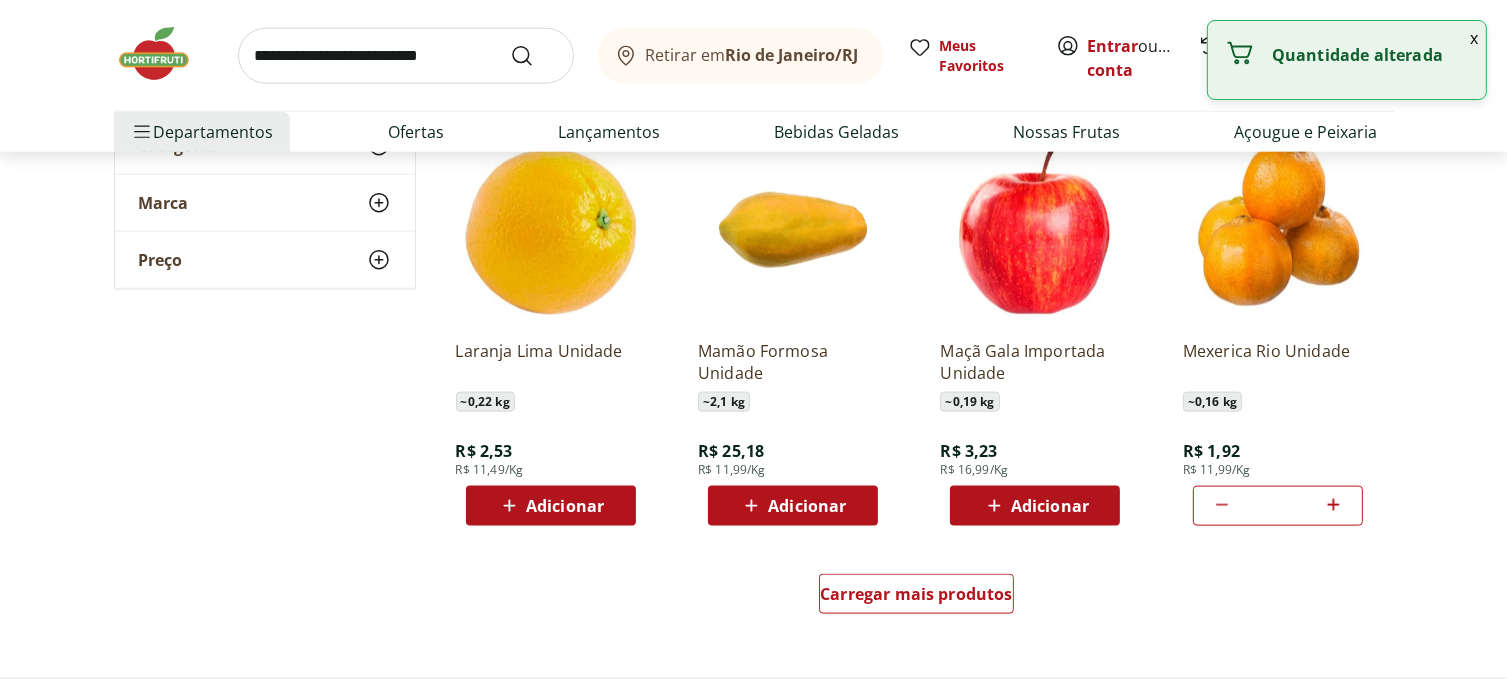 click 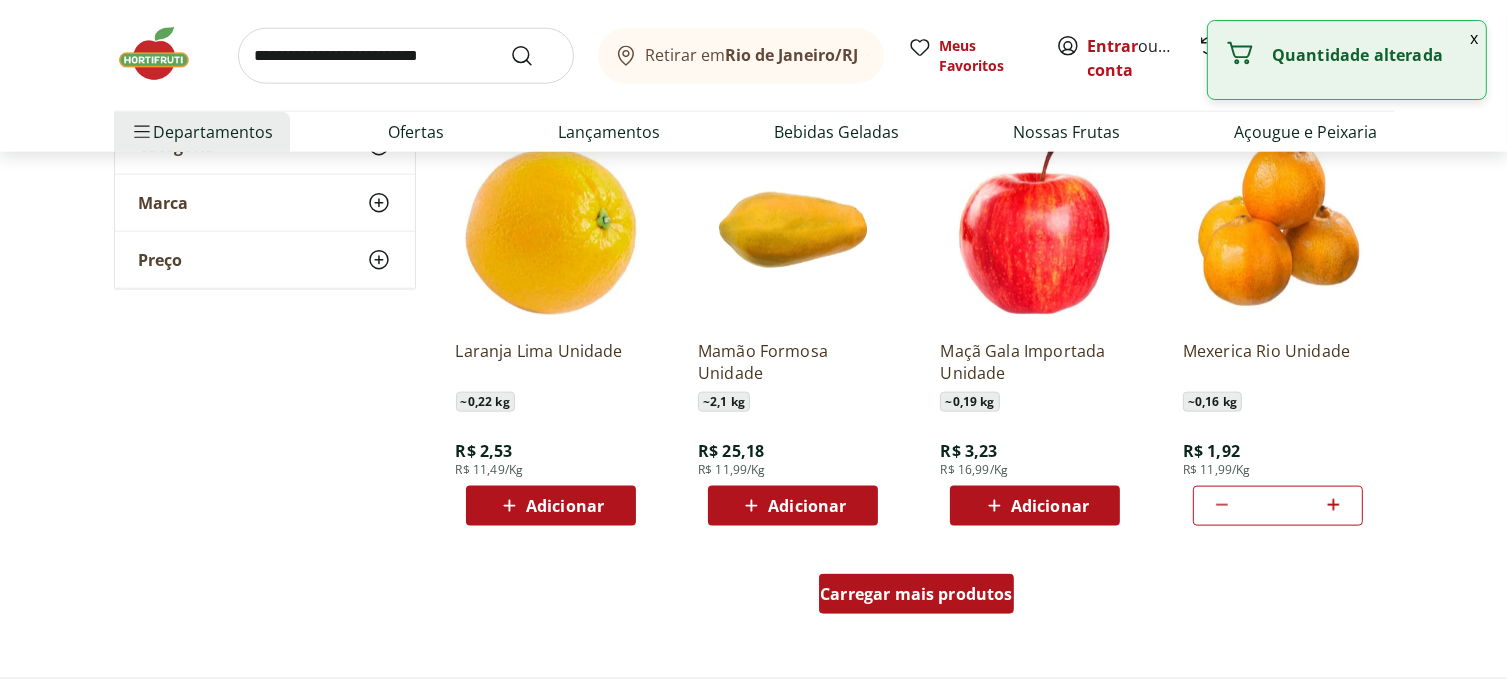 click on "Carregar mais produtos" at bounding box center [916, 594] 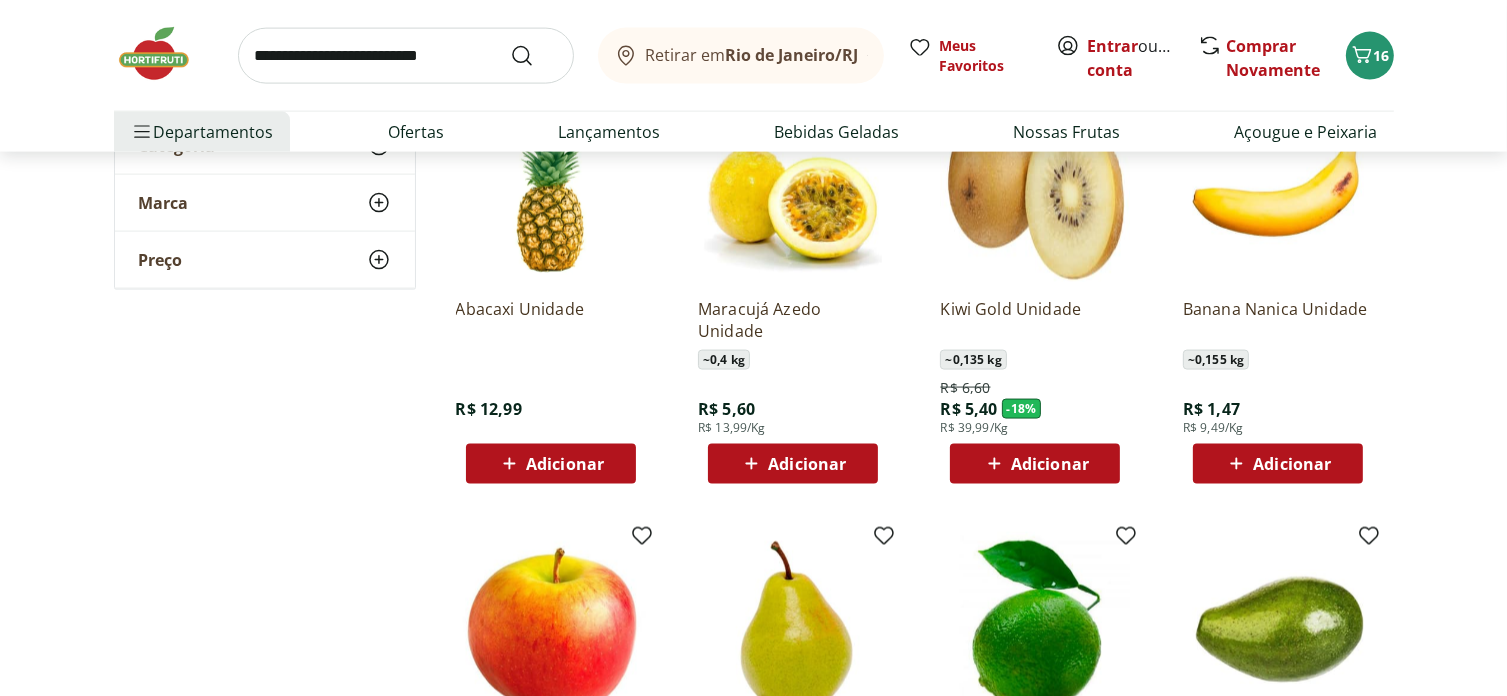 scroll, scrollTop: 2900, scrollLeft: 0, axis: vertical 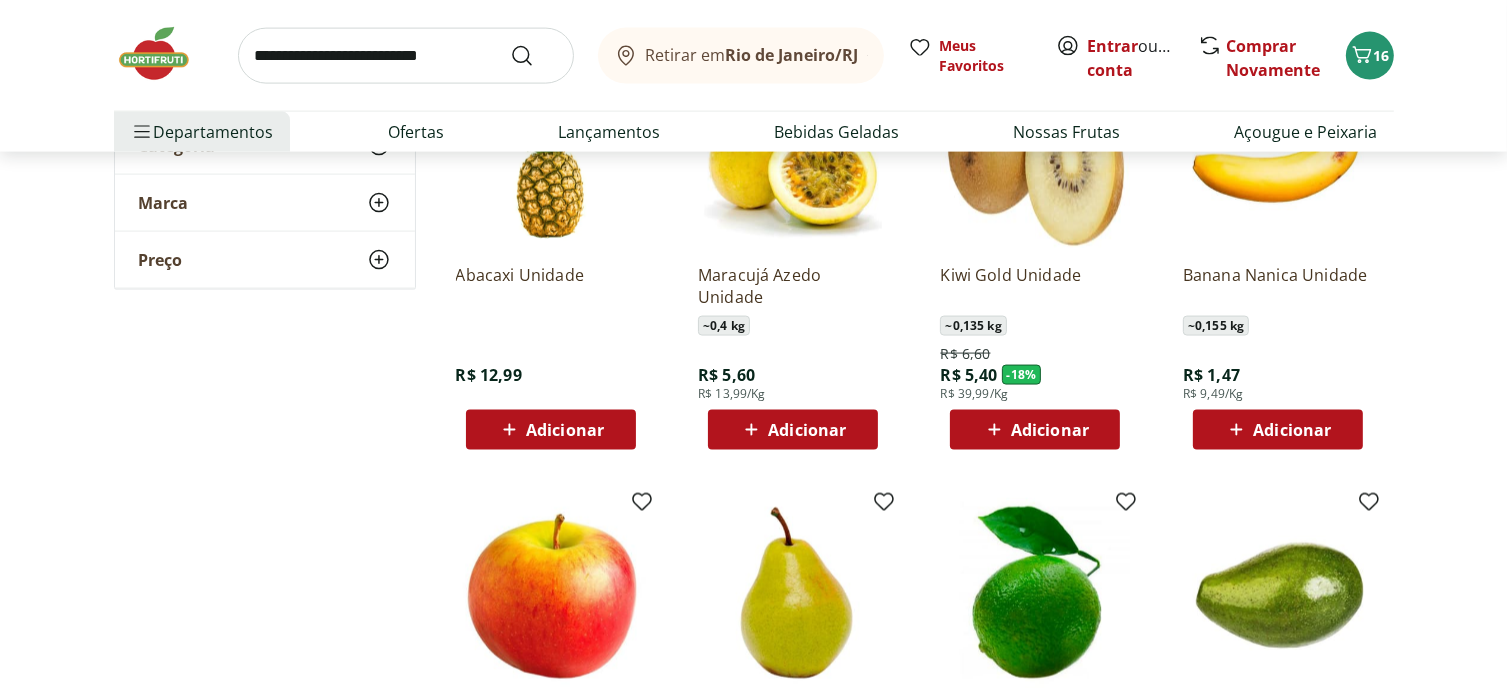 click on "Adicionar" at bounding box center (1278, 430) 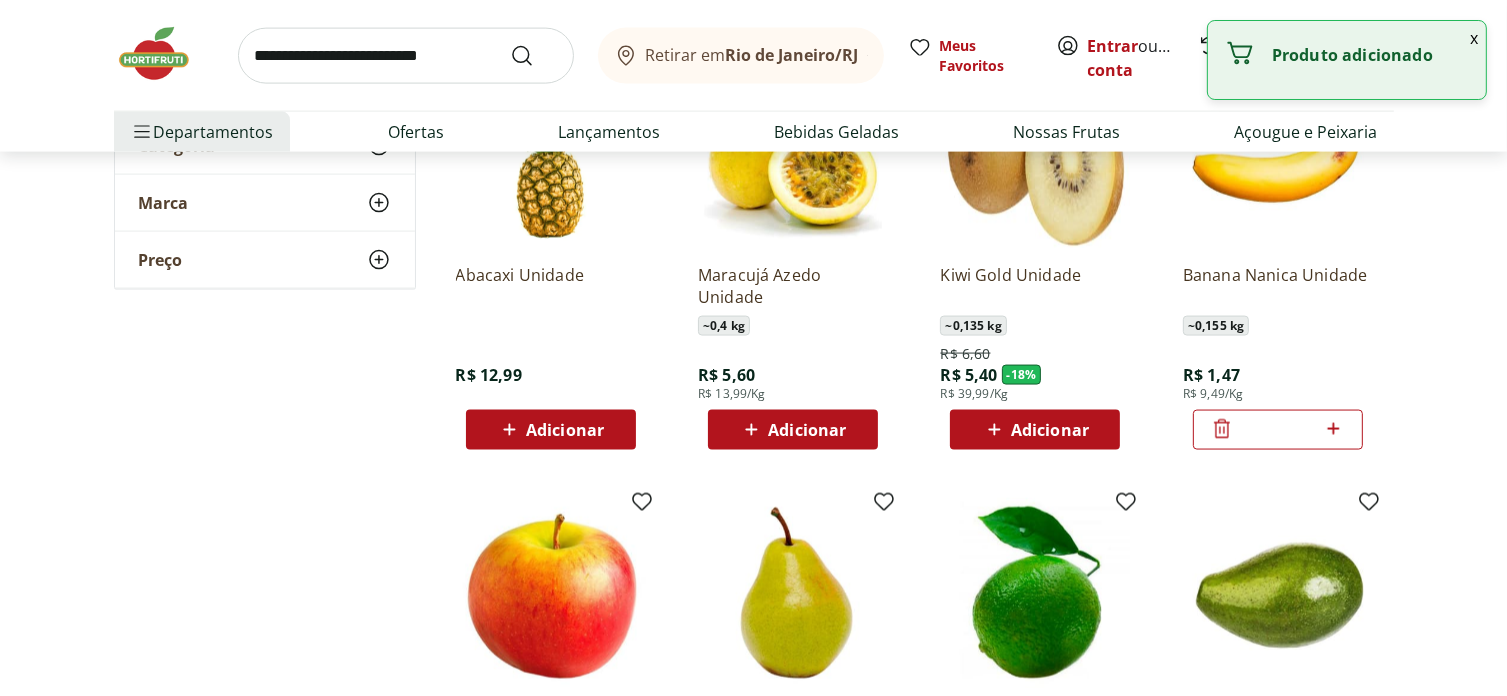 click 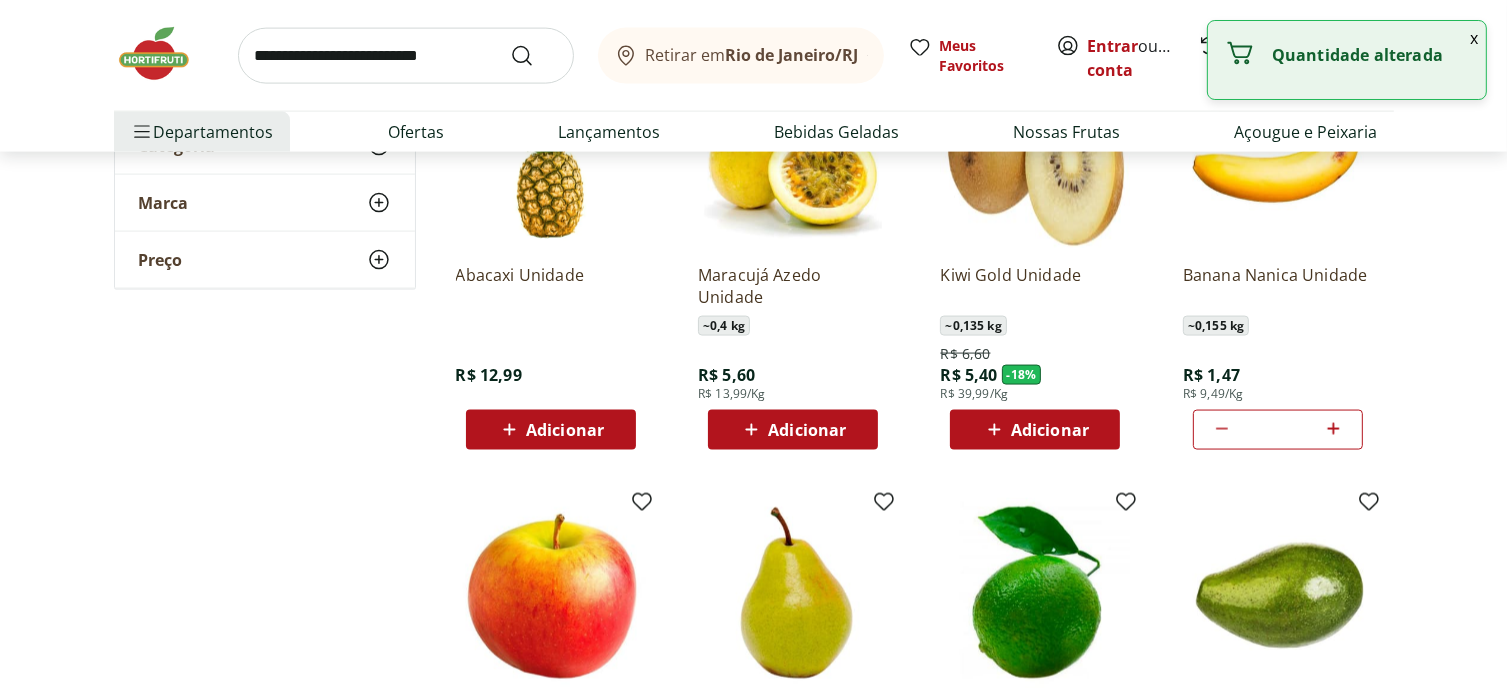click 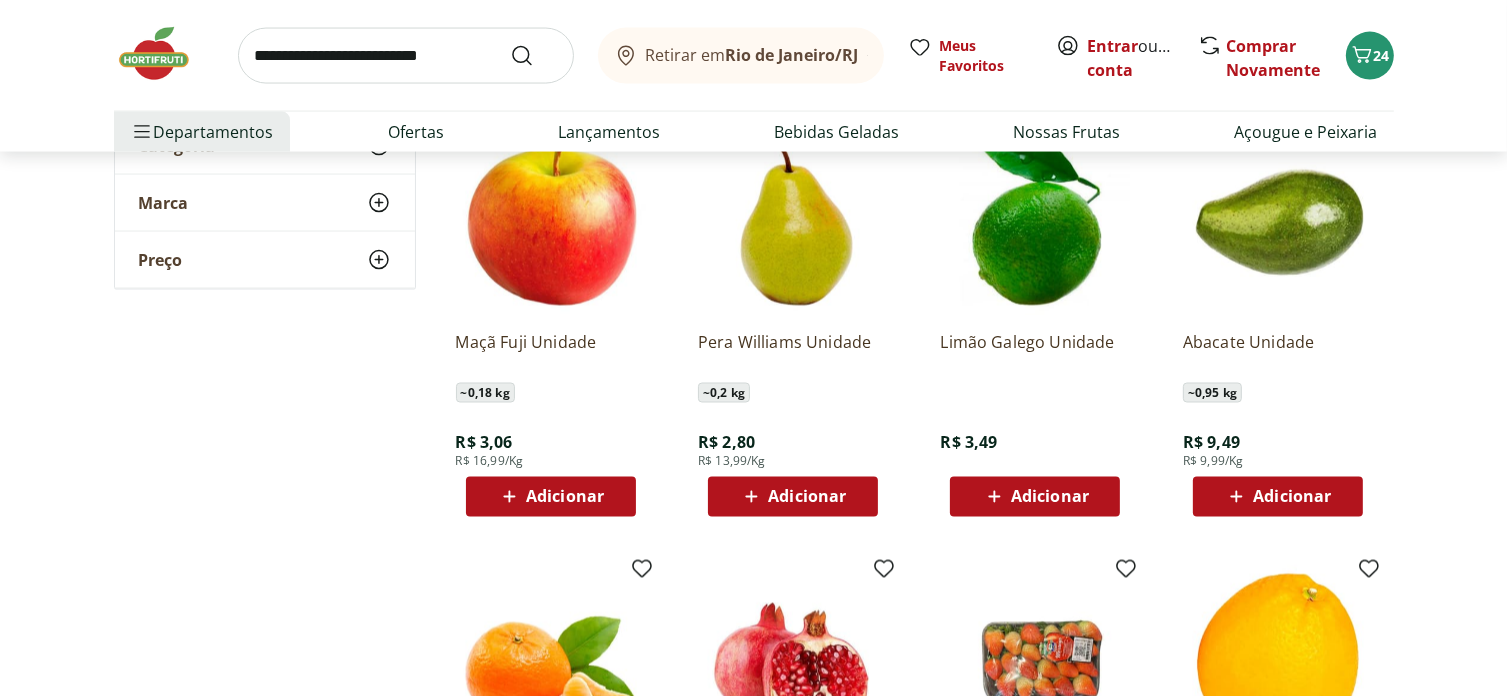 scroll, scrollTop: 3300, scrollLeft: 0, axis: vertical 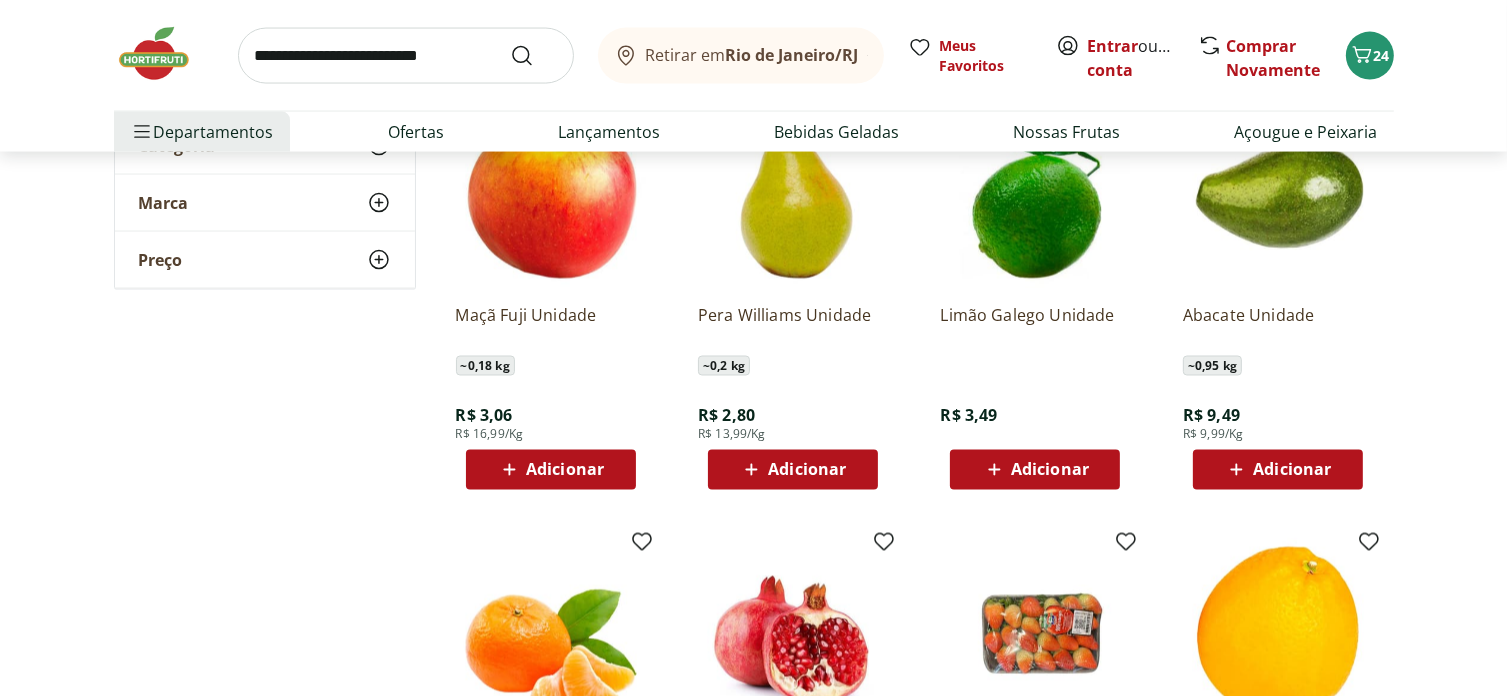 click on "Adicionar" at bounding box center [1050, 470] 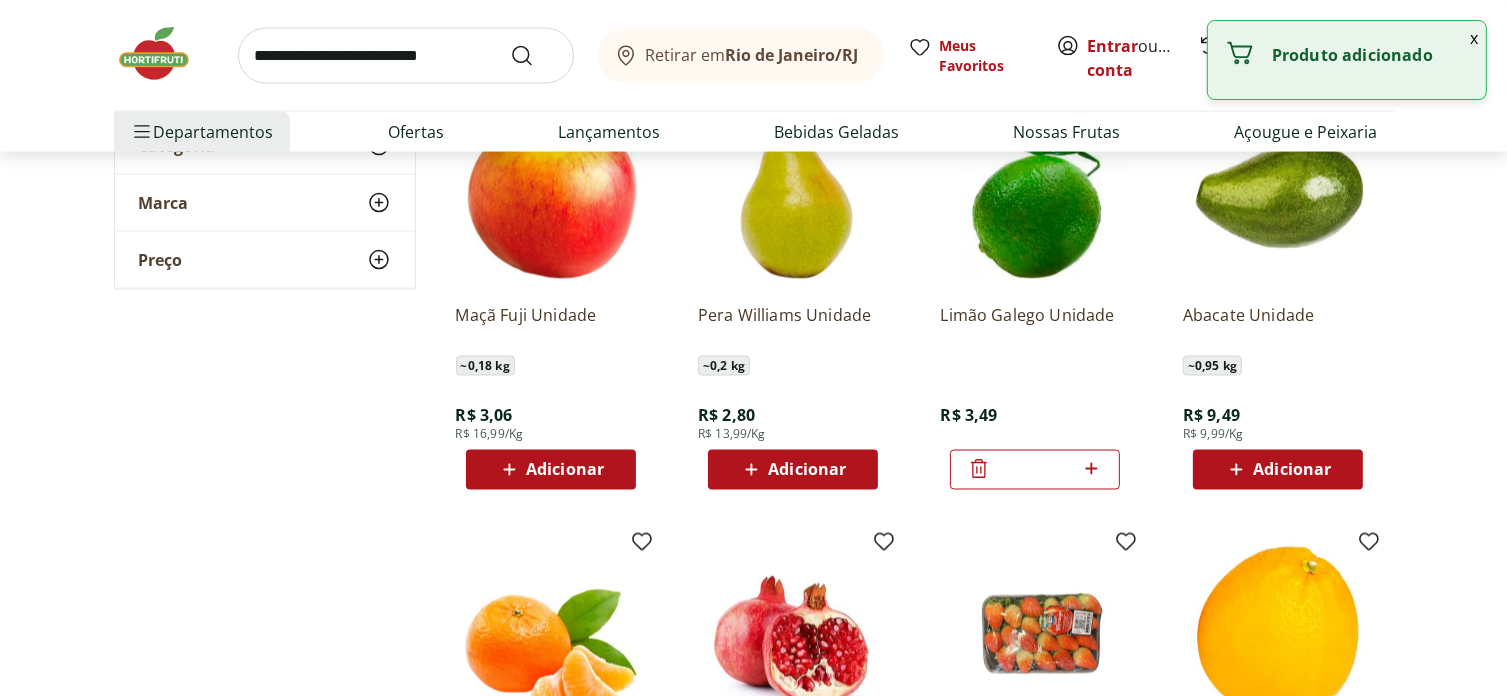 click 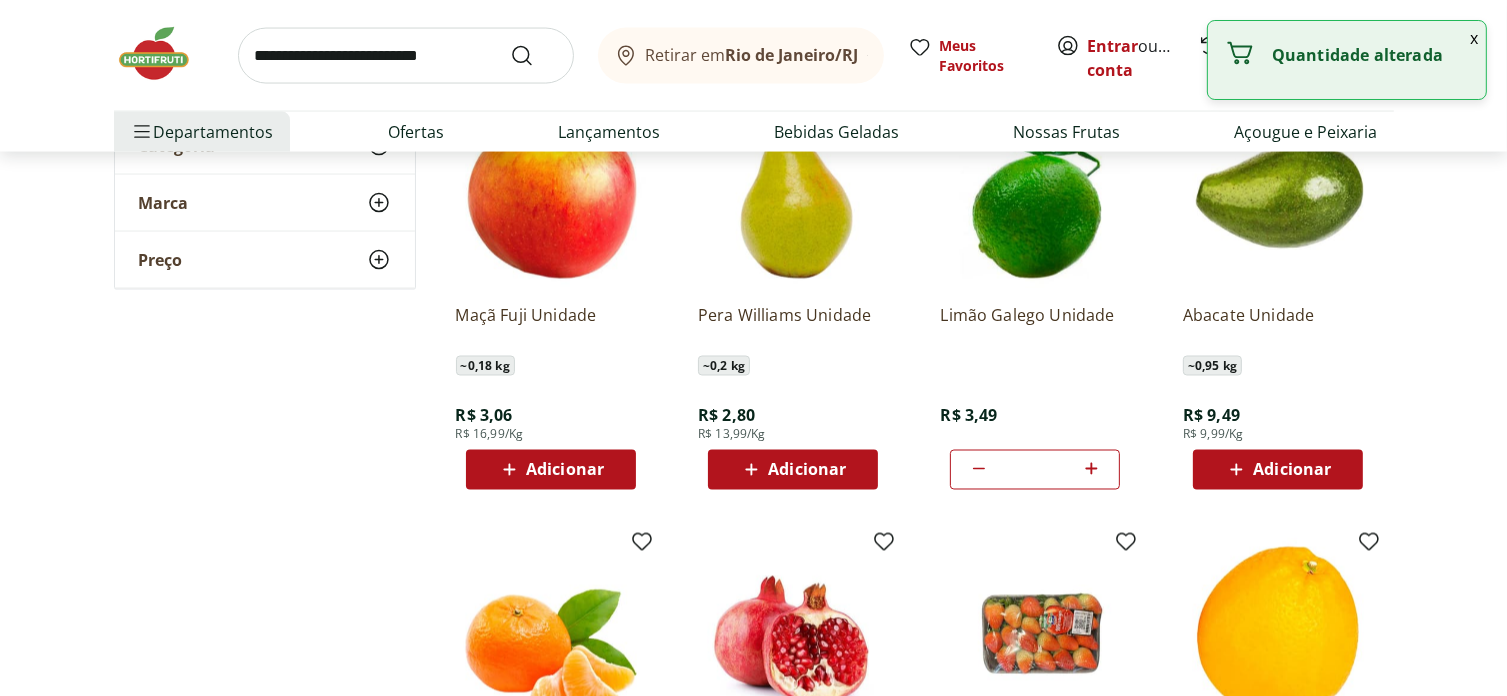 click 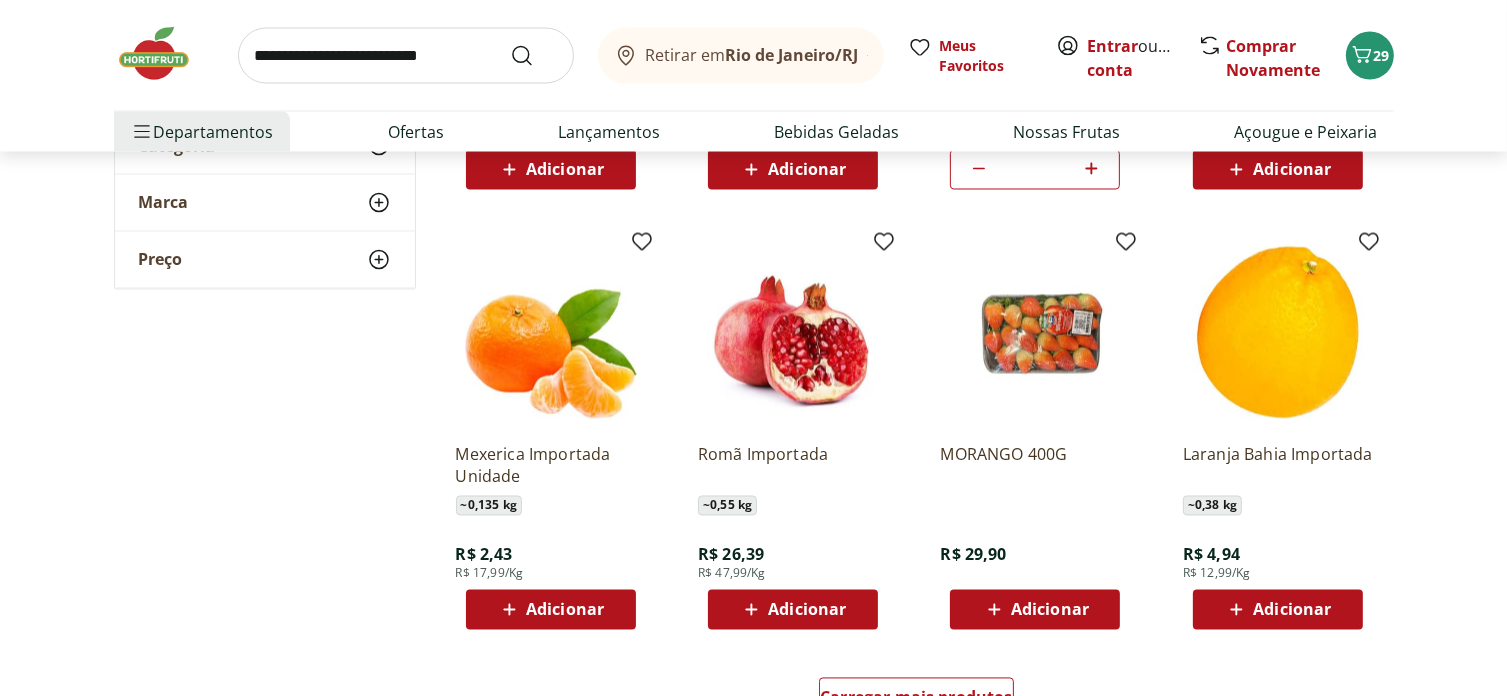 scroll, scrollTop: 3700, scrollLeft: 0, axis: vertical 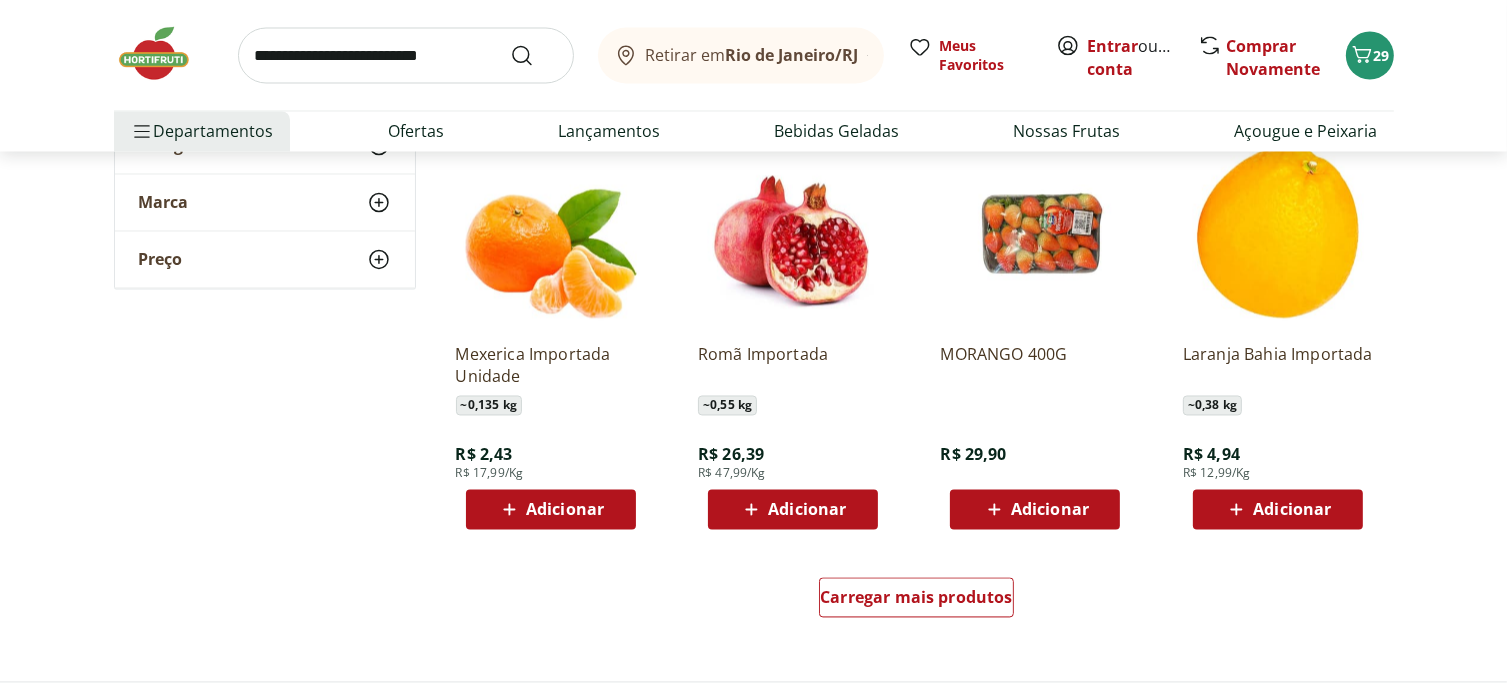 type on "*" 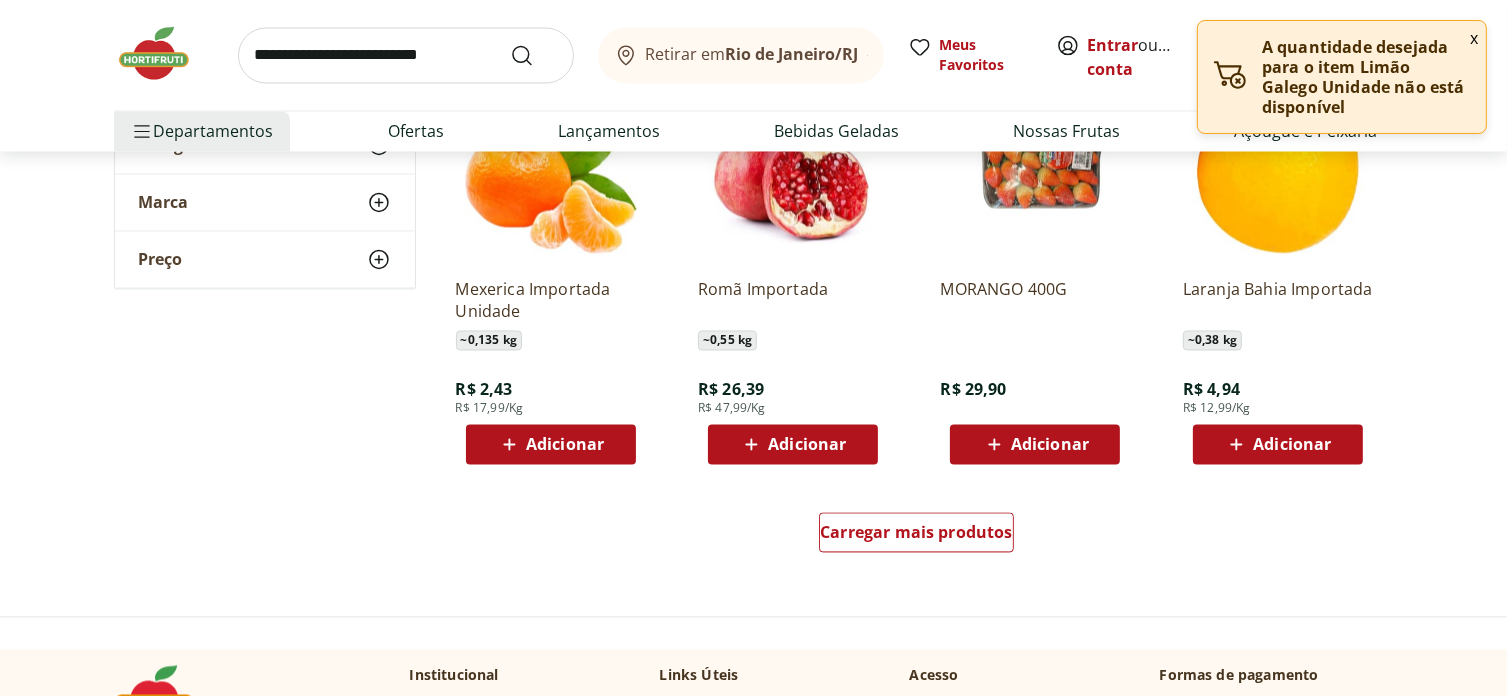 scroll, scrollTop: 3800, scrollLeft: 0, axis: vertical 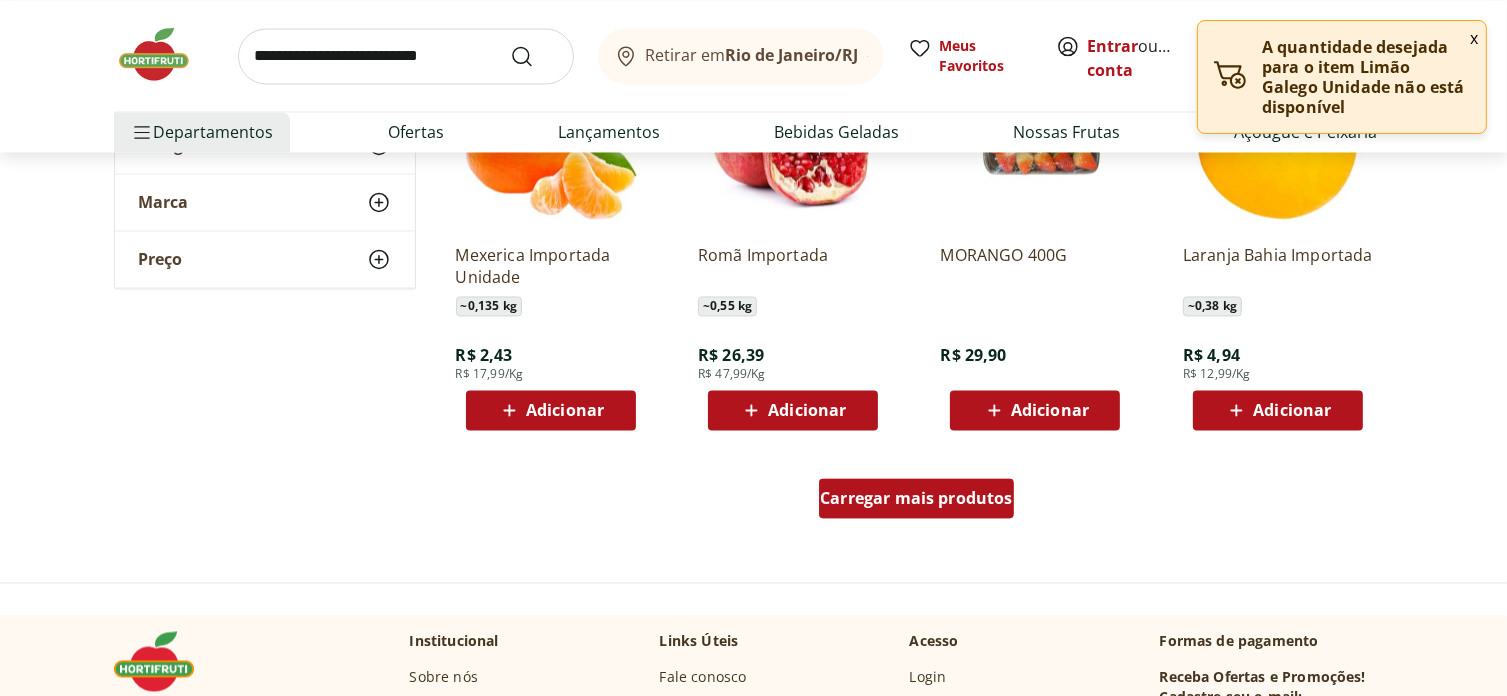 click on "Carregar mais produtos" at bounding box center [916, 498] 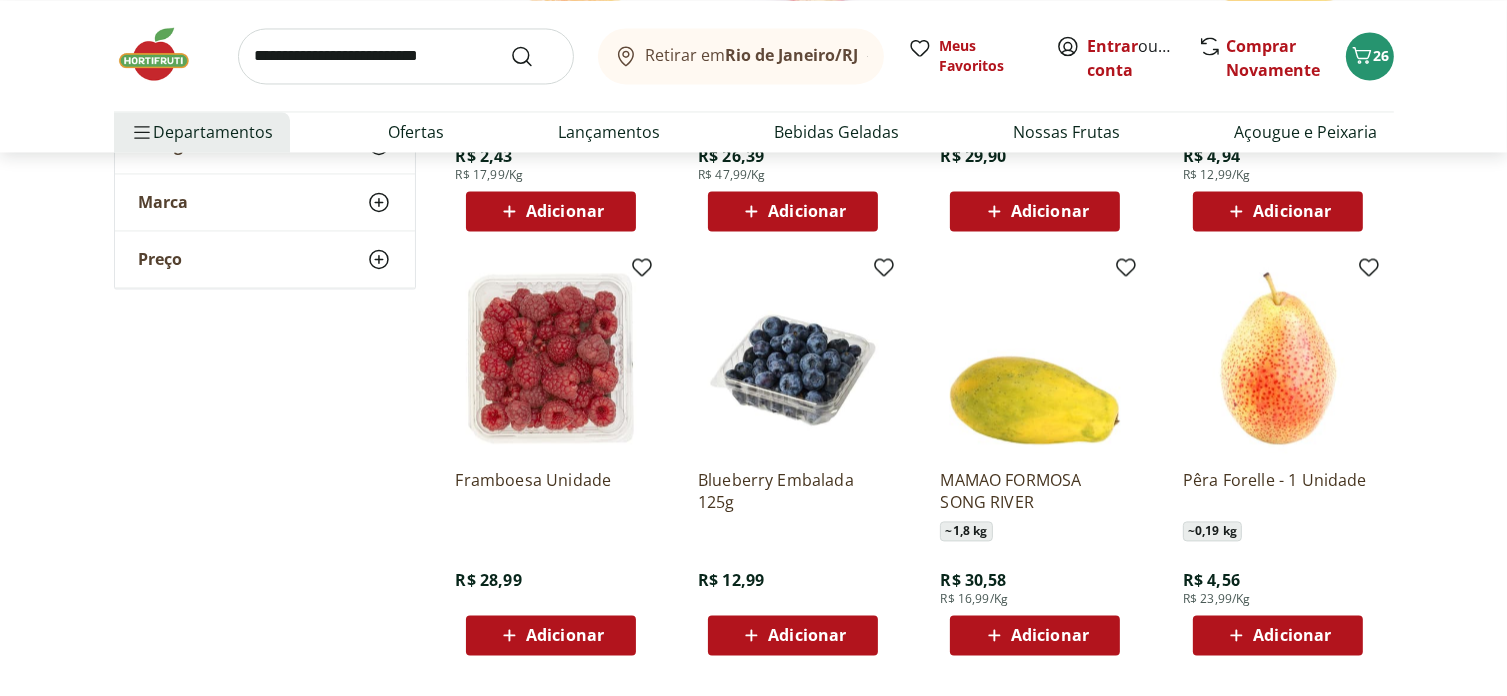 scroll, scrollTop: 4000, scrollLeft: 0, axis: vertical 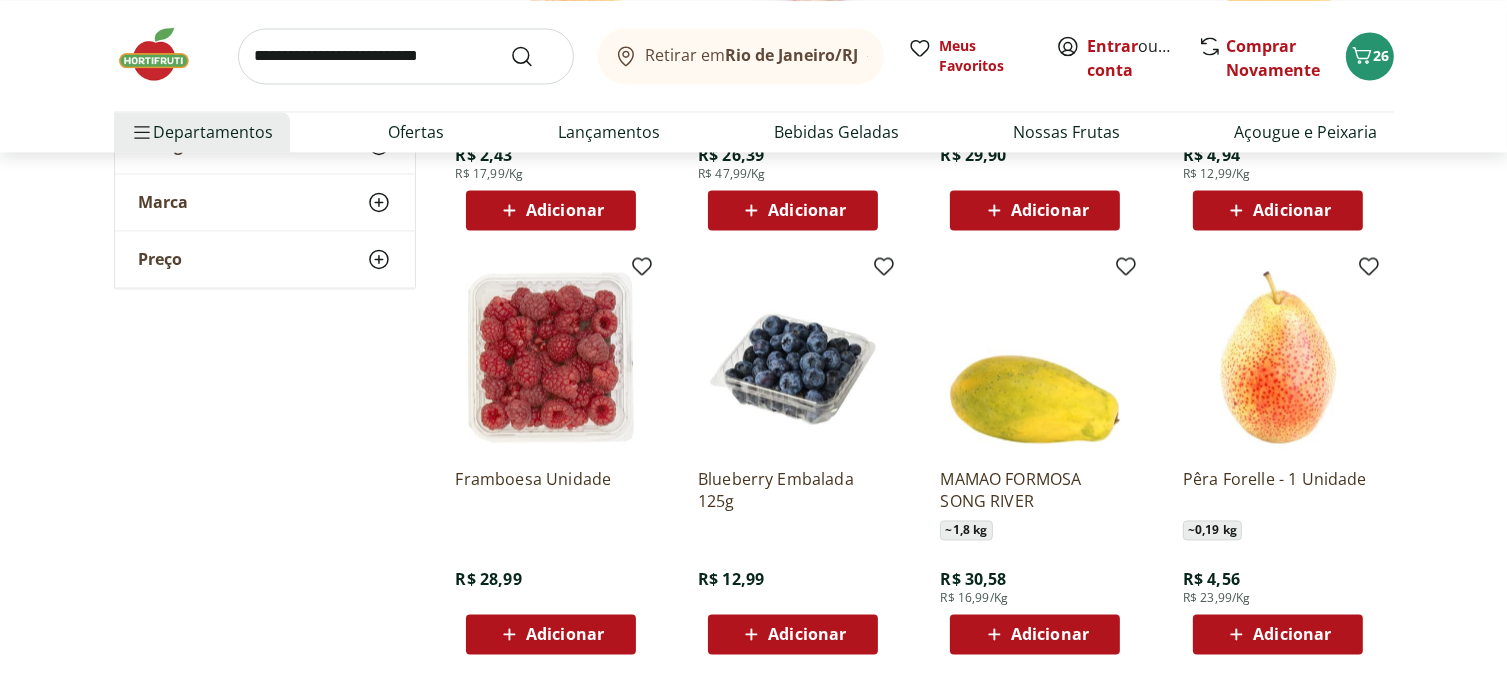 click on "Adicionar" at bounding box center [565, 634] 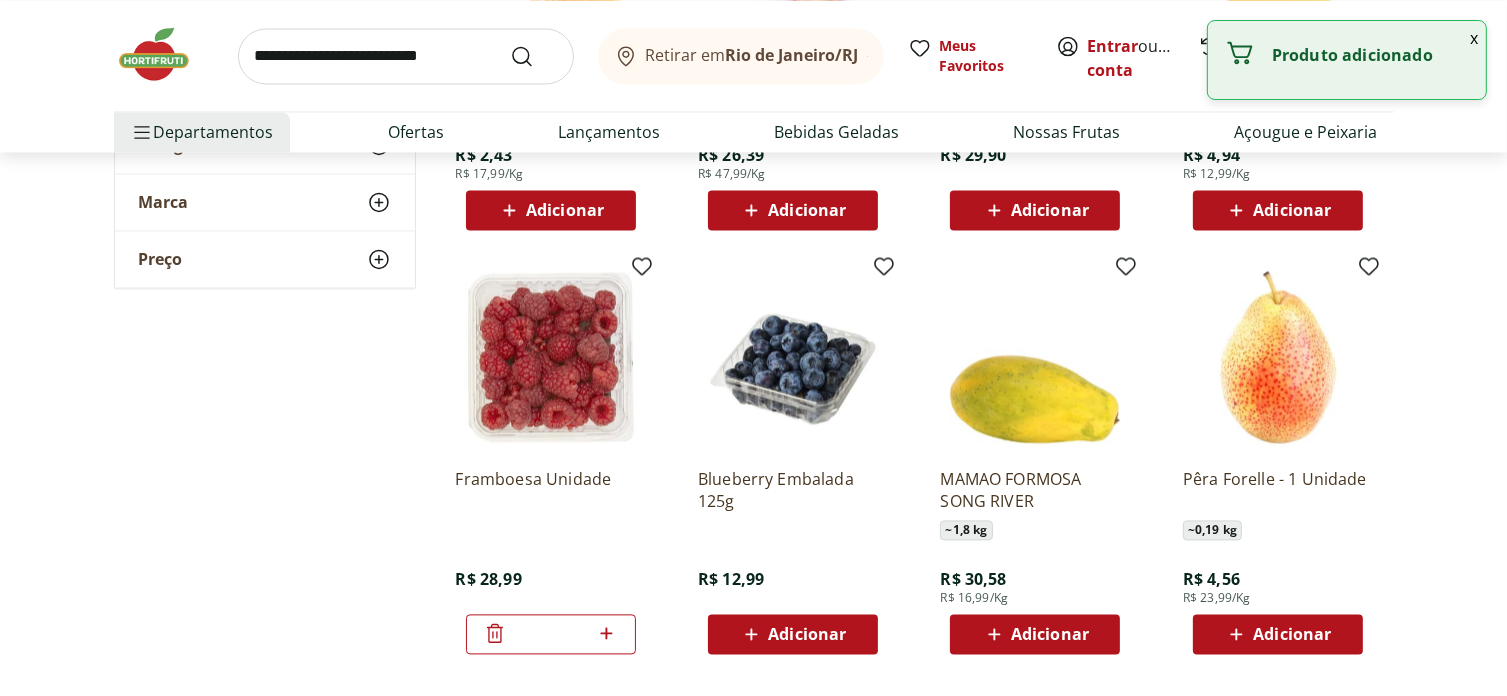 click on "Adicionar" at bounding box center (807, 634) 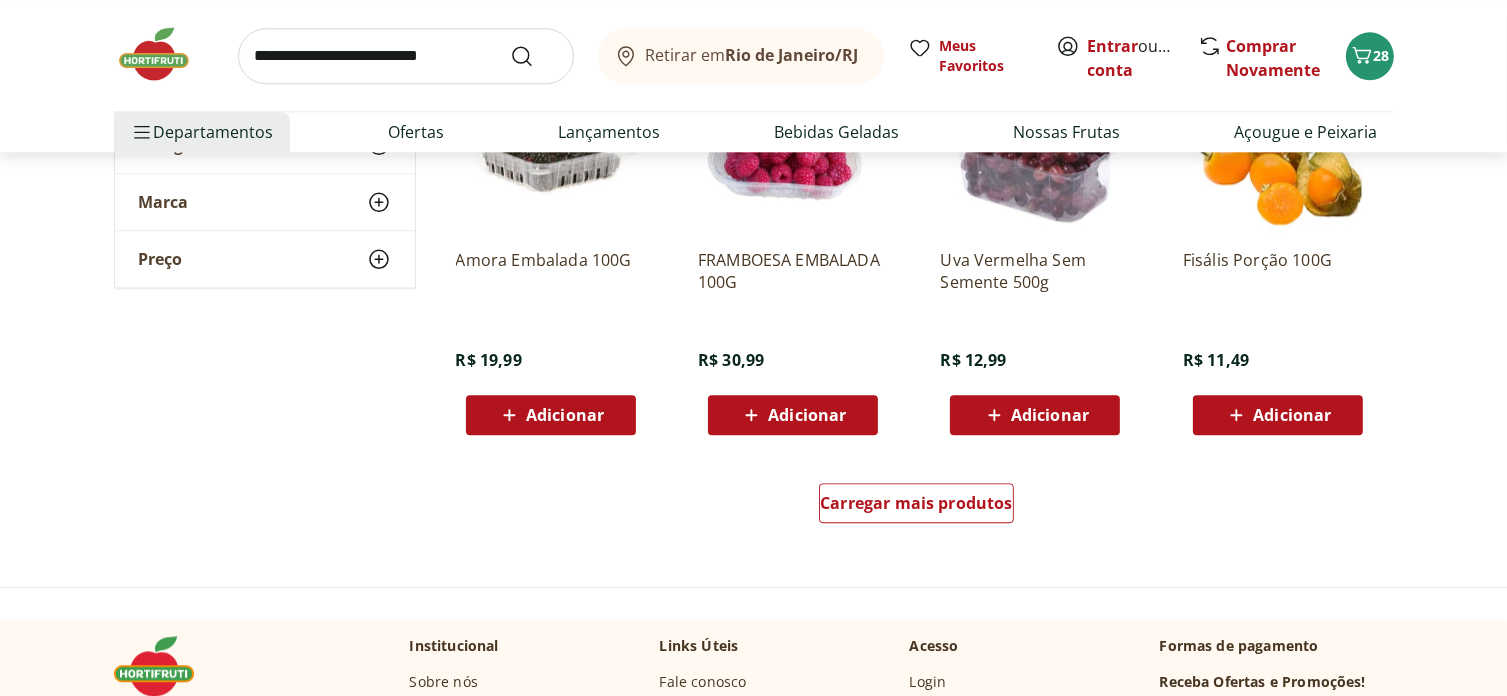 scroll, scrollTop: 5100, scrollLeft: 0, axis: vertical 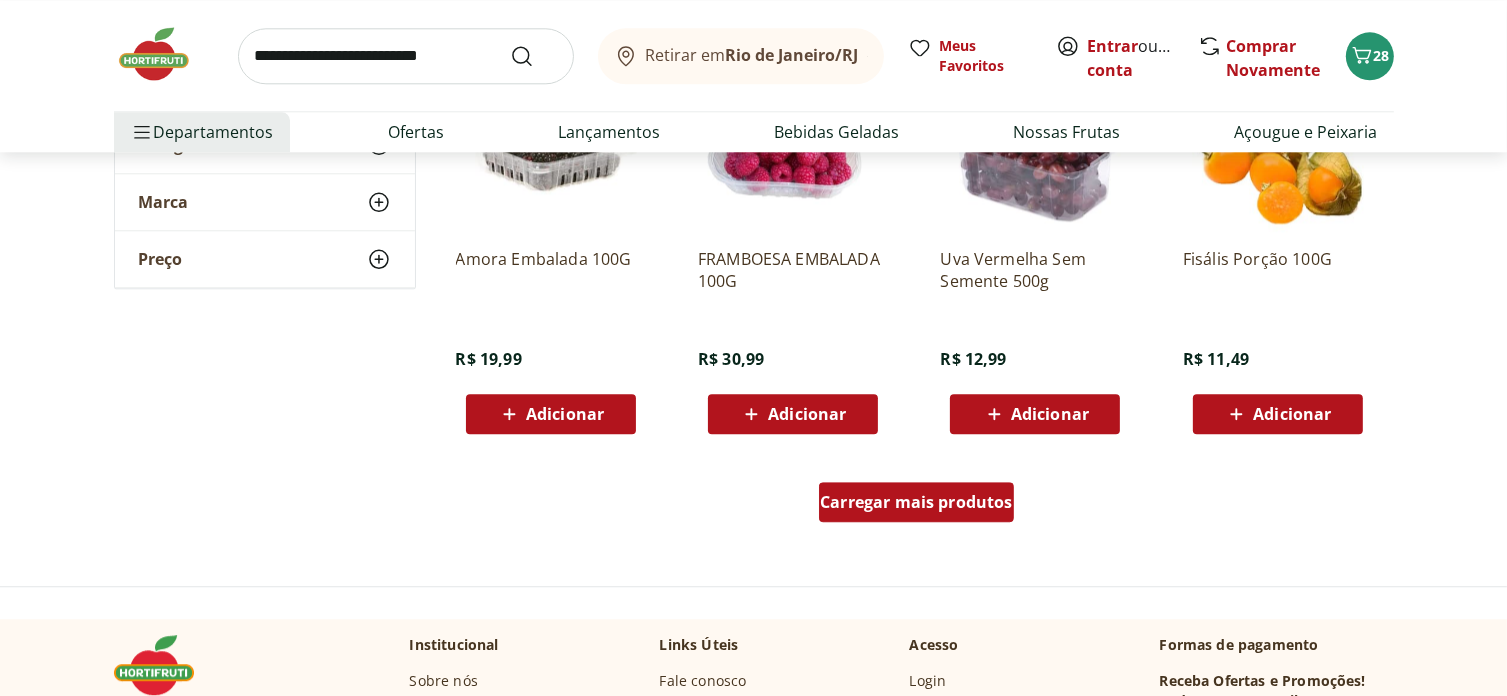 click on "Carregar mais produtos" at bounding box center [916, 502] 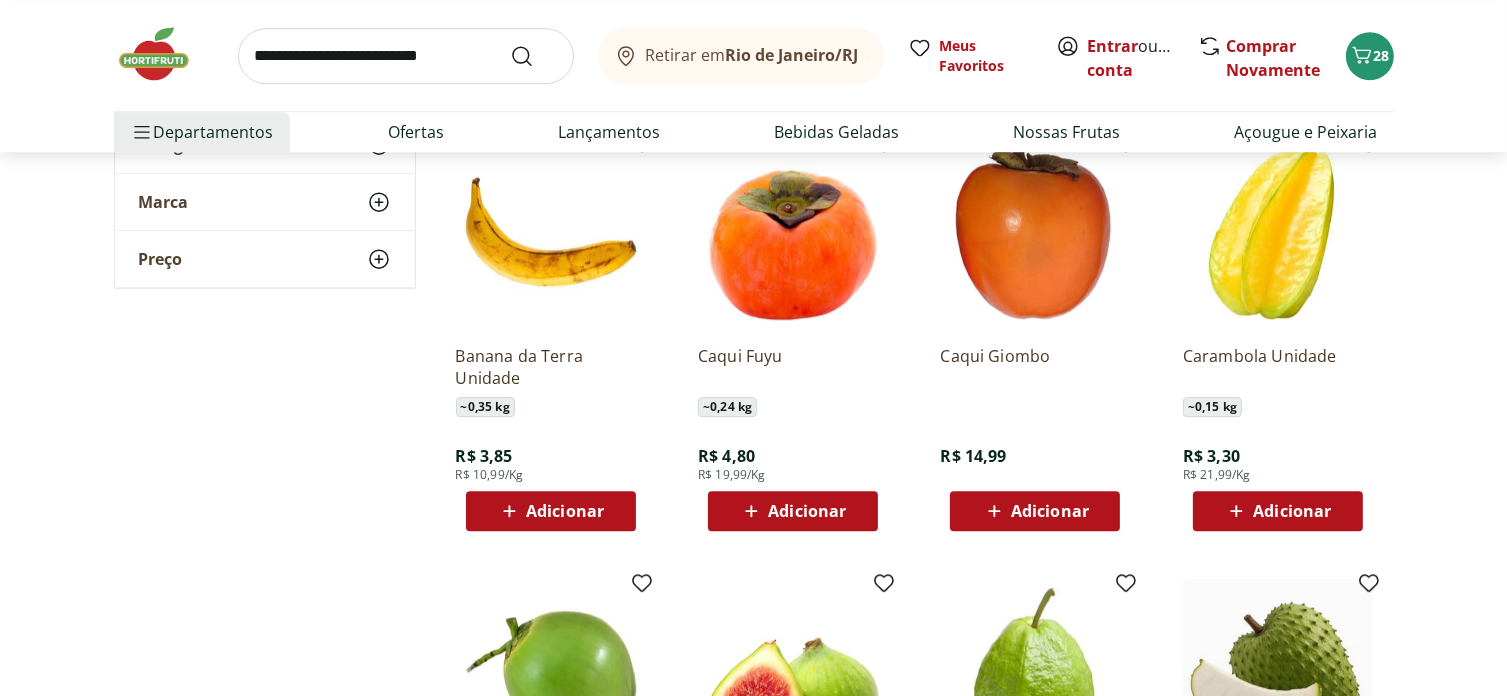 scroll, scrollTop: 5900, scrollLeft: 0, axis: vertical 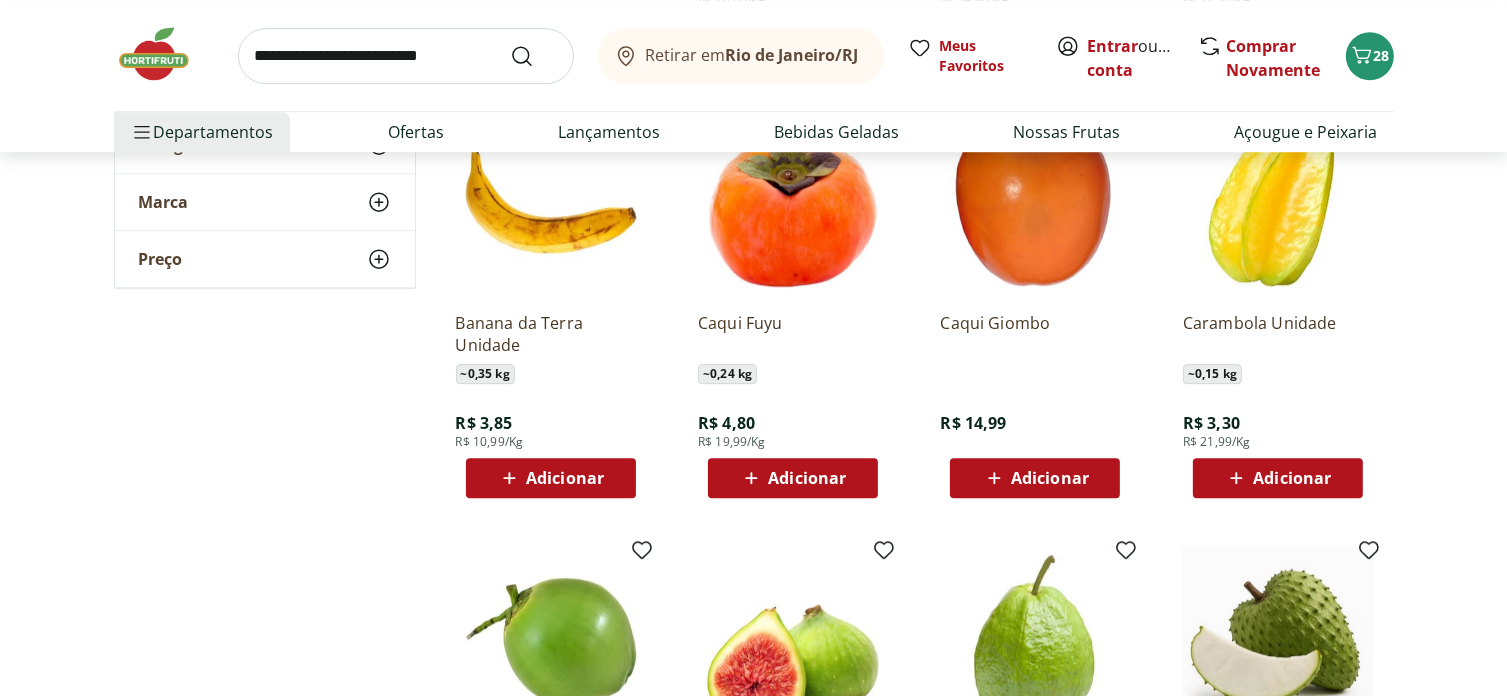 click on "Adicionar" at bounding box center [565, 478] 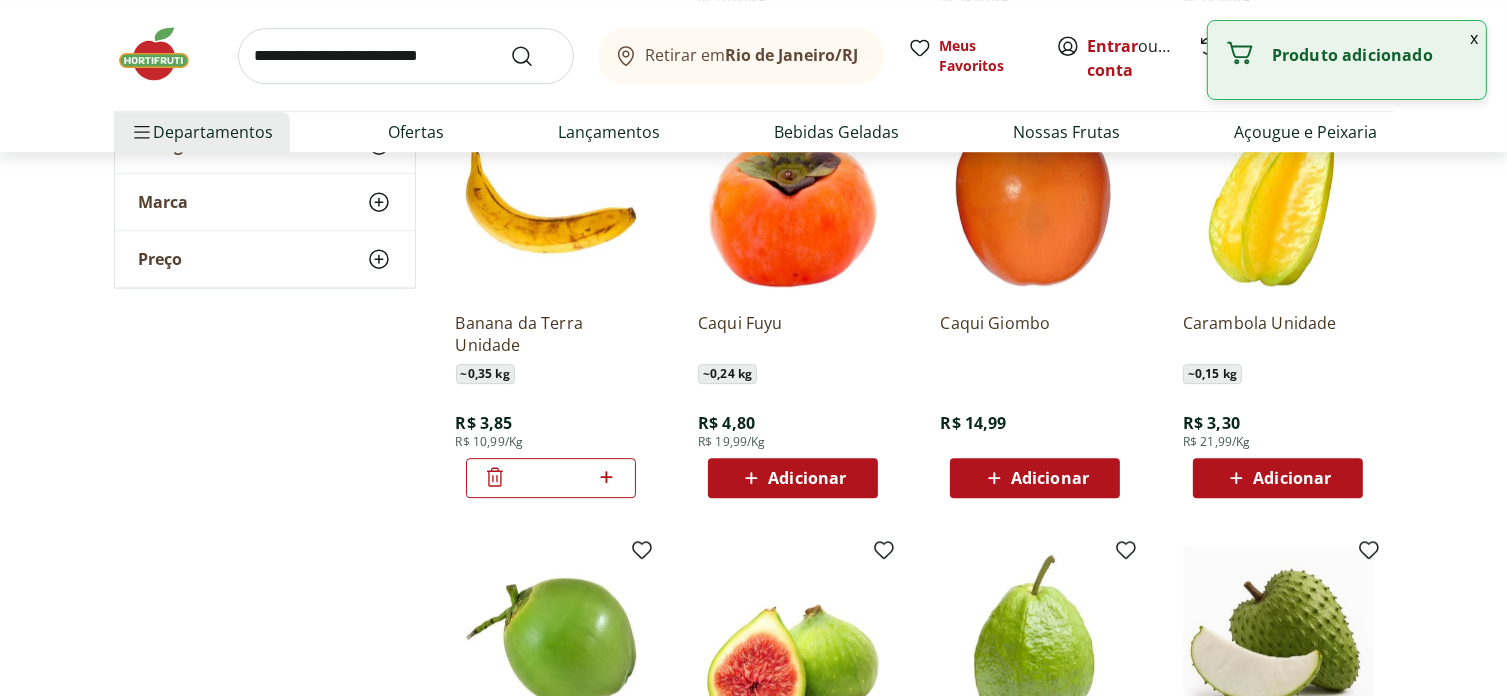 click 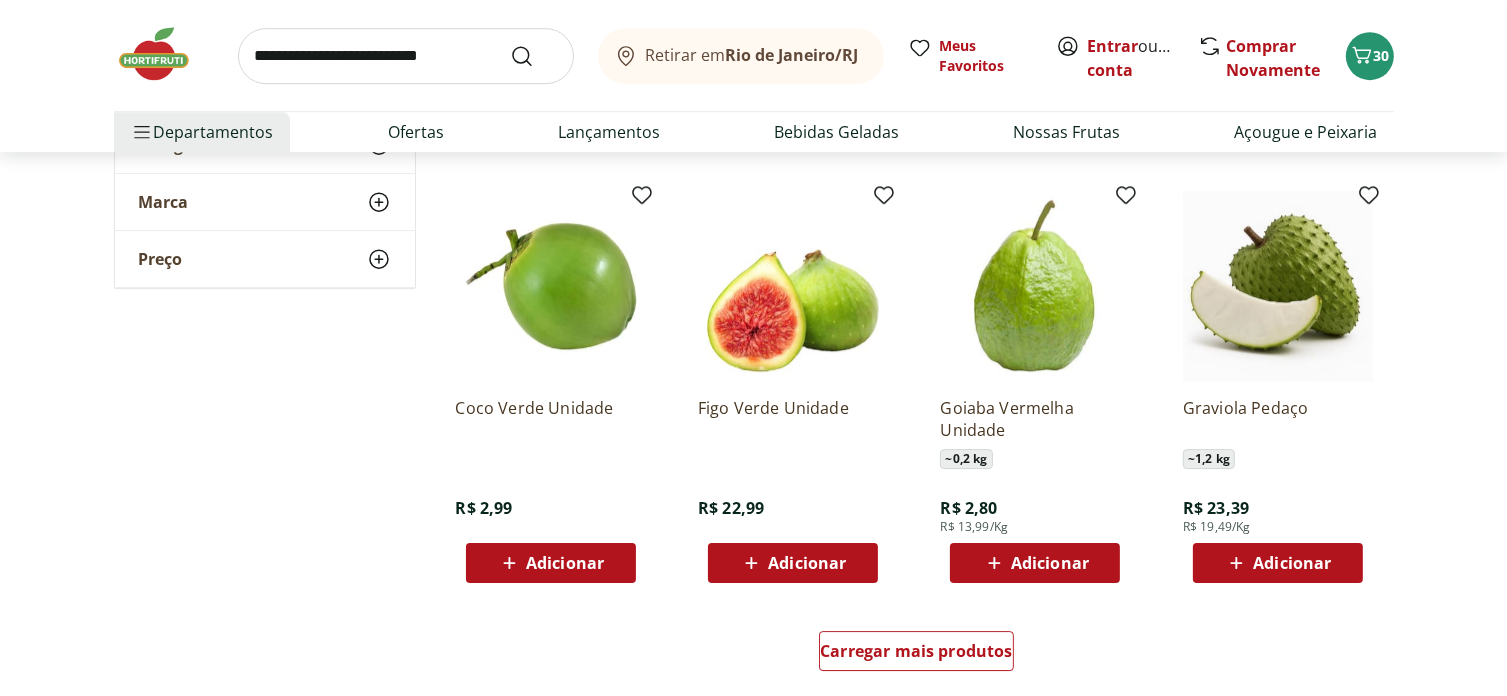 scroll, scrollTop: 6300, scrollLeft: 0, axis: vertical 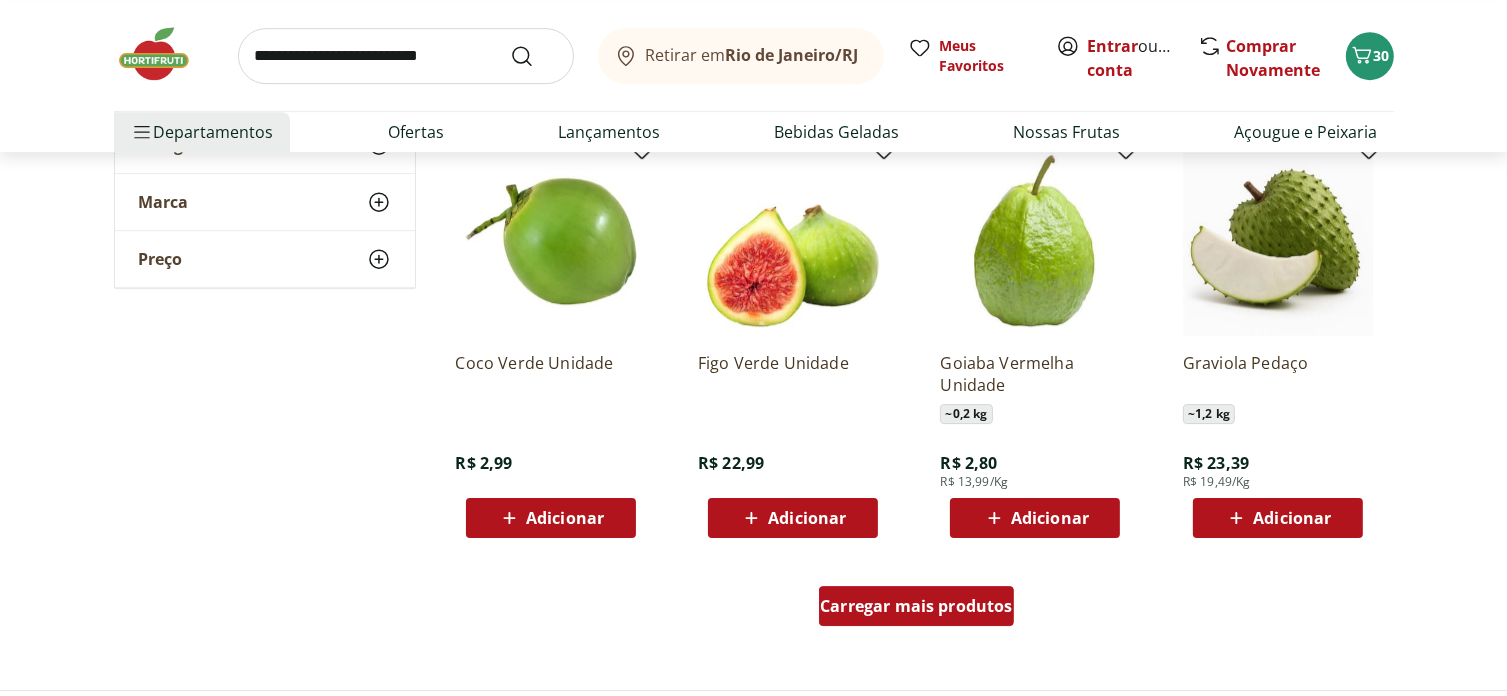 click on "Carregar mais produtos" at bounding box center (916, 606) 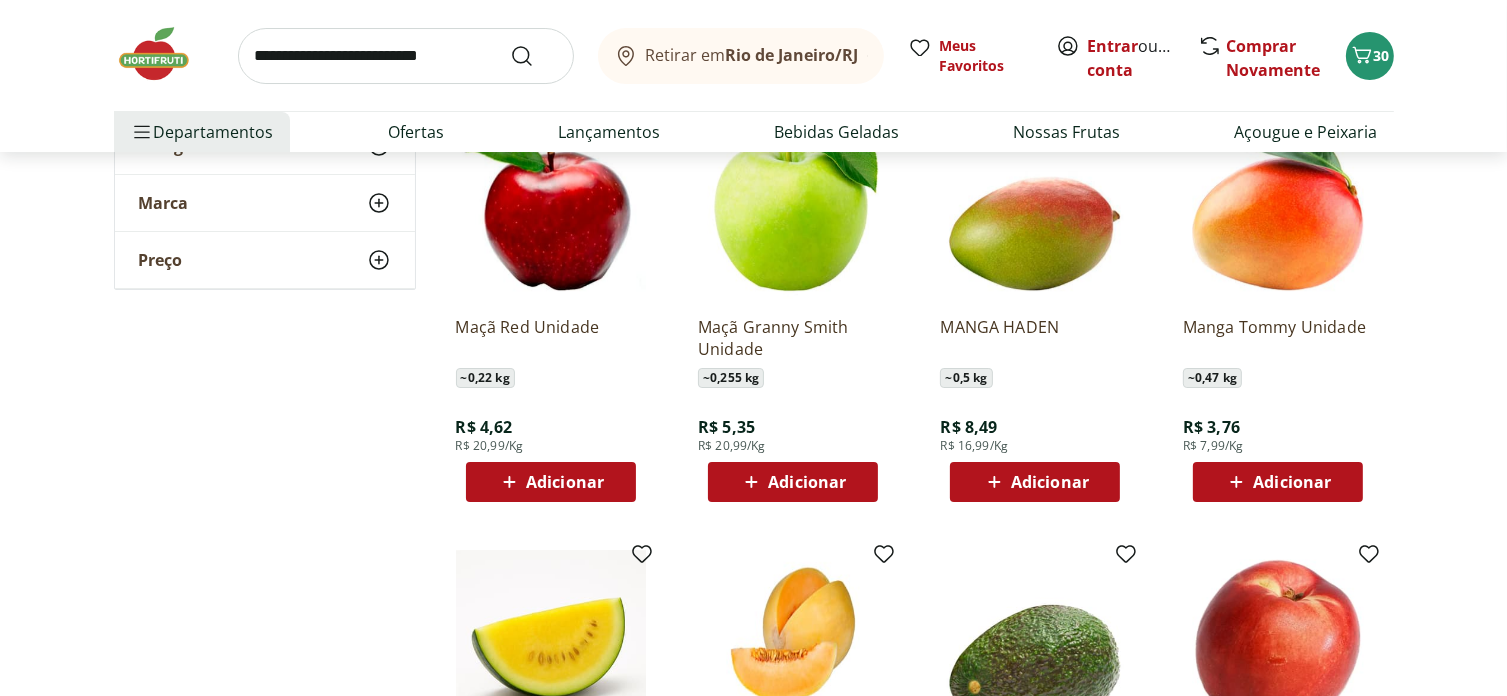 scroll, scrollTop: 7300, scrollLeft: 0, axis: vertical 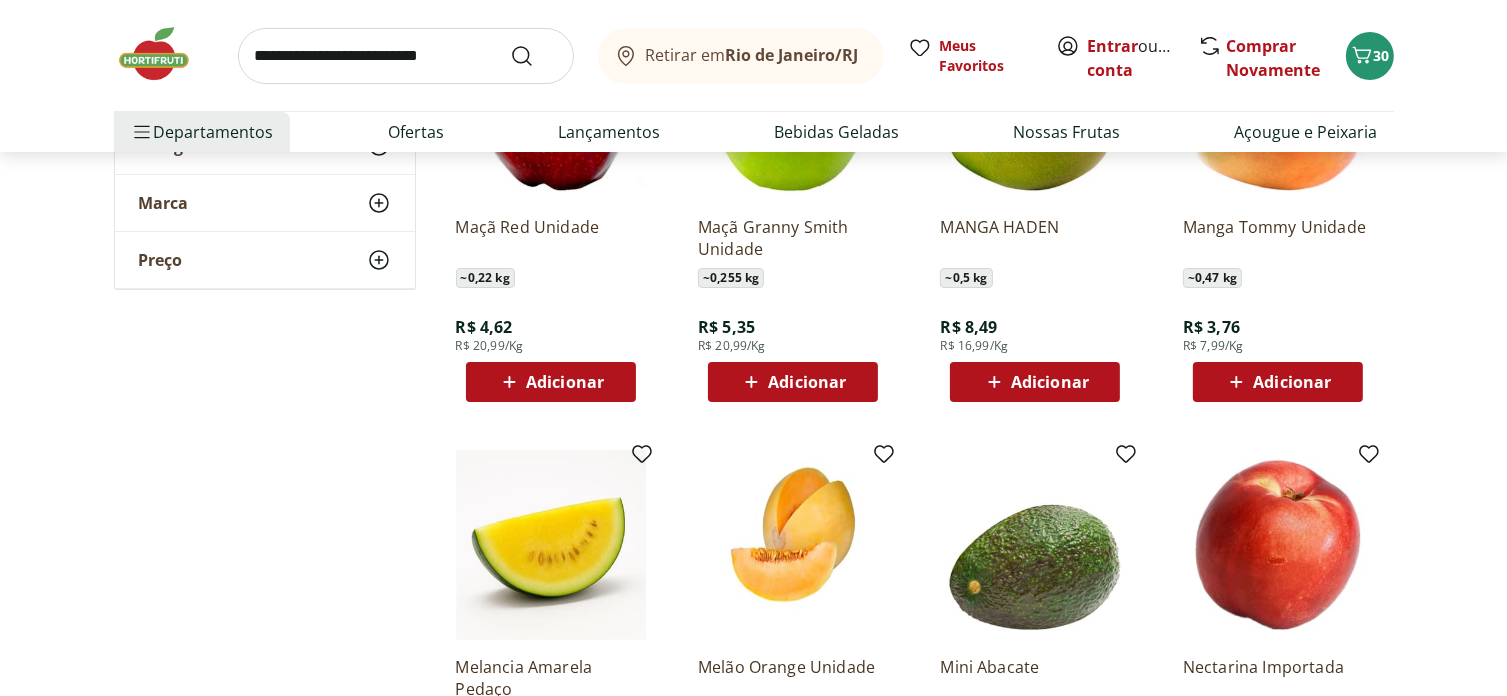 click on "Adicionar" at bounding box center [1292, 382] 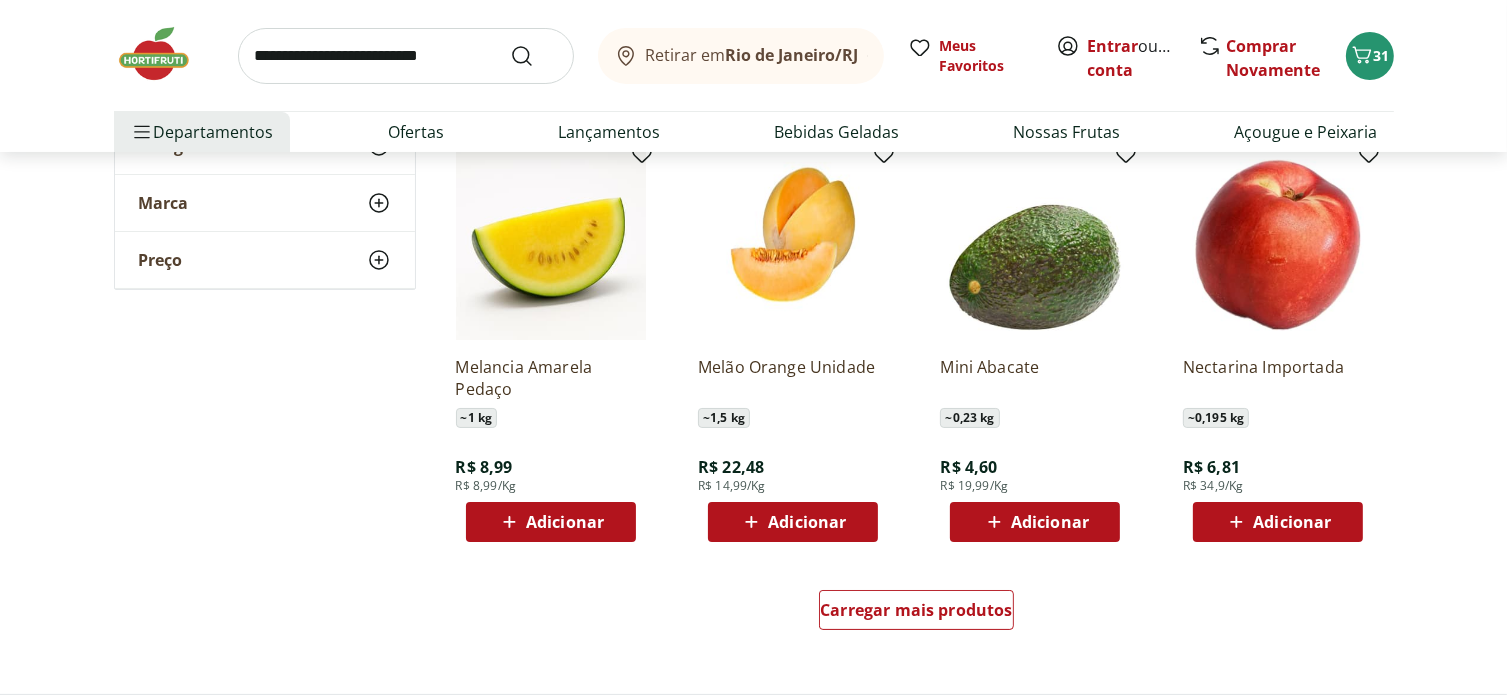 scroll, scrollTop: 7700, scrollLeft: 0, axis: vertical 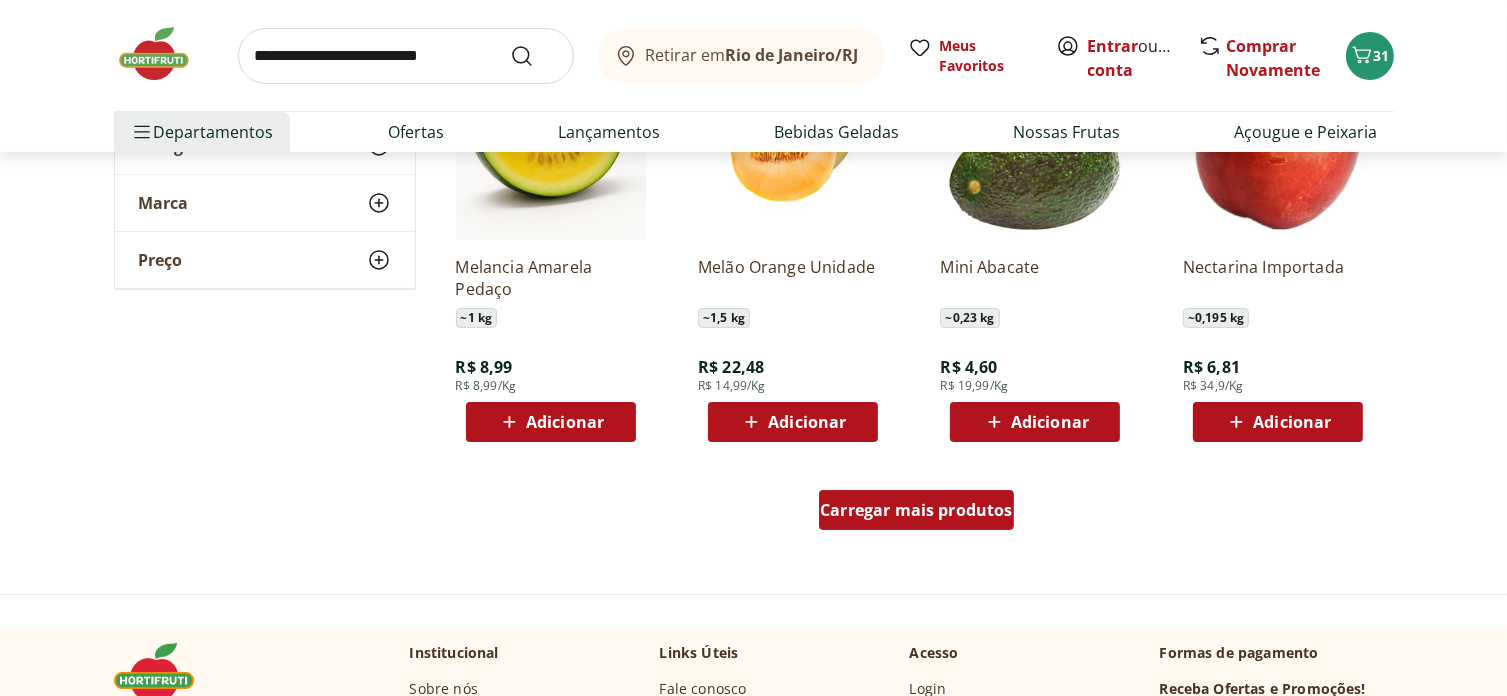 click on "Carregar mais produtos" at bounding box center (916, 510) 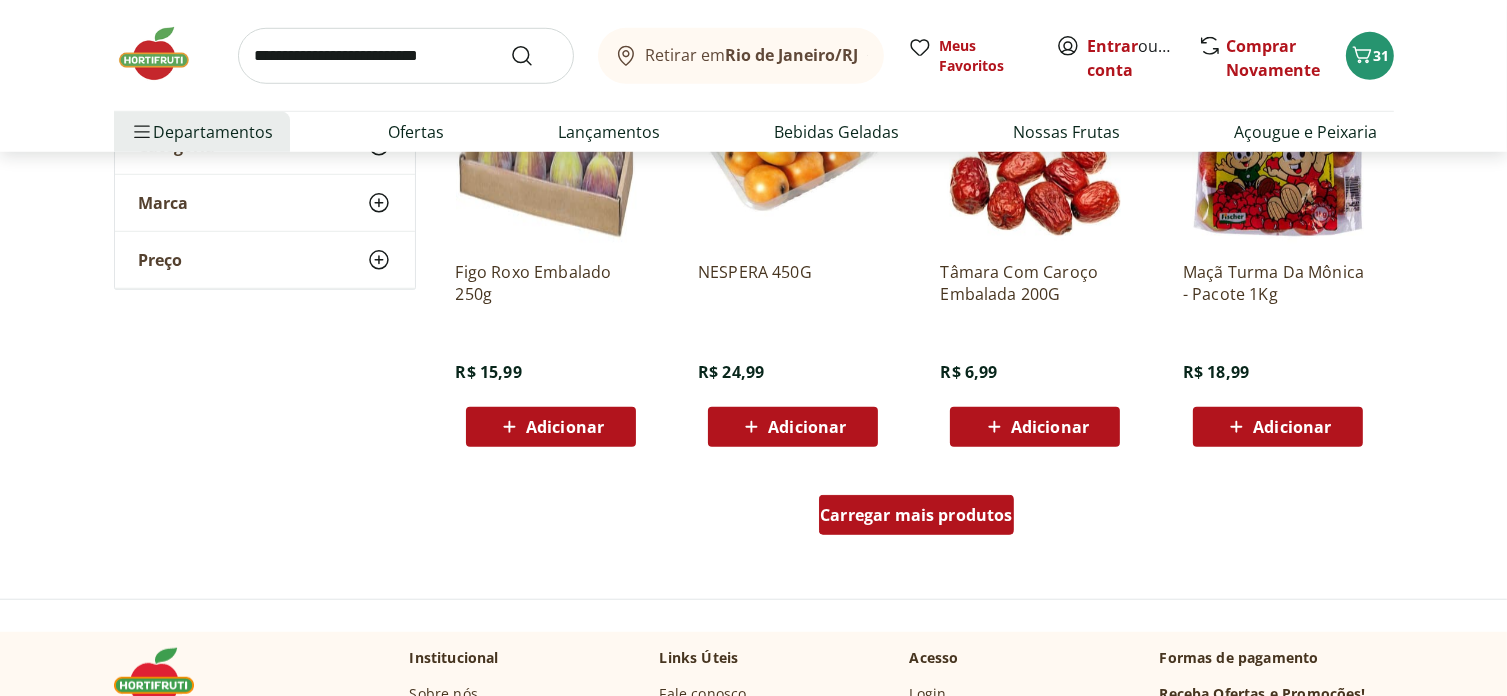 scroll, scrollTop: 9000, scrollLeft: 0, axis: vertical 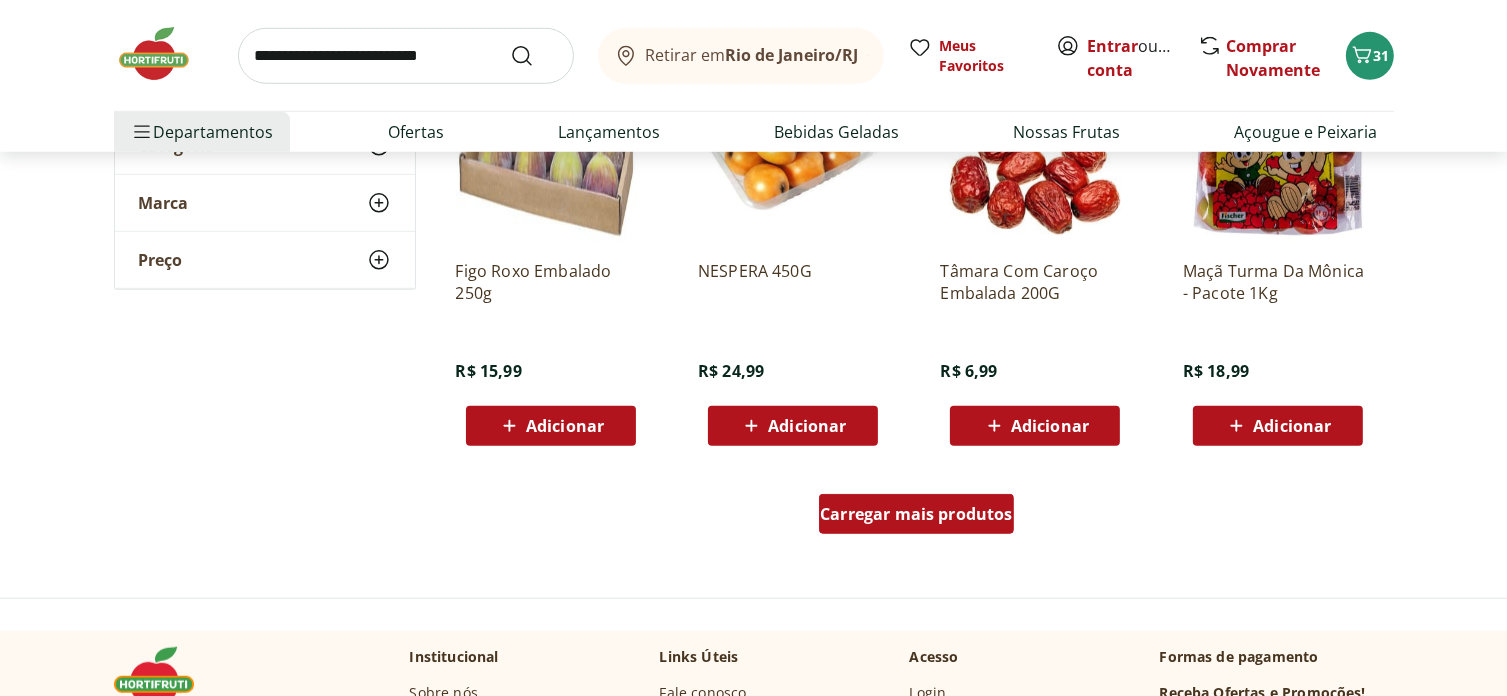 click on "Carregar mais produtos" at bounding box center [916, 514] 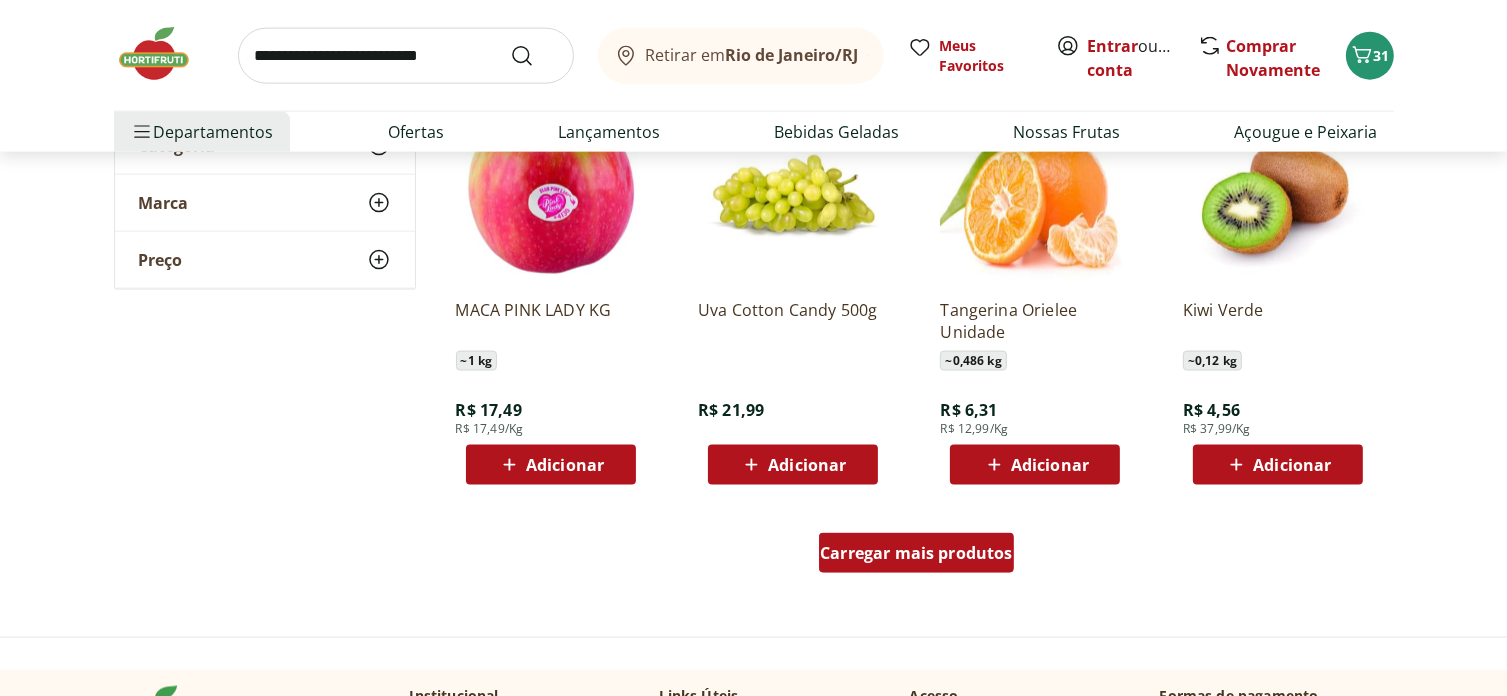 scroll, scrollTop: 10300, scrollLeft: 0, axis: vertical 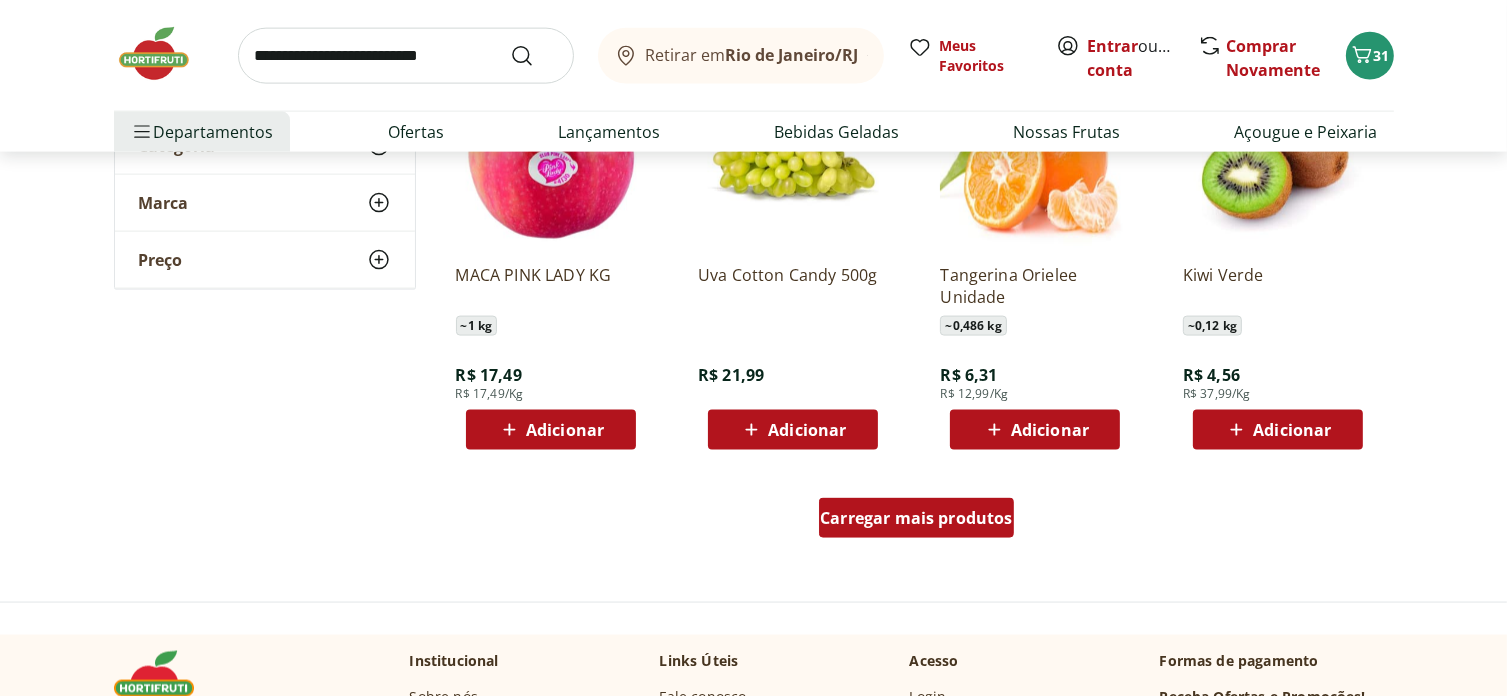 click on "Carregar mais produtos" at bounding box center (916, 518) 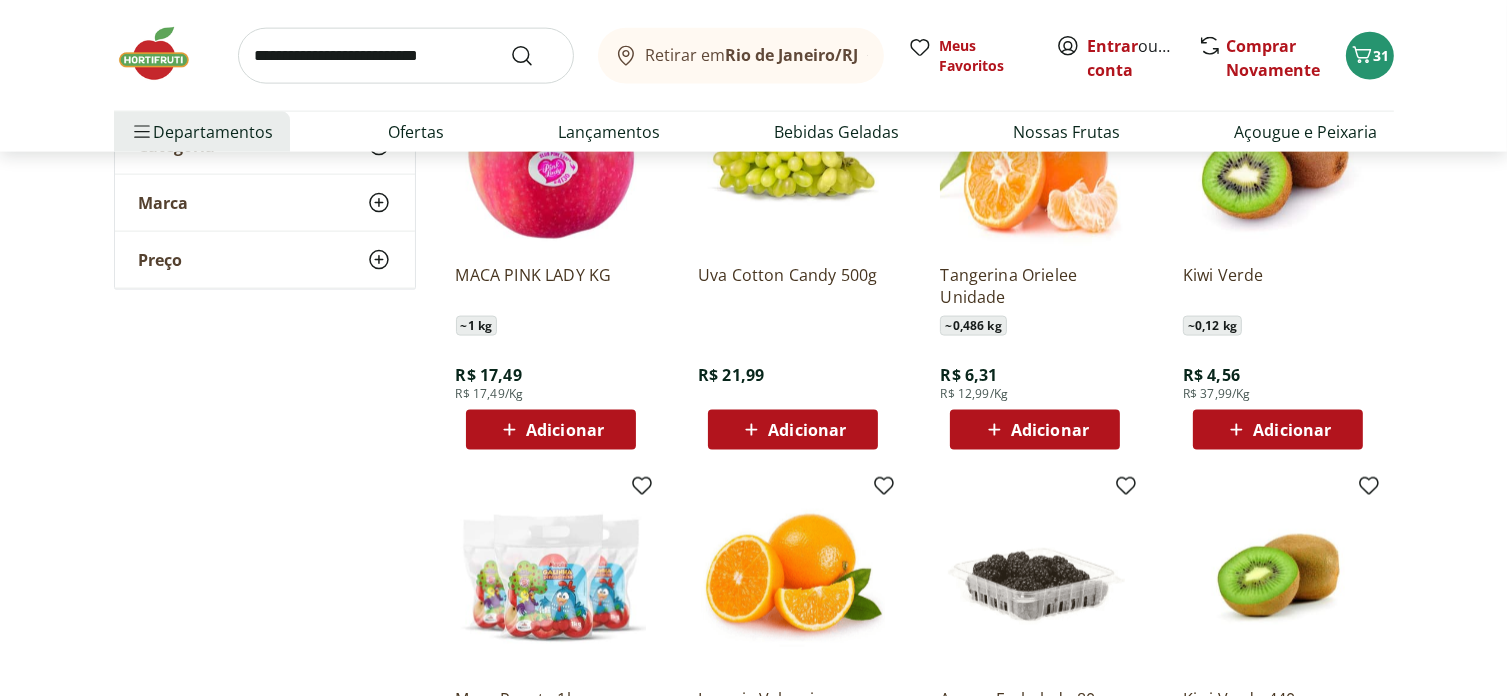 scroll, scrollTop: 10400, scrollLeft: 0, axis: vertical 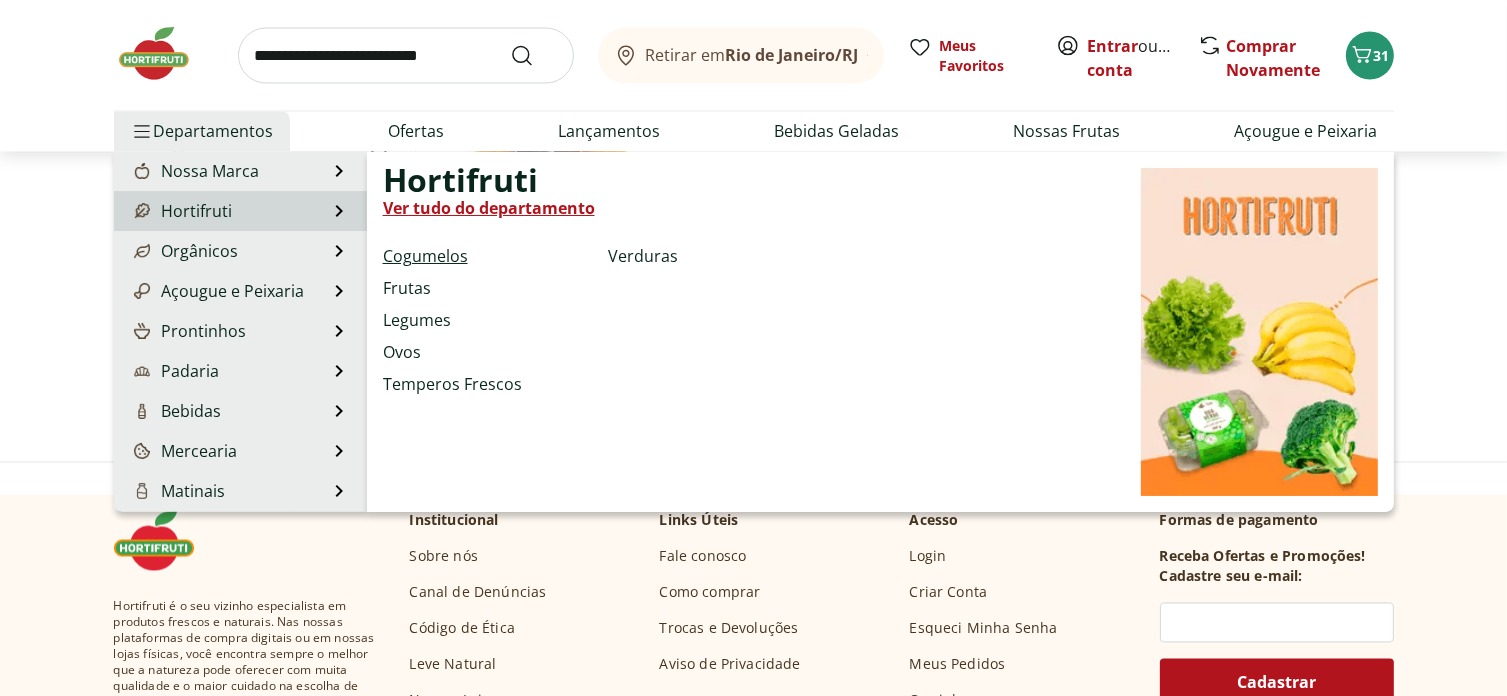 click on "Cogumelos" at bounding box center (425, 256) 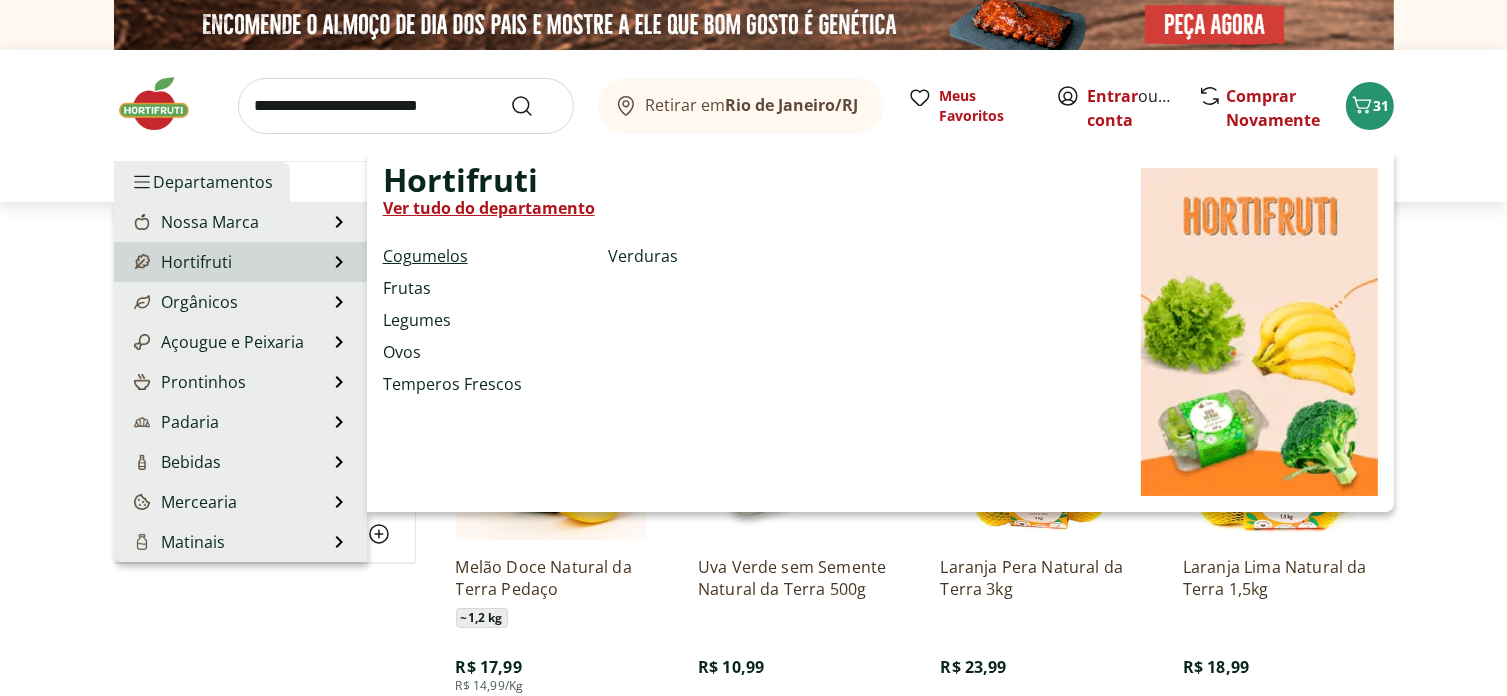 select on "**********" 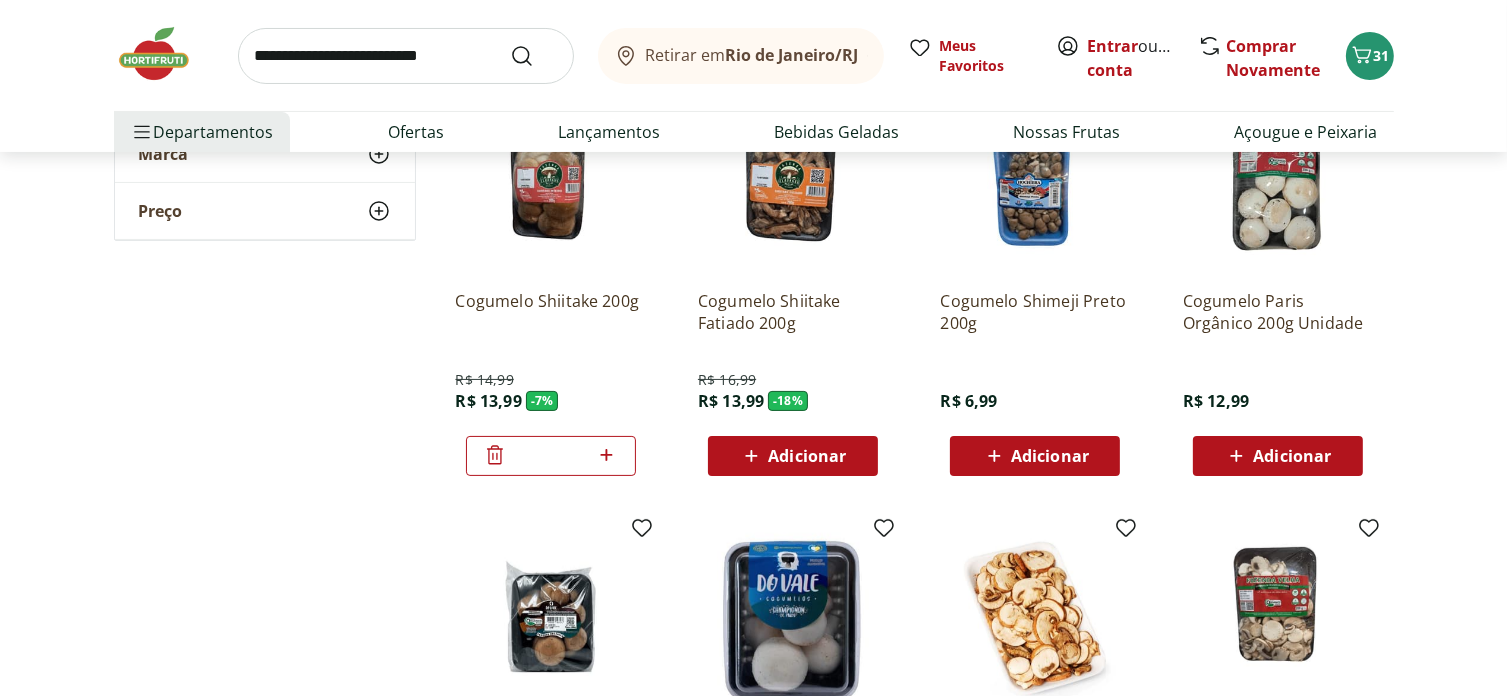 scroll, scrollTop: 300, scrollLeft: 0, axis: vertical 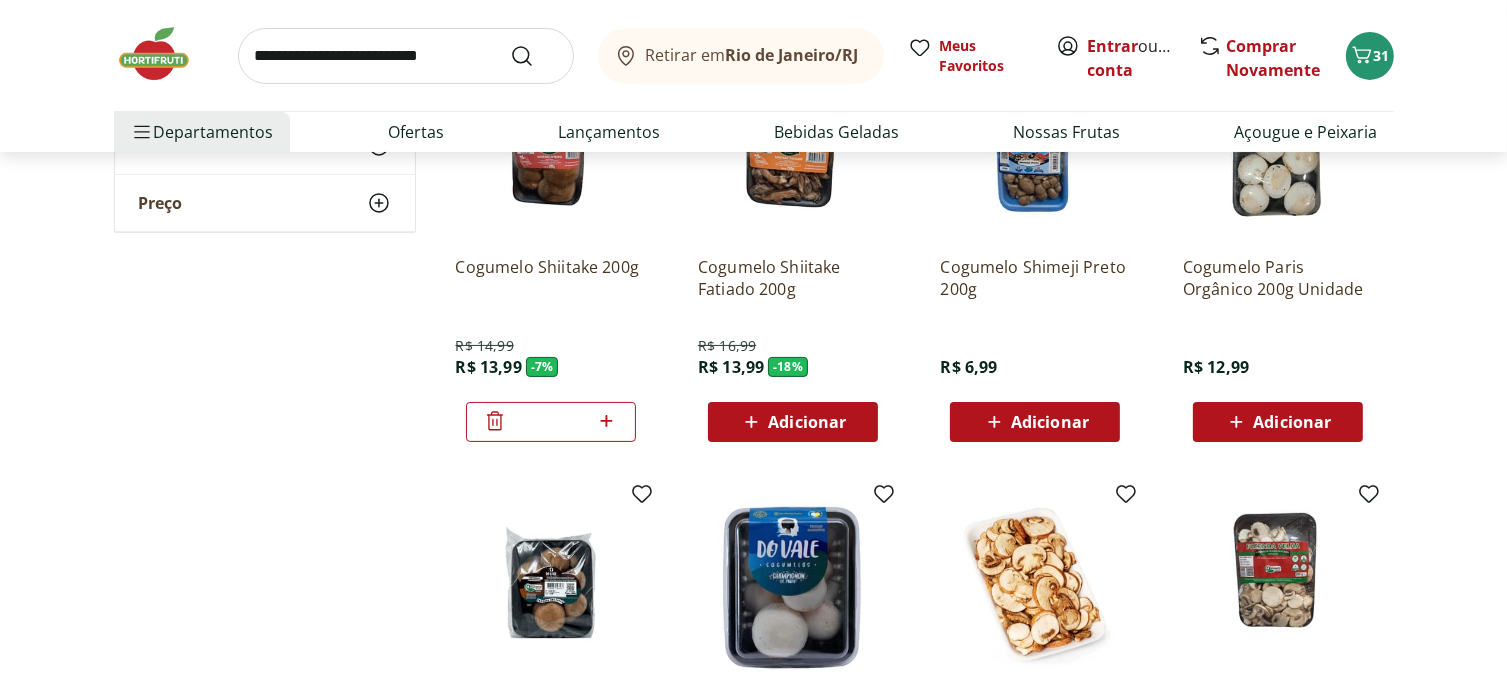 click on "Adicionar" at bounding box center (1050, 422) 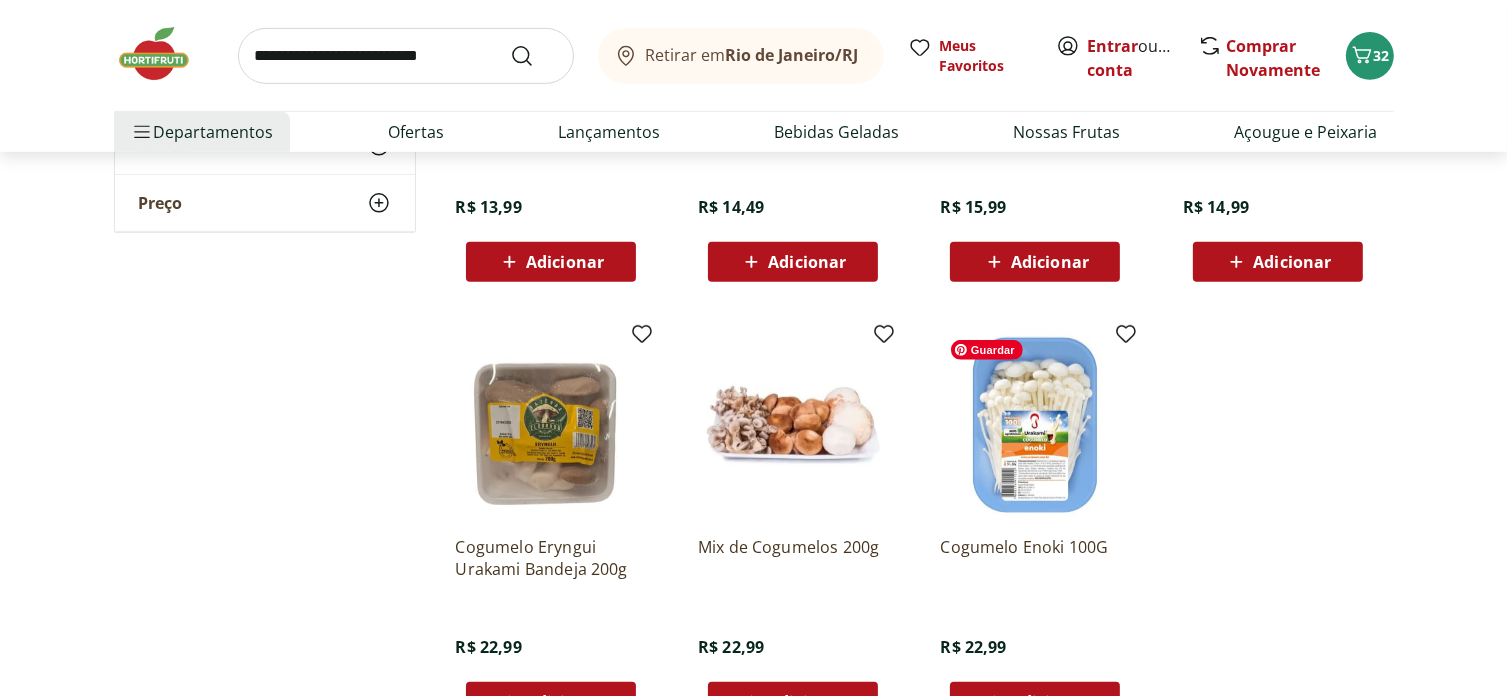 scroll, scrollTop: 1000, scrollLeft: 0, axis: vertical 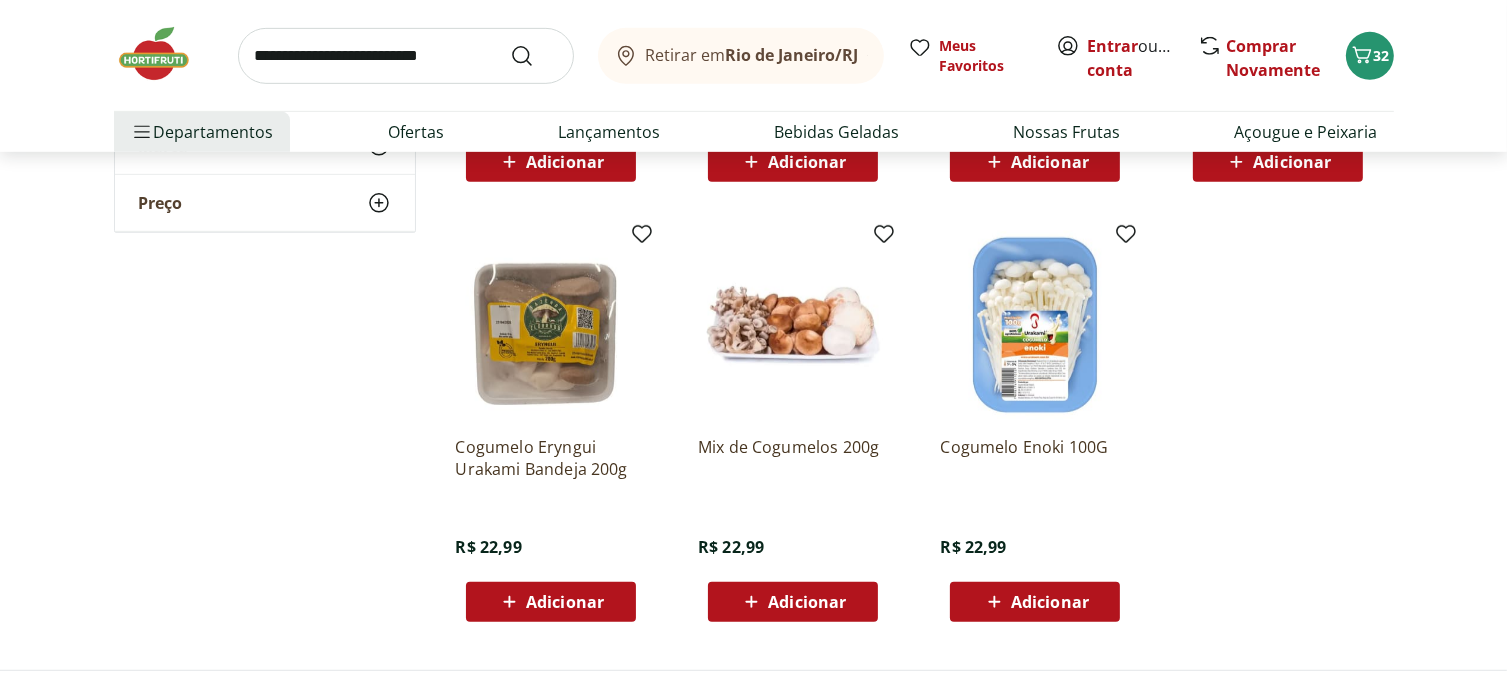 click 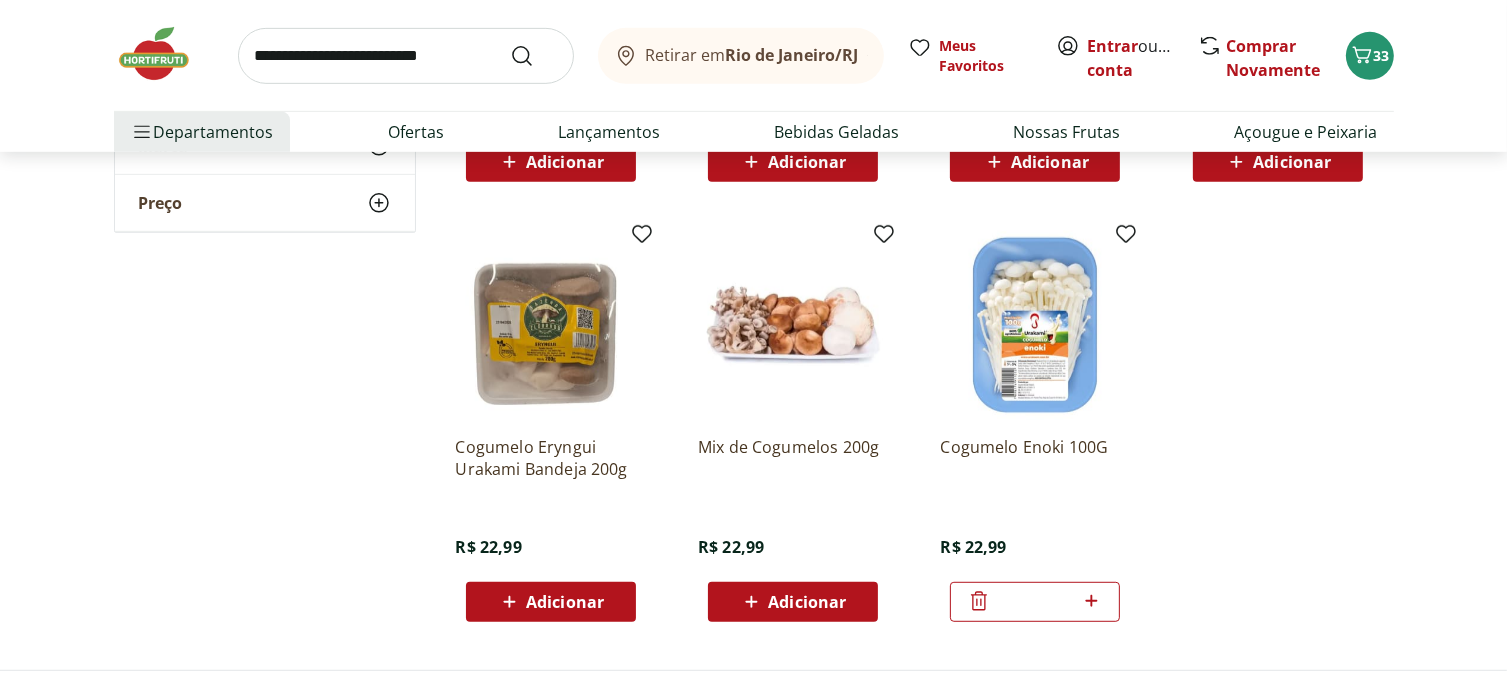 click on "Adicionar" at bounding box center [807, 602] 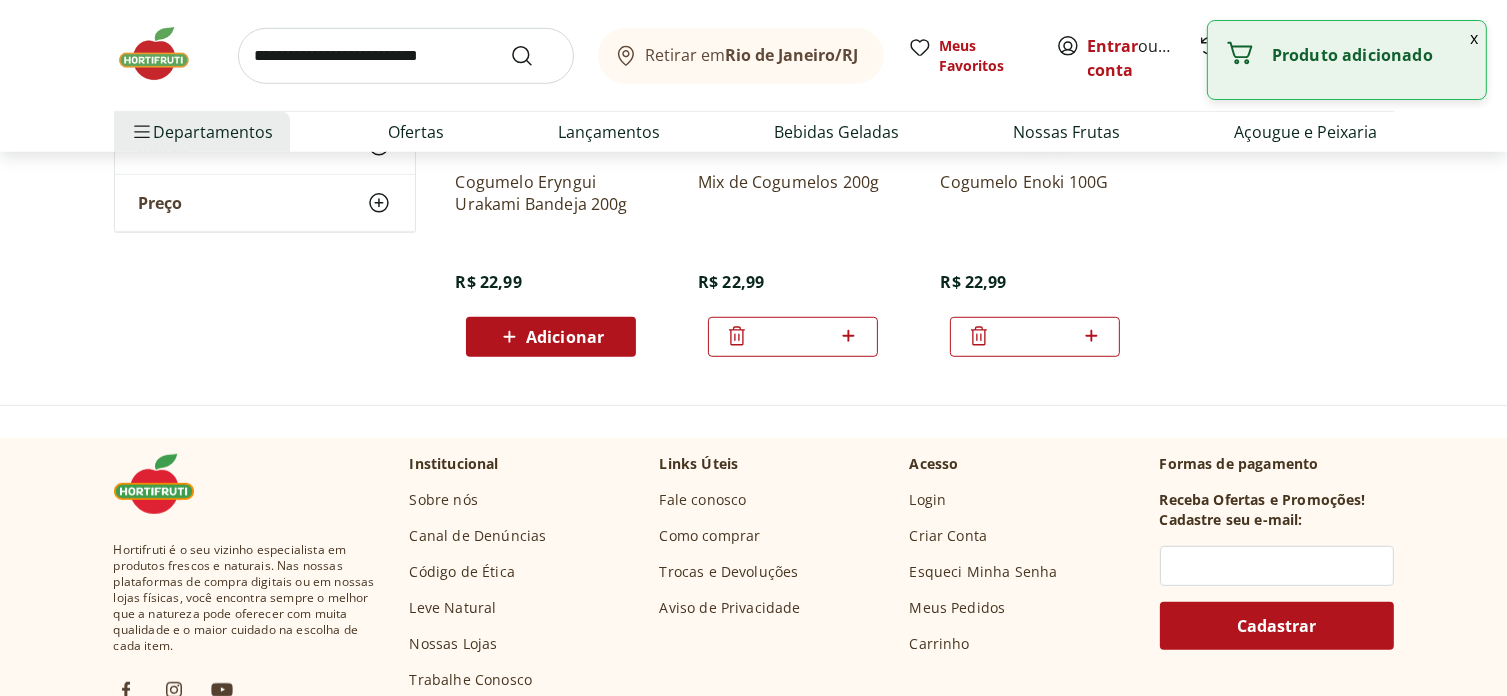 scroll, scrollTop: 1300, scrollLeft: 0, axis: vertical 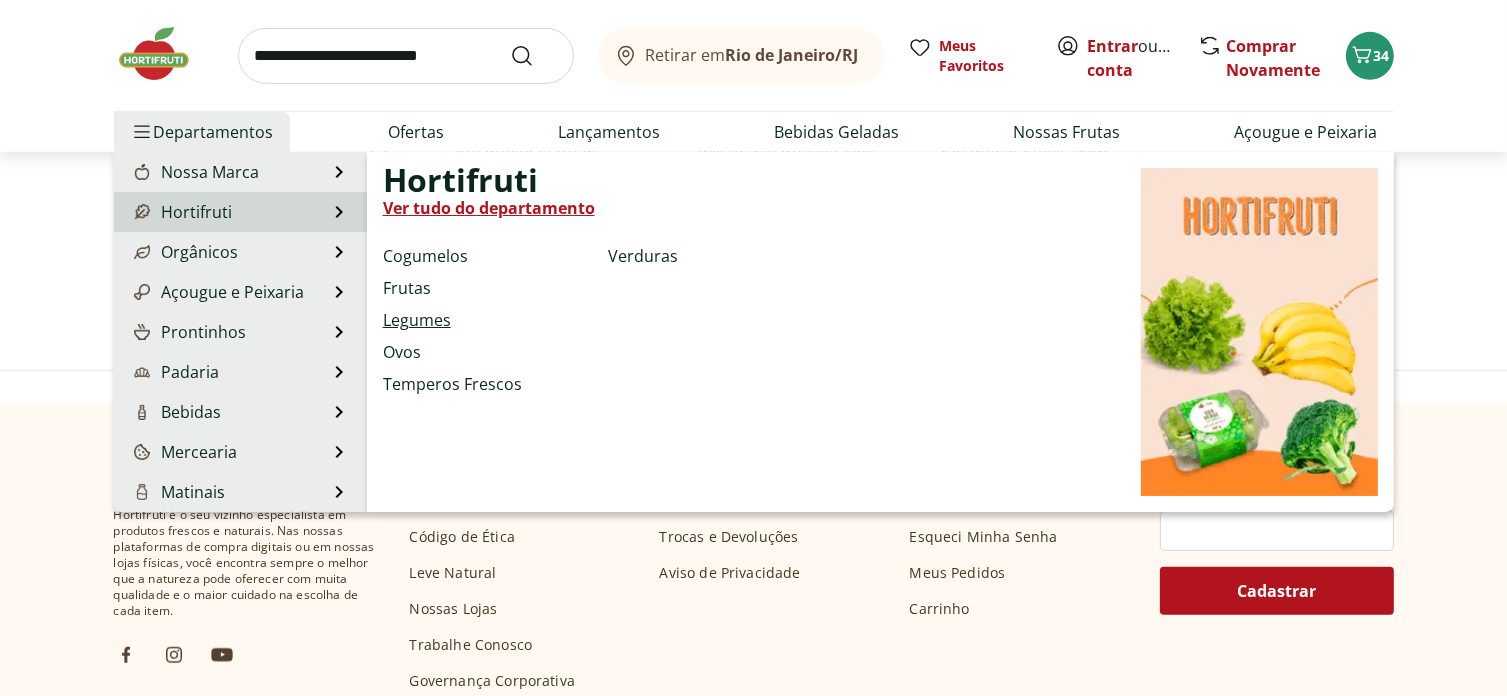 click on "Legumes" at bounding box center (417, 320) 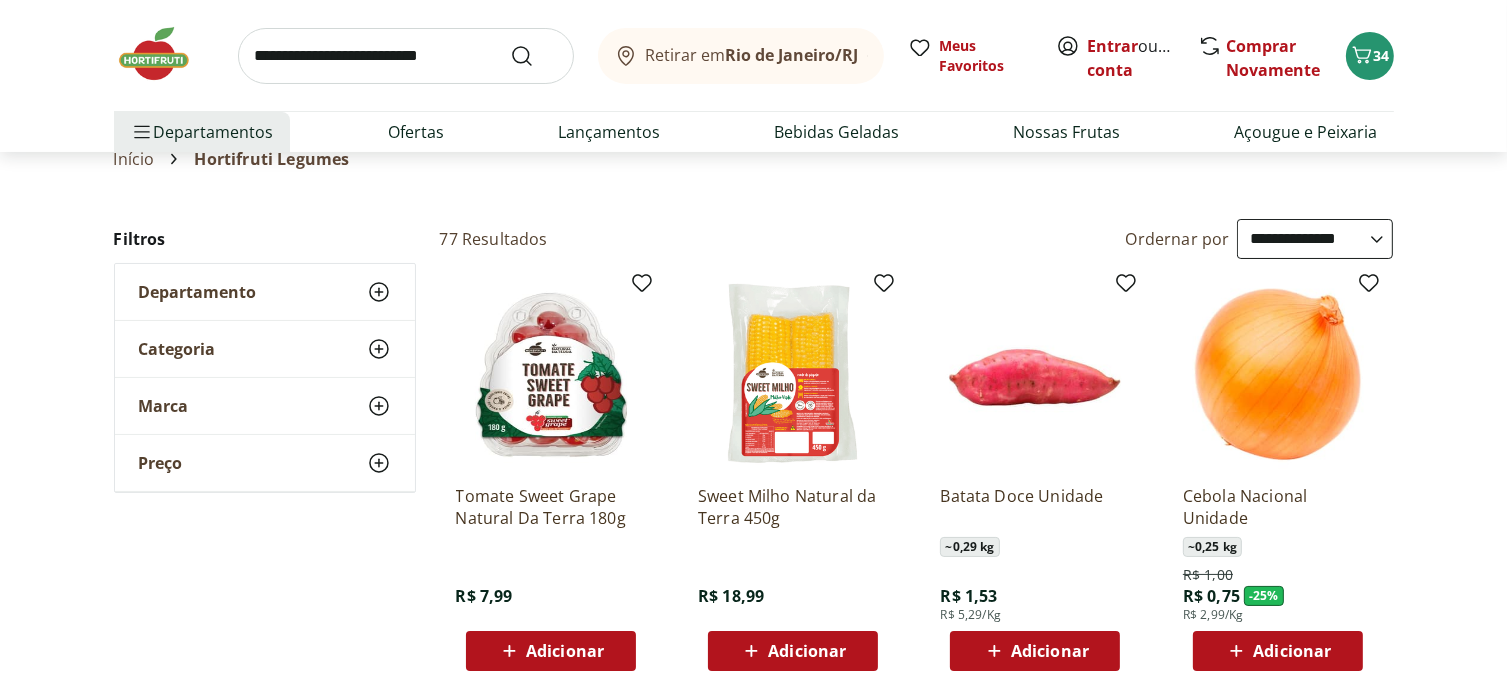 scroll, scrollTop: 100, scrollLeft: 0, axis: vertical 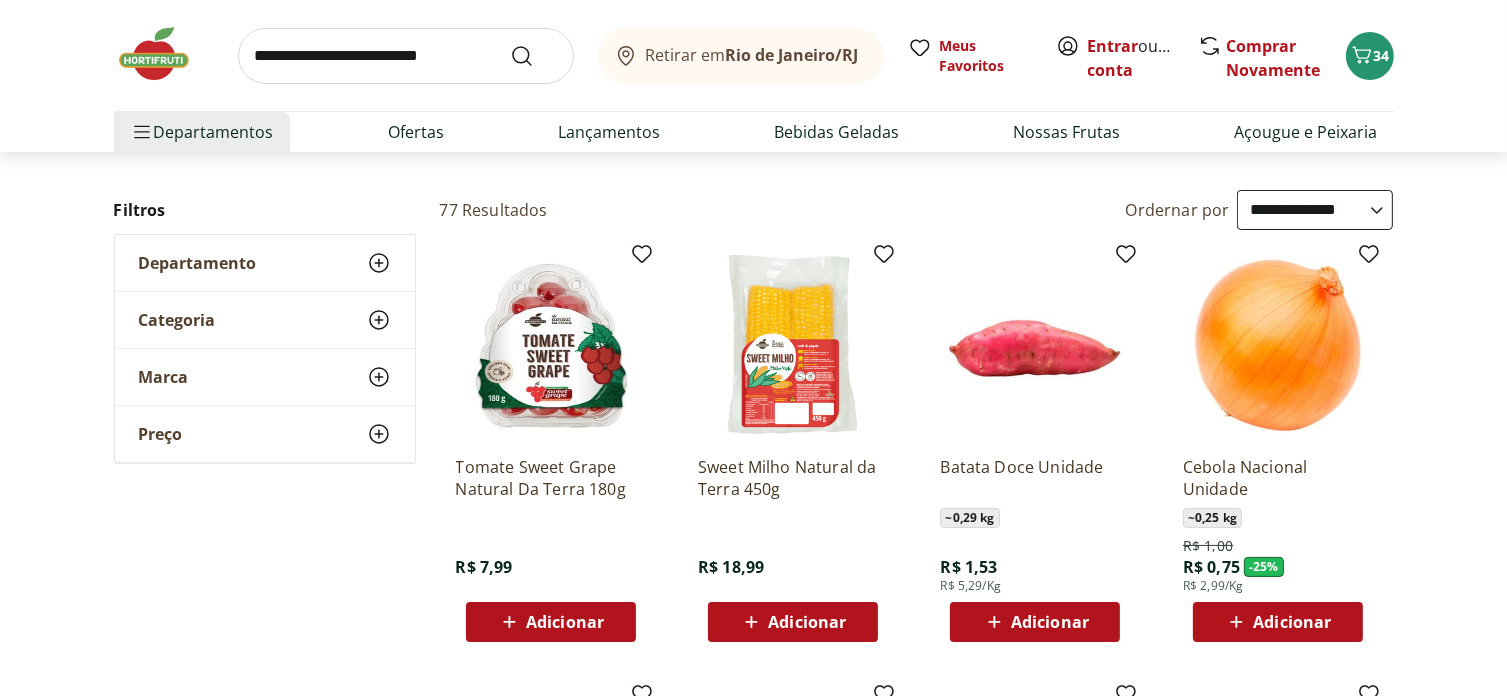 click on "Adicionar" at bounding box center [793, 622] 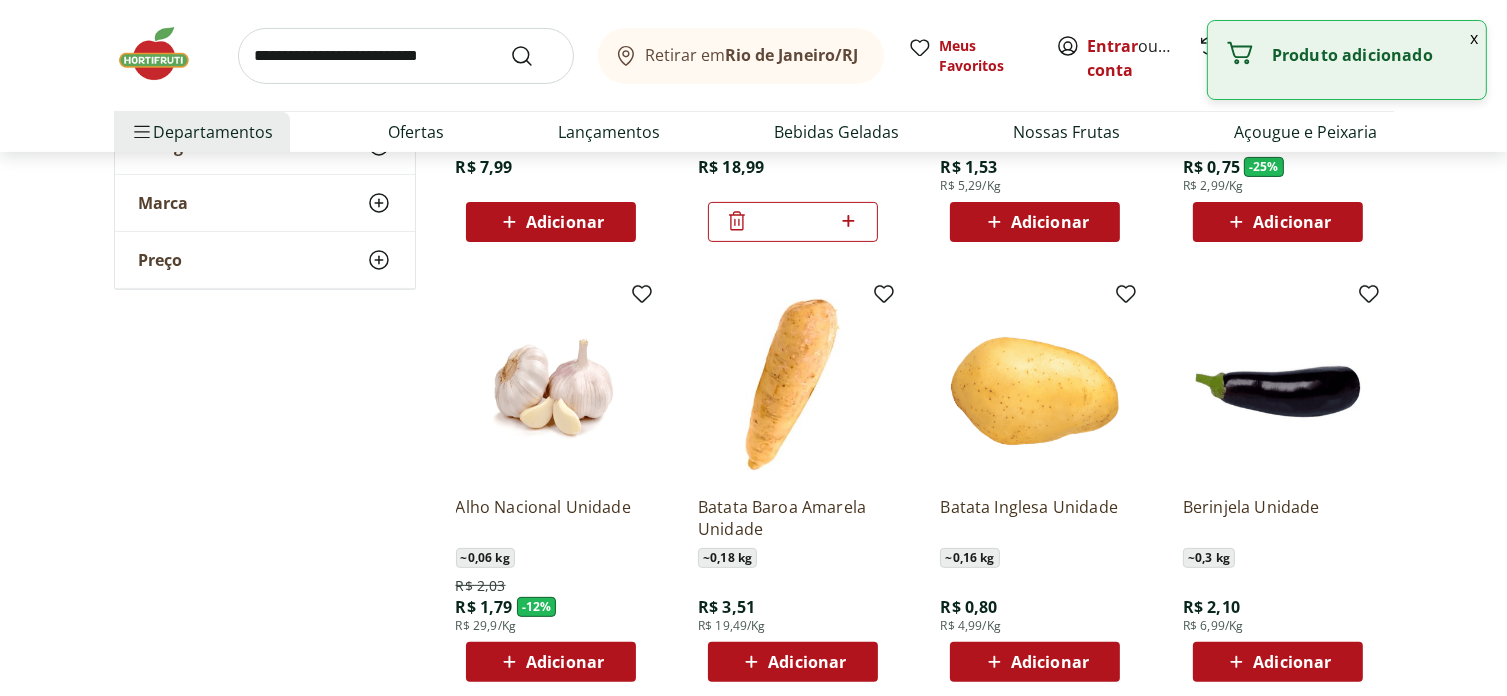 scroll, scrollTop: 600, scrollLeft: 0, axis: vertical 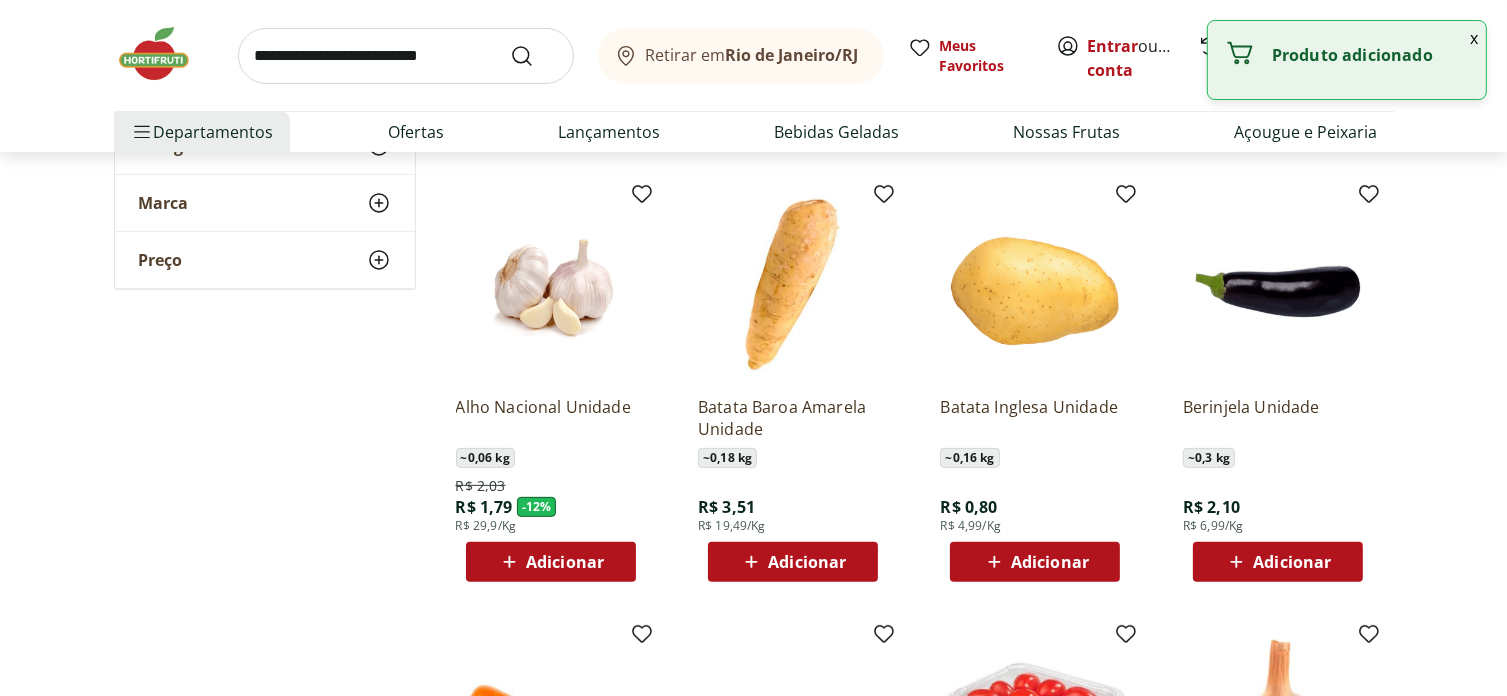 click on "Adicionar" at bounding box center (807, 562) 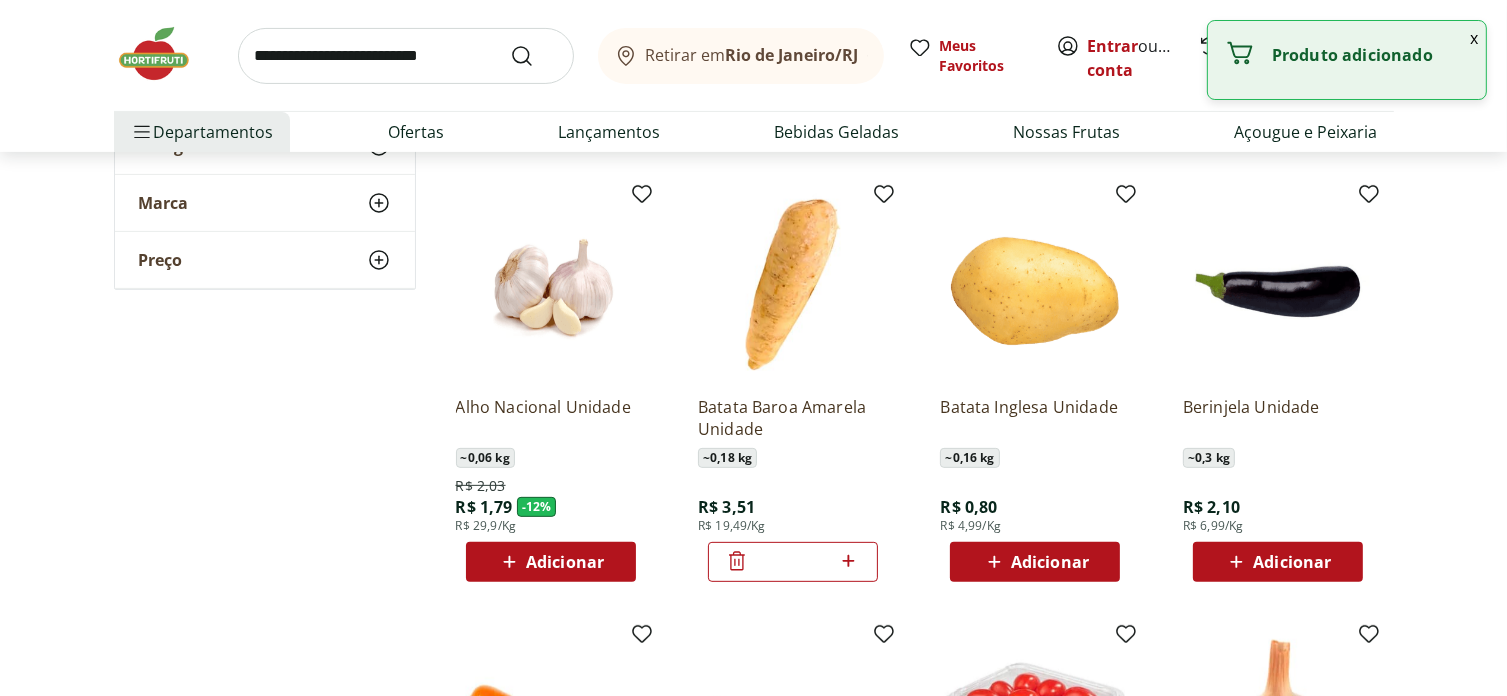 click on "*" at bounding box center [793, 562] 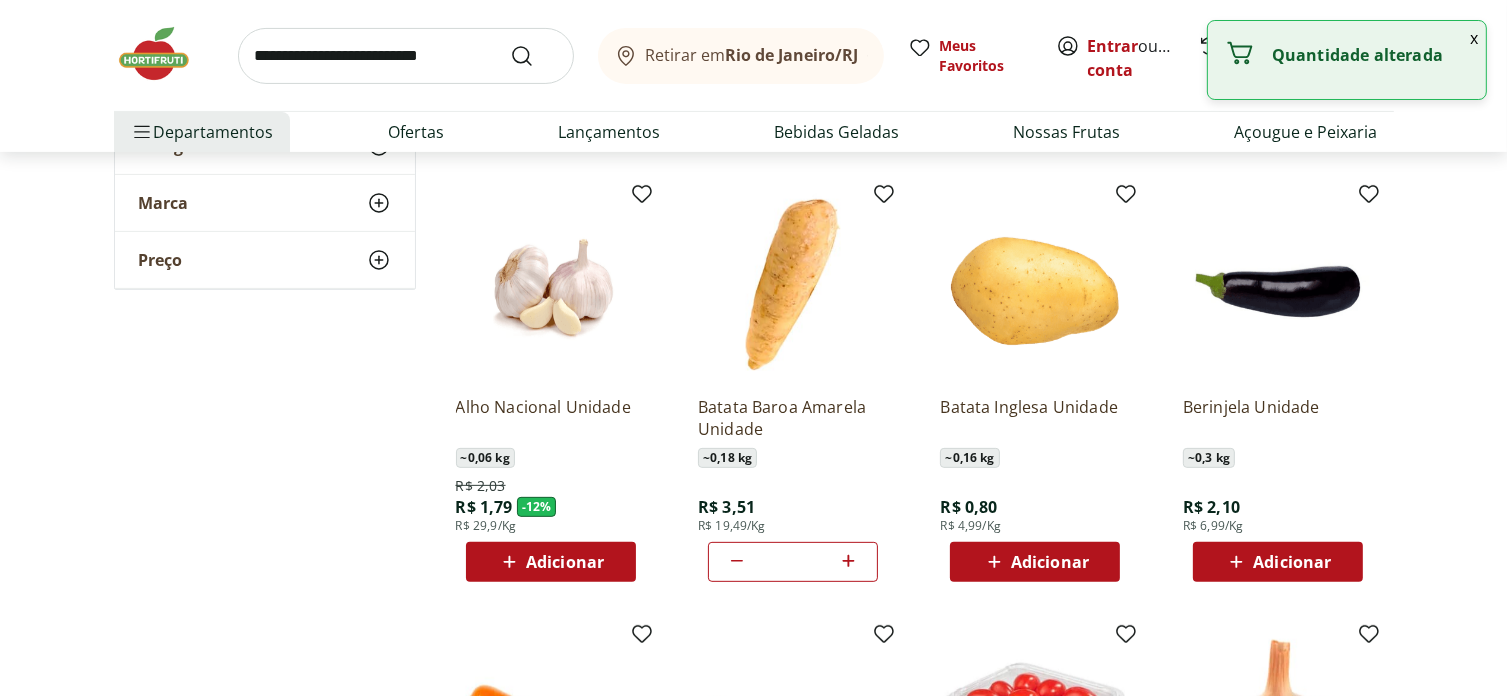 click 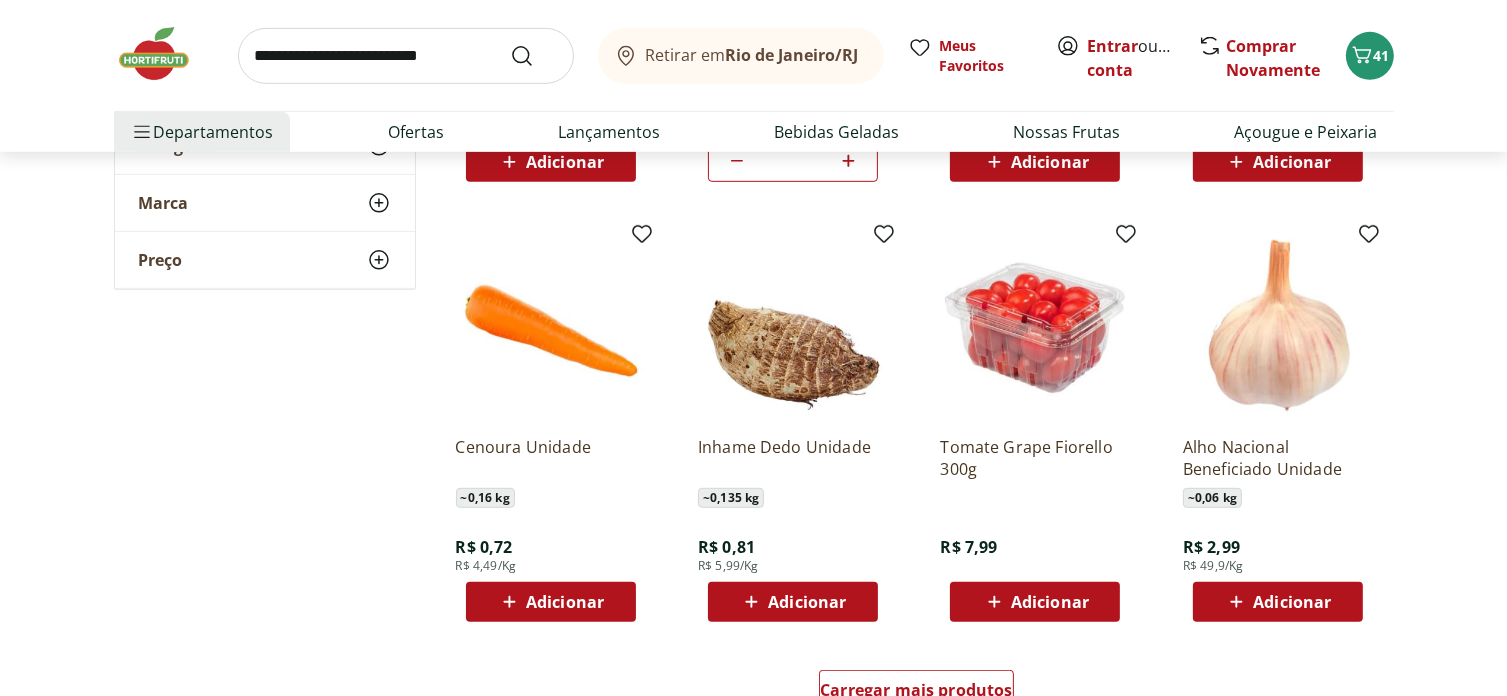 scroll, scrollTop: 1100, scrollLeft: 0, axis: vertical 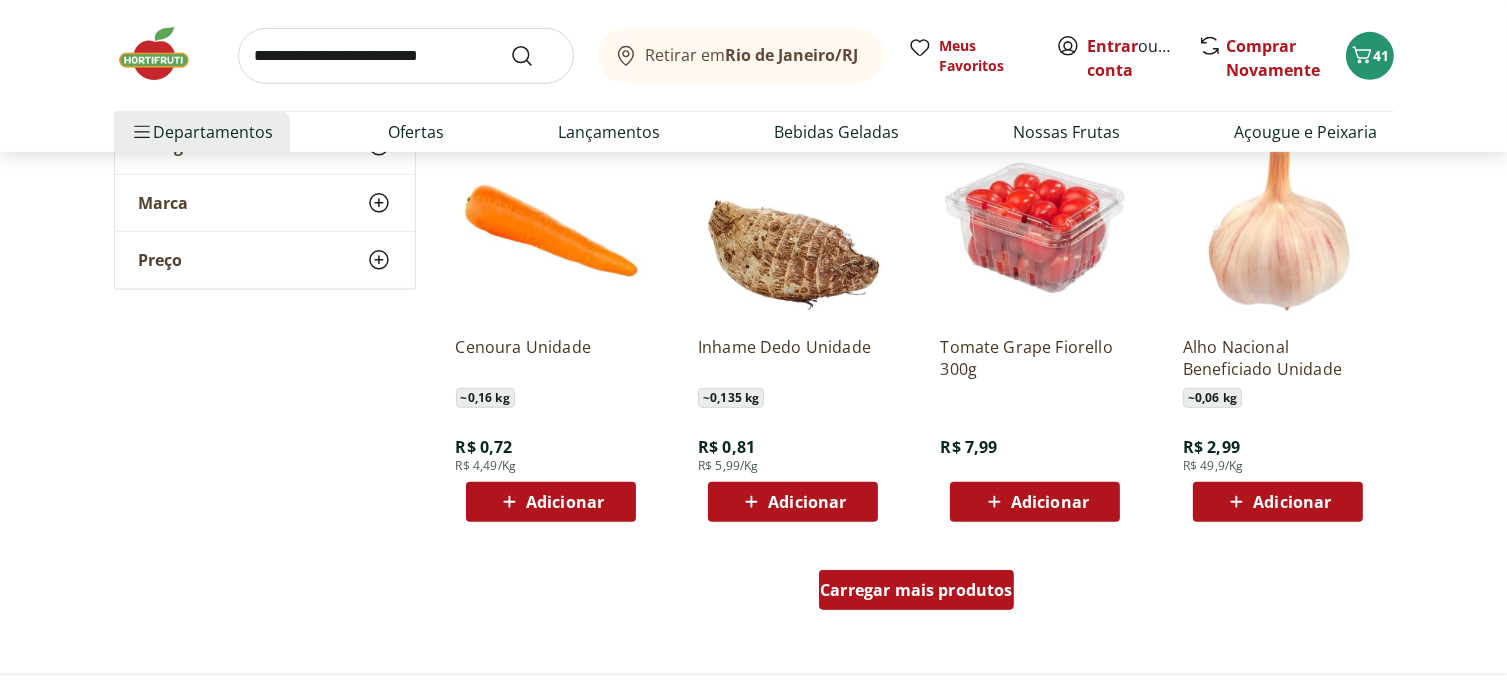 click on "Carregar mais produtos" at bounding box center [916, 590] 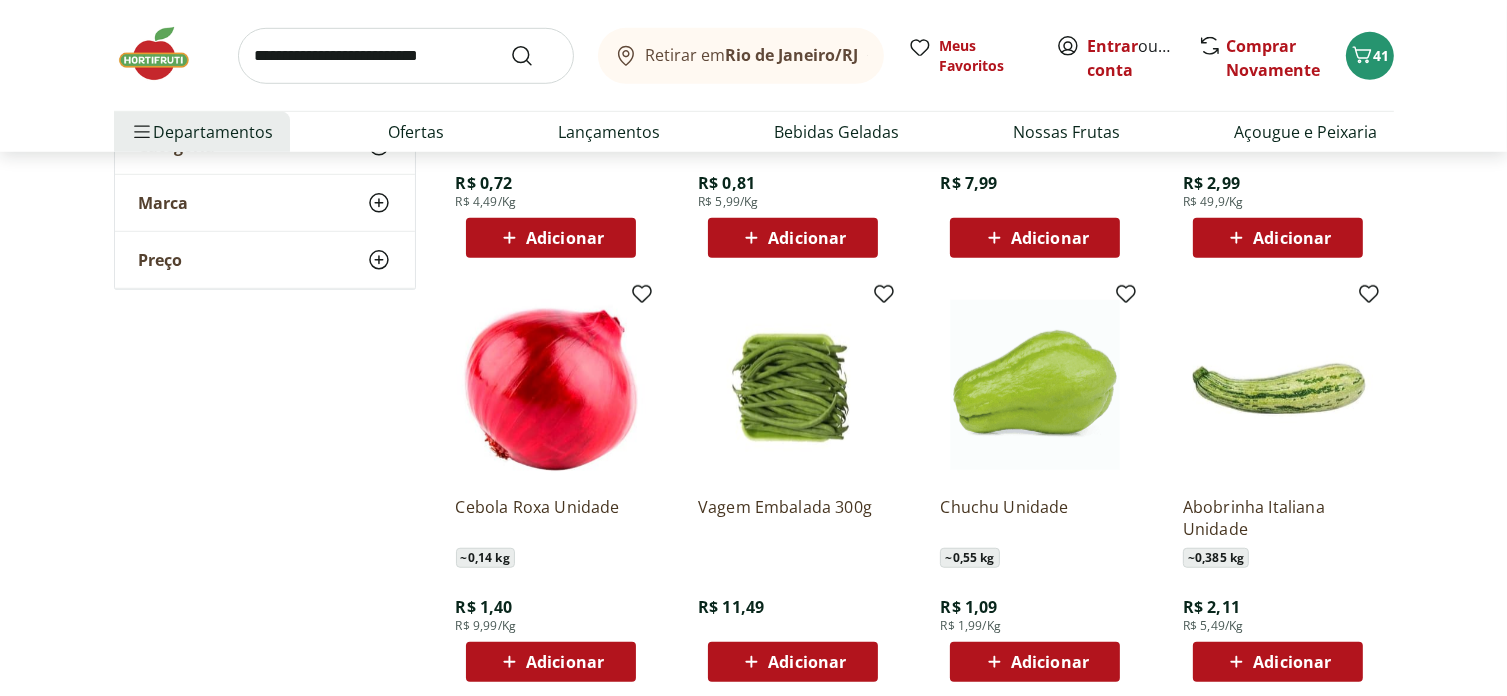 scroll, scrollTop: 1400, scrollLeft: 0, axis: vertical 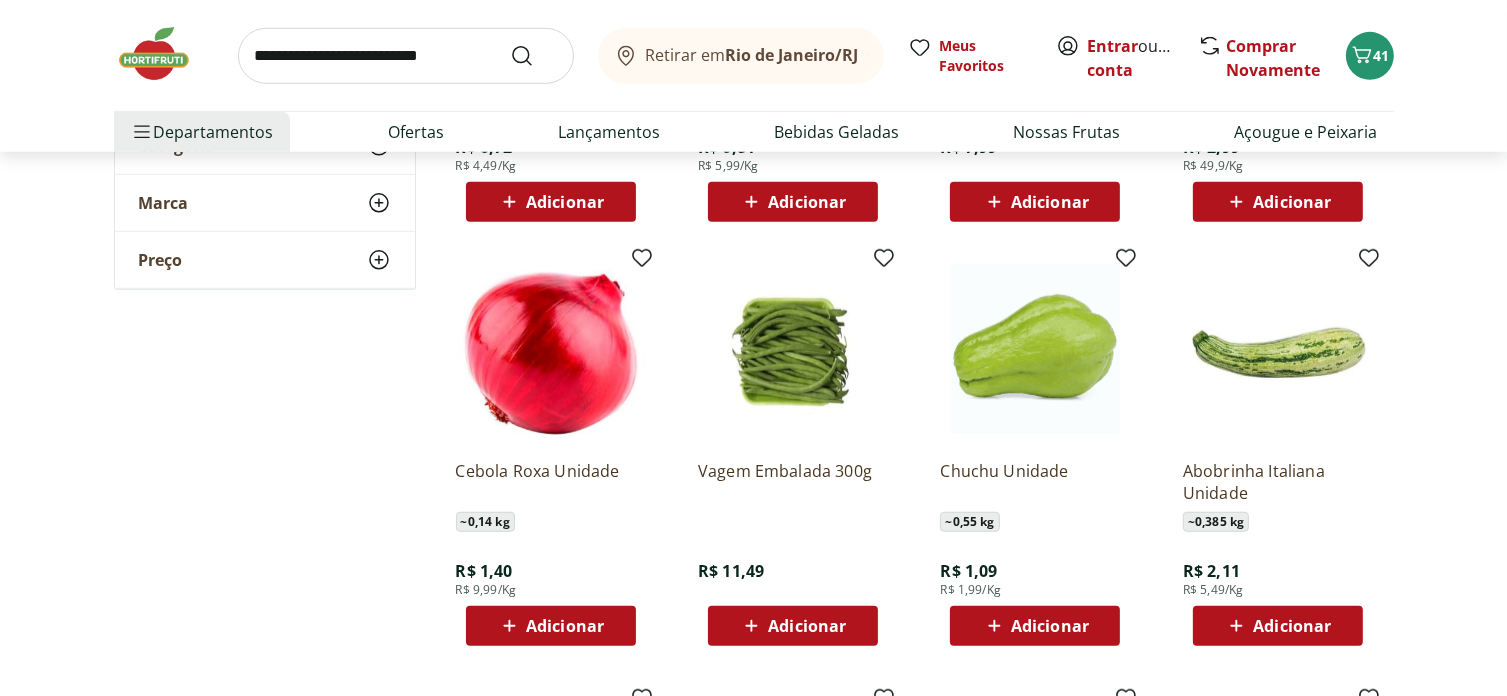 click on "Adicionar" at bounding box center (793, 626) 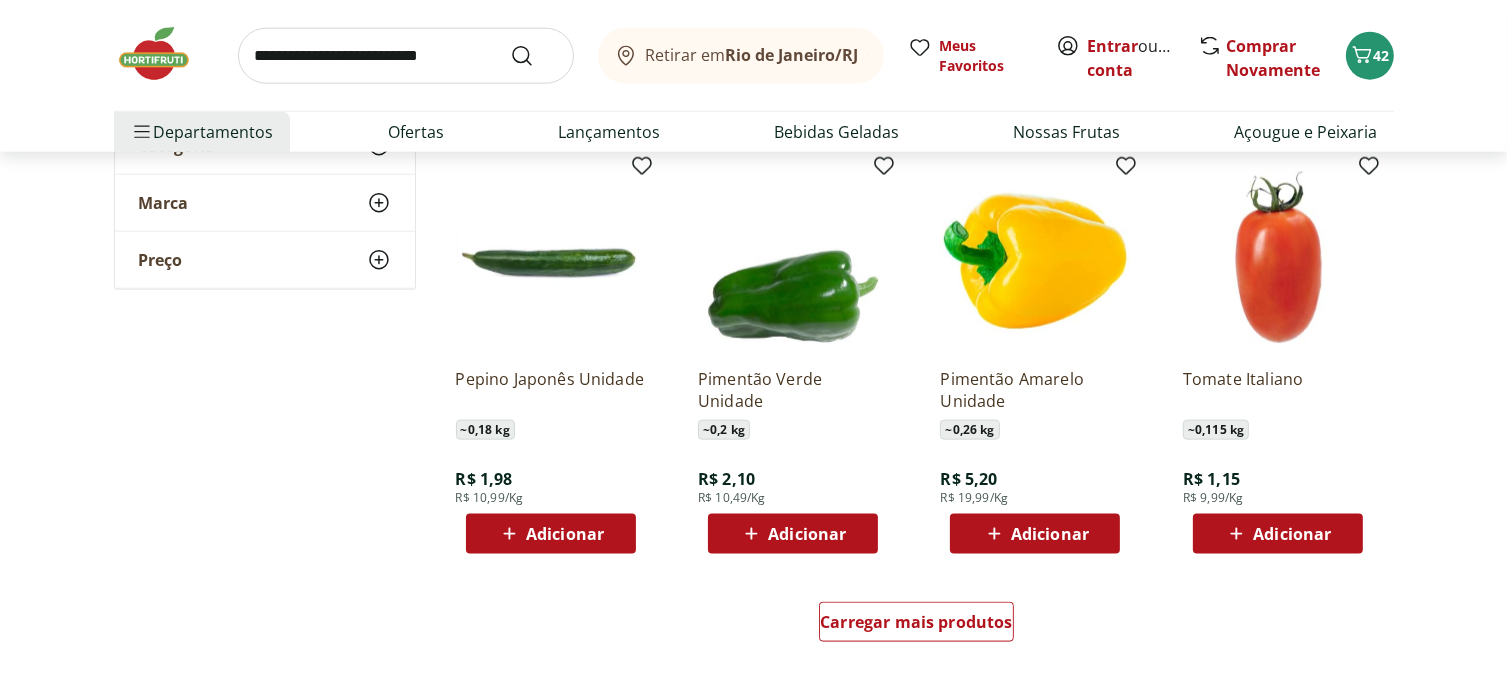 scroll, scrollTop: 2400, scrollLeft: 0, axis: vertical 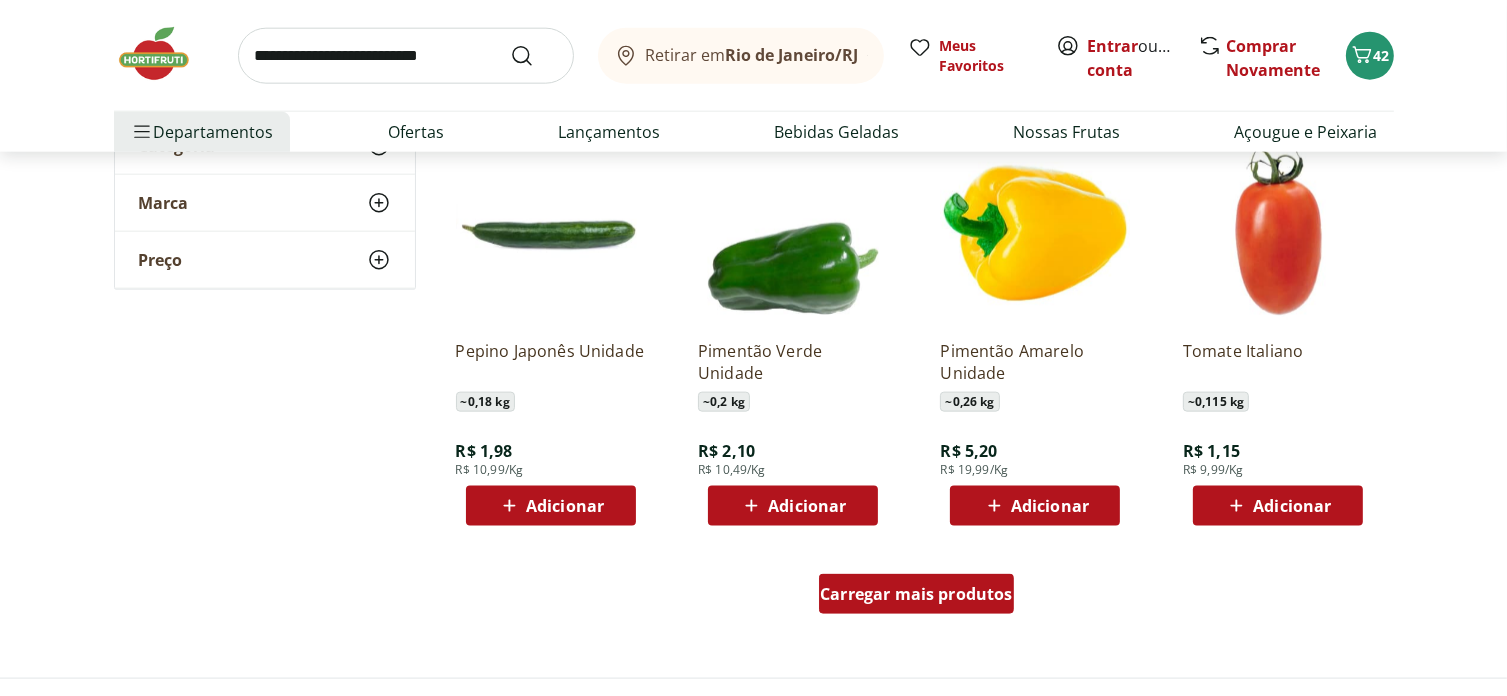 click on "Carregar mais produtos" at bounding box center (916, 594) 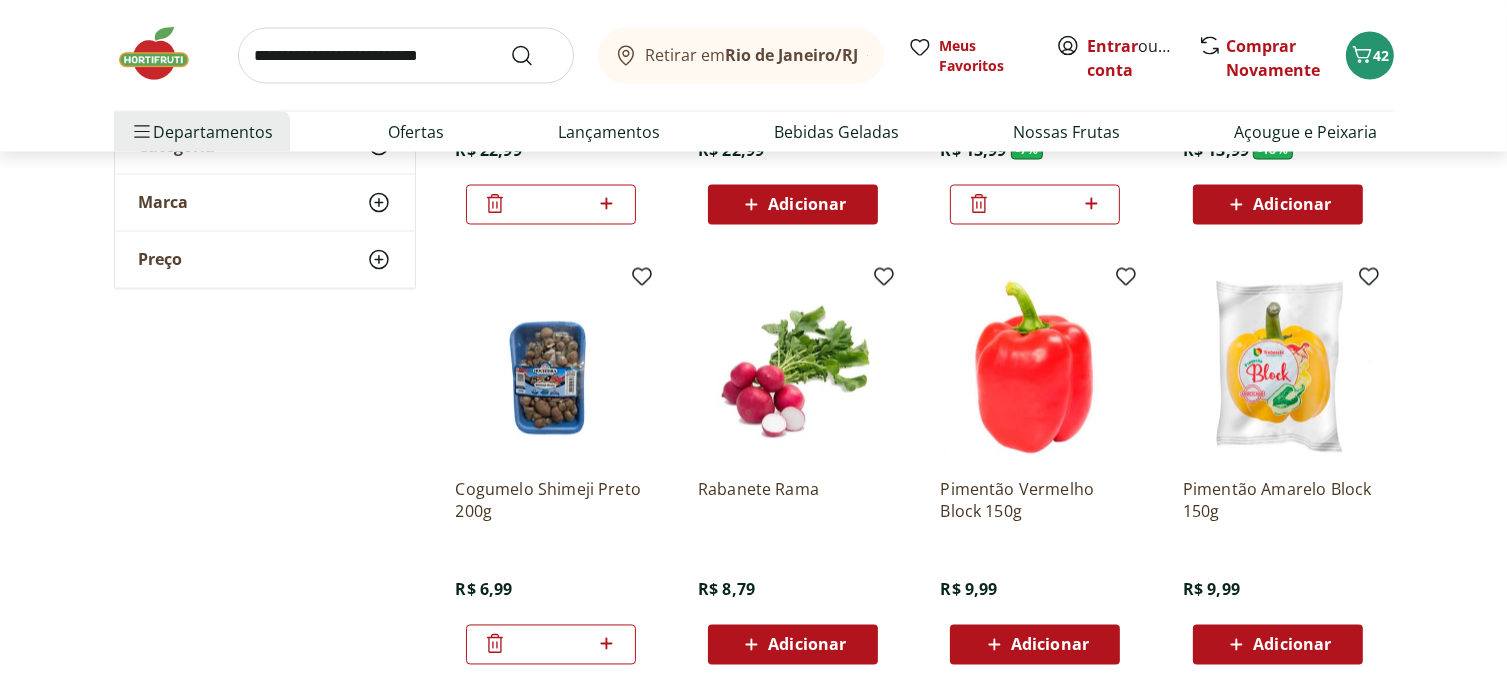 scroll, scrollTop: 3600, scrollLeft: 0, axis: vertical 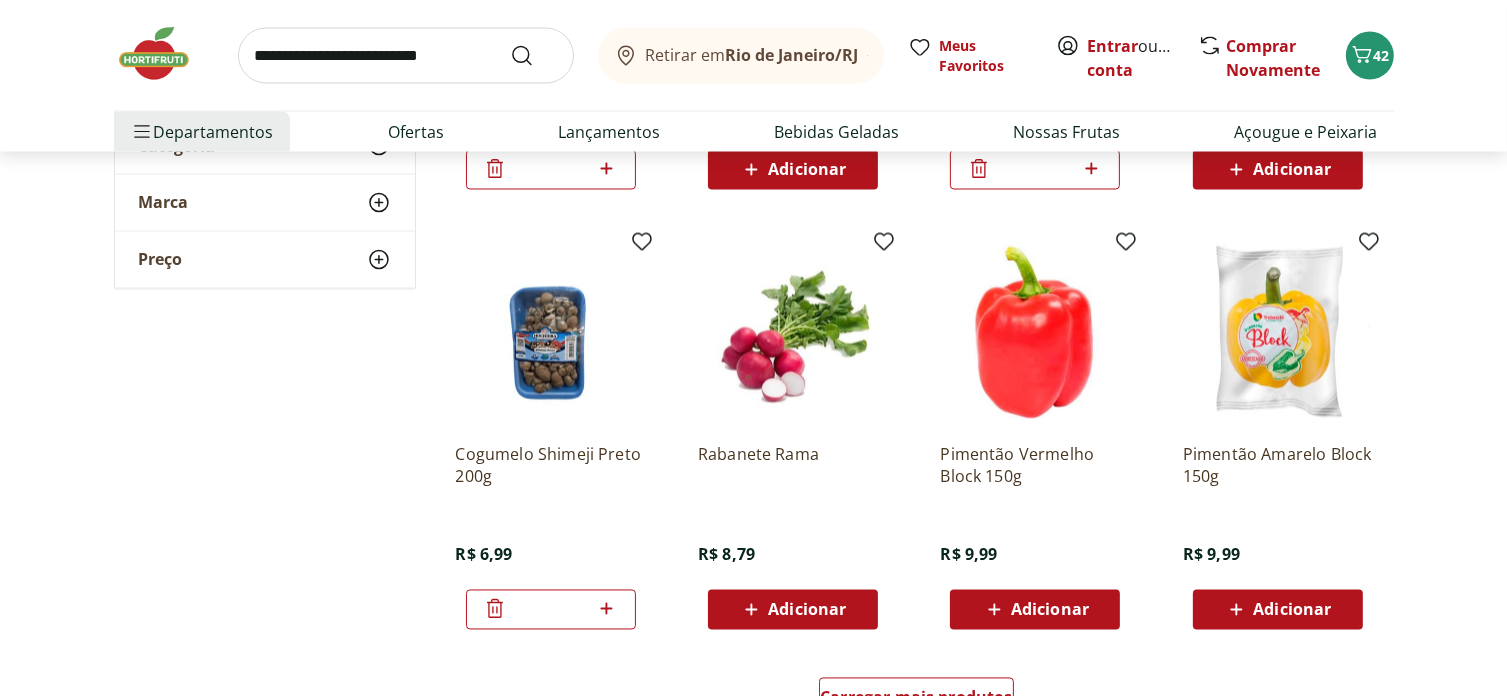 click on "Adicionar" at bounding box center [807, 610] 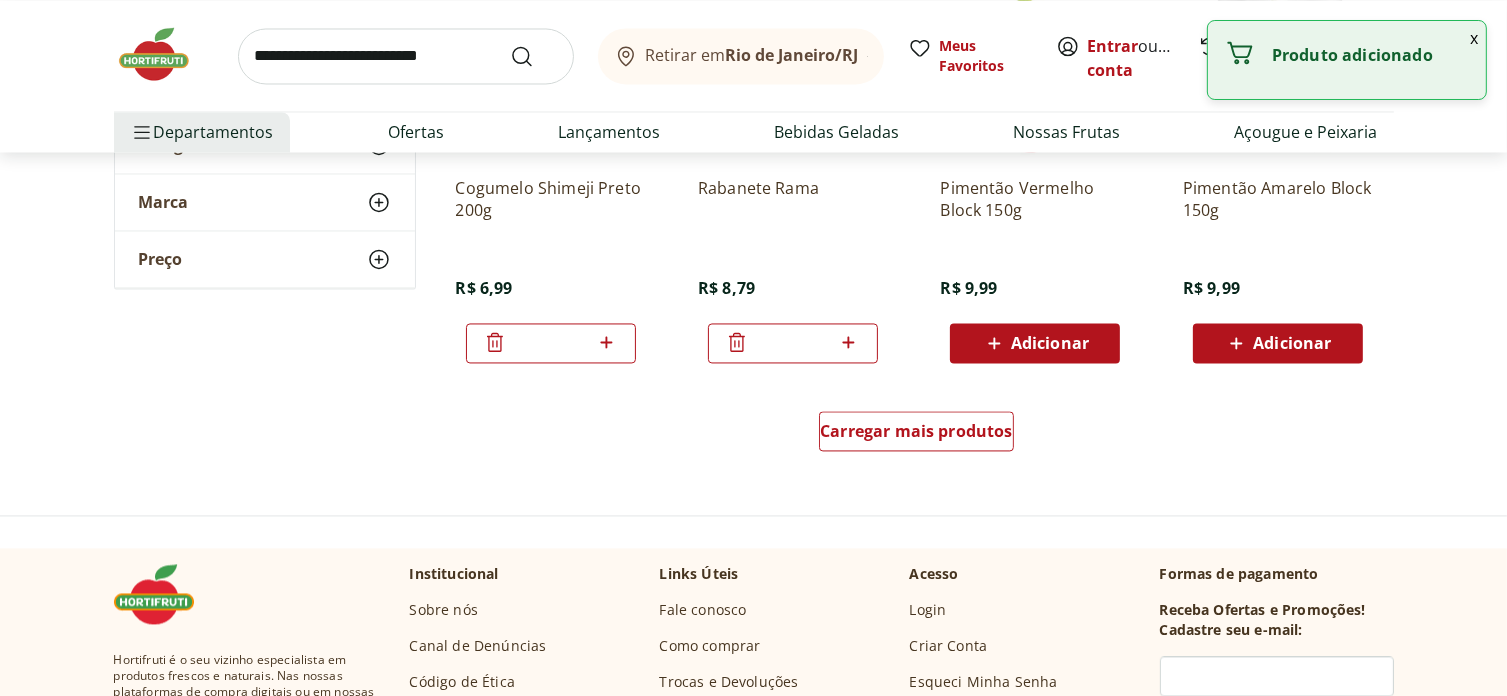 scroll, scrollTop: 3900, scrollLeft: 0, axis: vertical 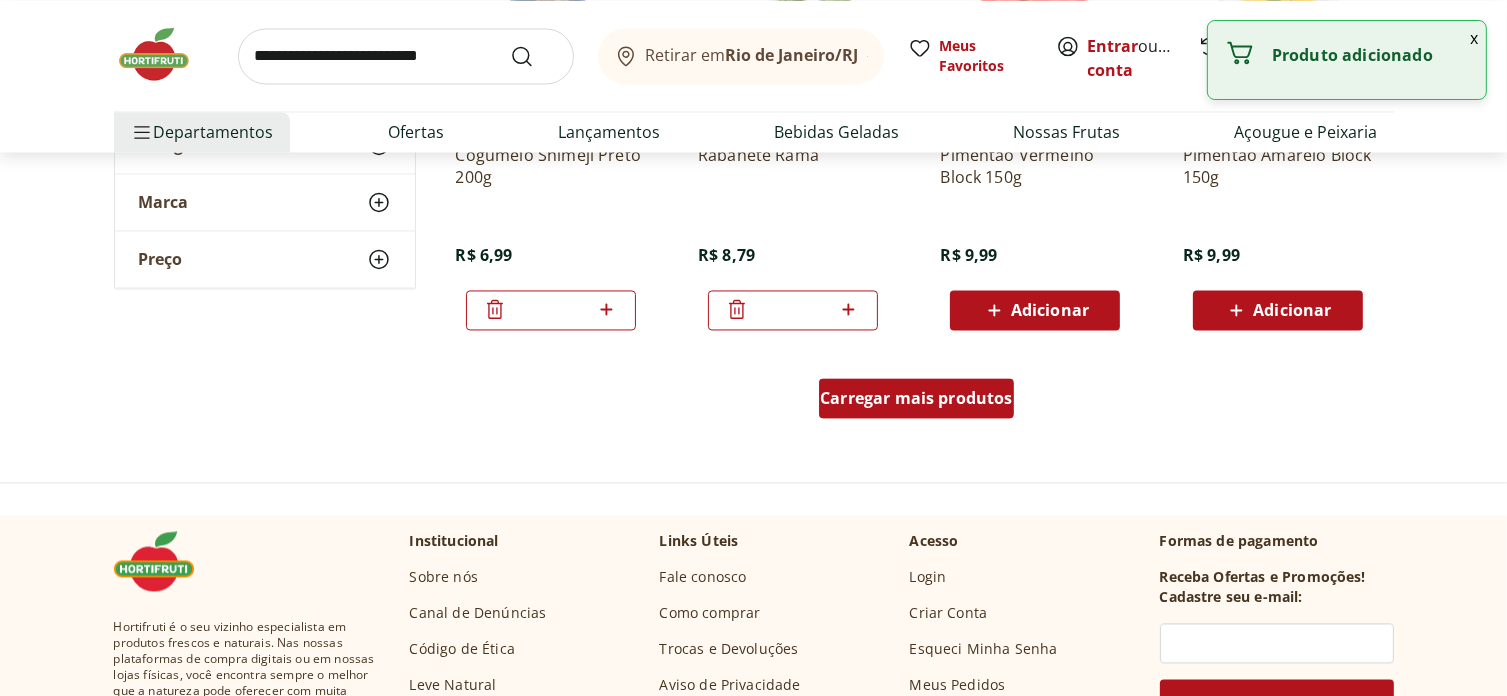 click on "Carregar mais produtos" at bounding box center (916, 398) 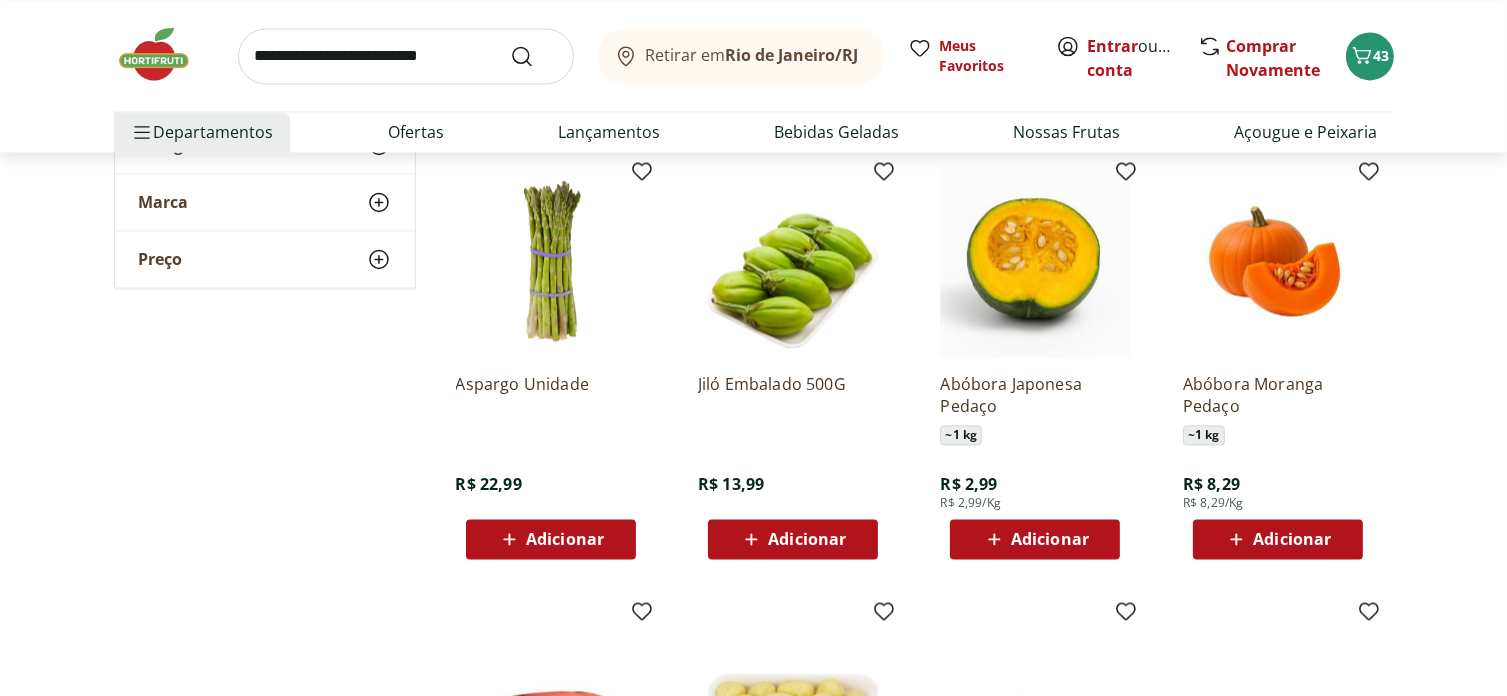scroll, scrollTop: 4100, scrollLeft: 0, axis: vertical 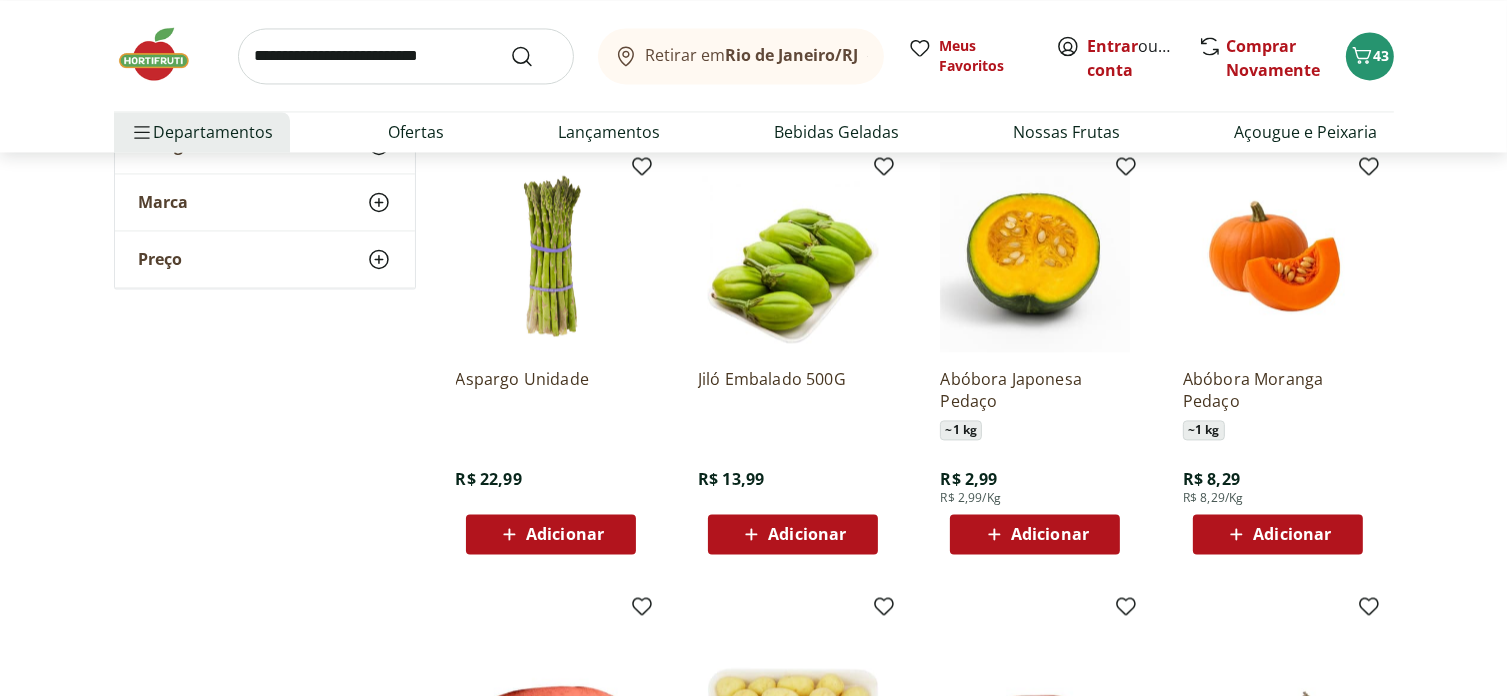 click on "Adicionar" at bounding box center (565, 534) 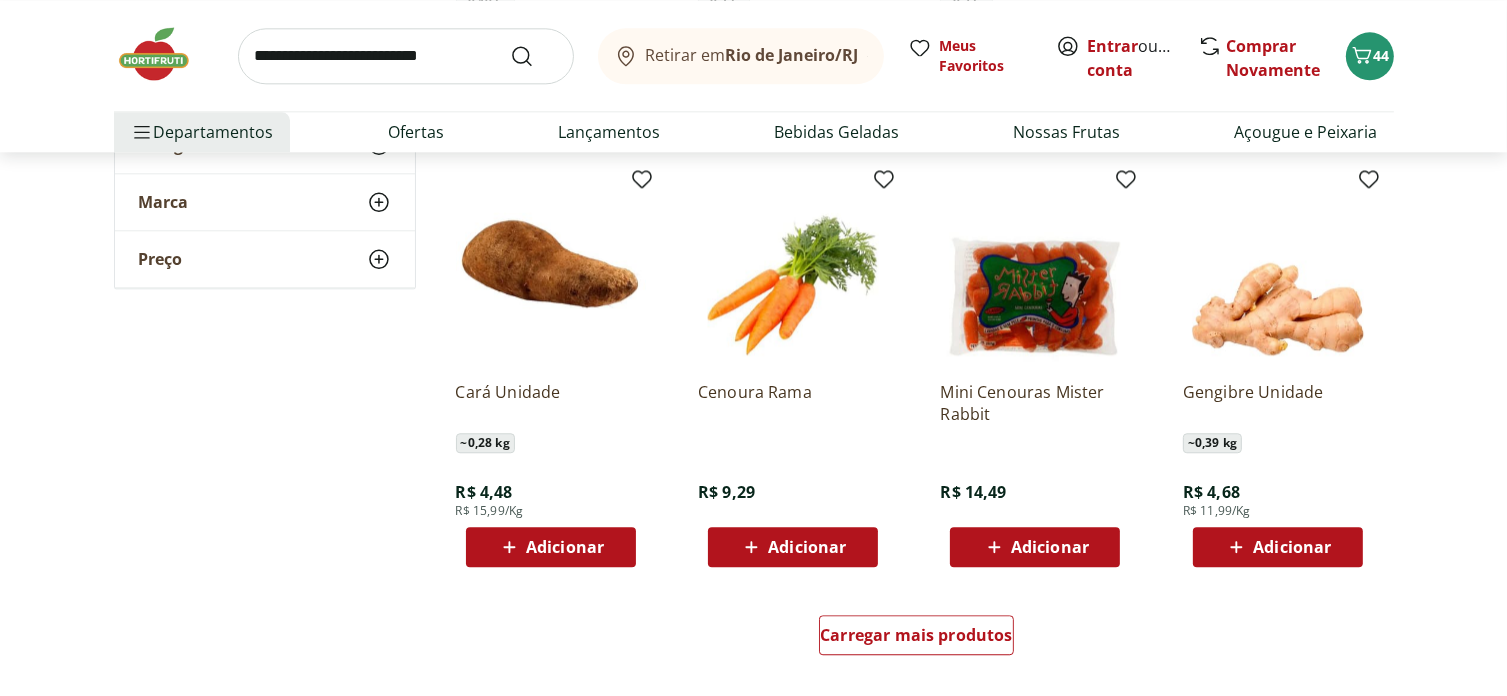 scroll, scrollTop: 5000, scrollLeft: 0, axis: vertical 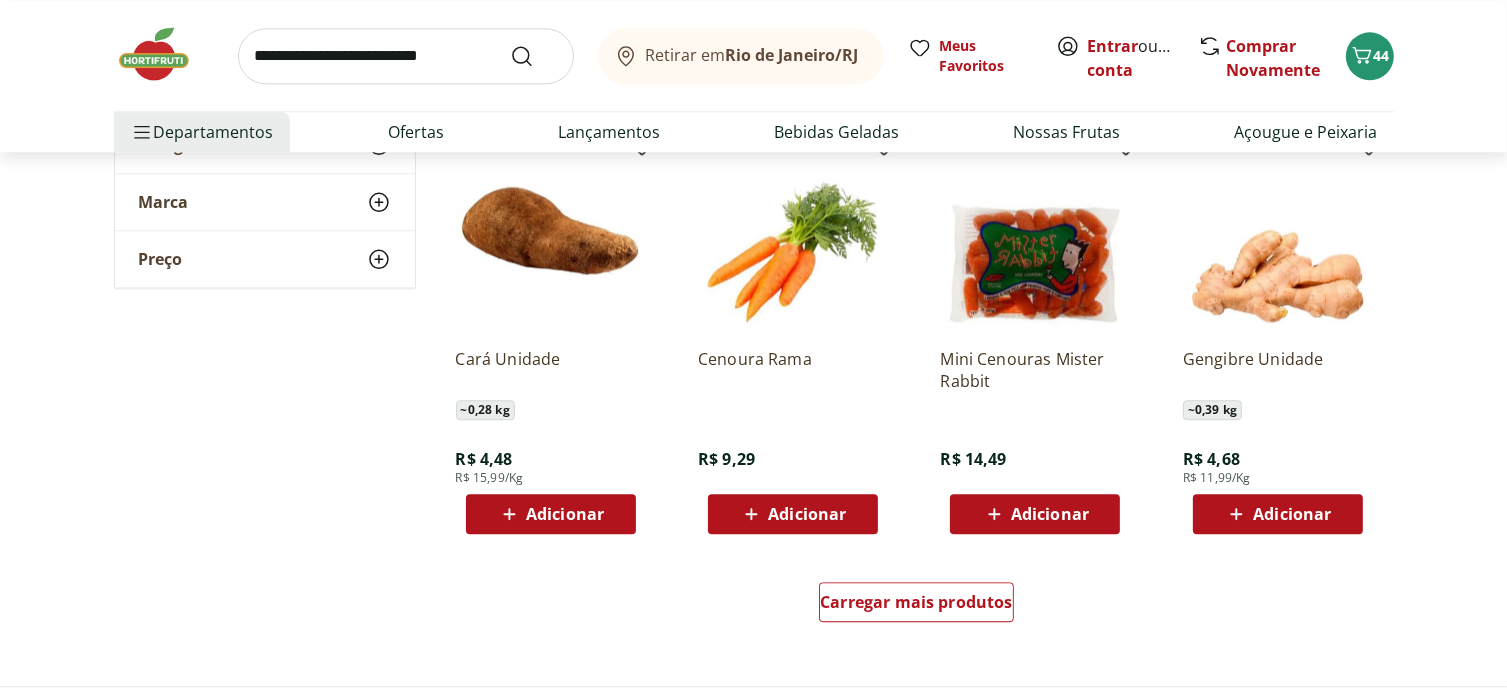 click on "Adicionar" at bounding box center (1292, 514) 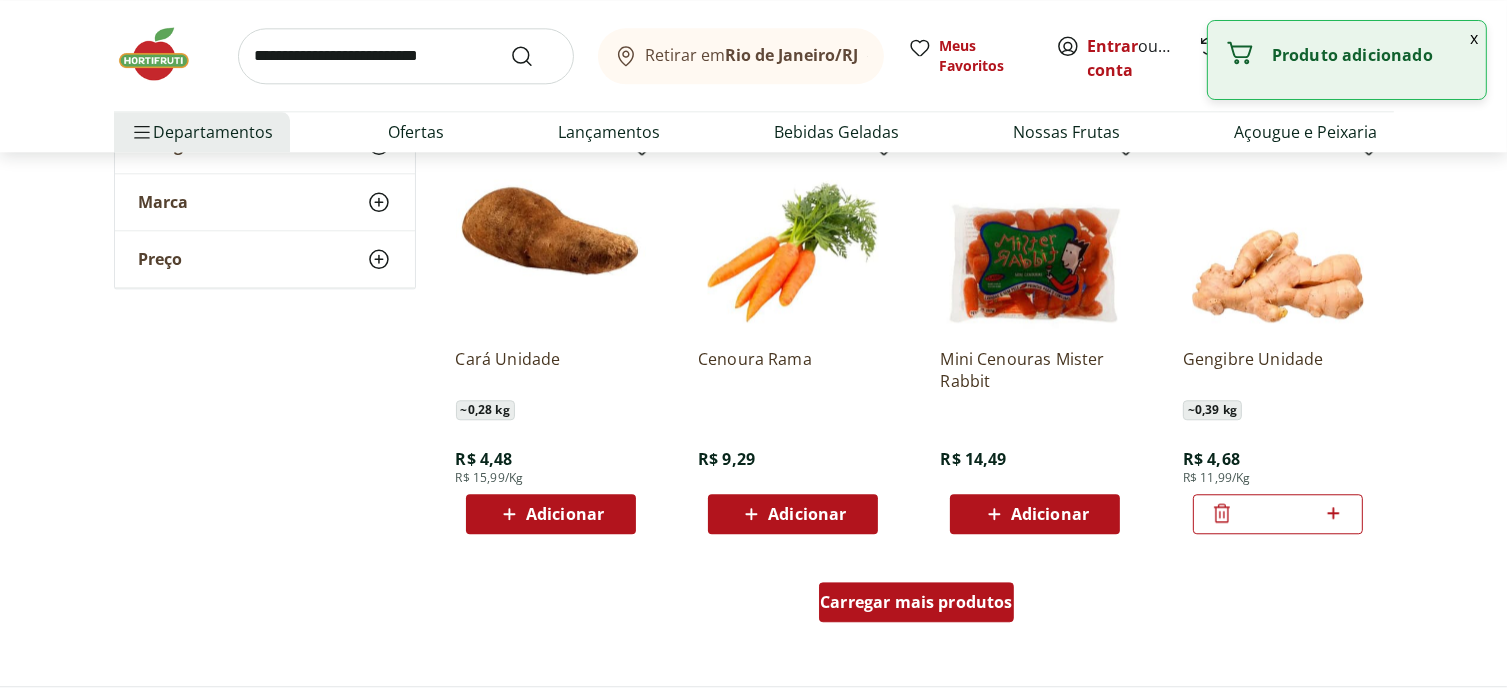 click on "Carregar mais produtos" at bounding box center (916, 602) 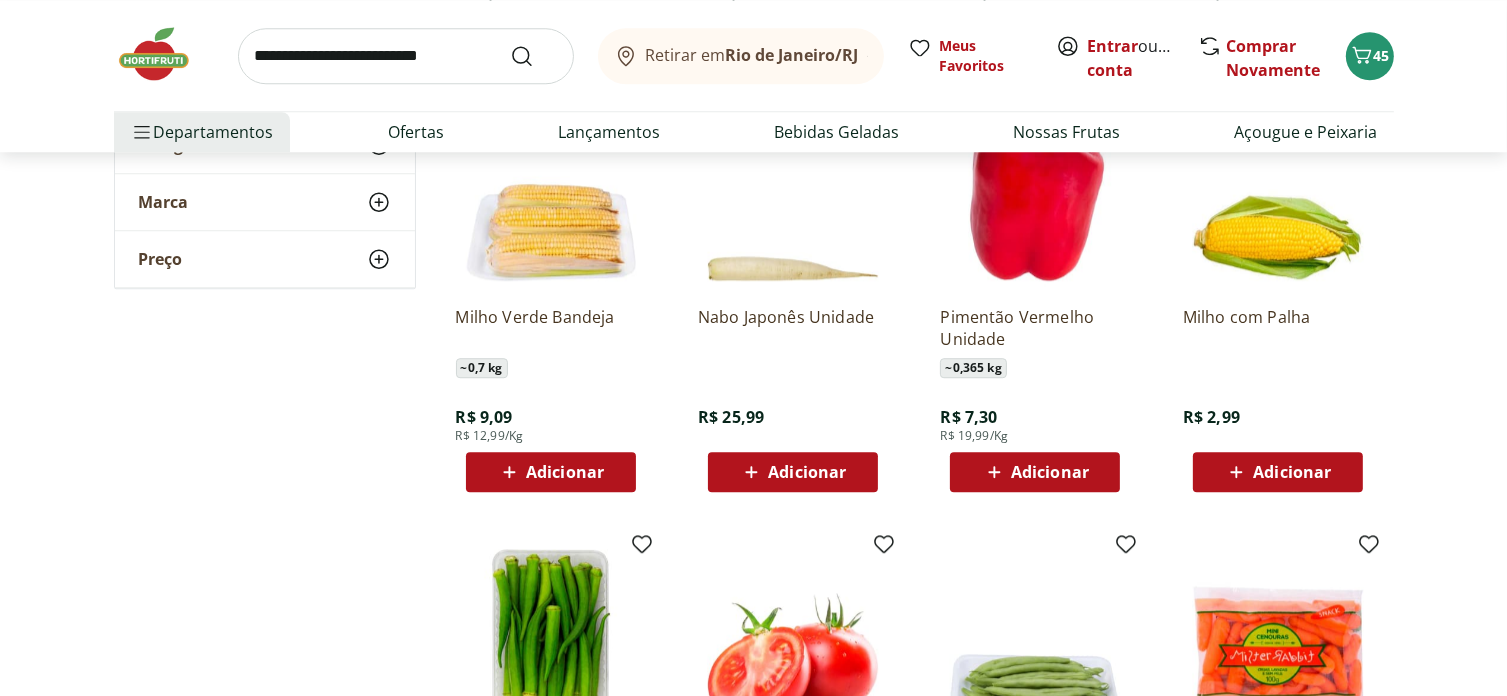 scroll, scrollTop: 5500, scrollLeft: 0, axis: vertical 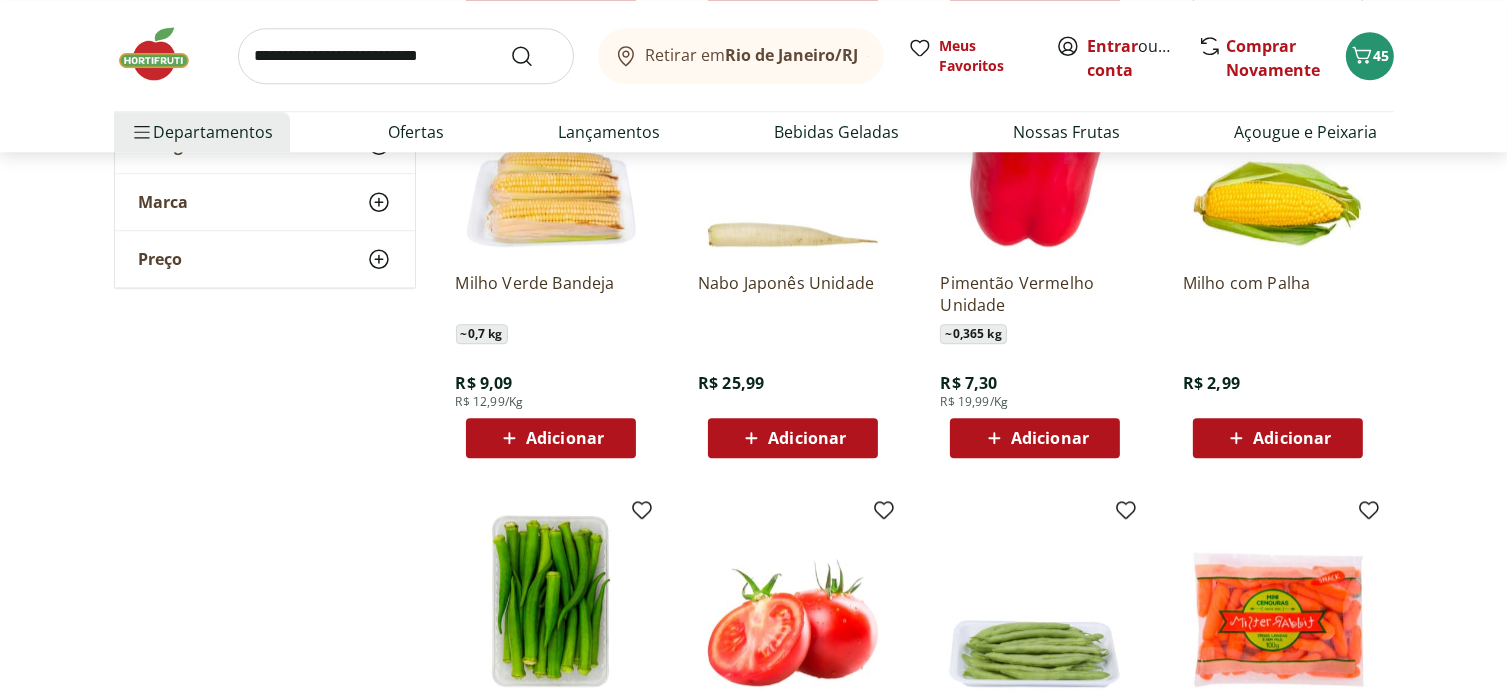 click on "Adicionar" at bounding box center [1292, 438] 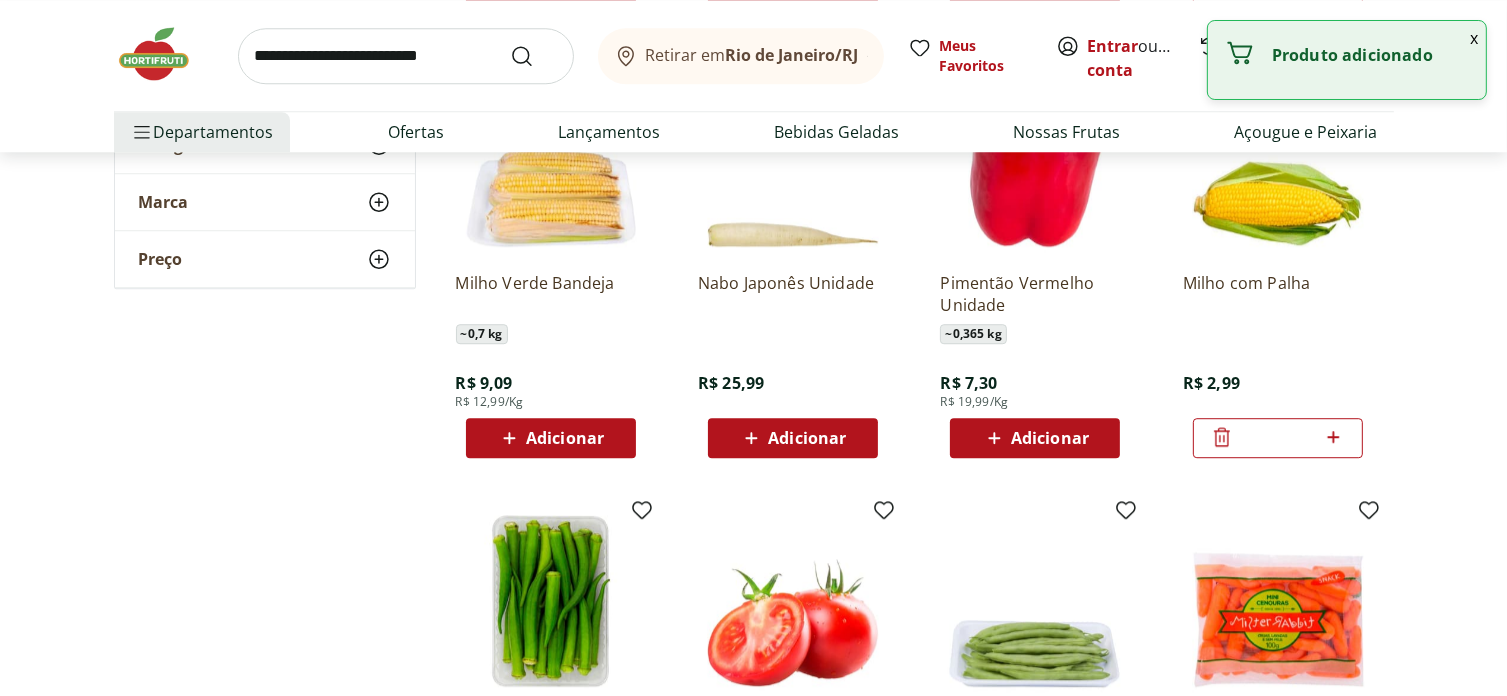 click 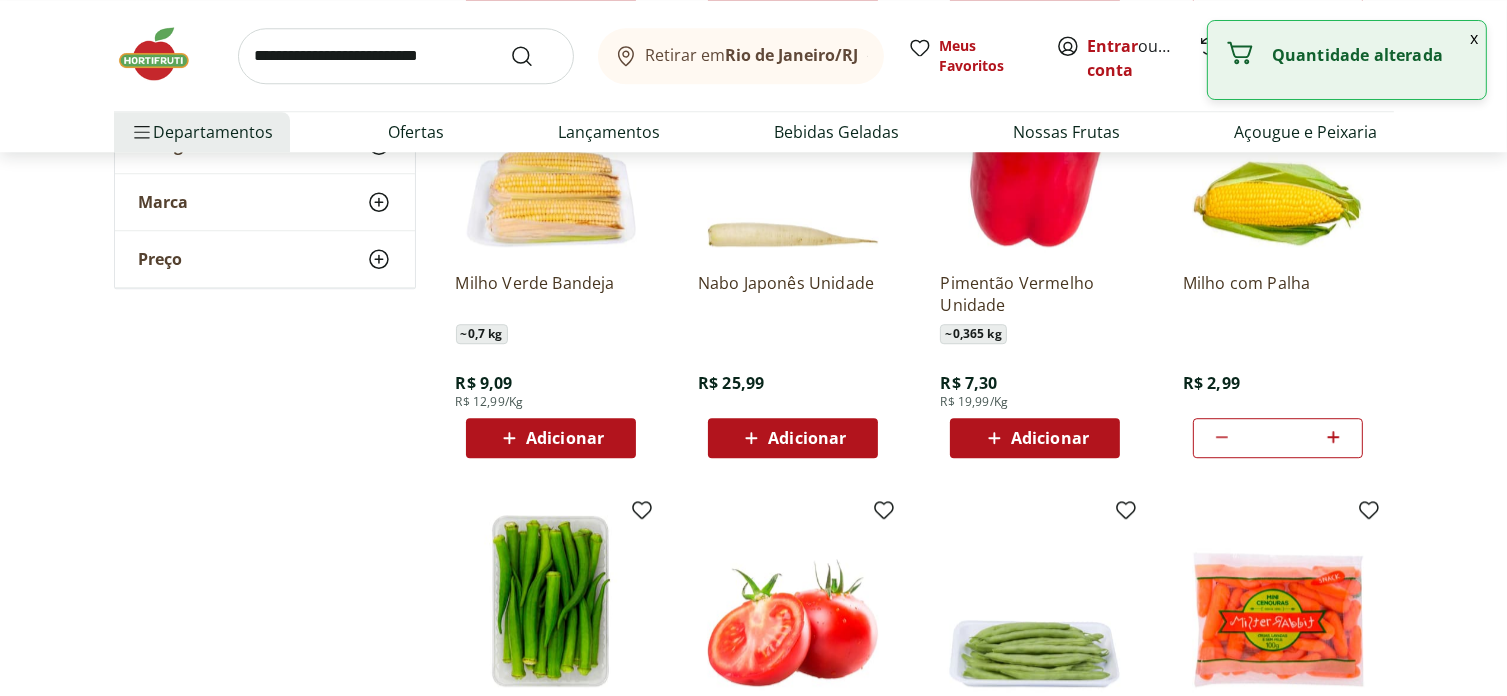 click 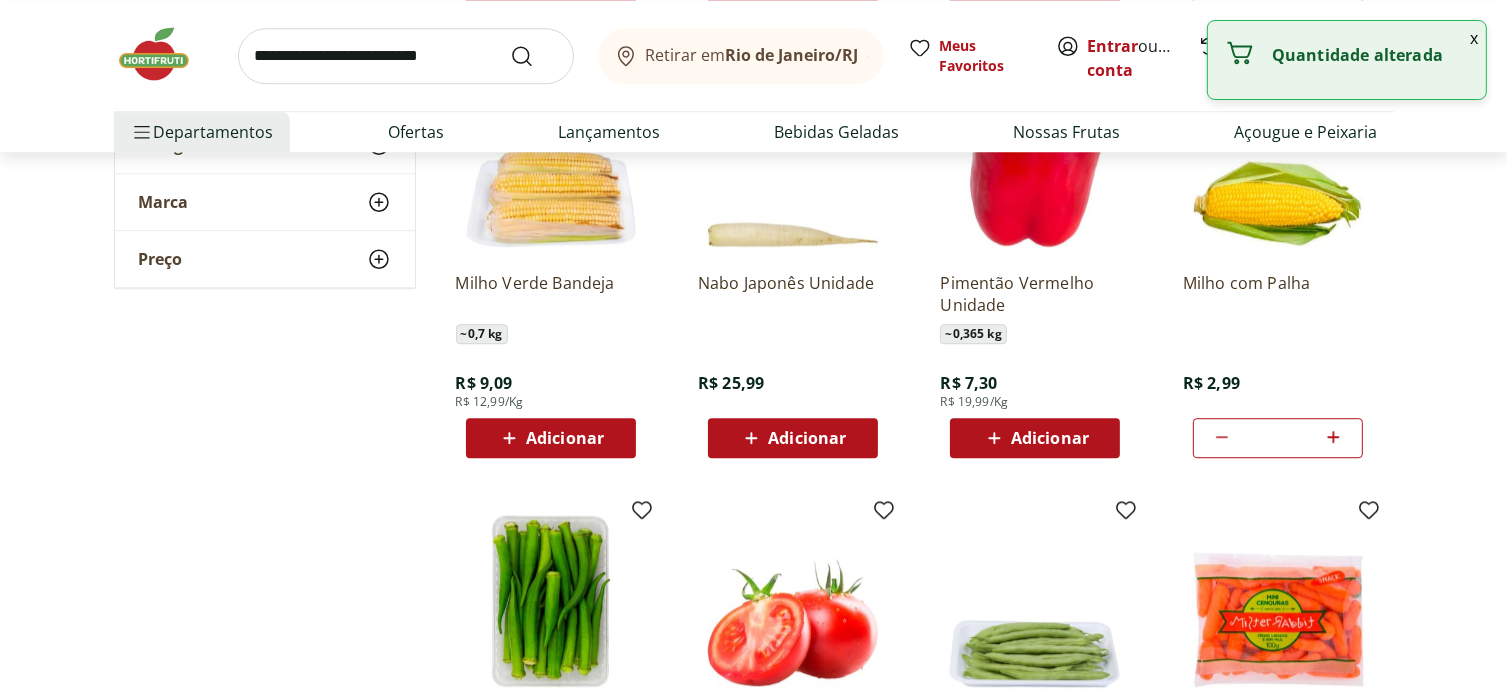 click 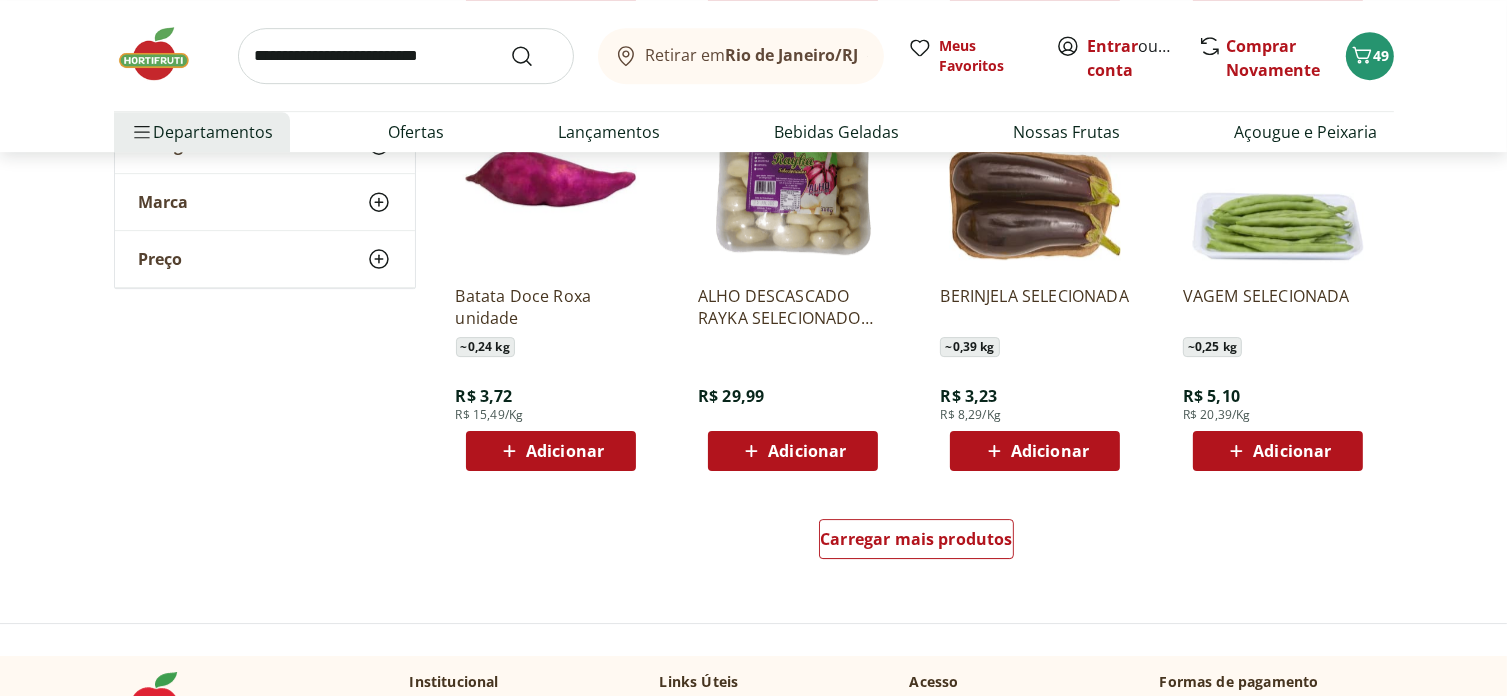 scroll, scrollTop: 6400, scrollLeft: 0, axis: vertical 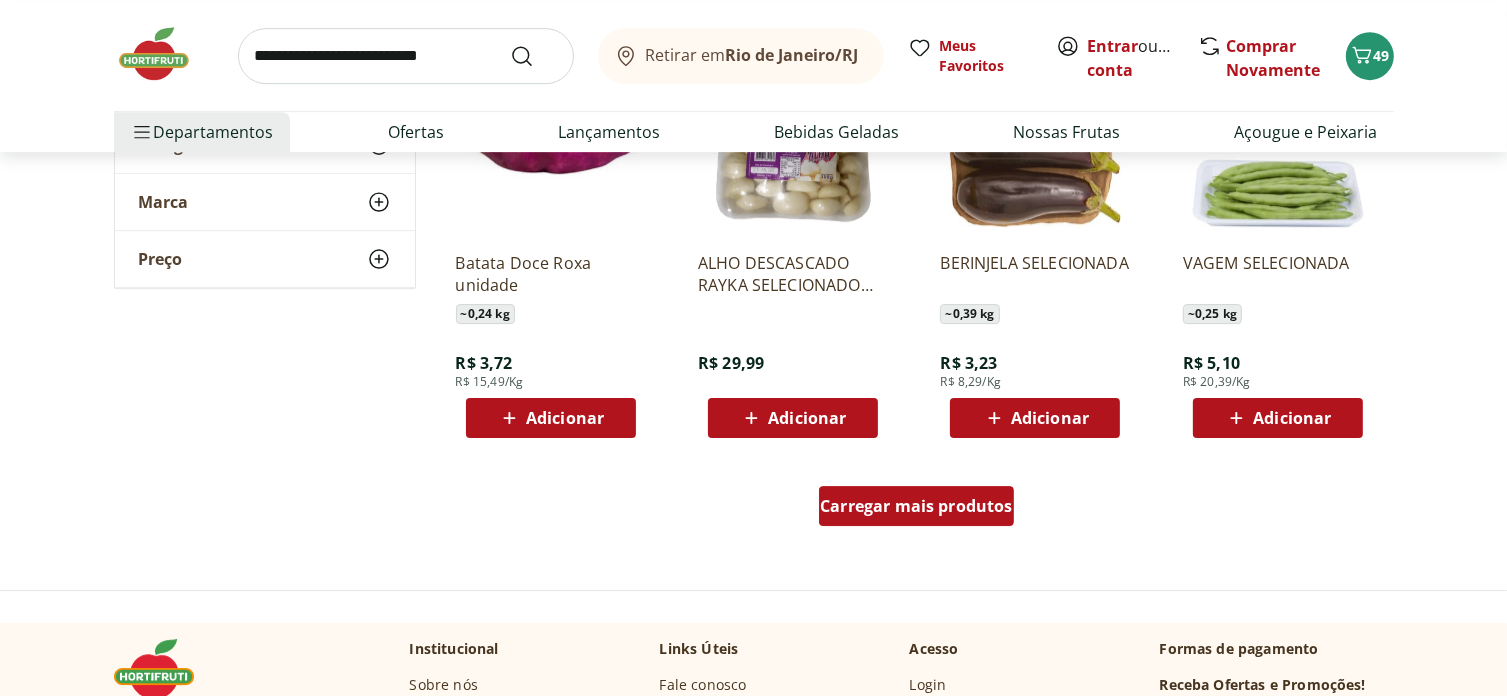 click on "Carregar mais produtos" at bounding box center (916, 506) 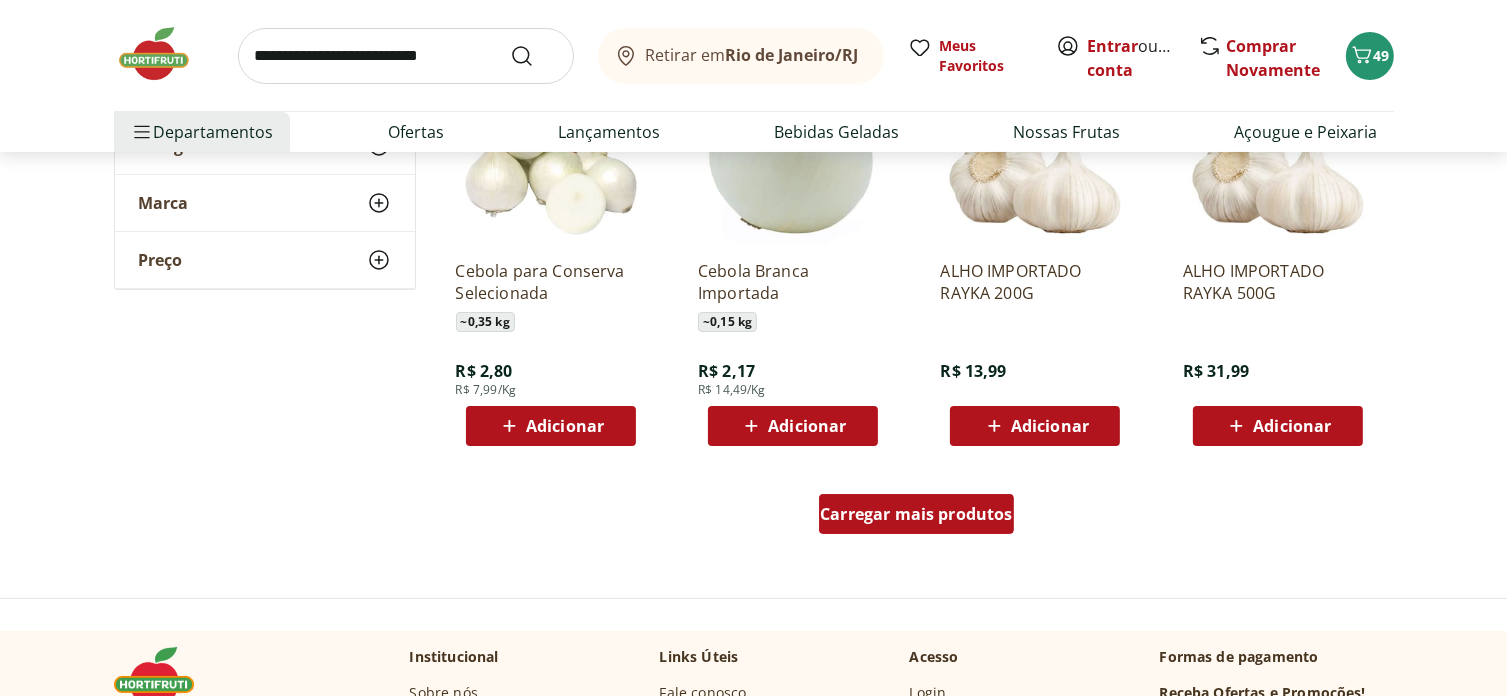 scroll, scrollTop: 7700, scrollLeft: 0, axis: vertical 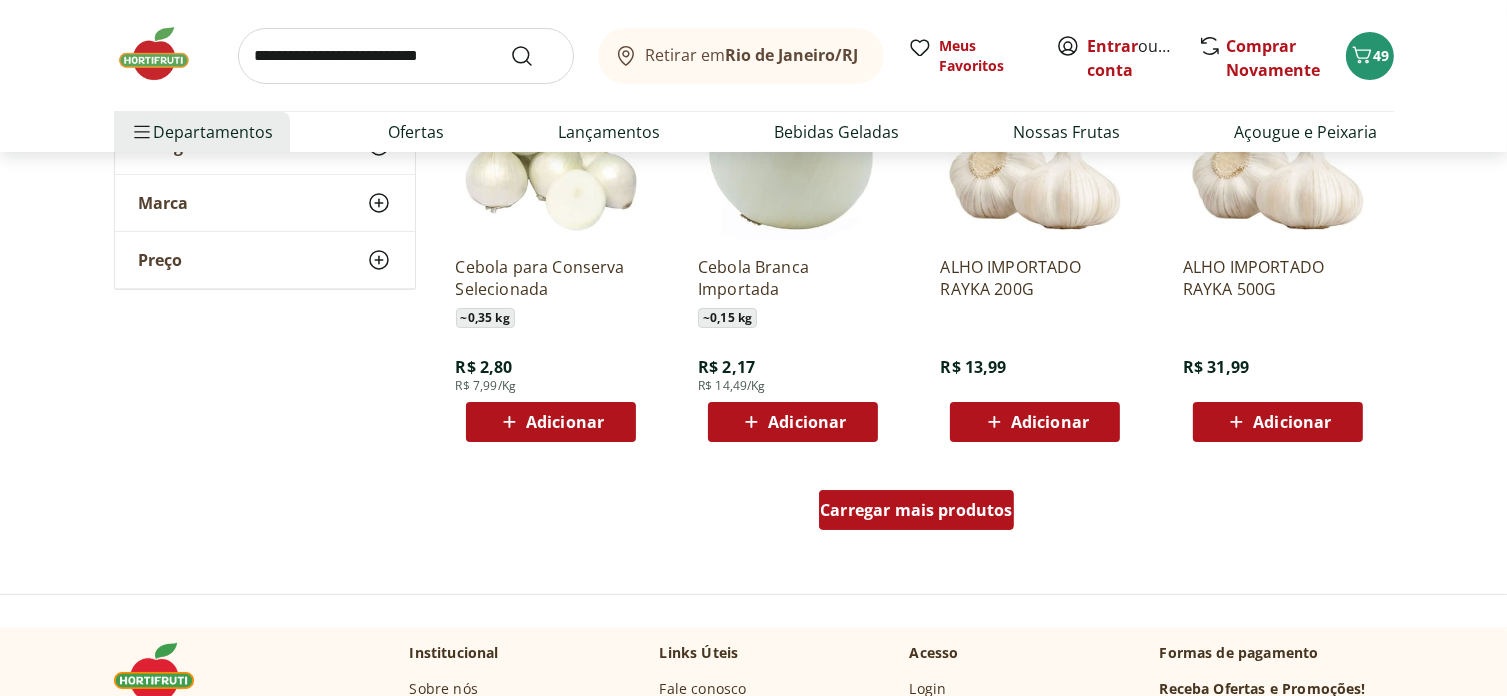 click on "Carregar mais produtos" at bounding box center (916, 510) 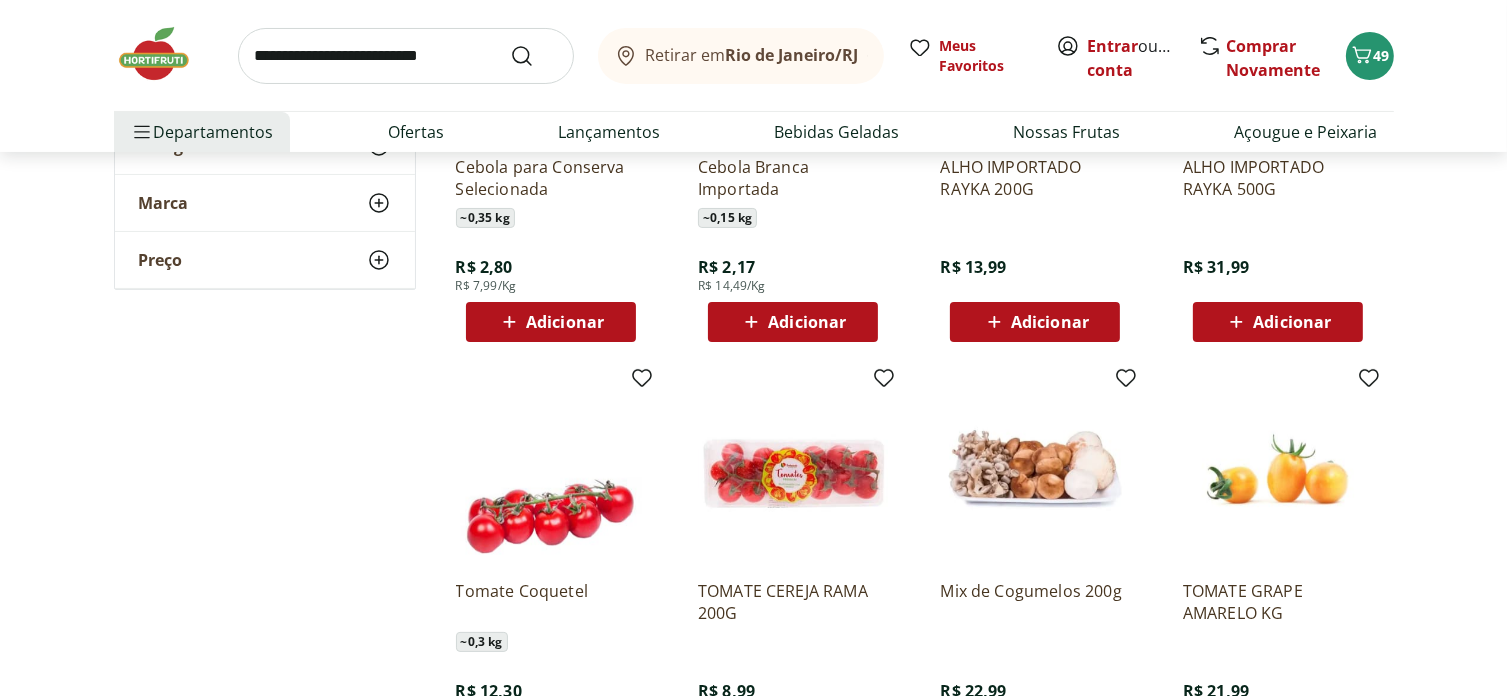 scroll, scrollTop: 7900, scrollLeft: 0, axis: vertical 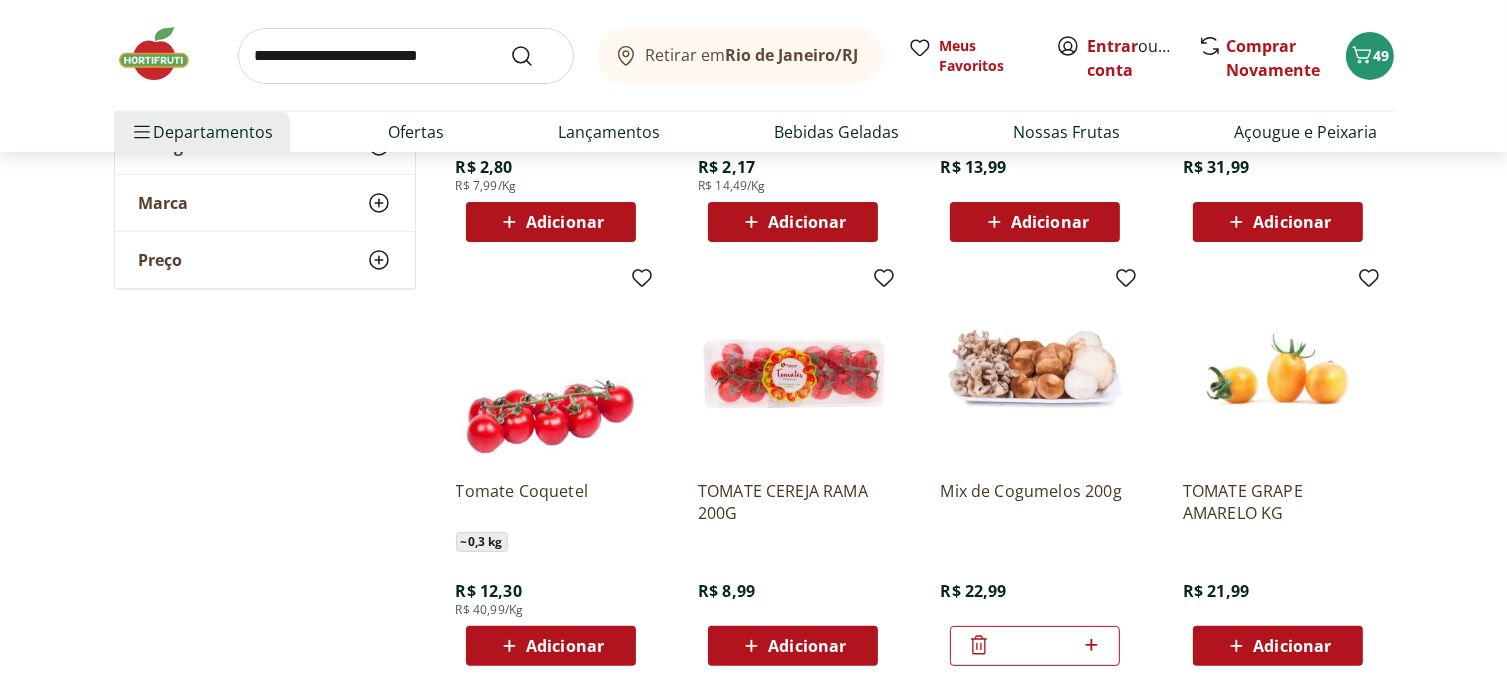 click on "Adicionar" at bounding box center [807, 646] 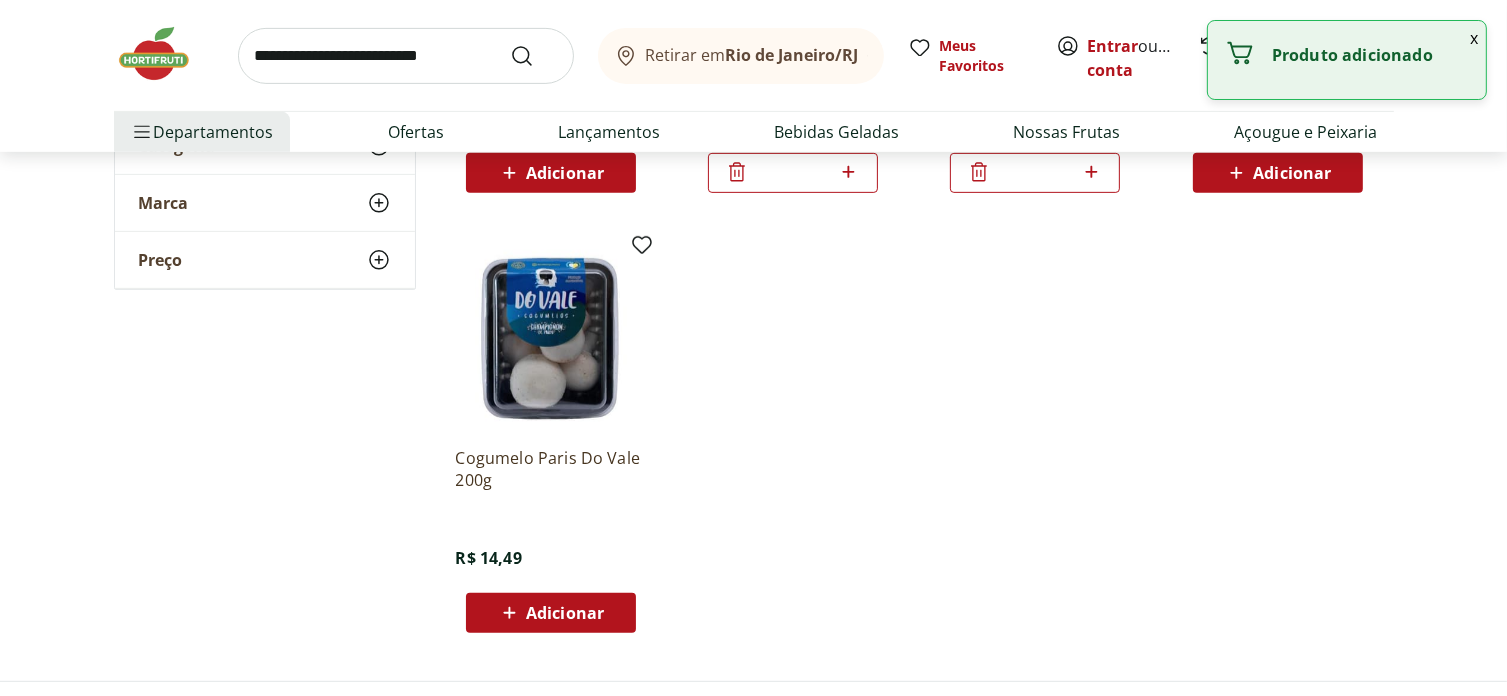 scroll, scrollTop: 8400, scrollLeft: 0, axis: vertical 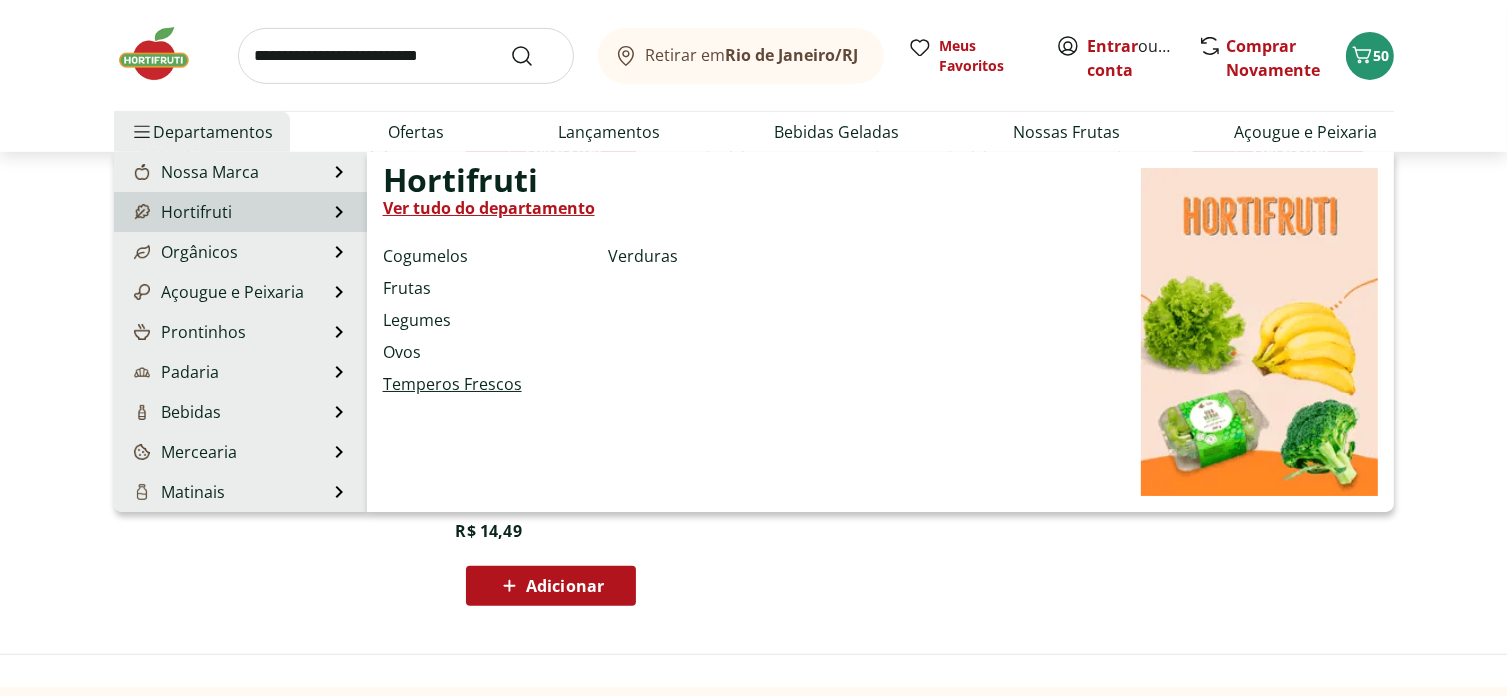 click on "Temperos Frescos" at bounding box center [452, 384] 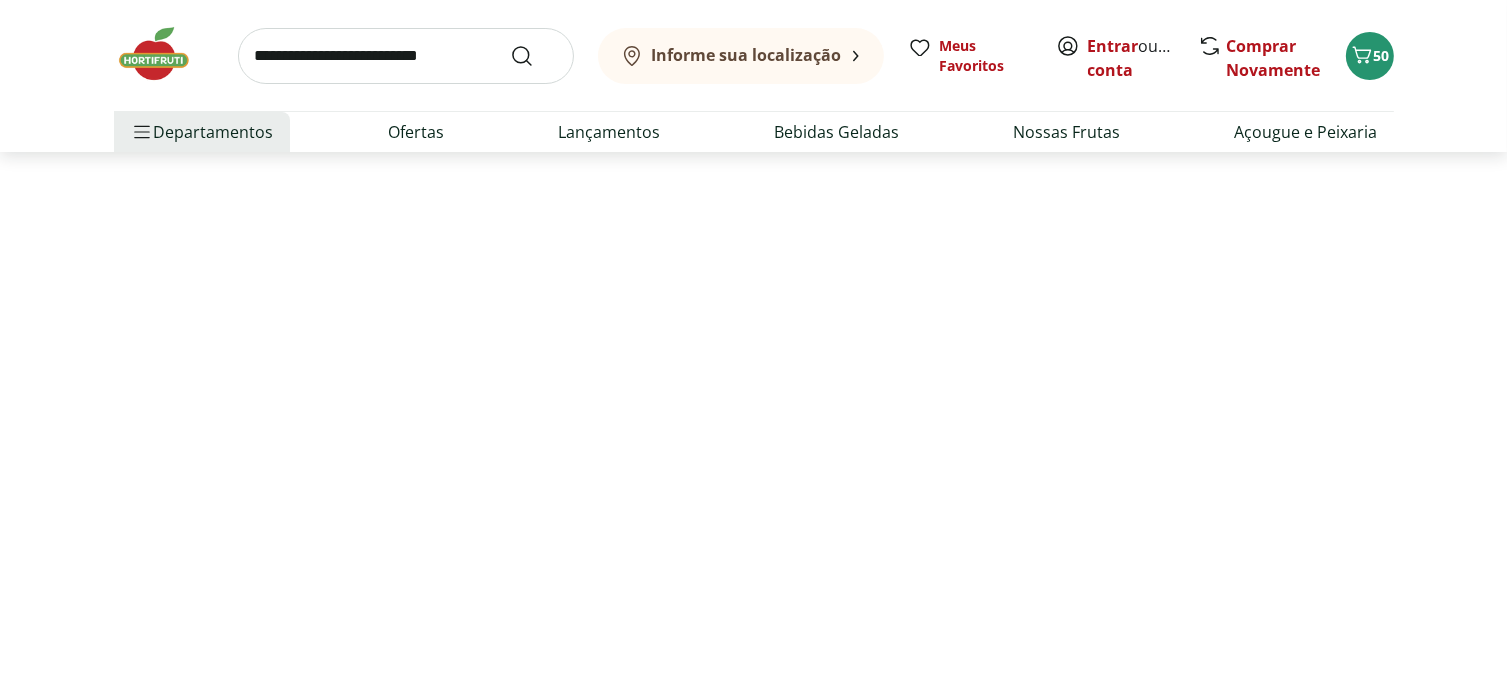 scroll, scrollTop: 0, scrollLeft: 0, axis: both 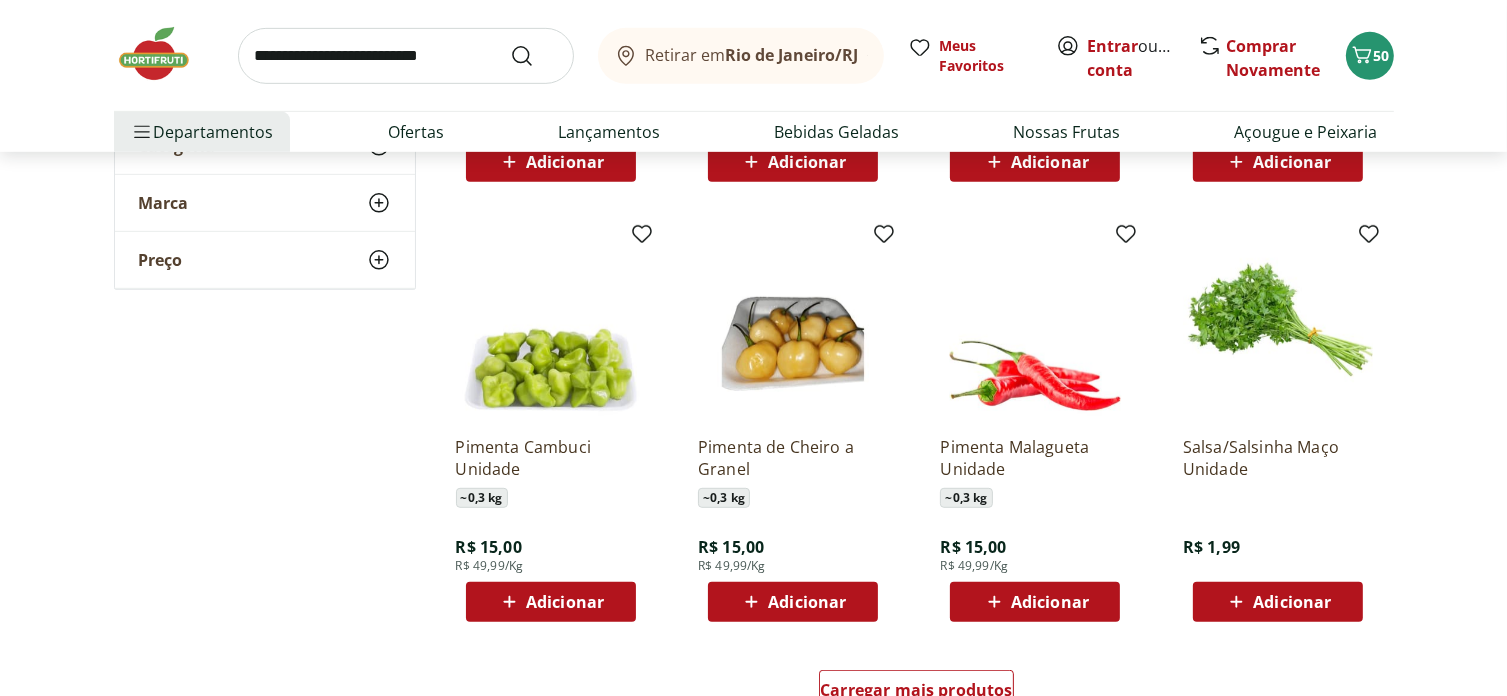 click on "Adicionar" at bounding box center (550, 602) 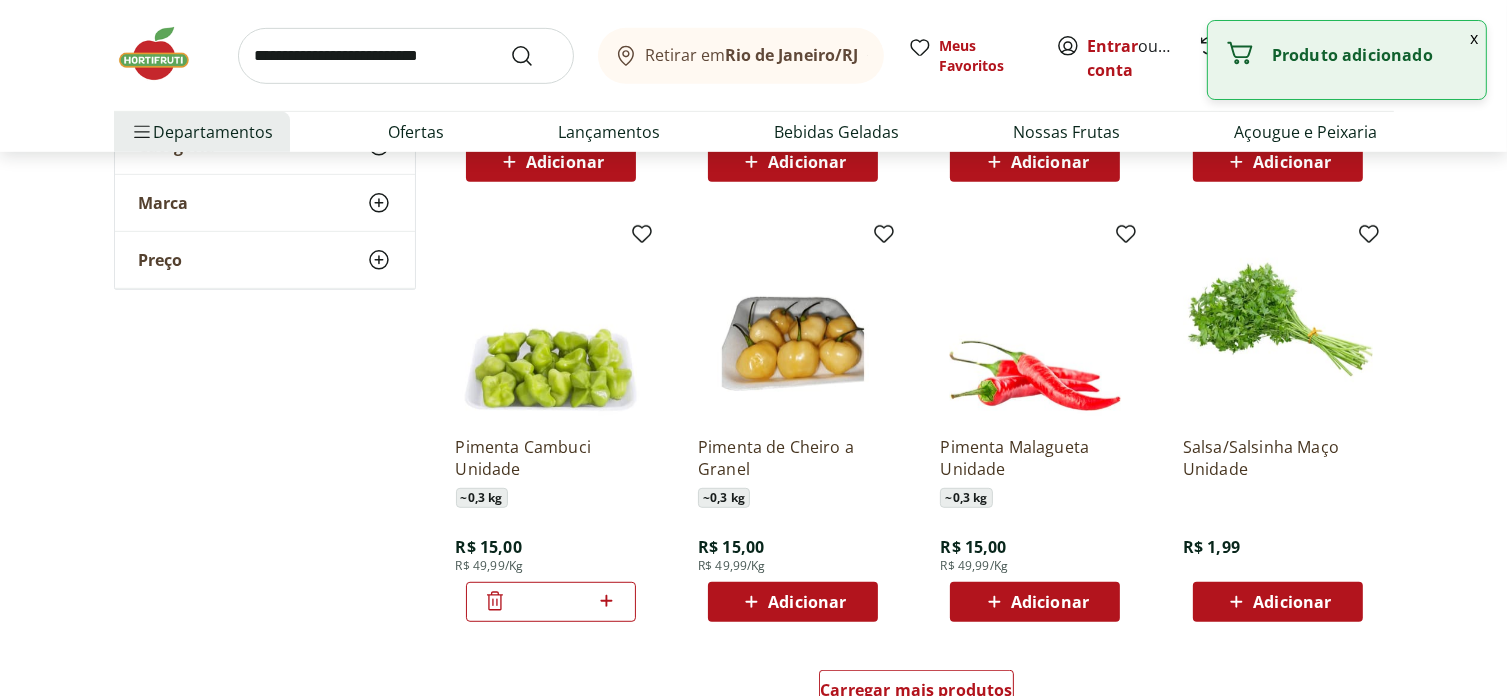 click on "Adicionar" at bounding box center [807, 602] 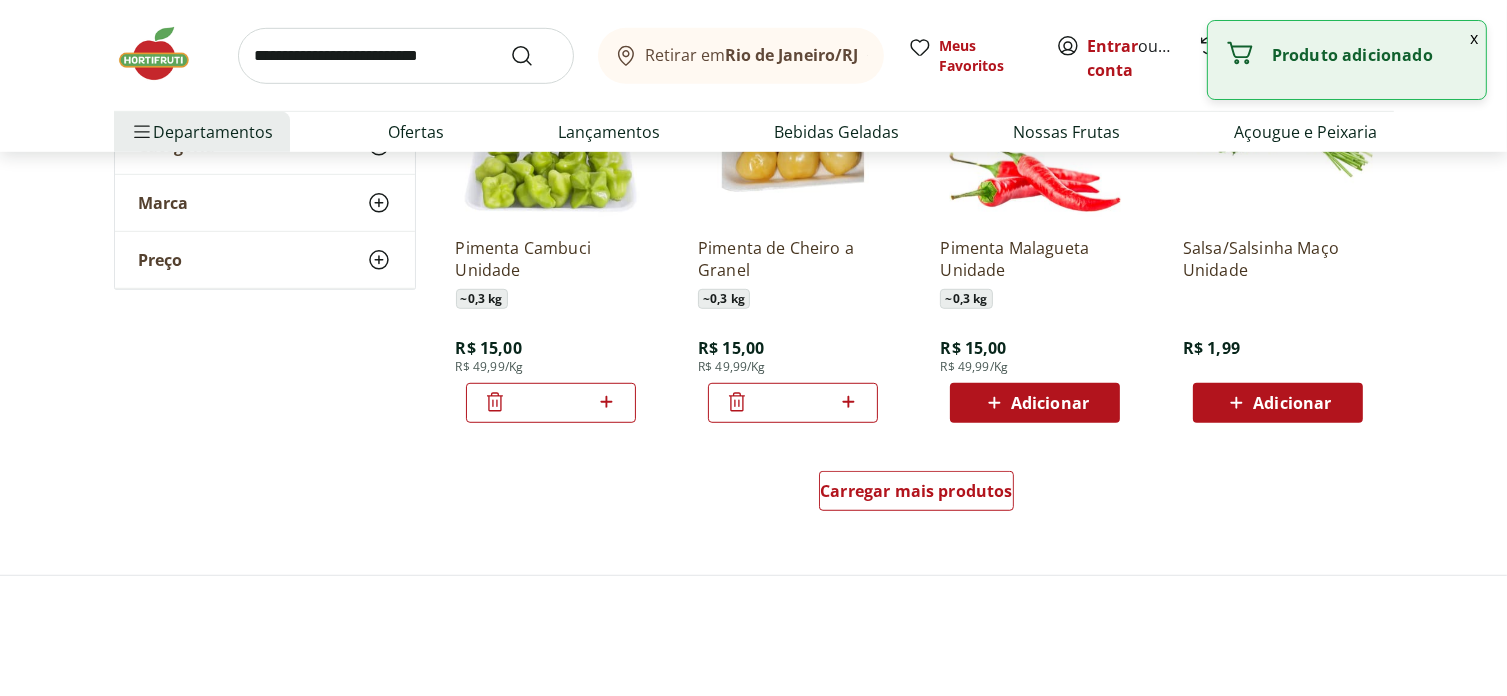 scroll, scrollTop: 1200, scrollLeft: 0, axis: vertical 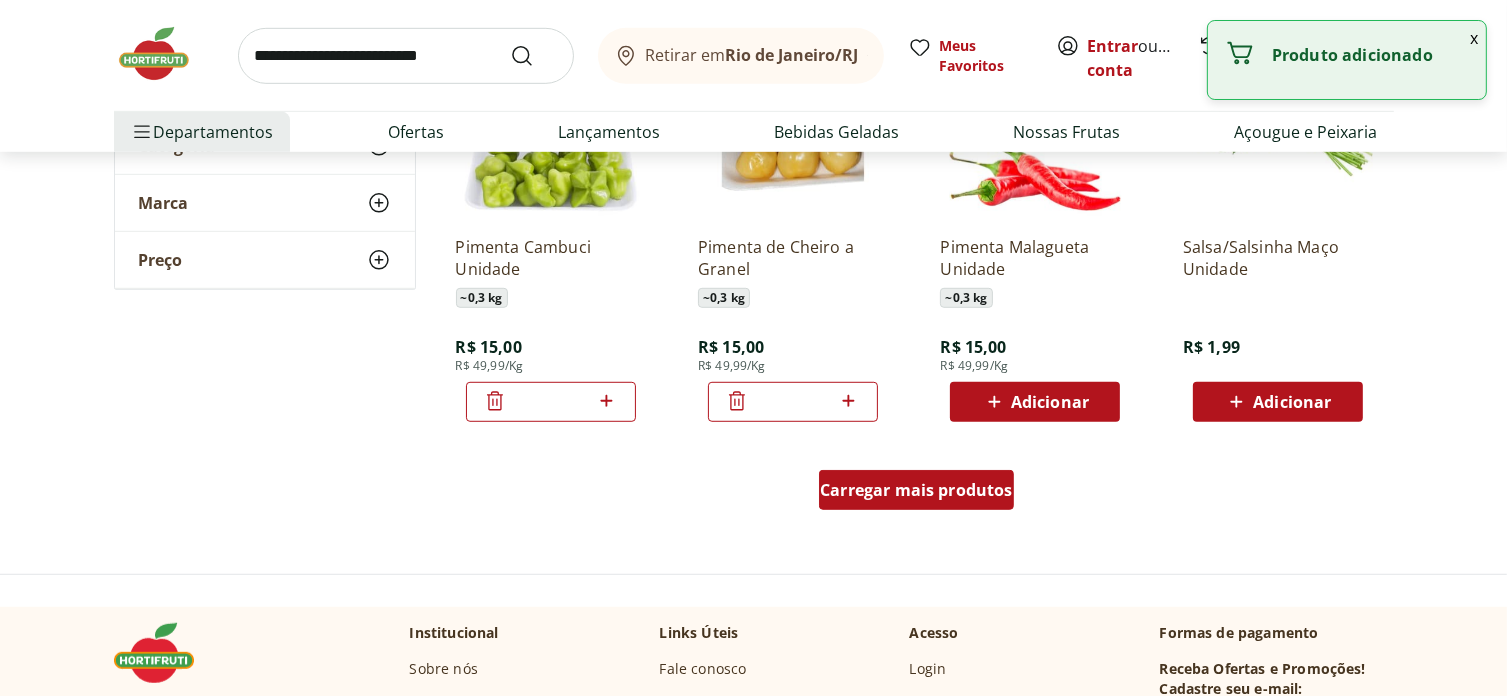 click on "Carregar mais produtos" at bounding box center [916, 490] 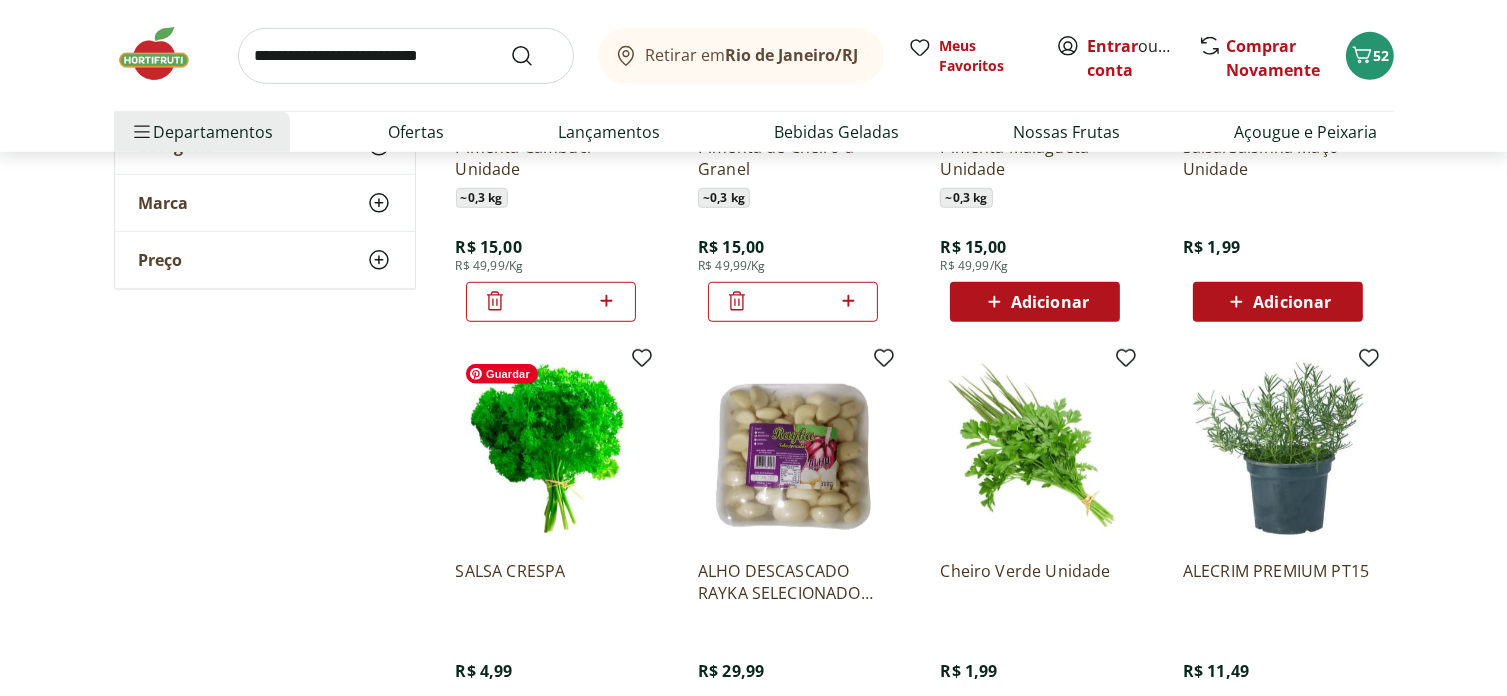 scroll, scrollTop: 1400, scrollLeft: 0, axis: vertical 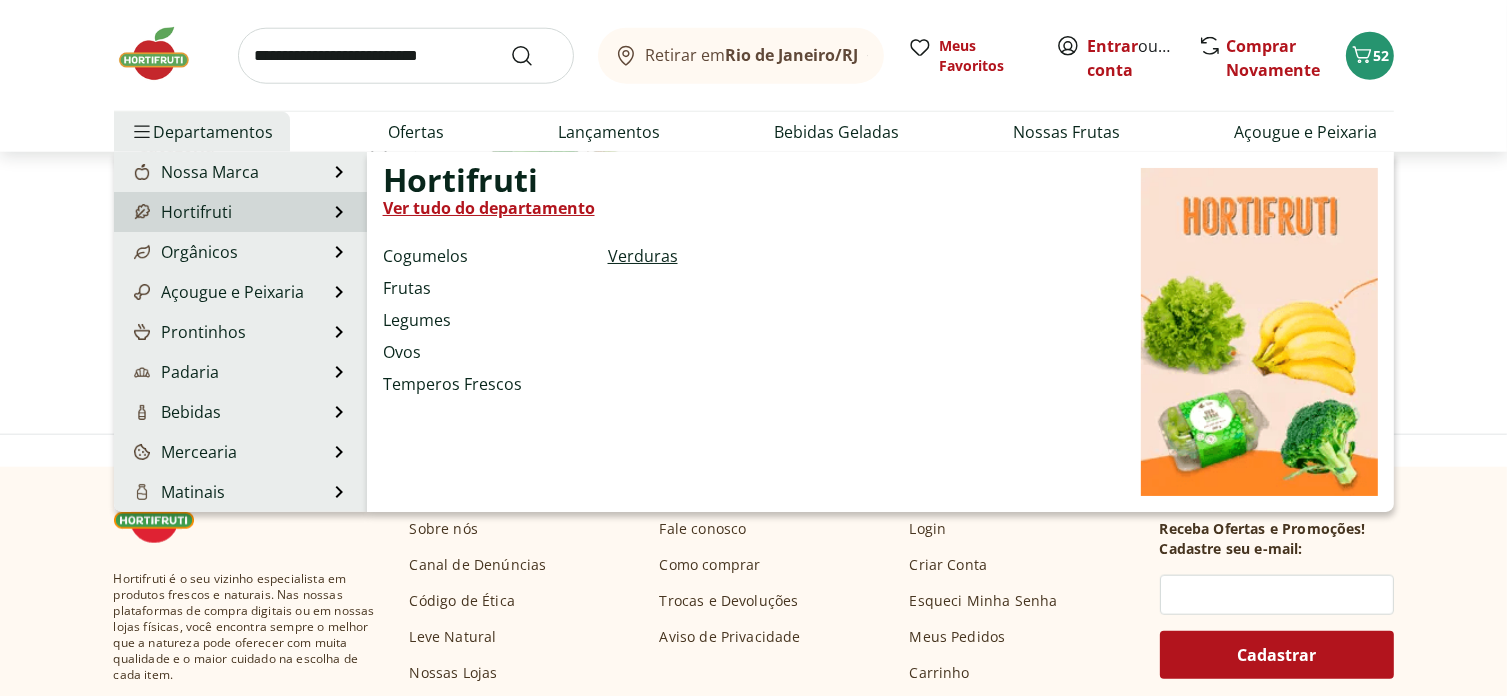 click on "Verduras" at bounding box center (643, 256) 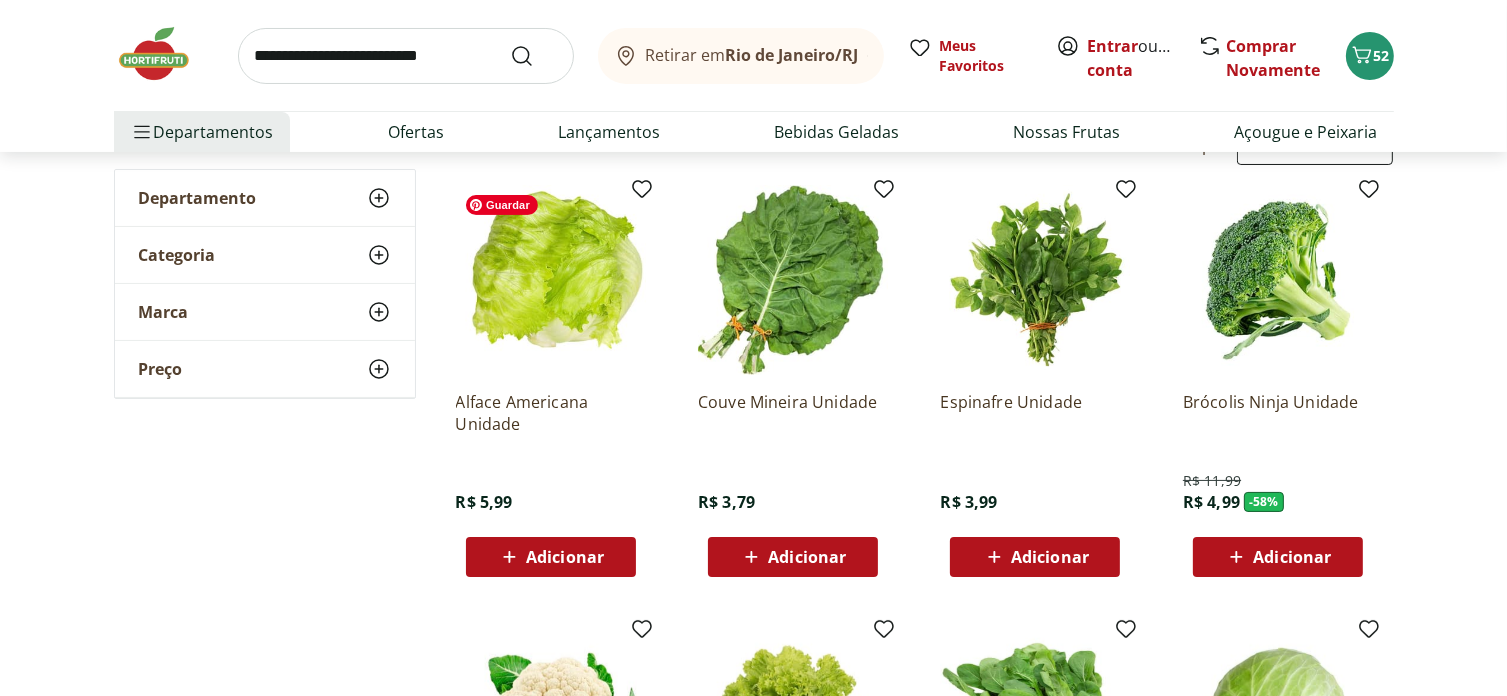 scroll, scrollTop: 200, scrollLeft: 0, axis: vertical 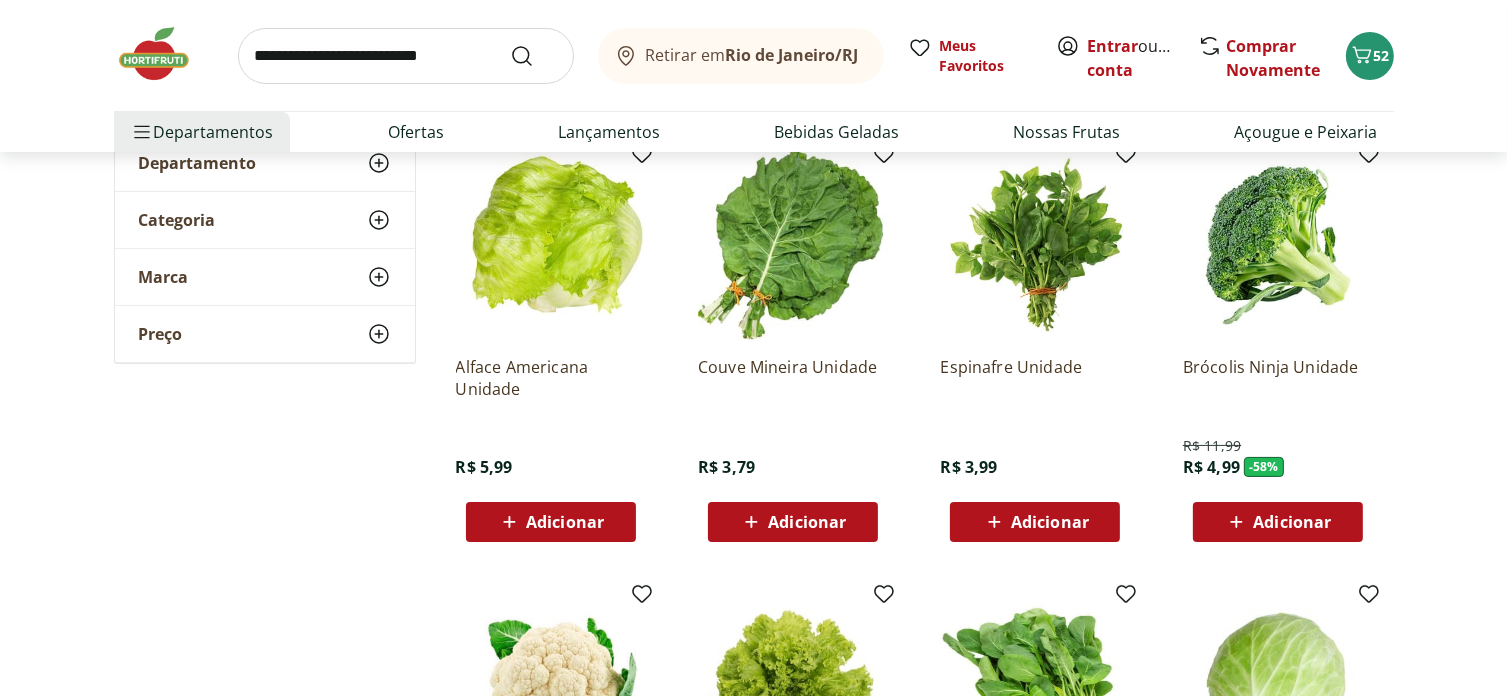 click on "Adicionar" at bounding box center [1050, 522] 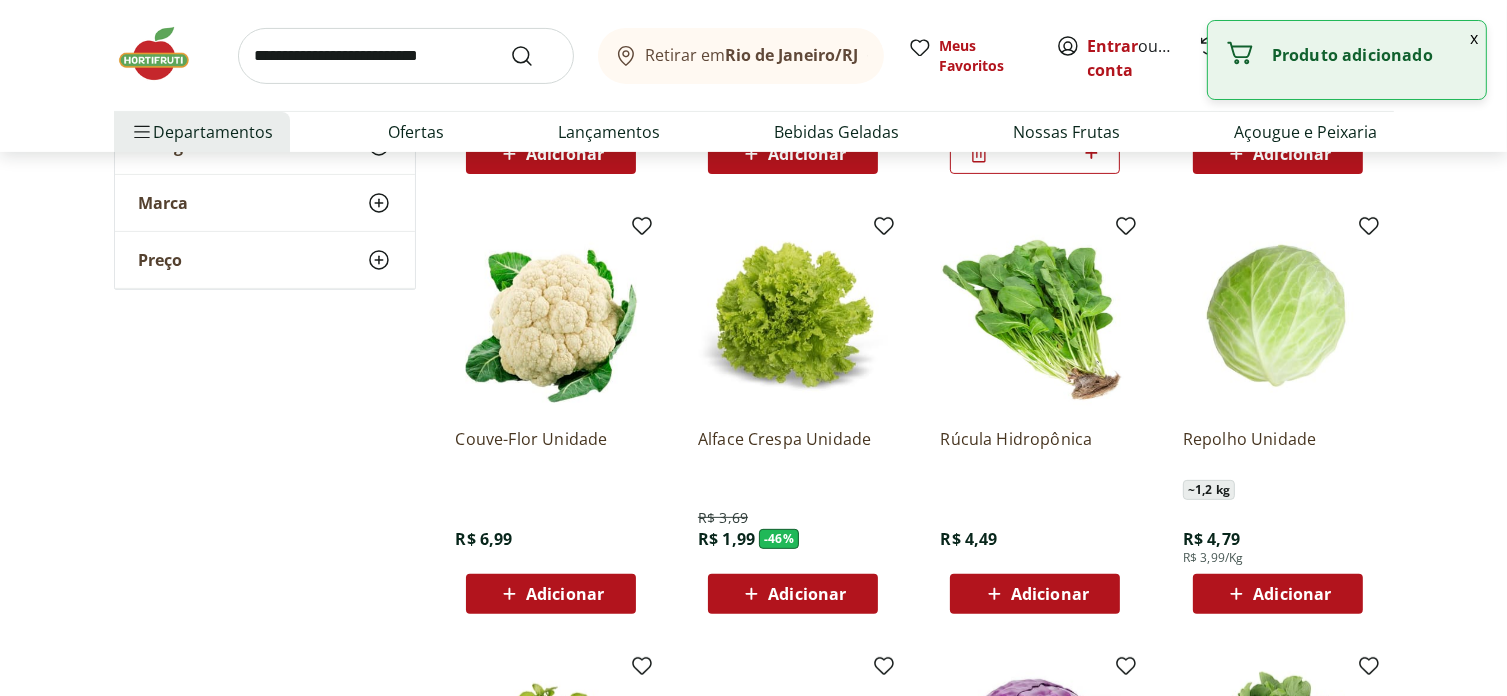 scroll, scrollTop: 600, scrollLeft: 0, axis: vertical 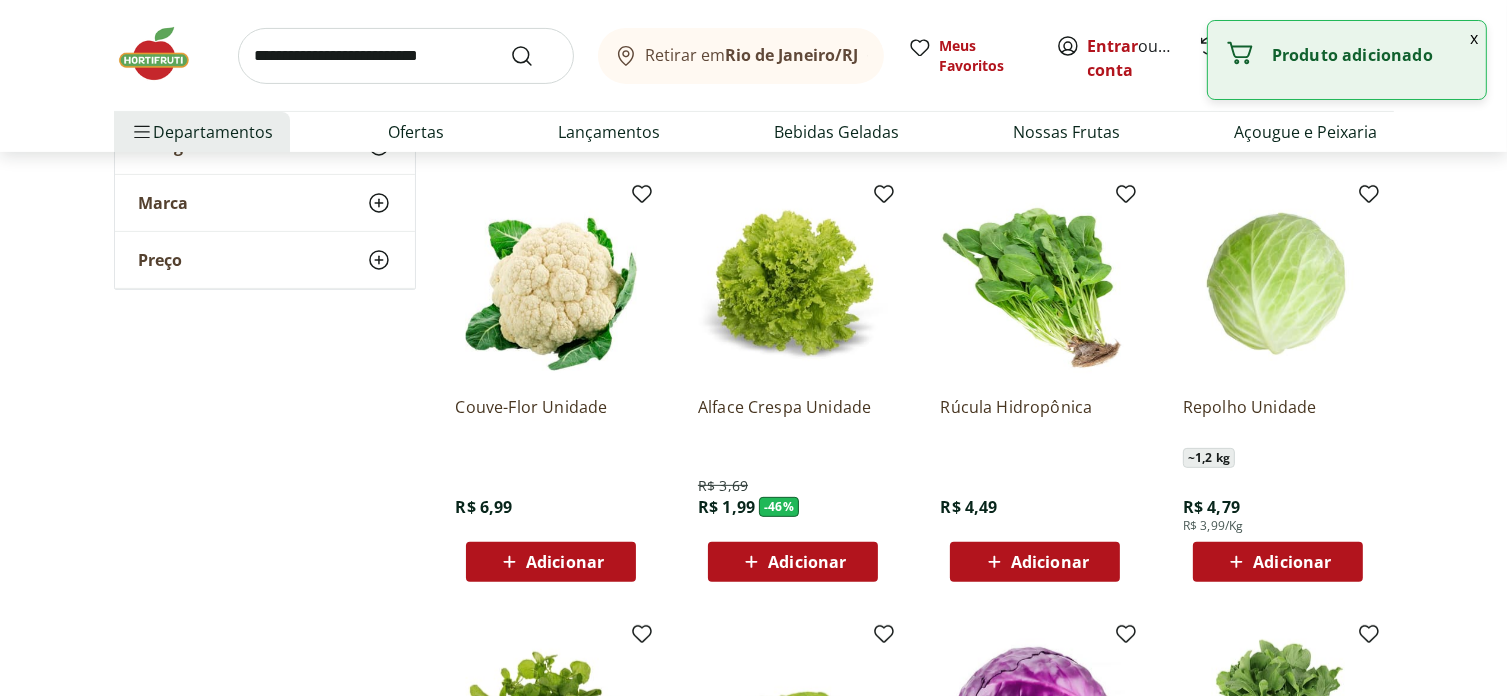 click on "Adicionar" at bounding box center (565, 562) 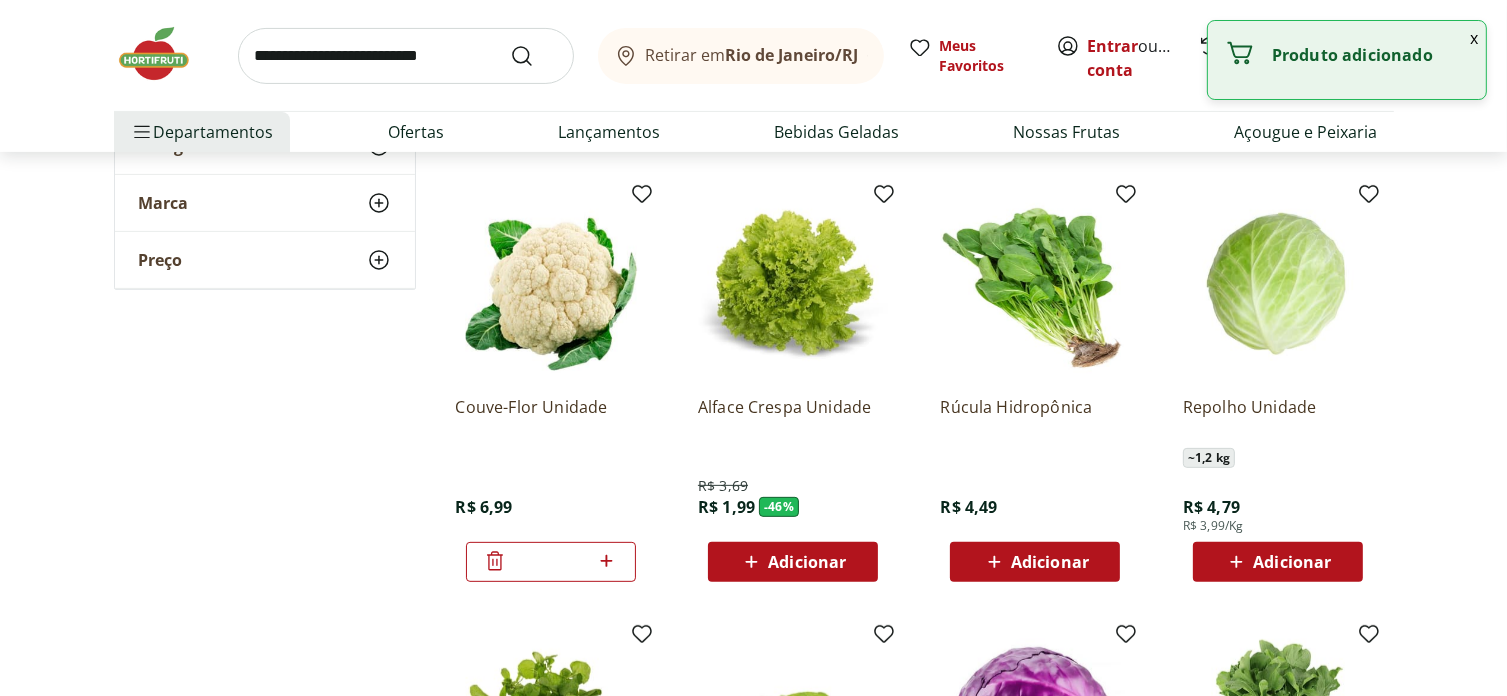 click on "Adicionar" at bounding box center [1050, 562] 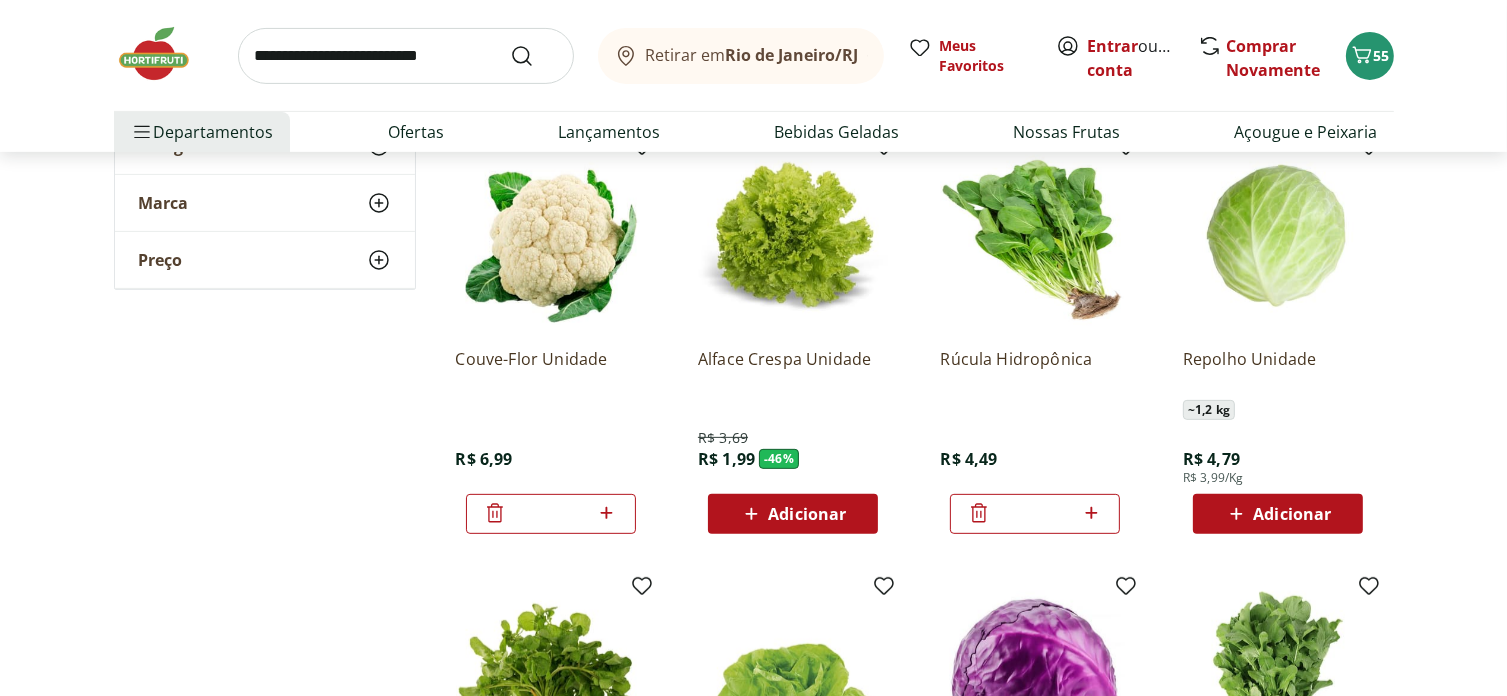 scroll, scrollTop: 600, scrollLeft: 0, axis: vertical 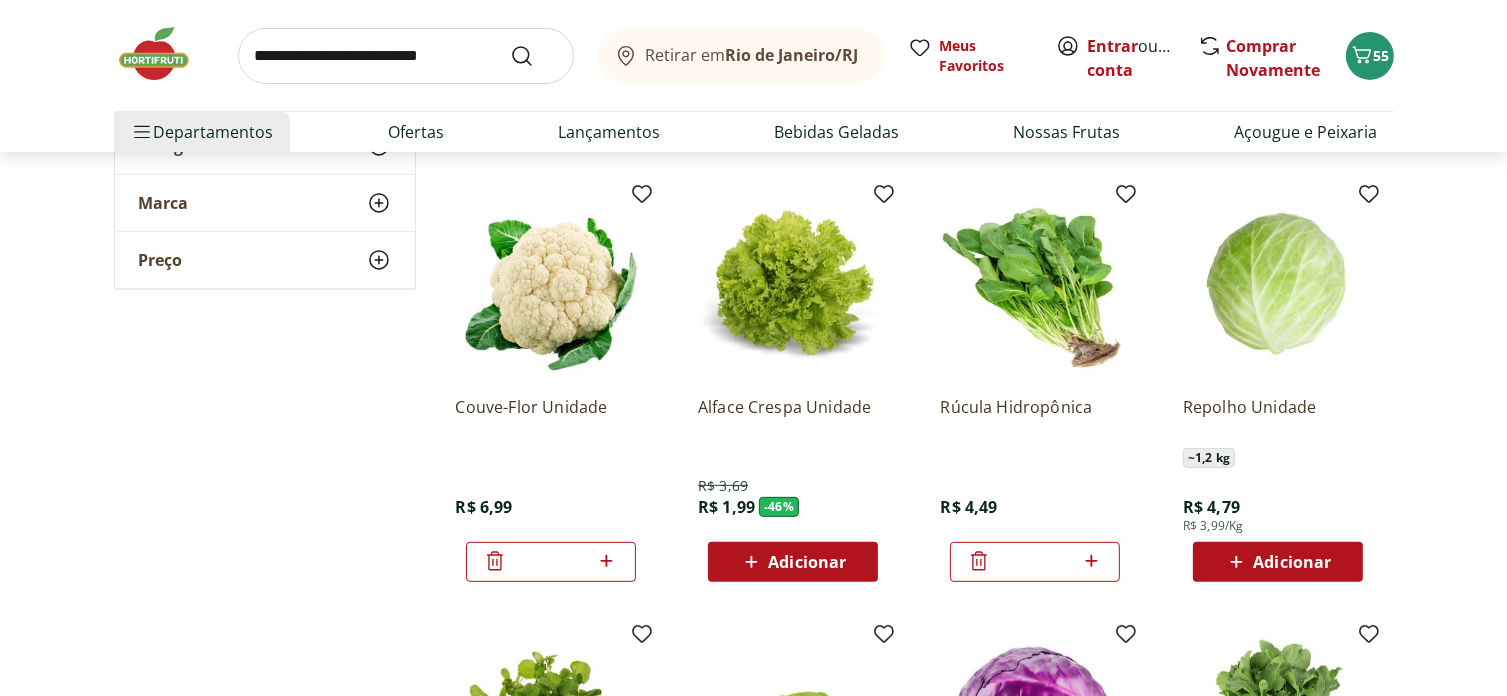 click 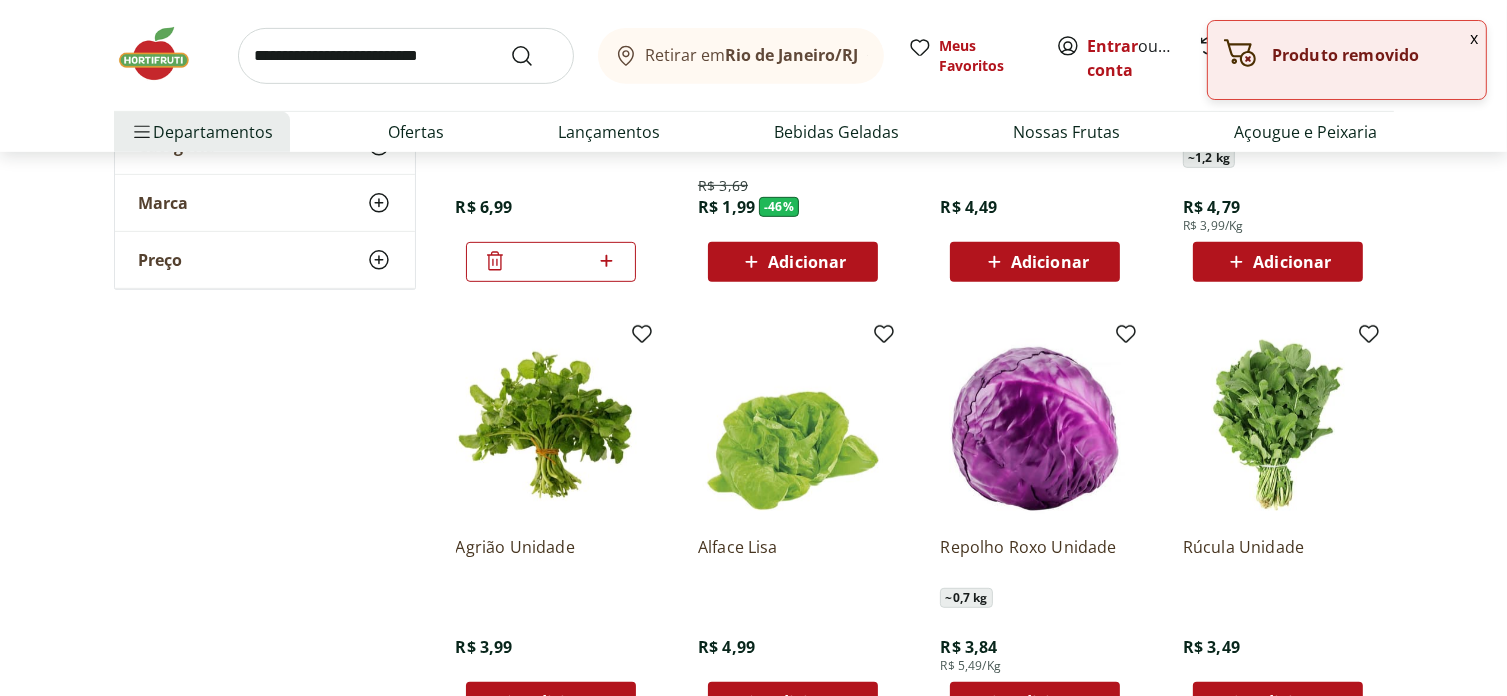 scroll, scrollTop: 1100, scrollLeft: 0, axis: vertical 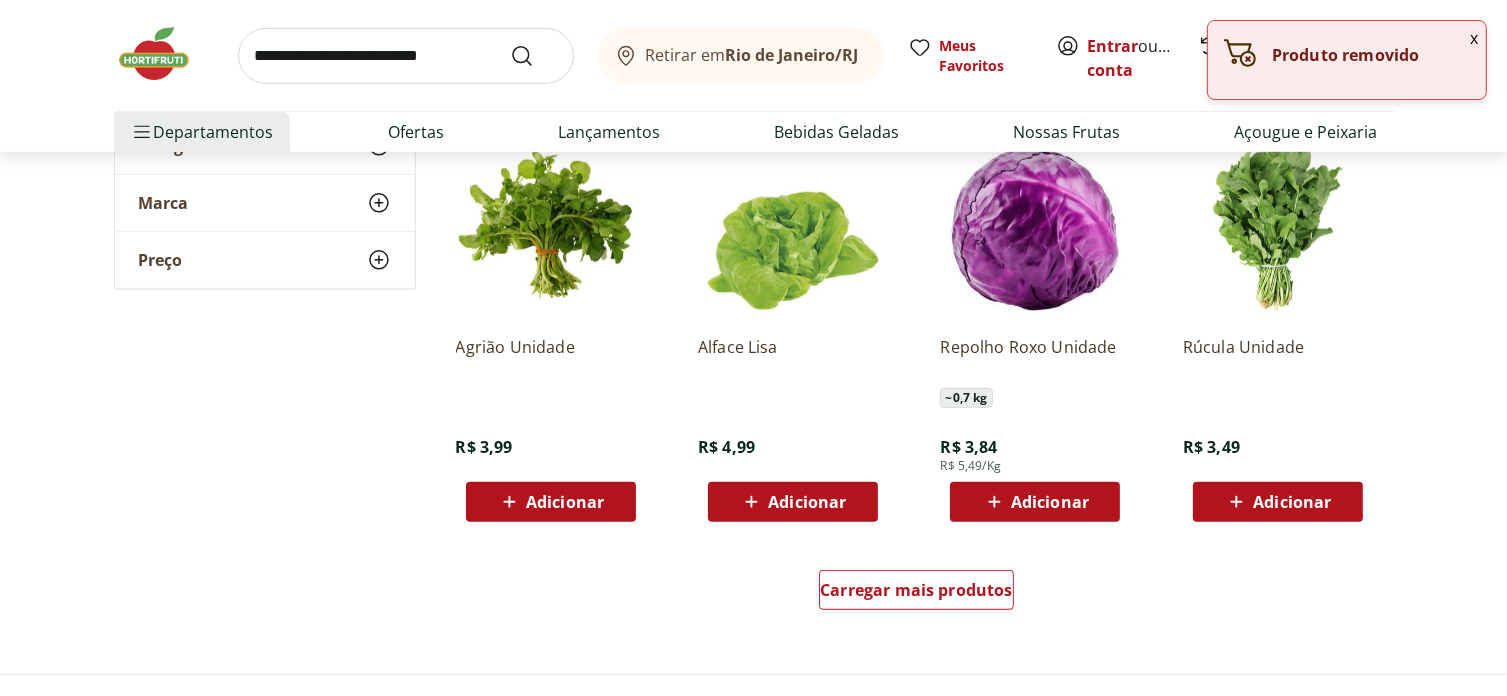 click 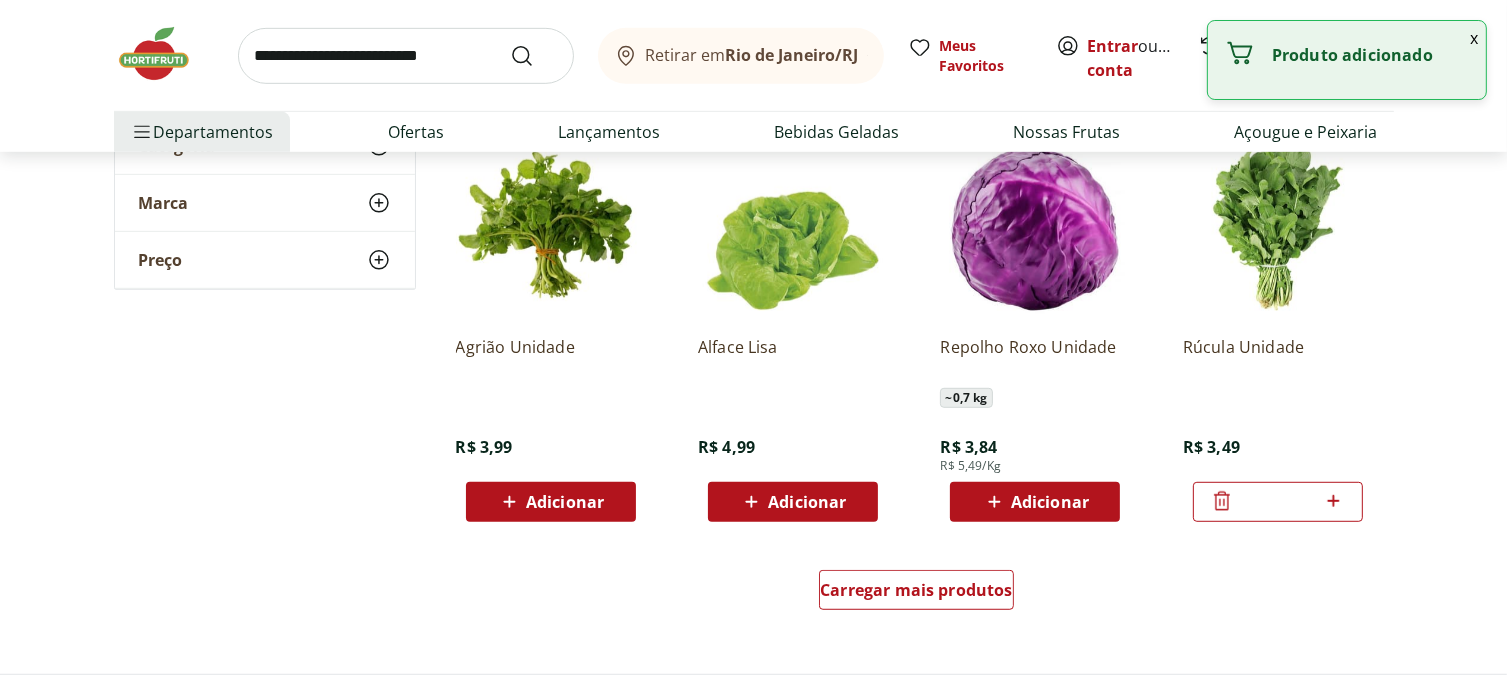 click on "Adicionar" at bounding box center [807, 502] 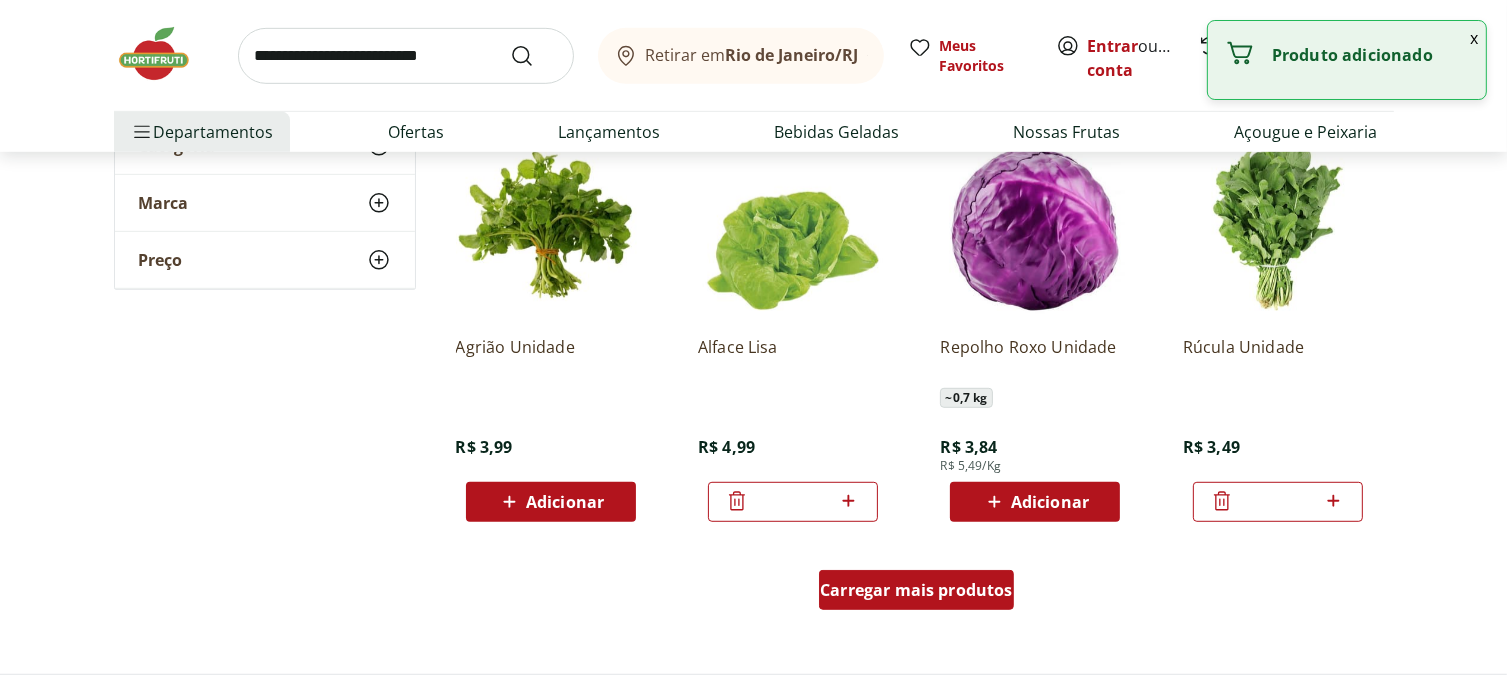 click on "Carregar mais produtos" at bounding box center [916, 590] 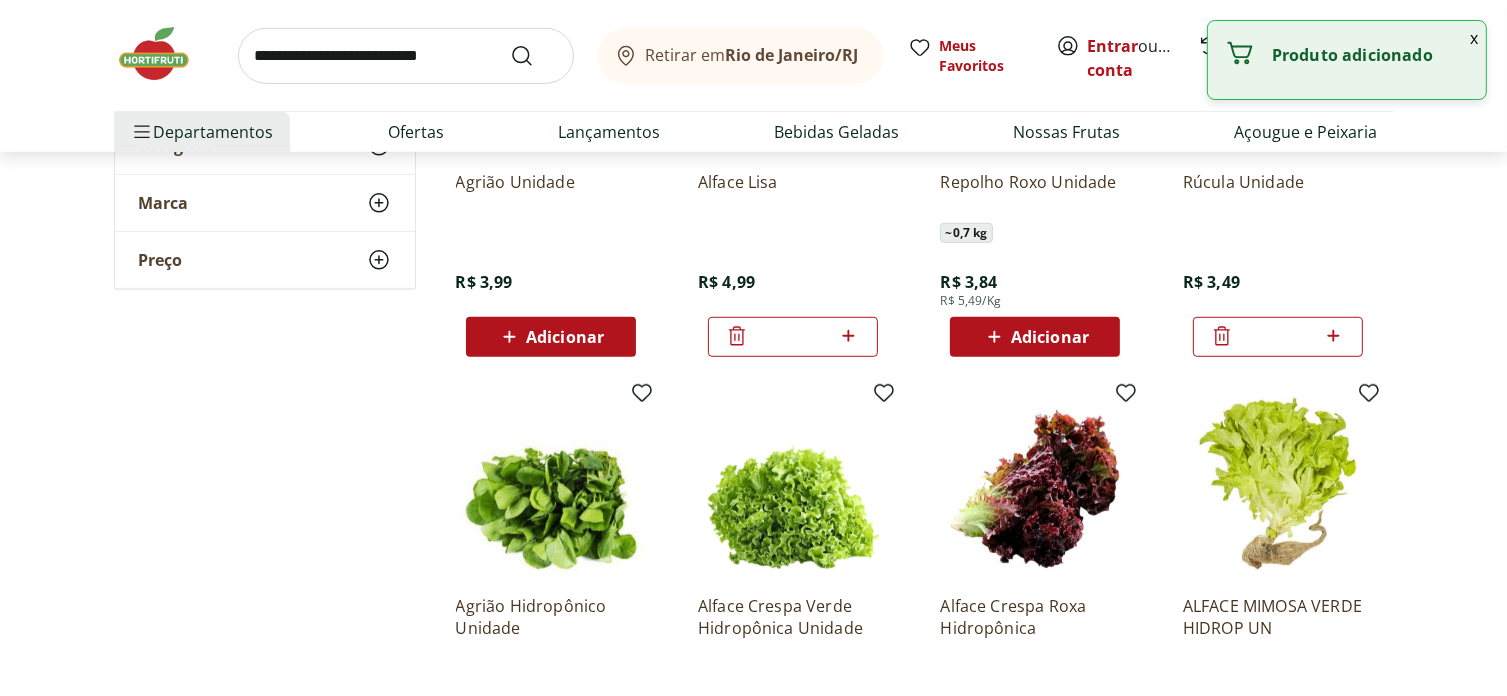 scroll, scrollTop: 1300, scrollLeft: 0, axis: vertical 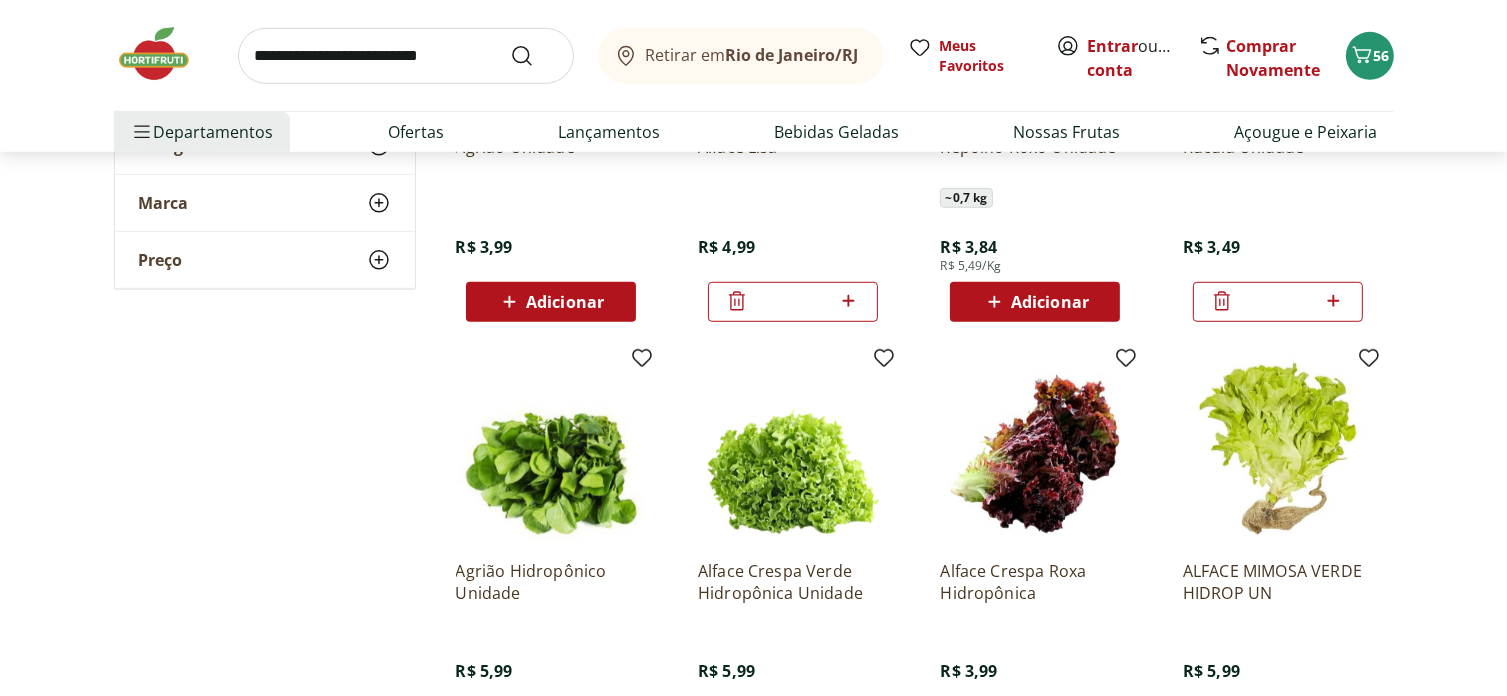 click on "Adicionar" at bounding box center [550, 302] 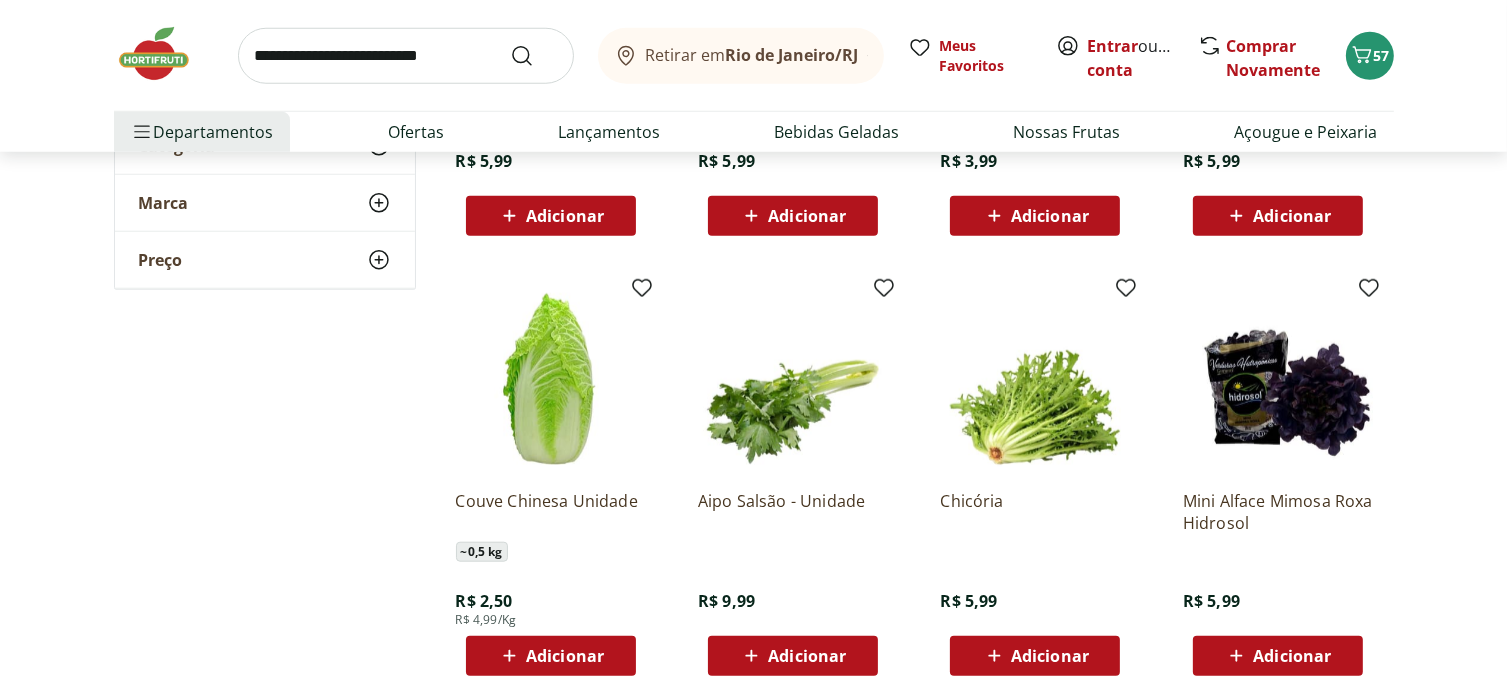 scroll, scrollTop: 1900, scrollLeft: 0, axis: vertical 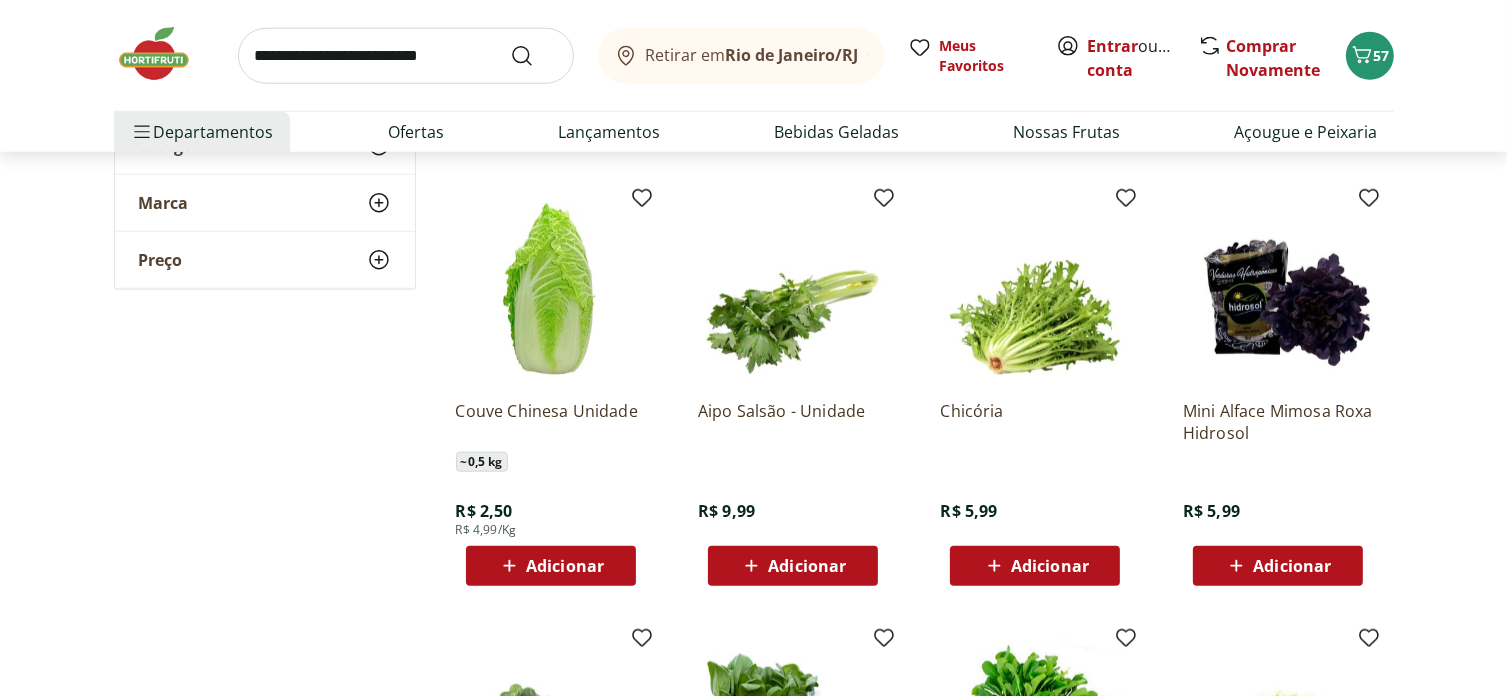 click on "Adicionar" at bounding box center [551, 566] 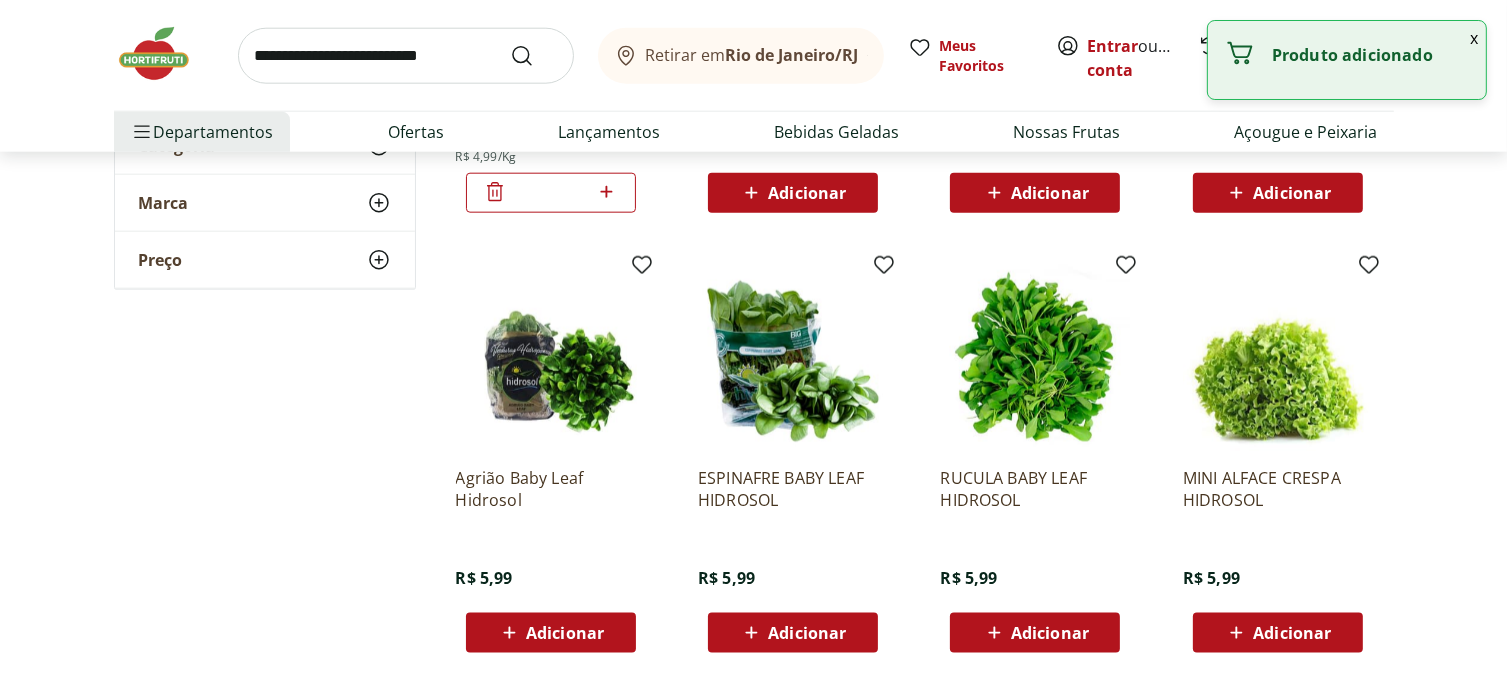 scroll, scrollTop: 2300, scrollLeft: 0, axis: vertical 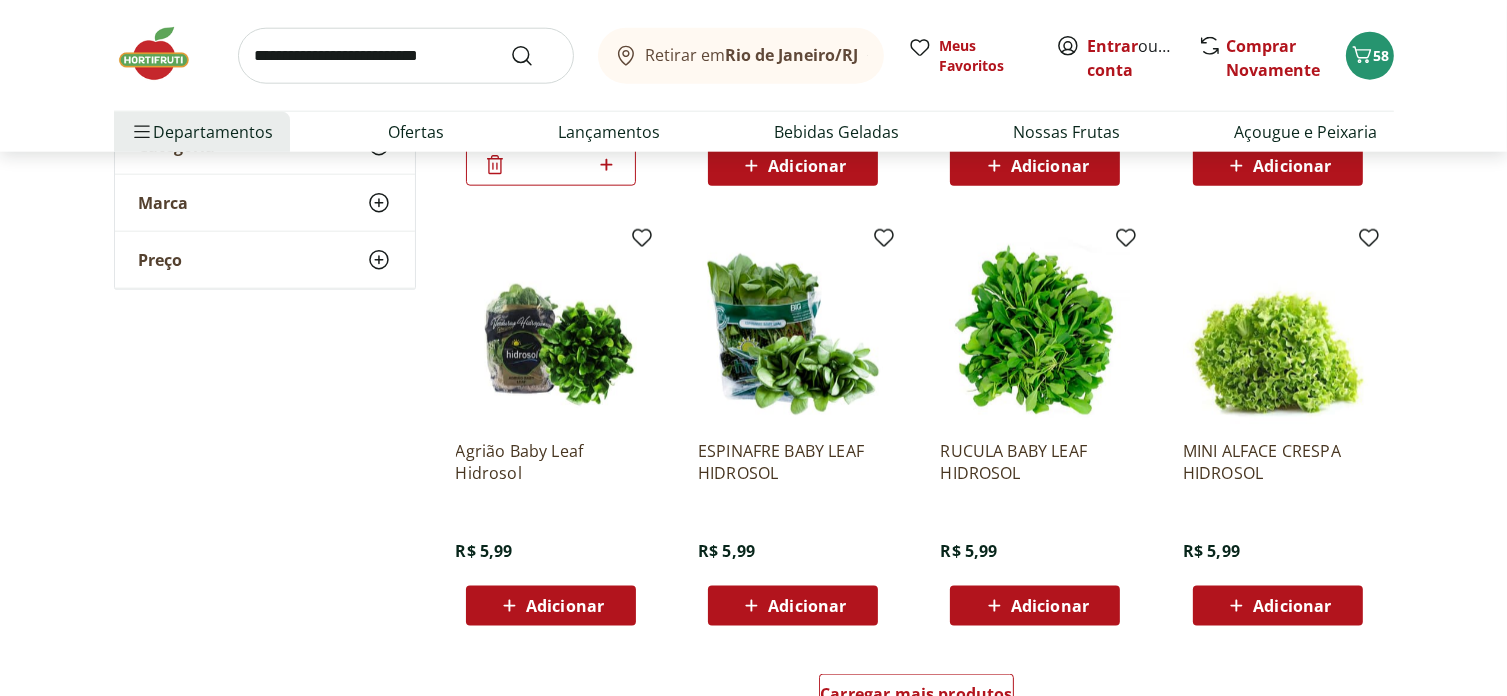 click on "Adicionar" at bounding box center [551, 606] 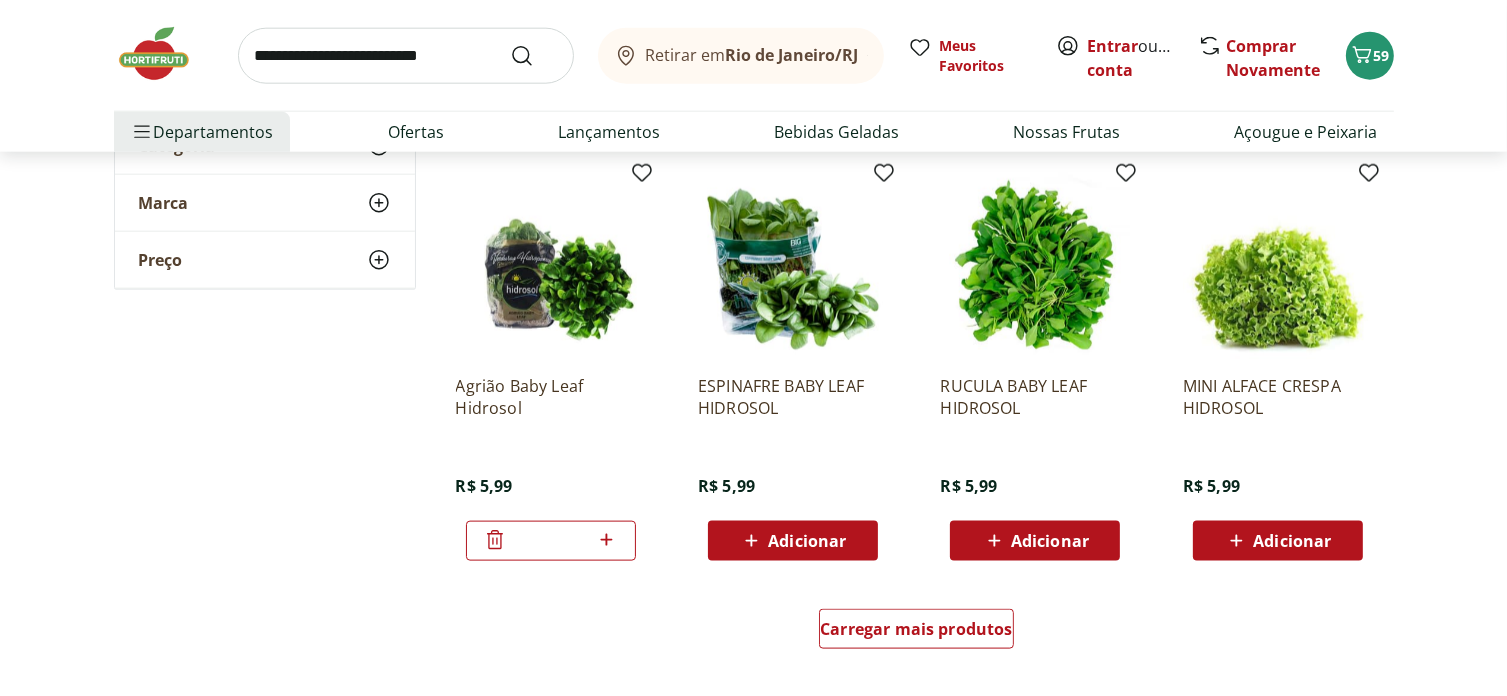 scroll, scrollTop: 2400, scrollLeft: 0, axis: vertical 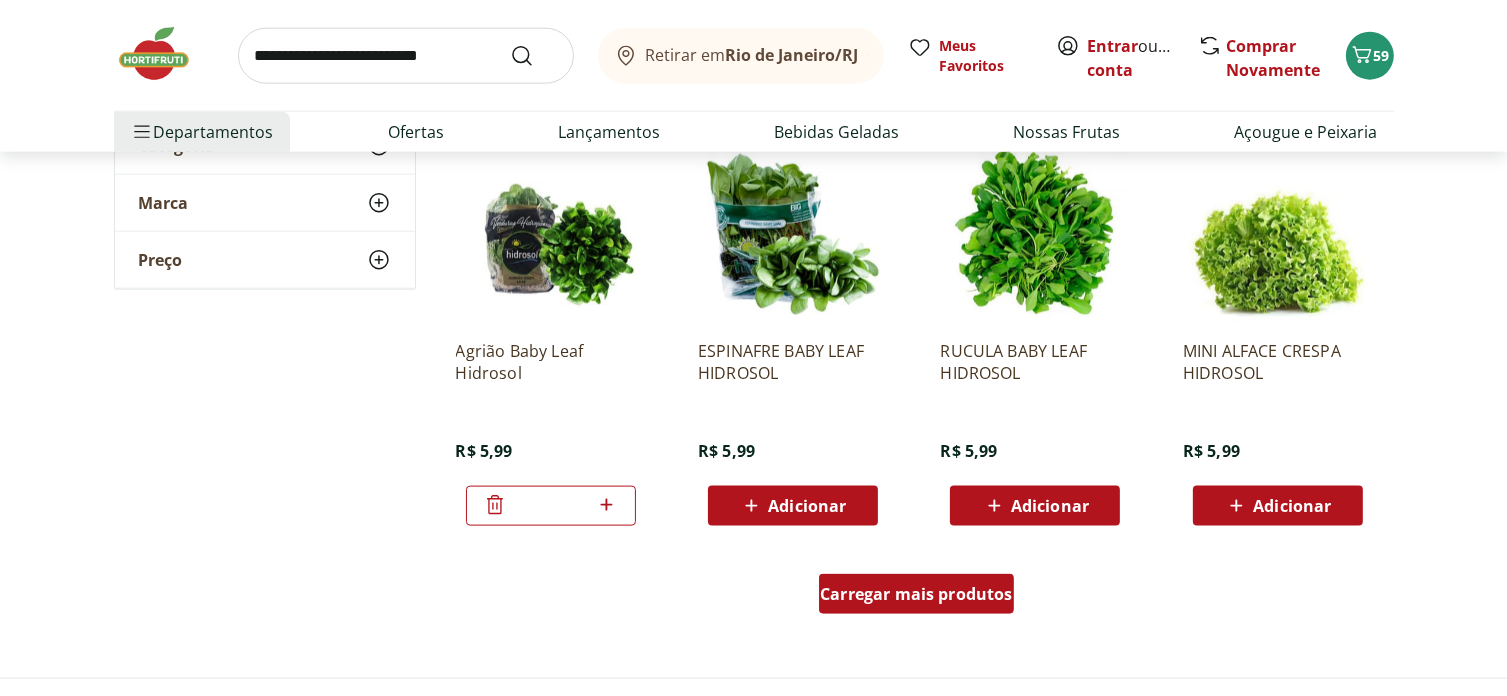 click on "Carregar mais produtos" at bounding box center [916, 594] 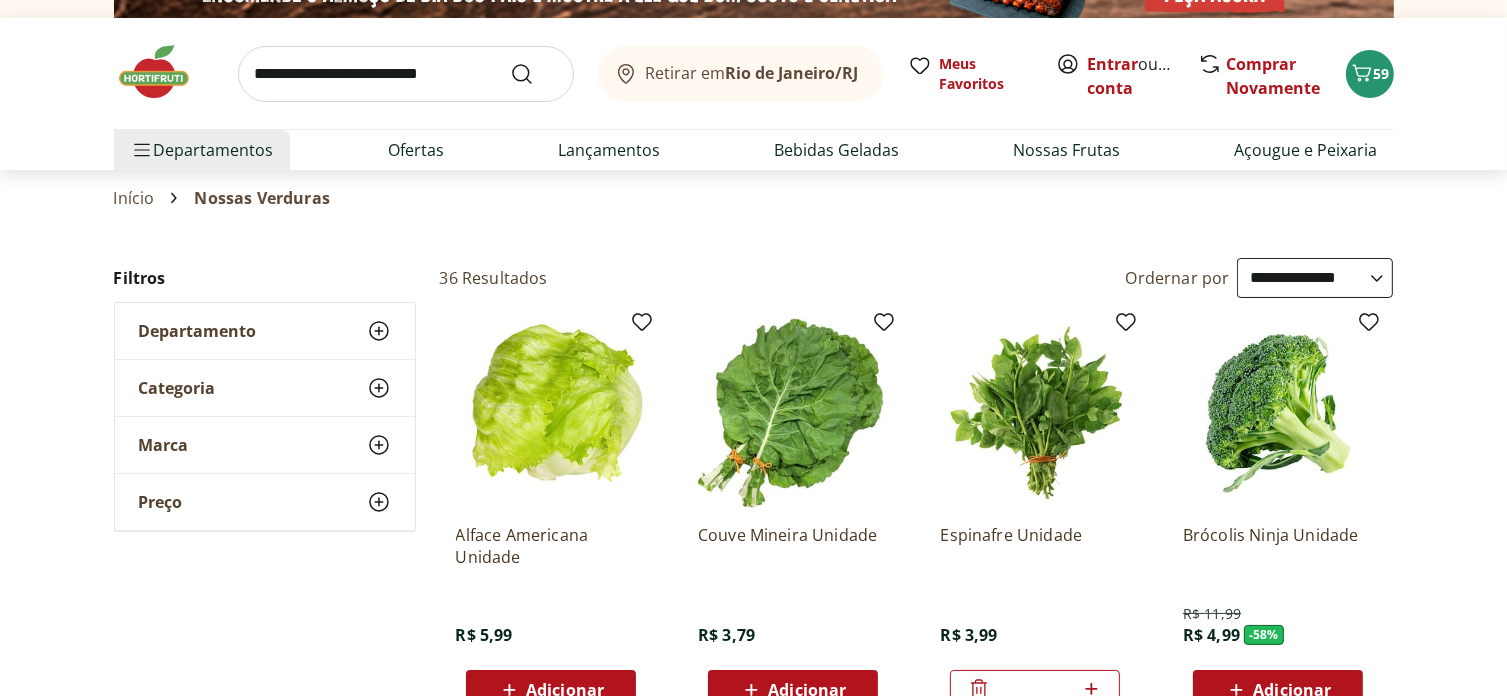 scroll, scrollTop: 0, scrollLeft: 0, axis: both 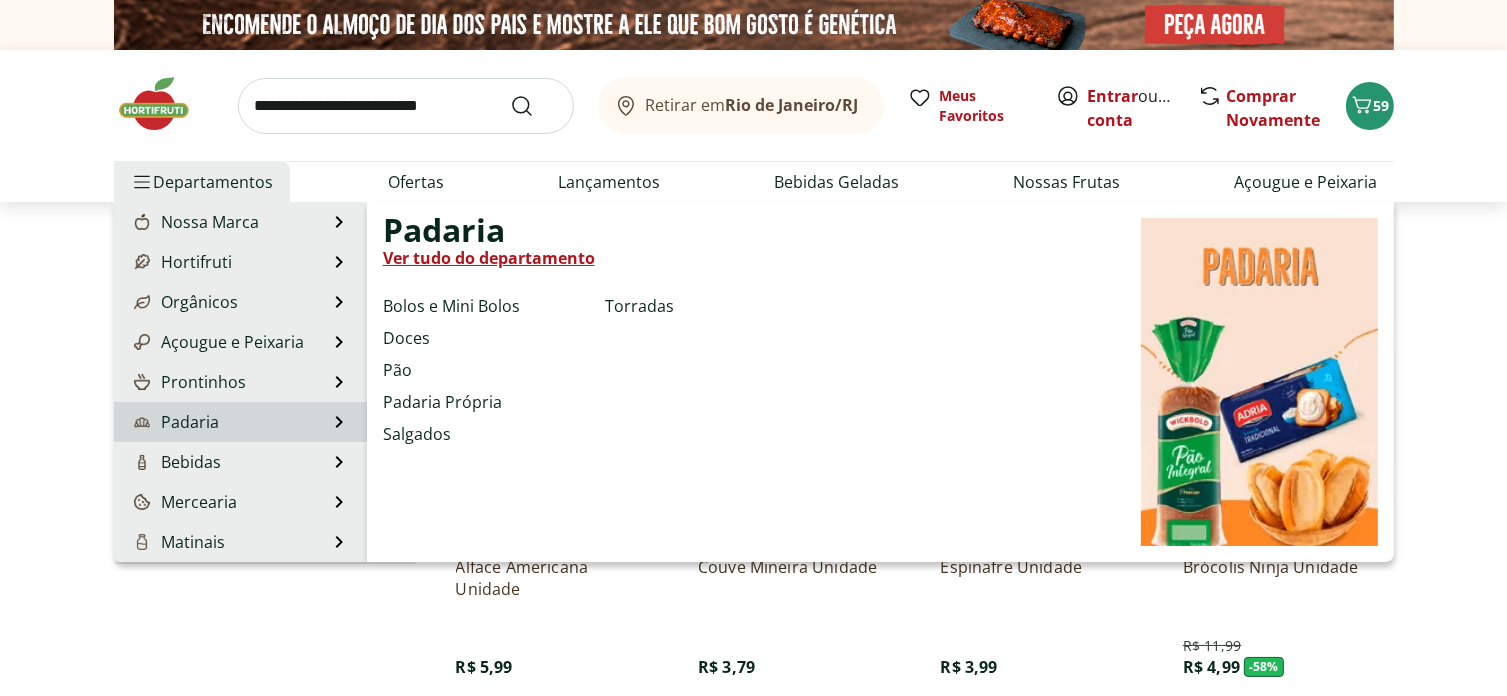 click on "Padaria Padaria Ver tudo do departamento Bolos e Mini Bolos Doces Pão Padaria Própria Salgados Torradas" at bounding box center (240, 422) 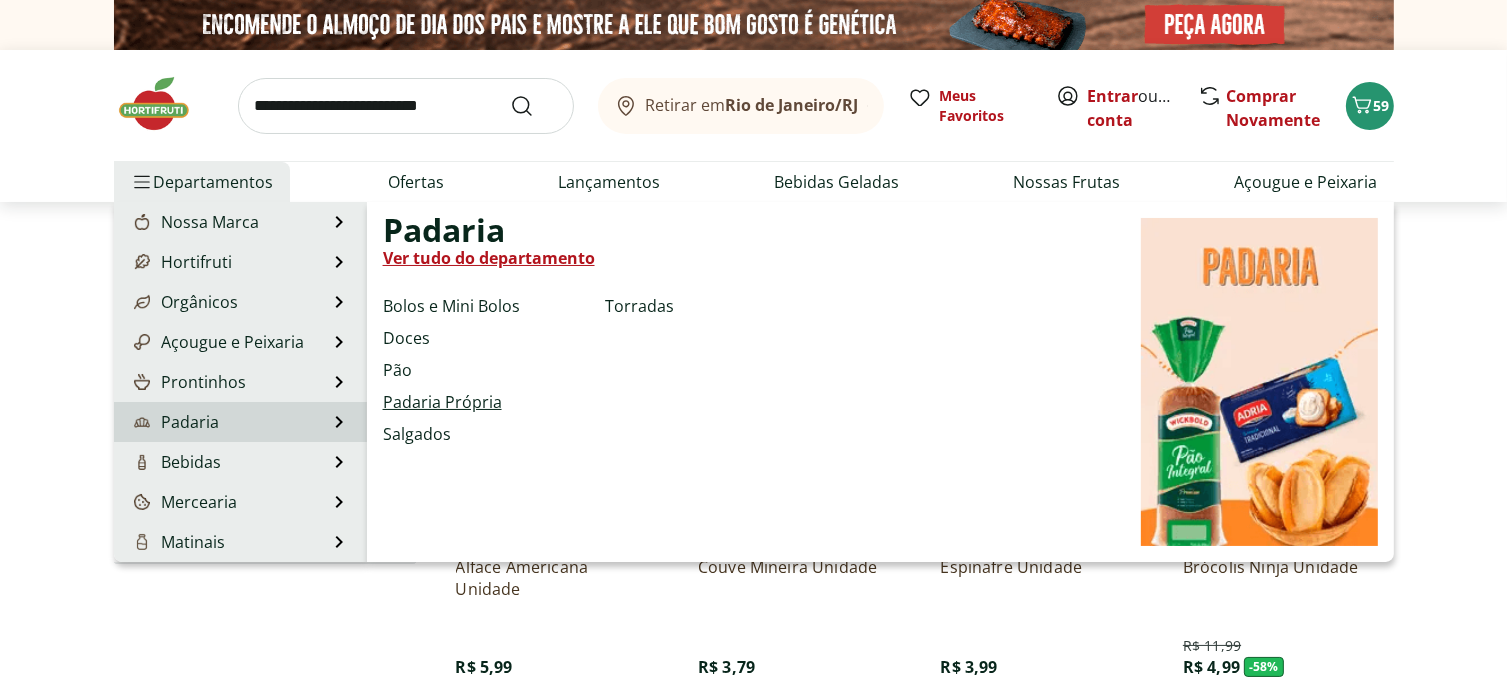 click on "Padaria Própria" at bounding box center (442, 402) 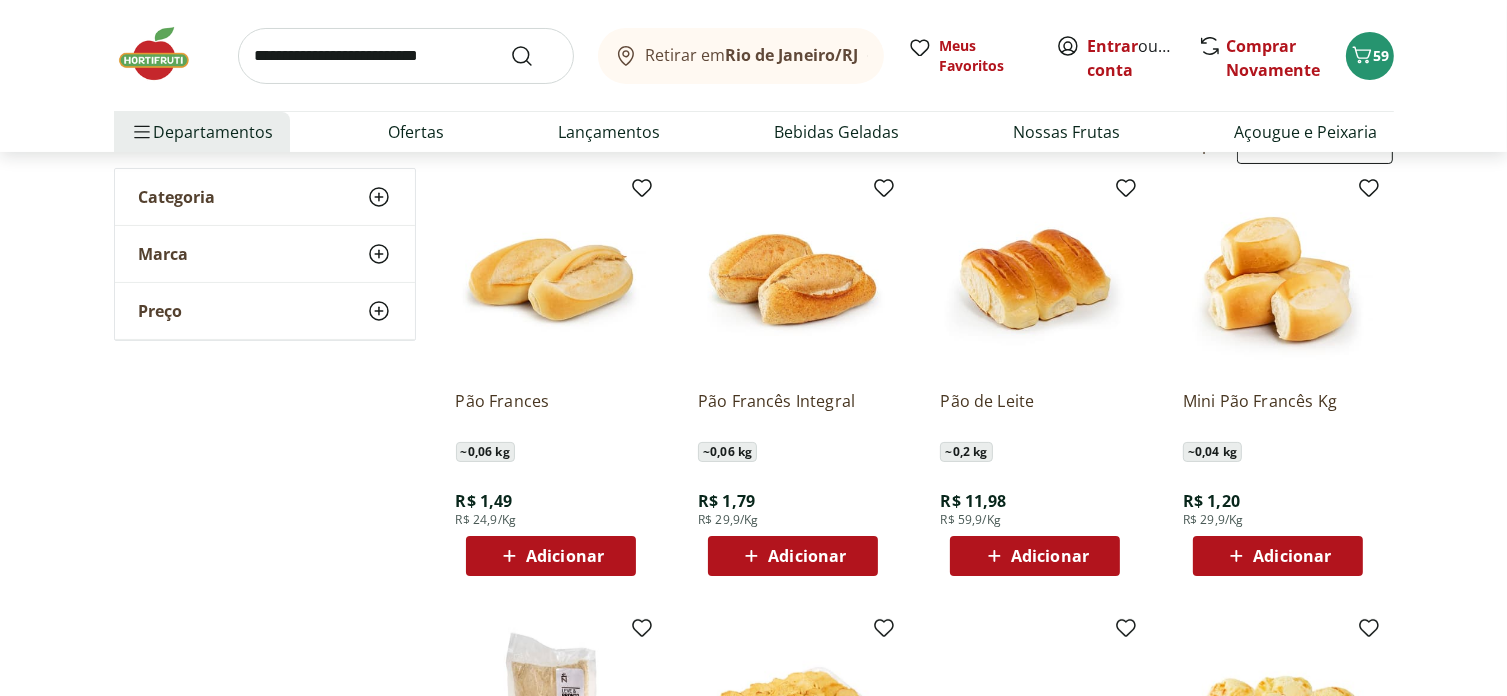 scroll, scrollTop: 200, scrollLeft: 0, axis: vertical 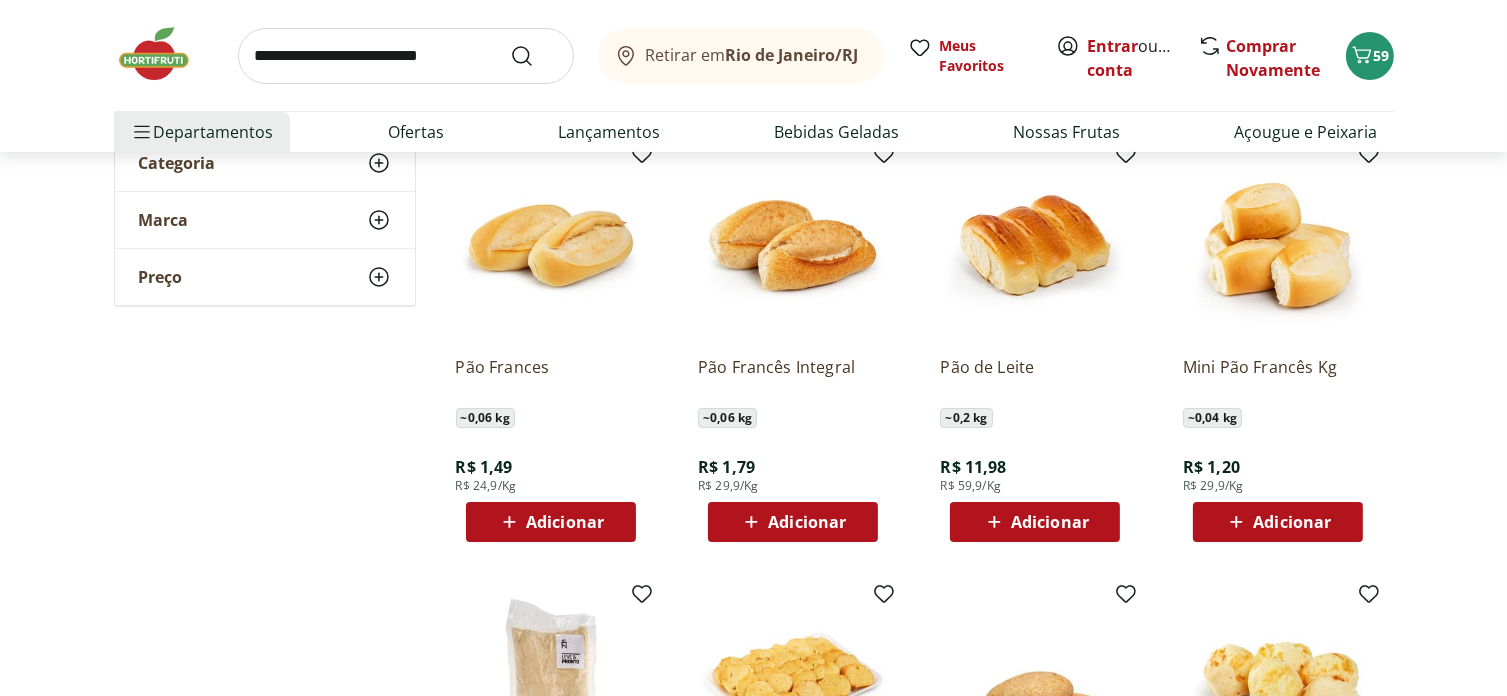 click on "Adicionar" at bounding box center (1050, 522) 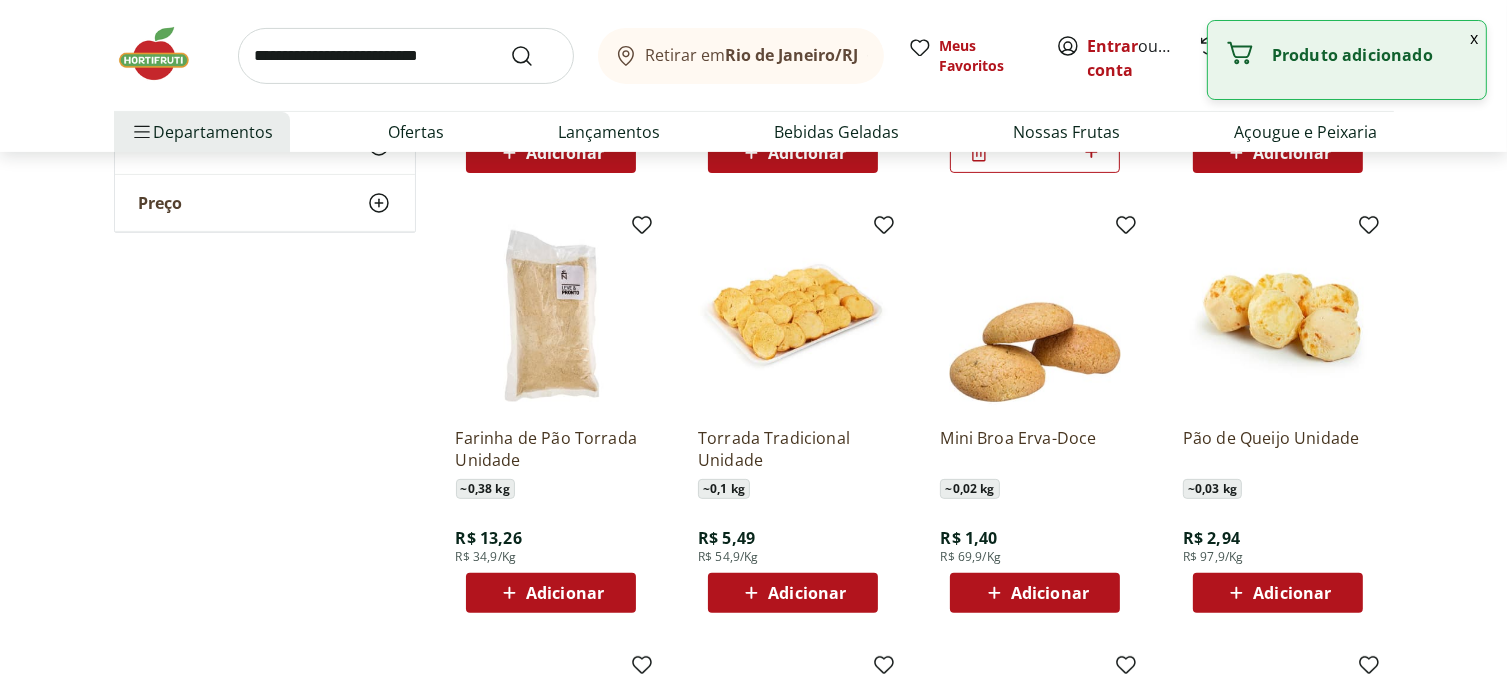 scroll, scrollTop: 600, scrollLeft: 0, axis: vertical 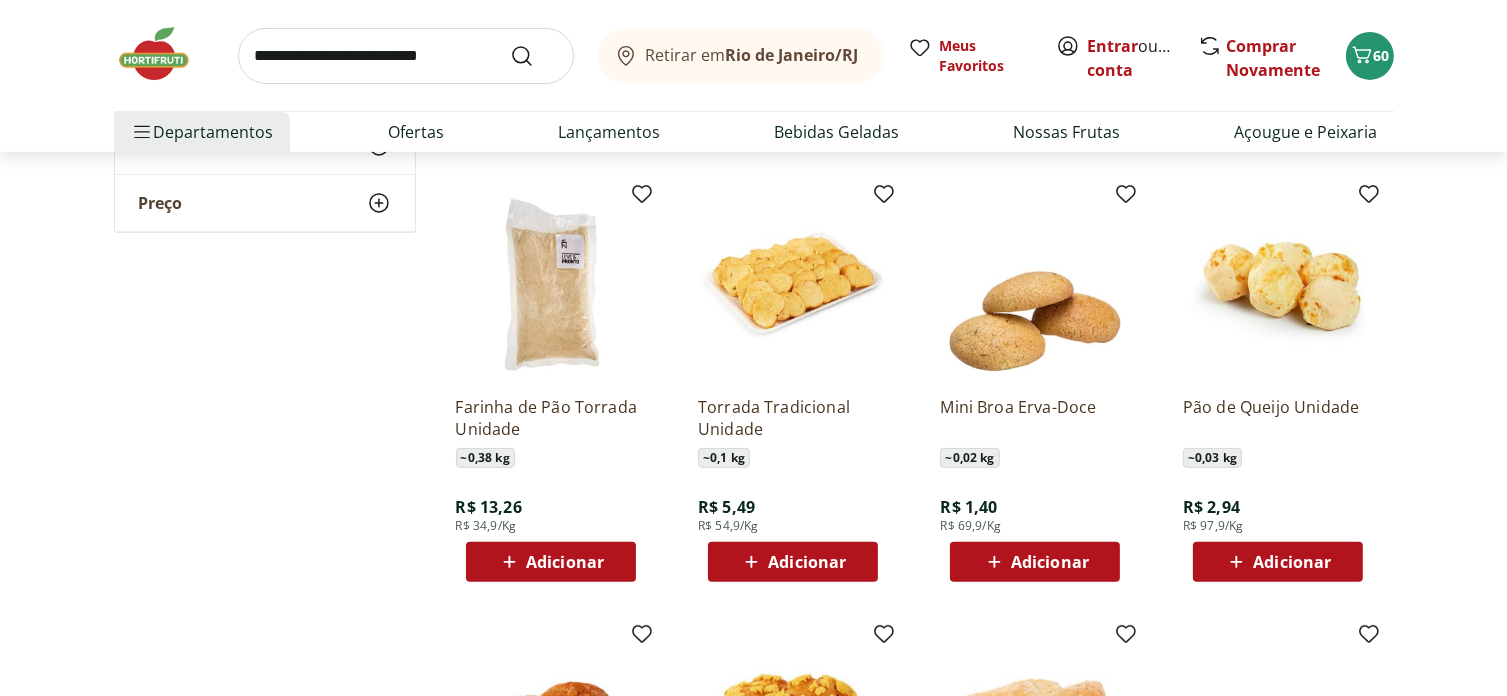 click on "Adicionar" at bounding box center (1292, 562) 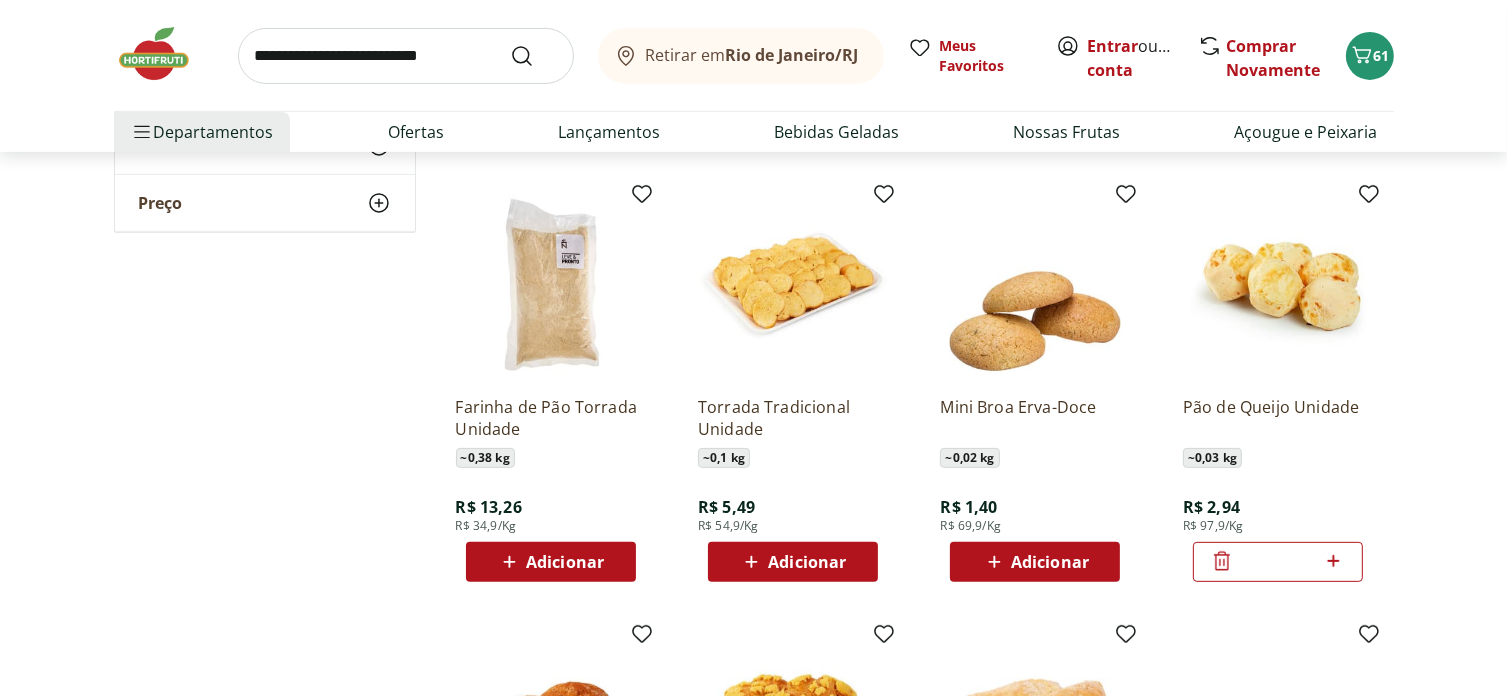 click 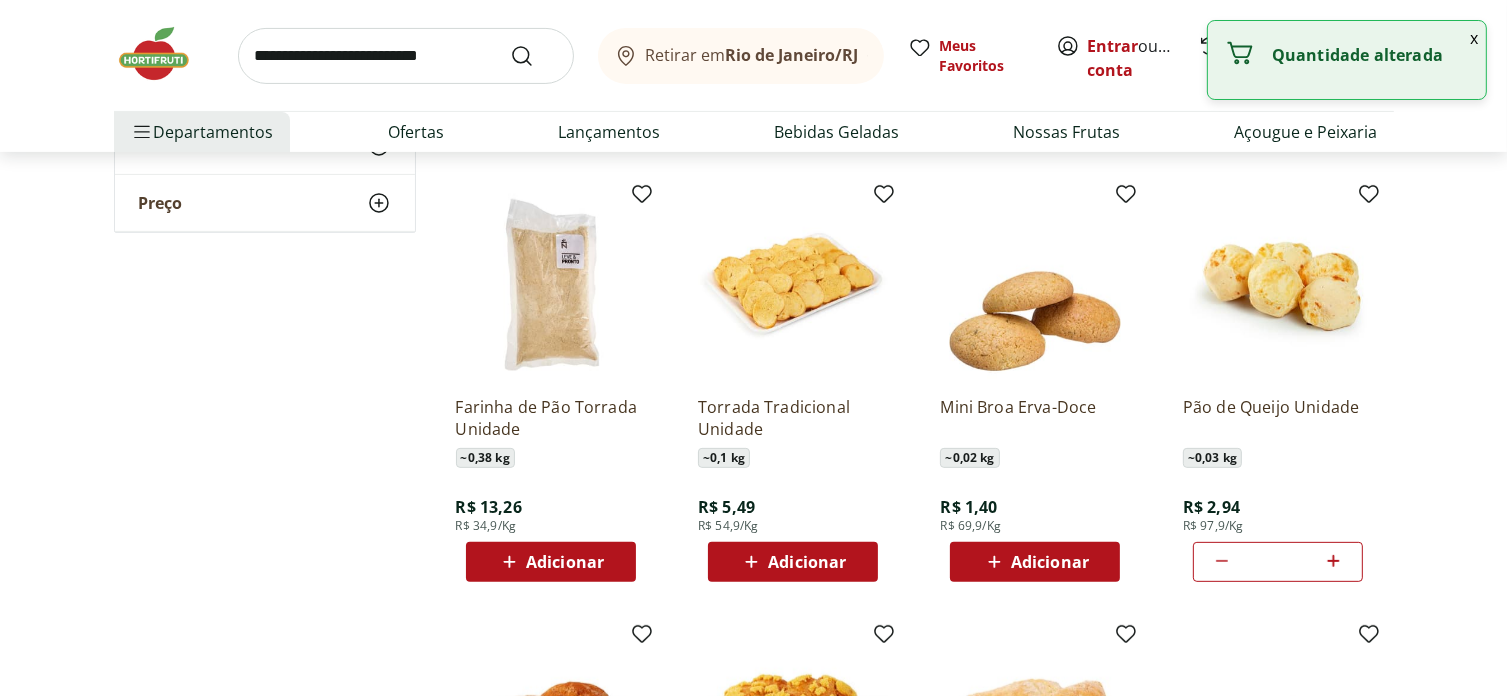 click 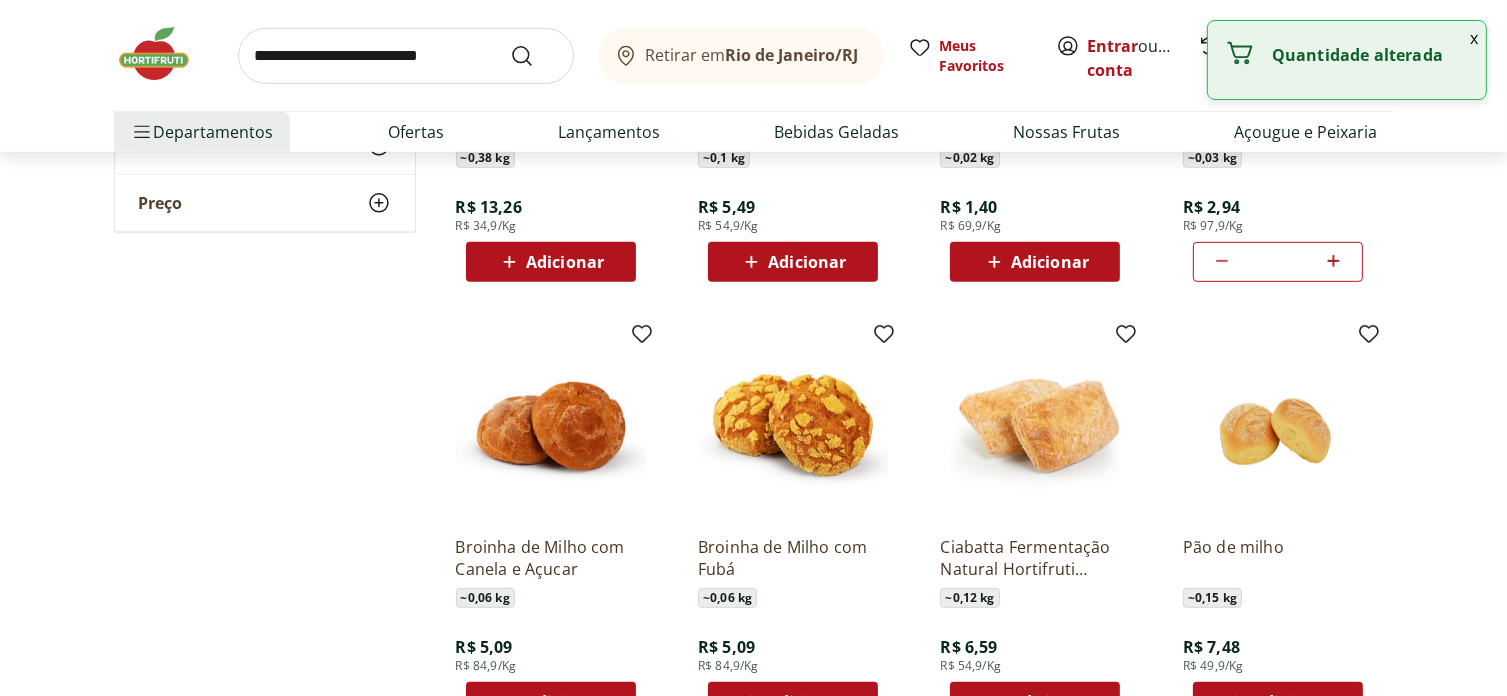 scroll, scrollTop: 1000, scrollLeft: 0, axis: vertical 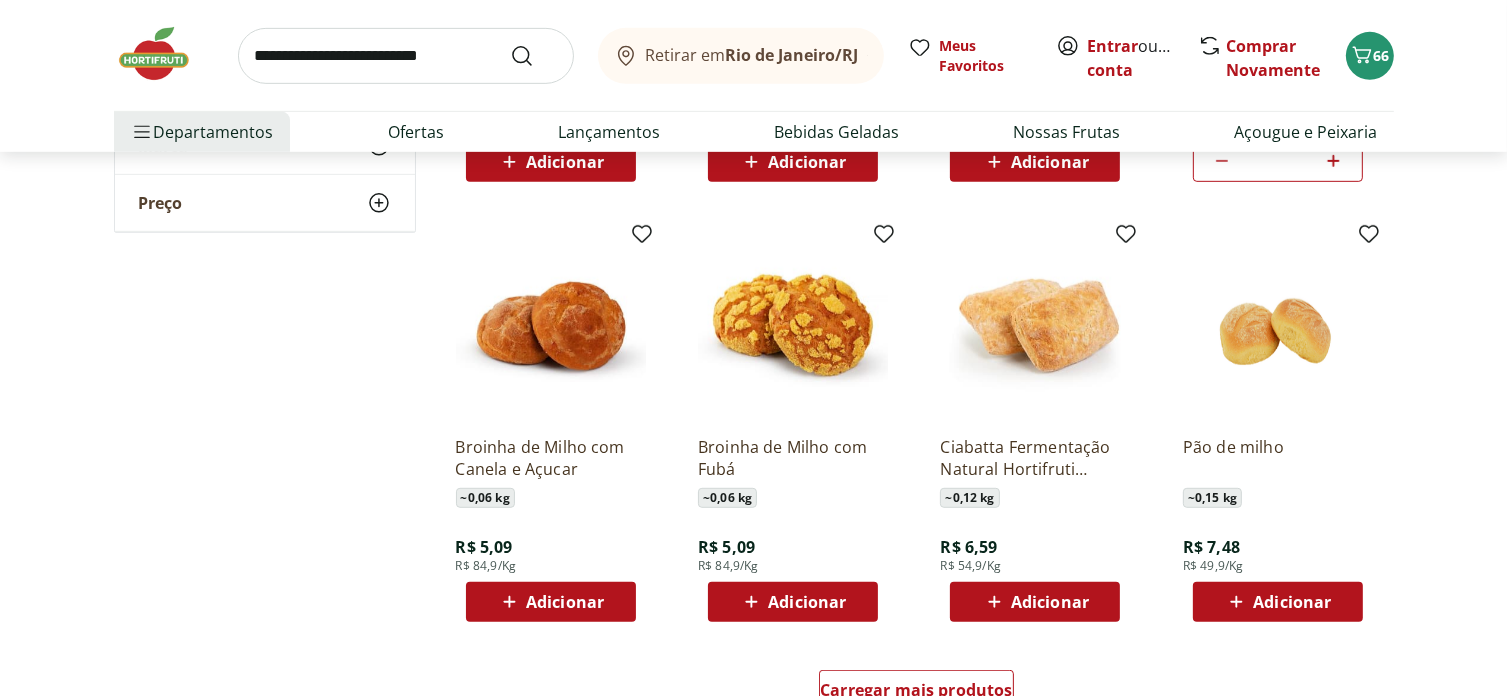 click on "Adicionar" at bounding box center [565, 602] 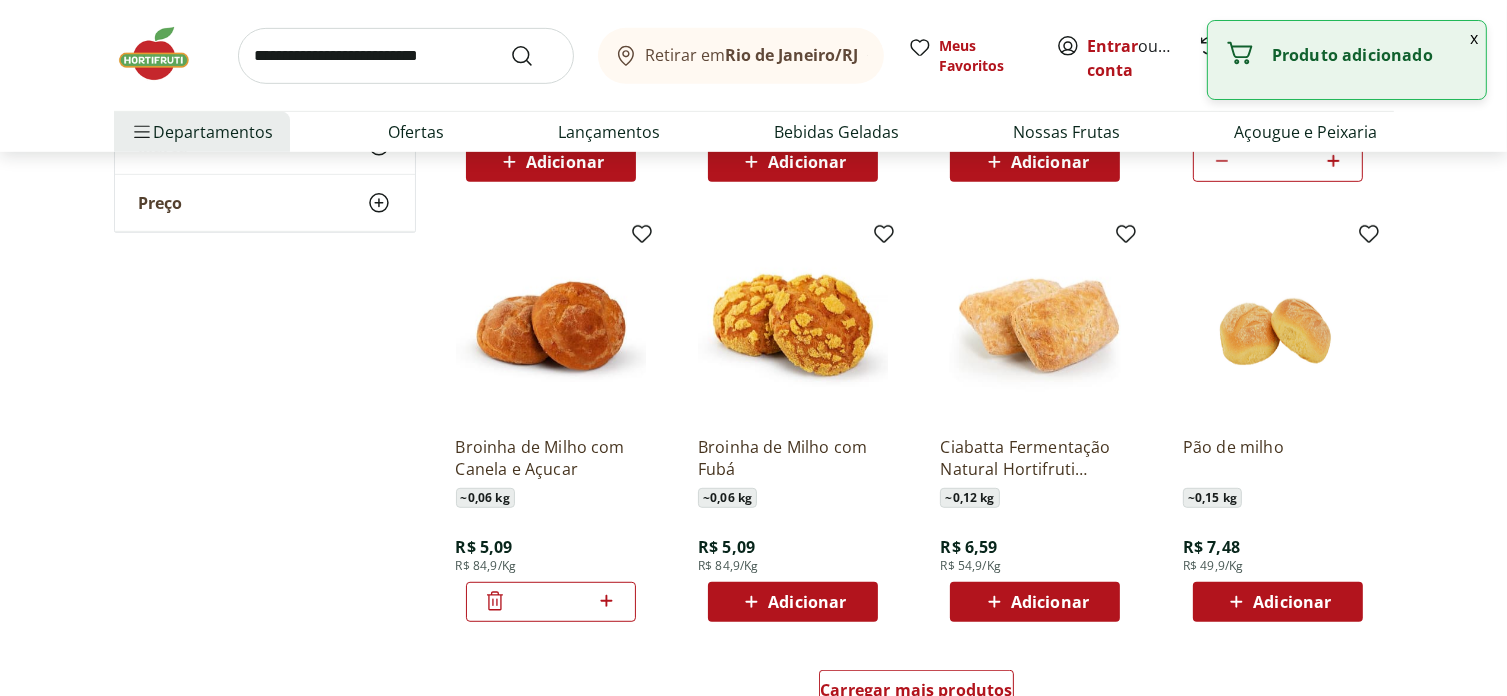 click 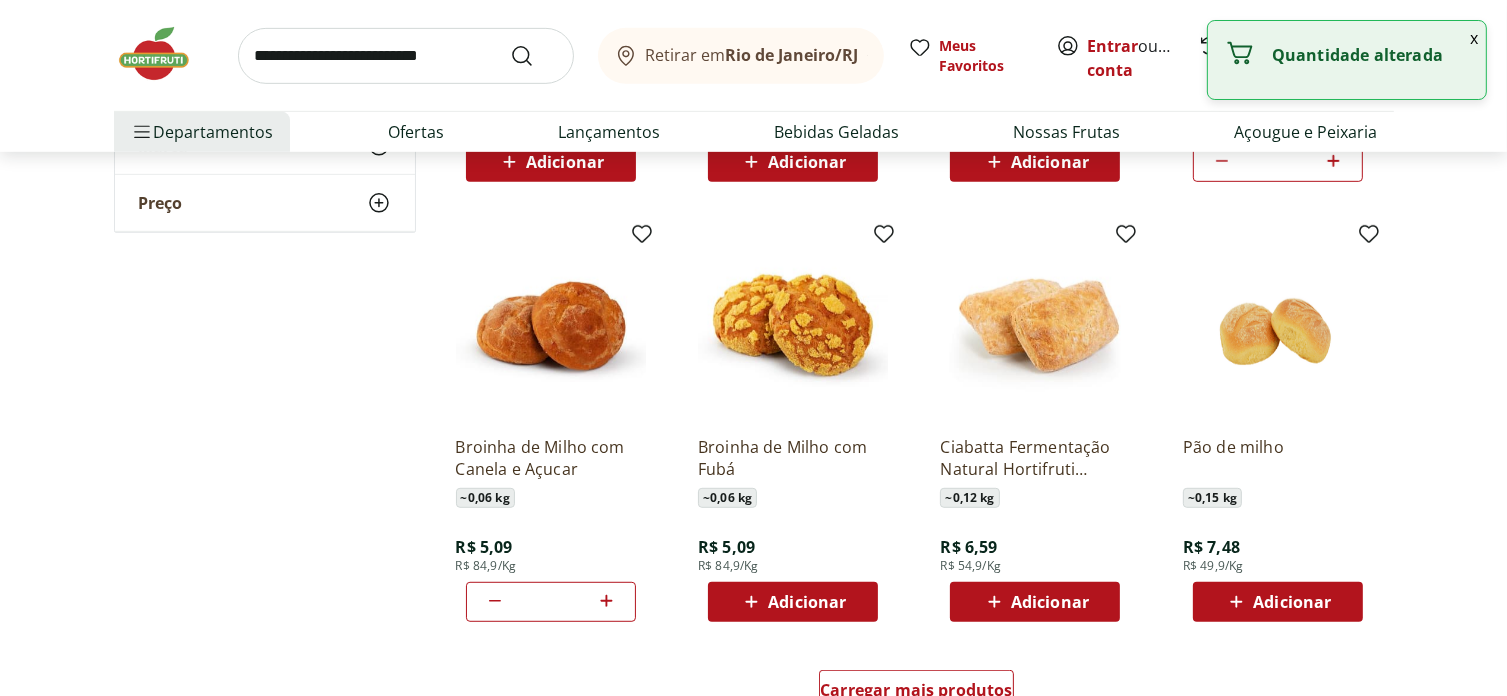 click 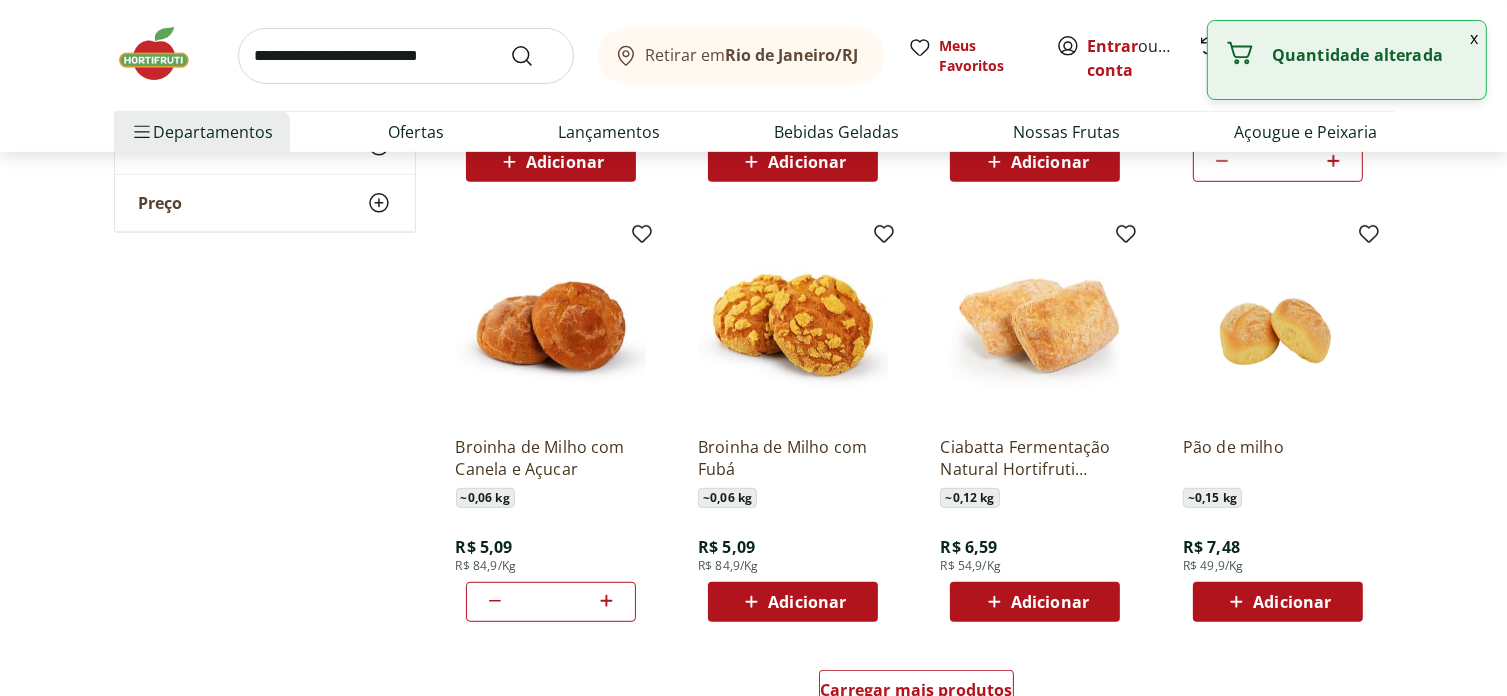 click 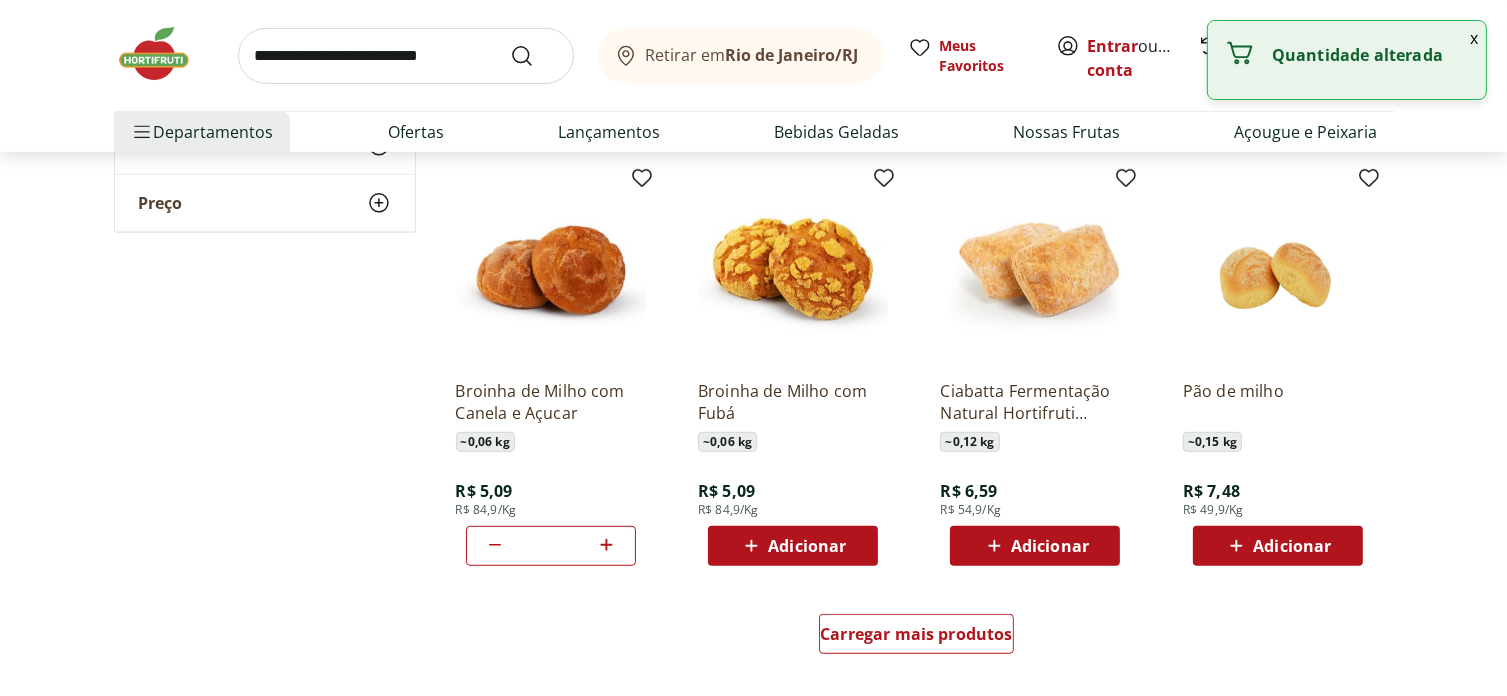 scroll, scrollTop: 1100, scrollLeft: 0, axis: vertical 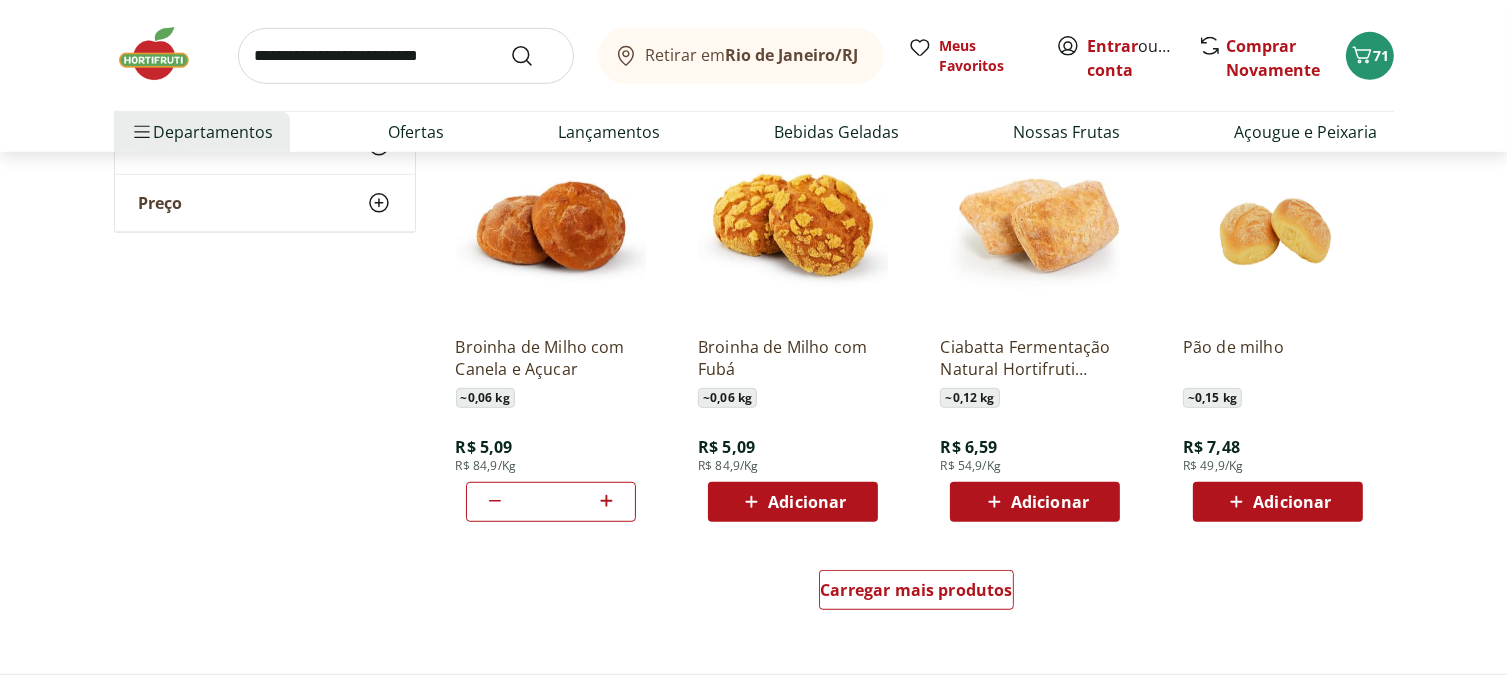 click on "Adicionar" at bounding box center [1035, 502] 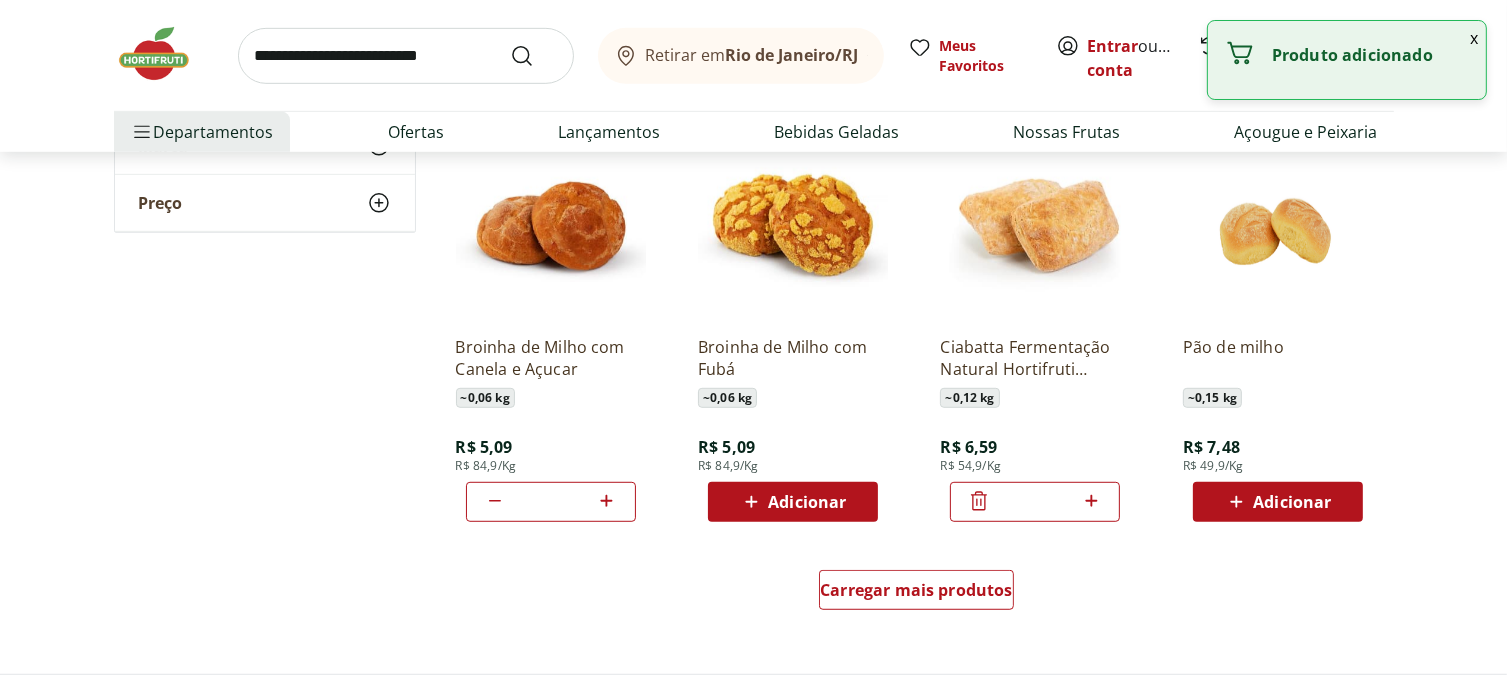 click 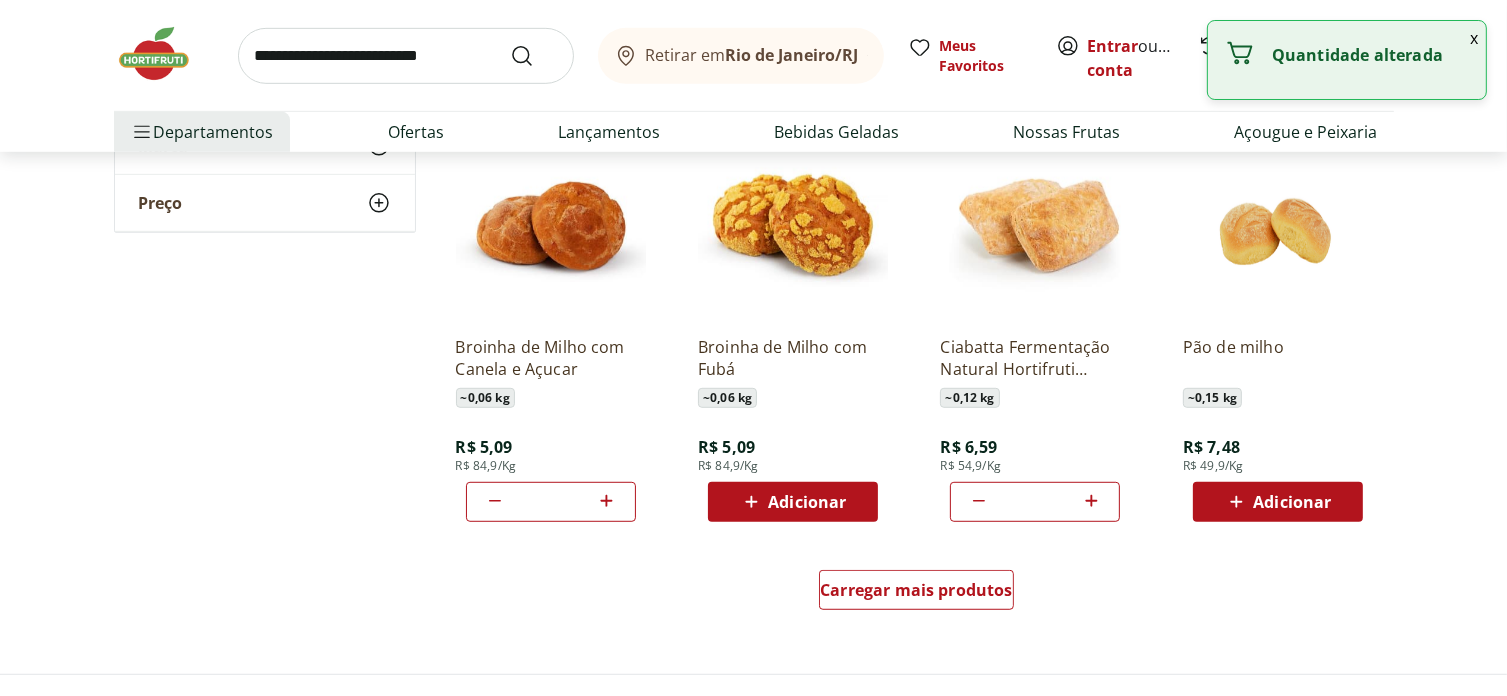 click 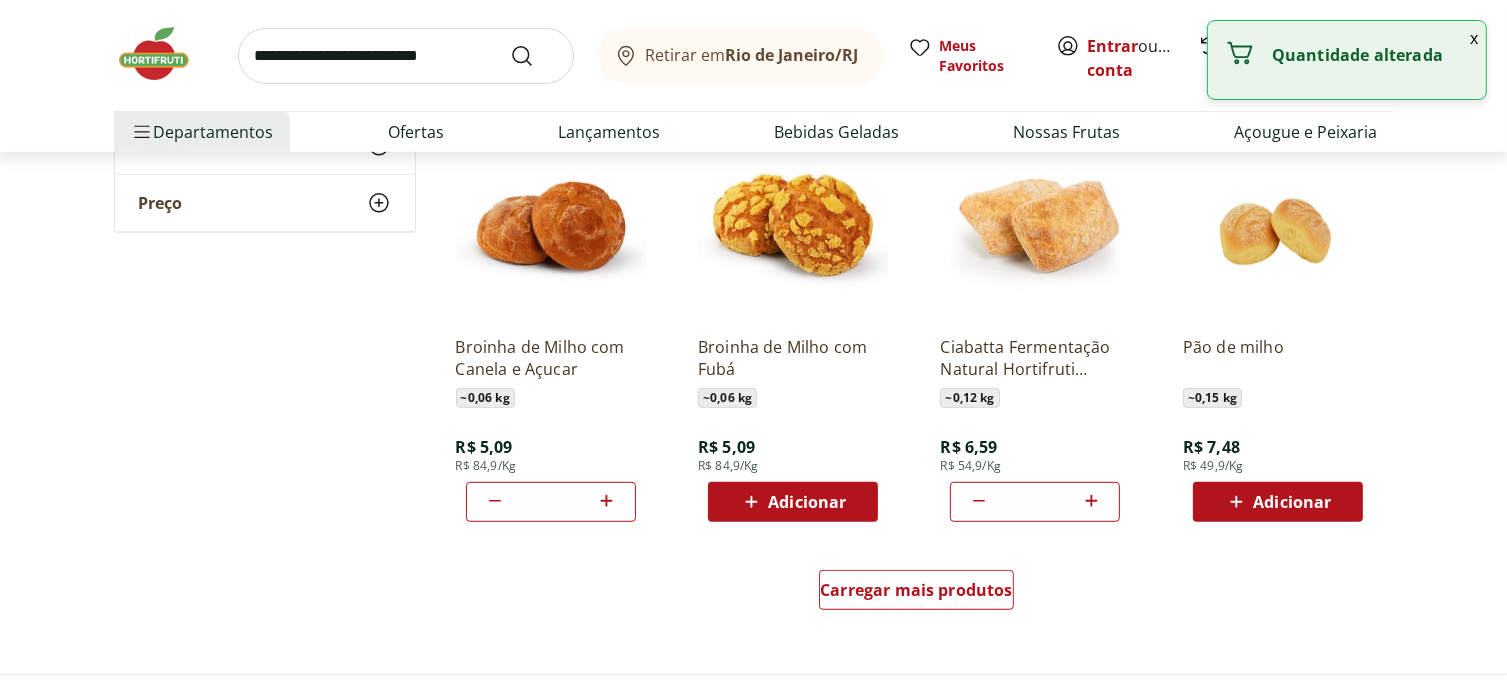 click 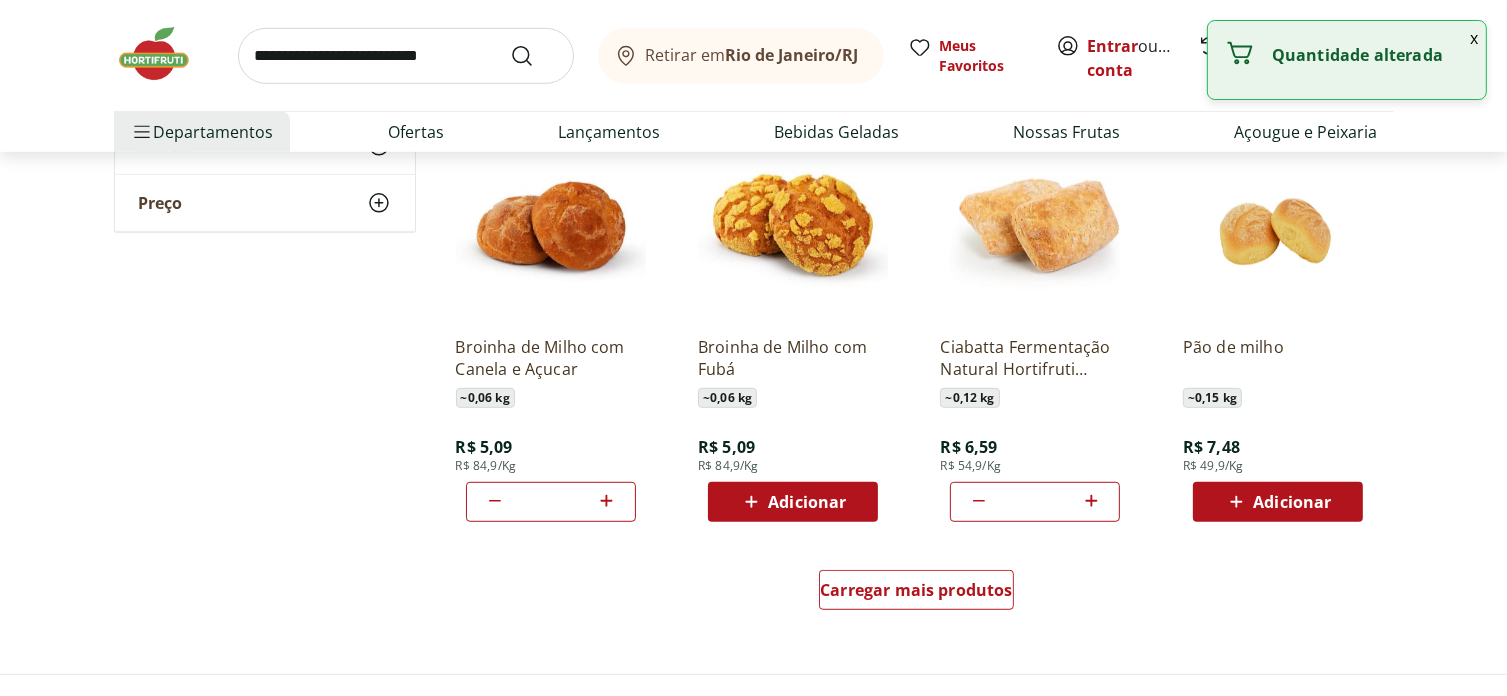 click 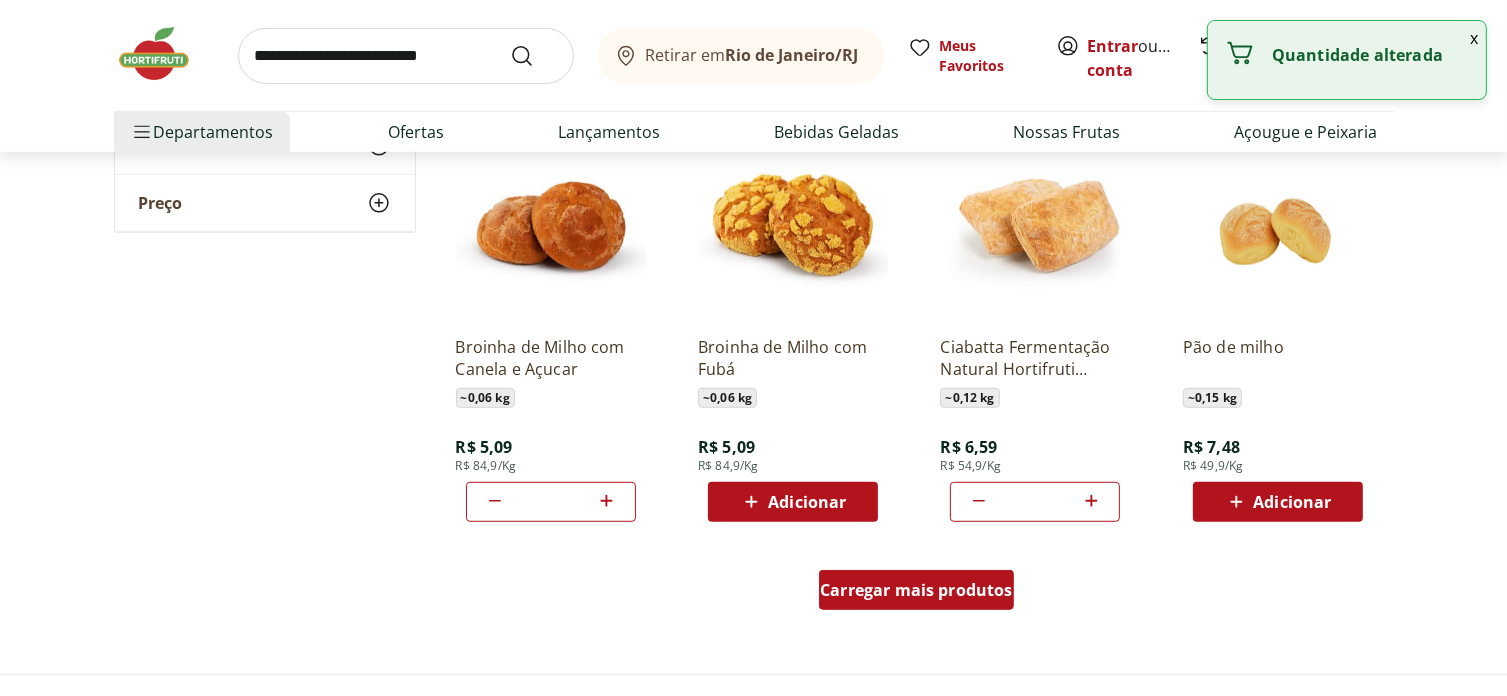 click on "Carregar mais produtos" at bounding box center [916, 590] 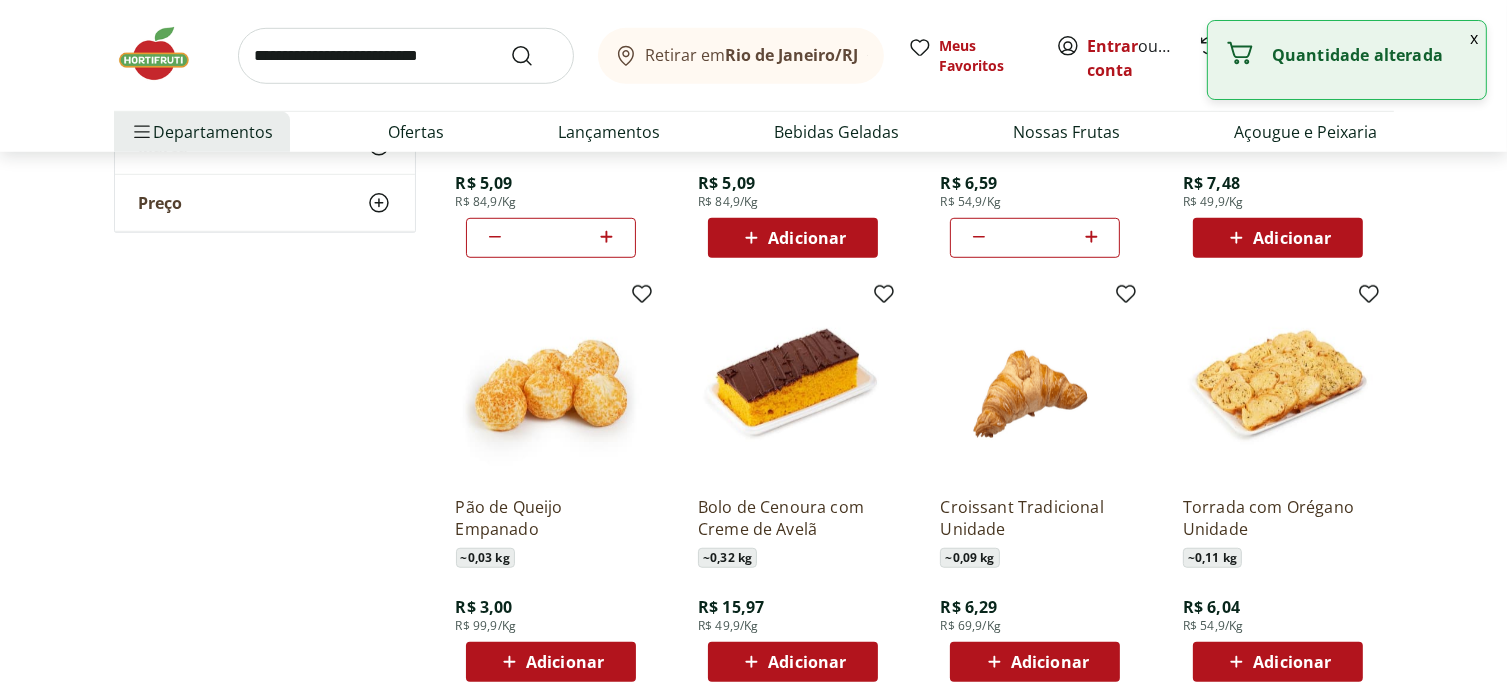 scroll, scrollTop: 1400, scrollLeft: 0, axis: vertical 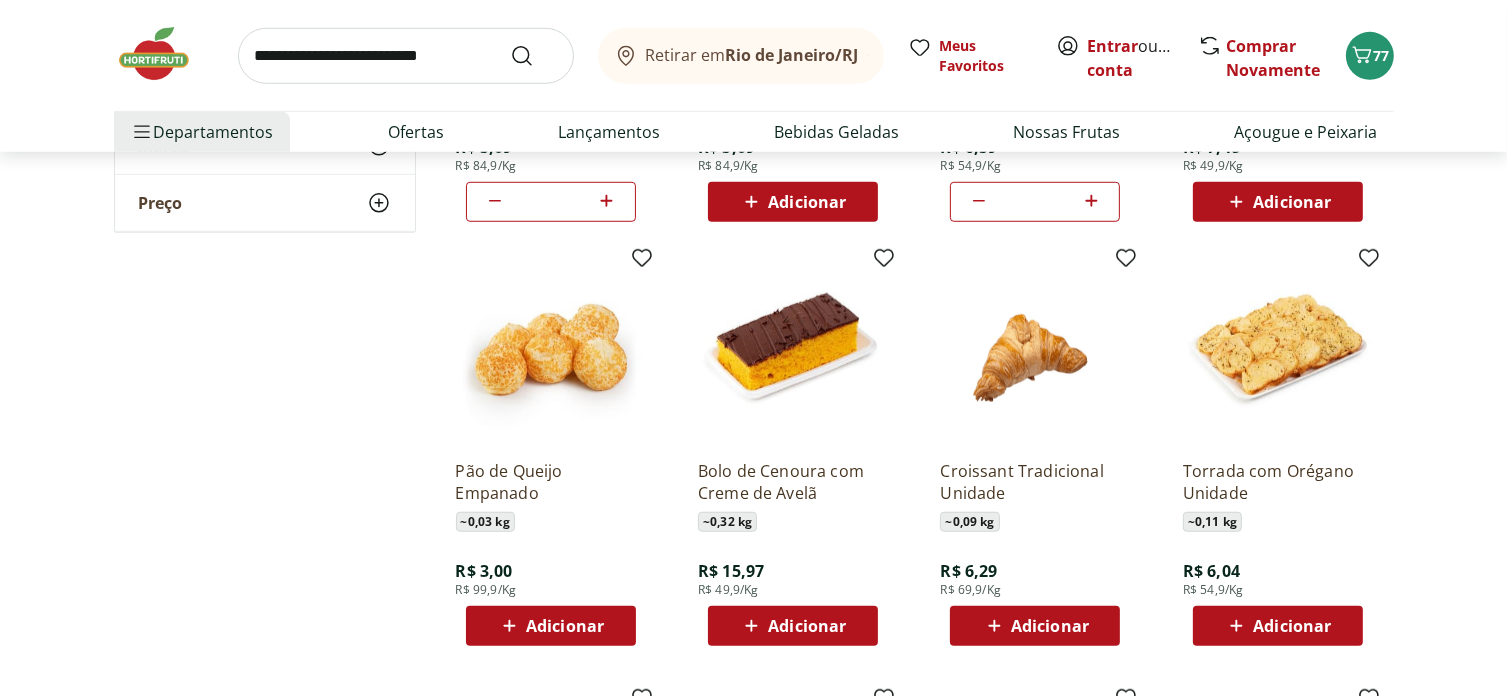 click on "Adicionar" at bounding box center (565, 626) 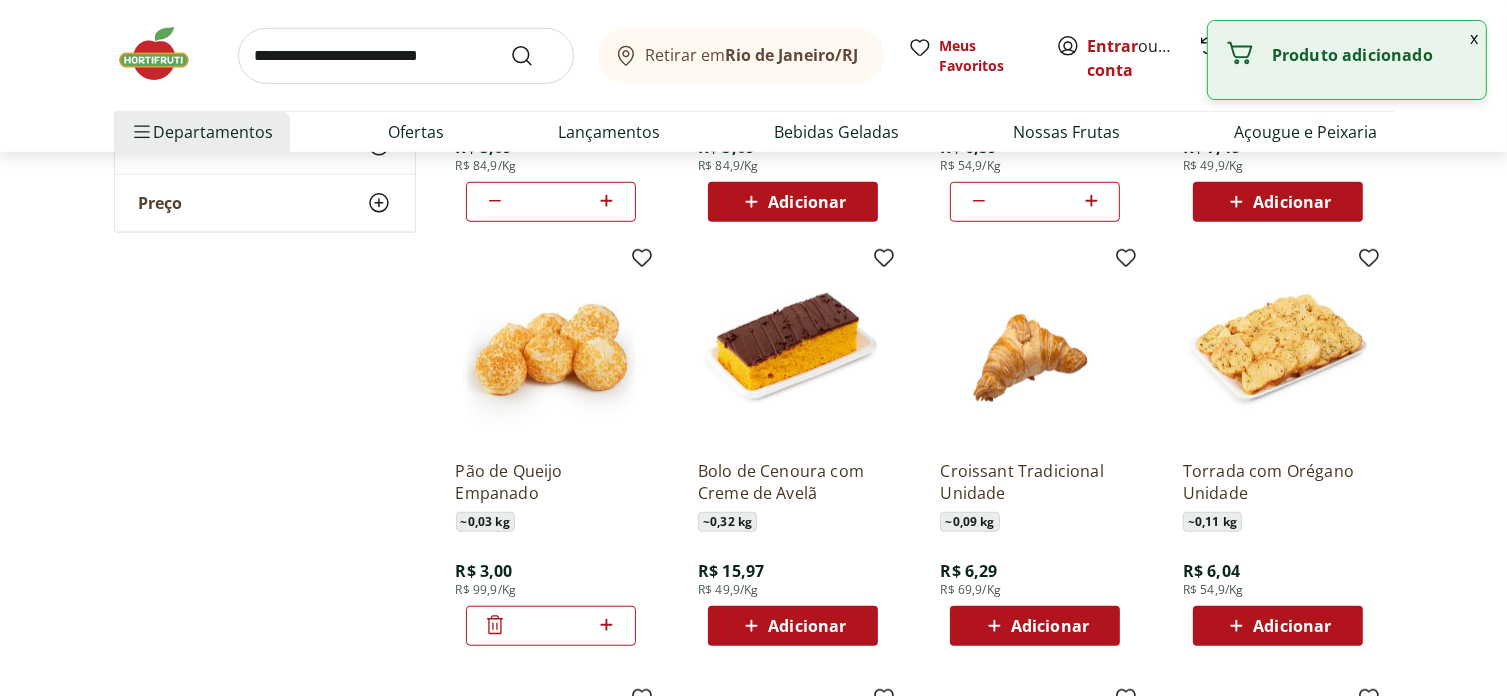 click 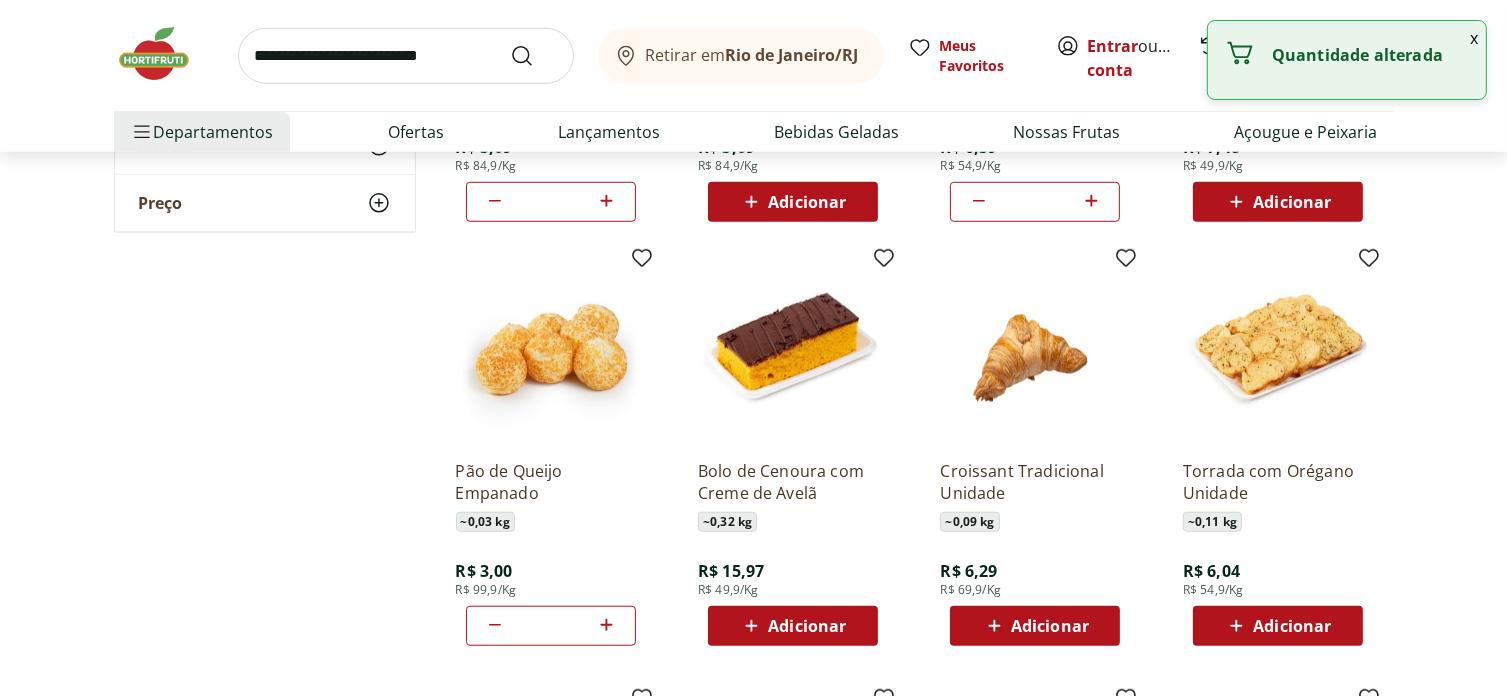 click 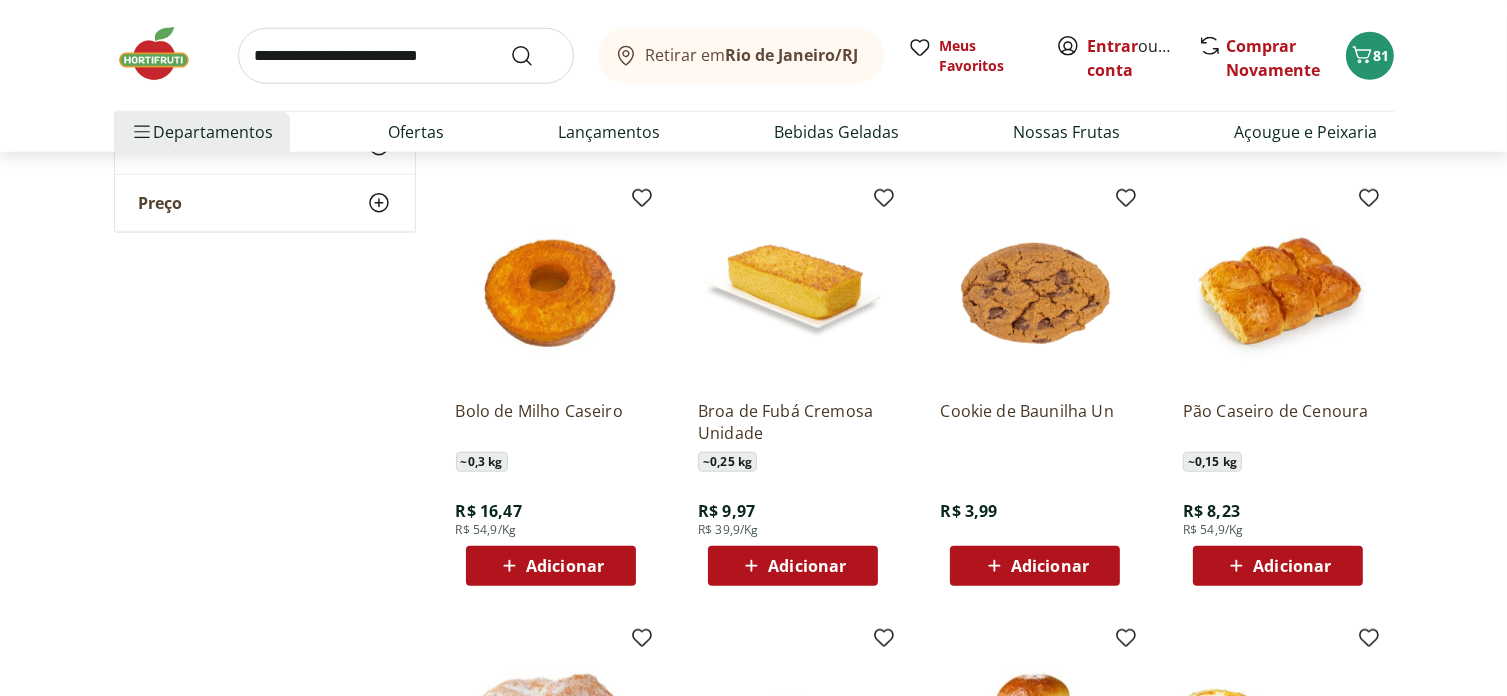 scroll, scrollTop: 2000, scrollLeft: 0, axis: vertical 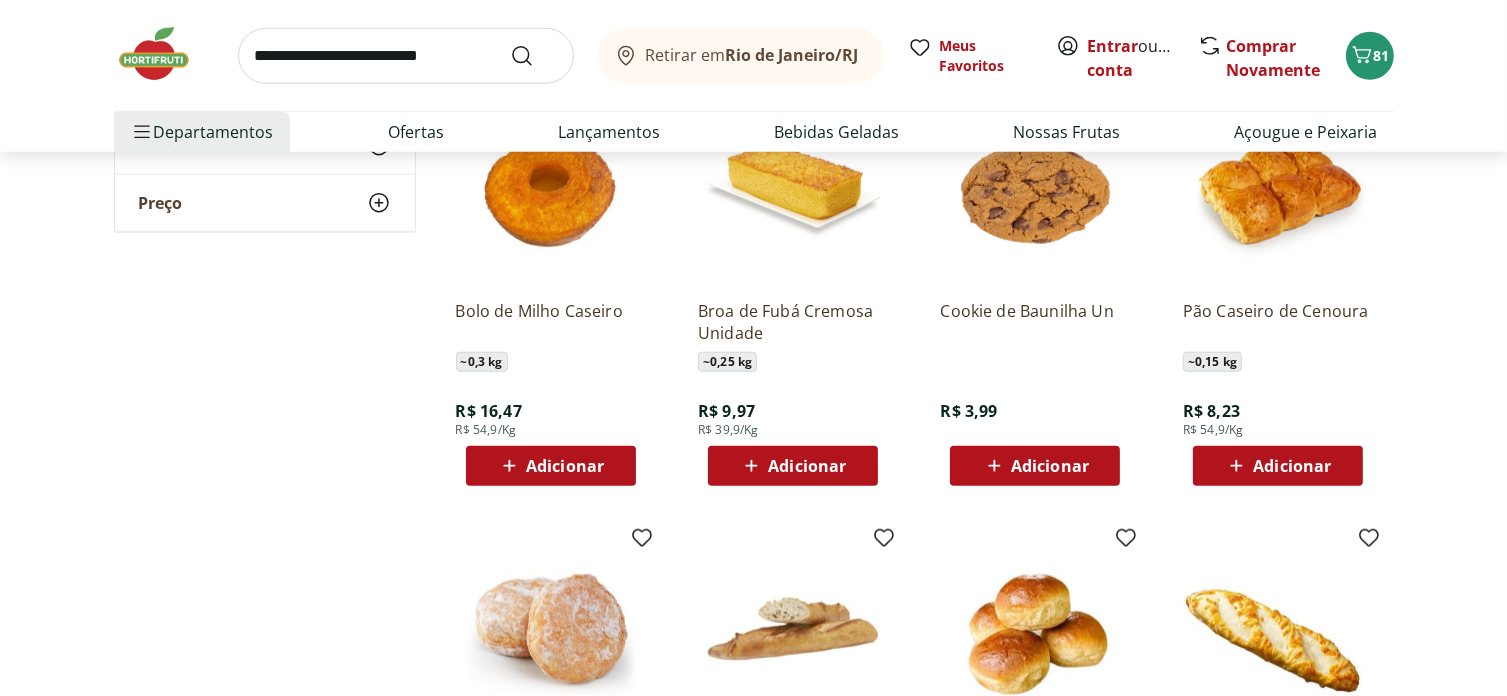 click on "Adicionar" at bounding box center [1050, 466] 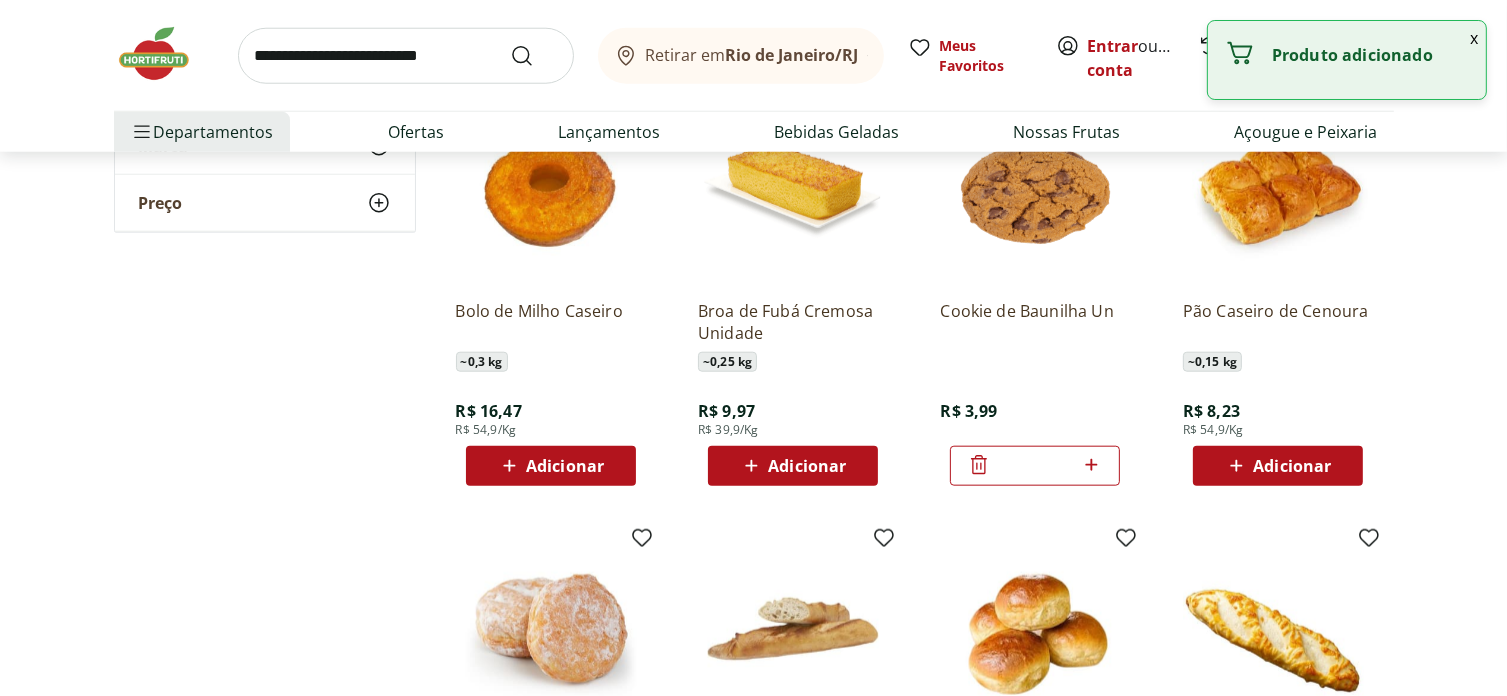 click 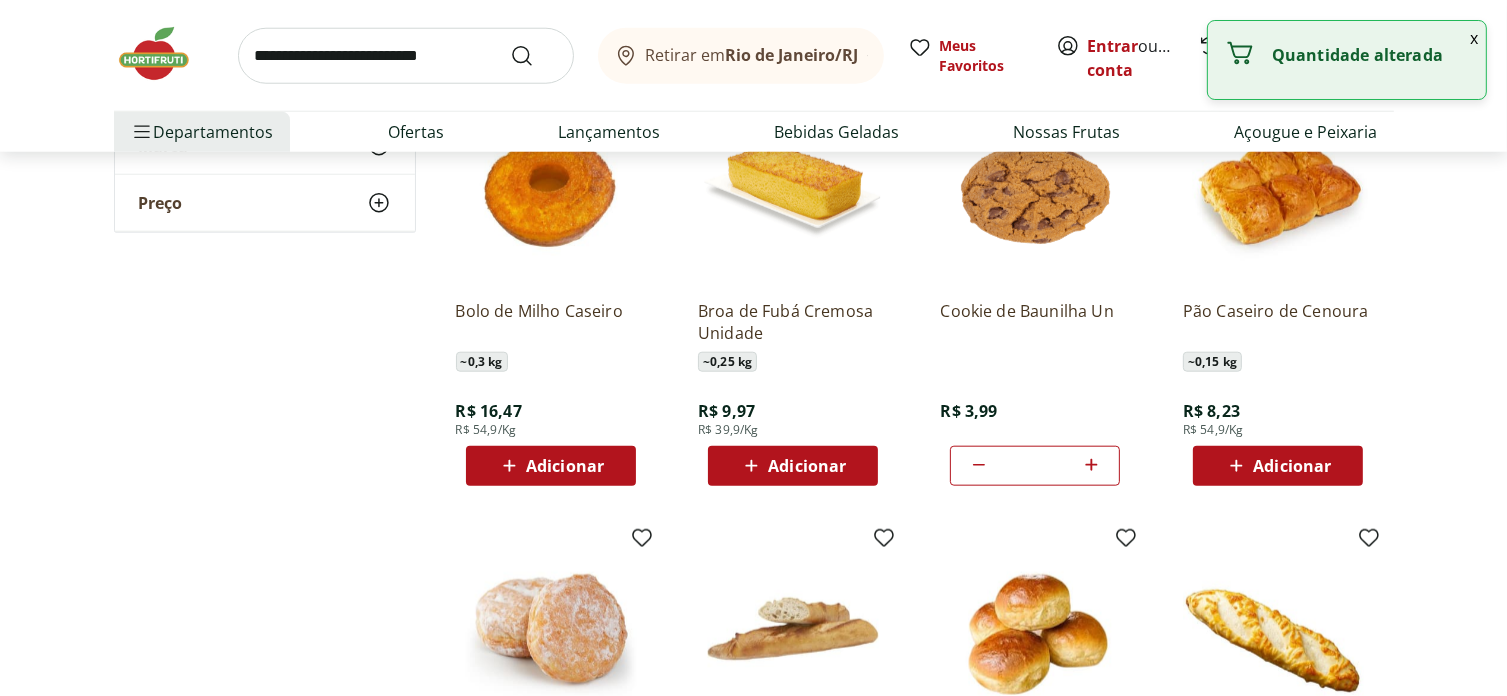 click 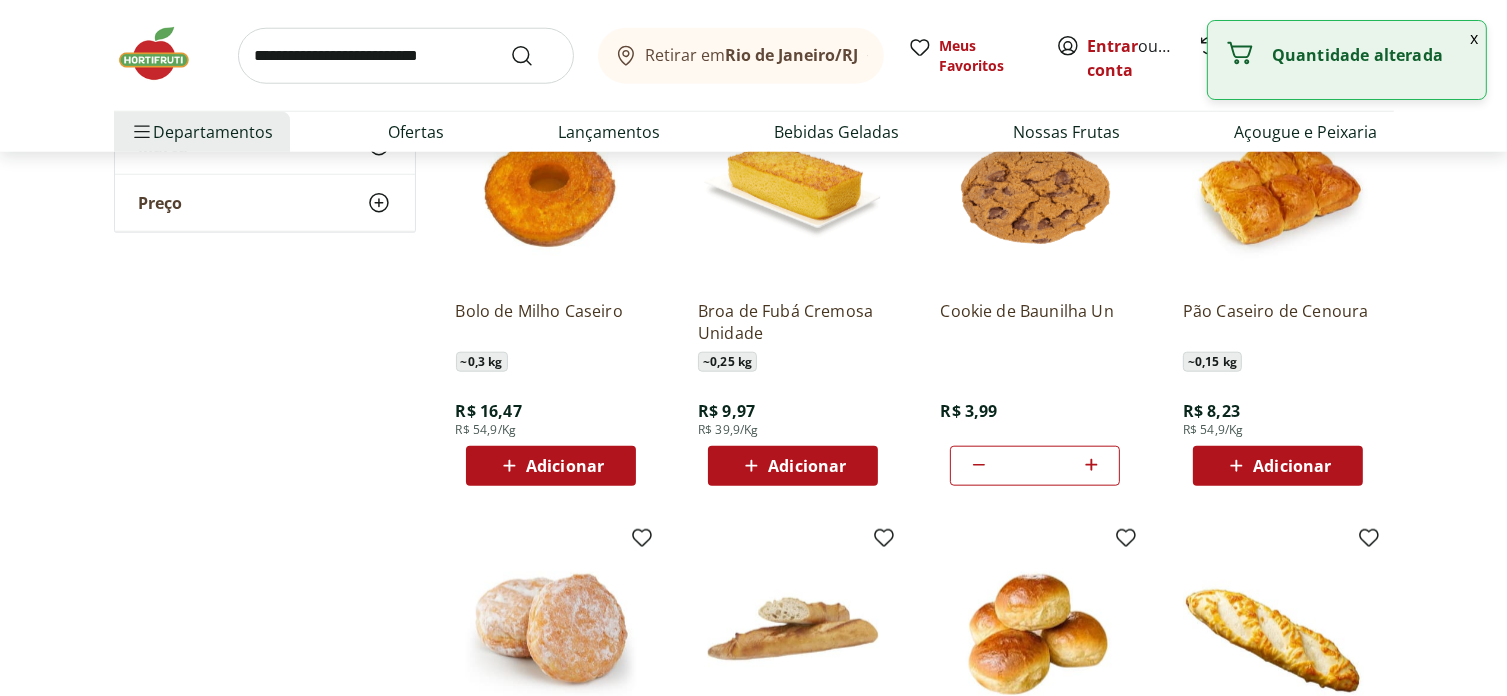 click 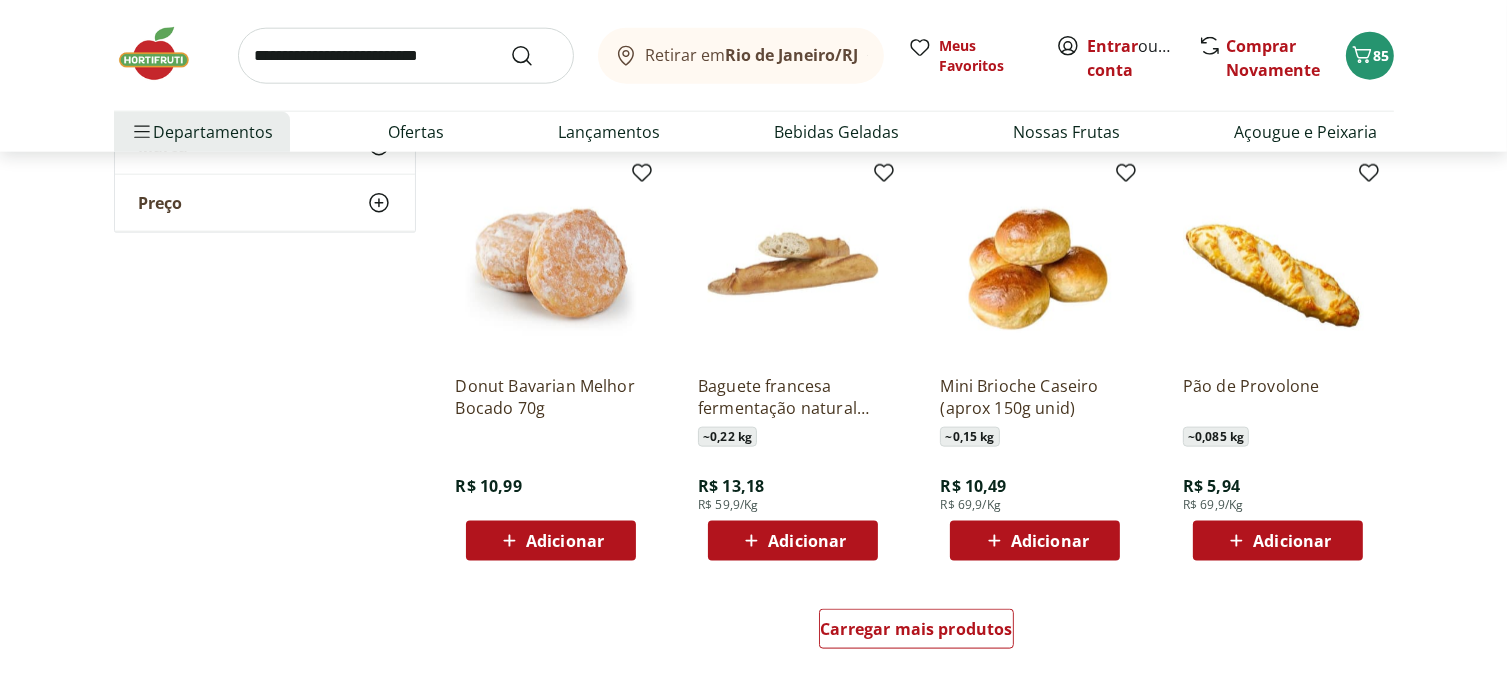 scroll, scrollTop: 2400, scrollLeft: 0, axis: vertical 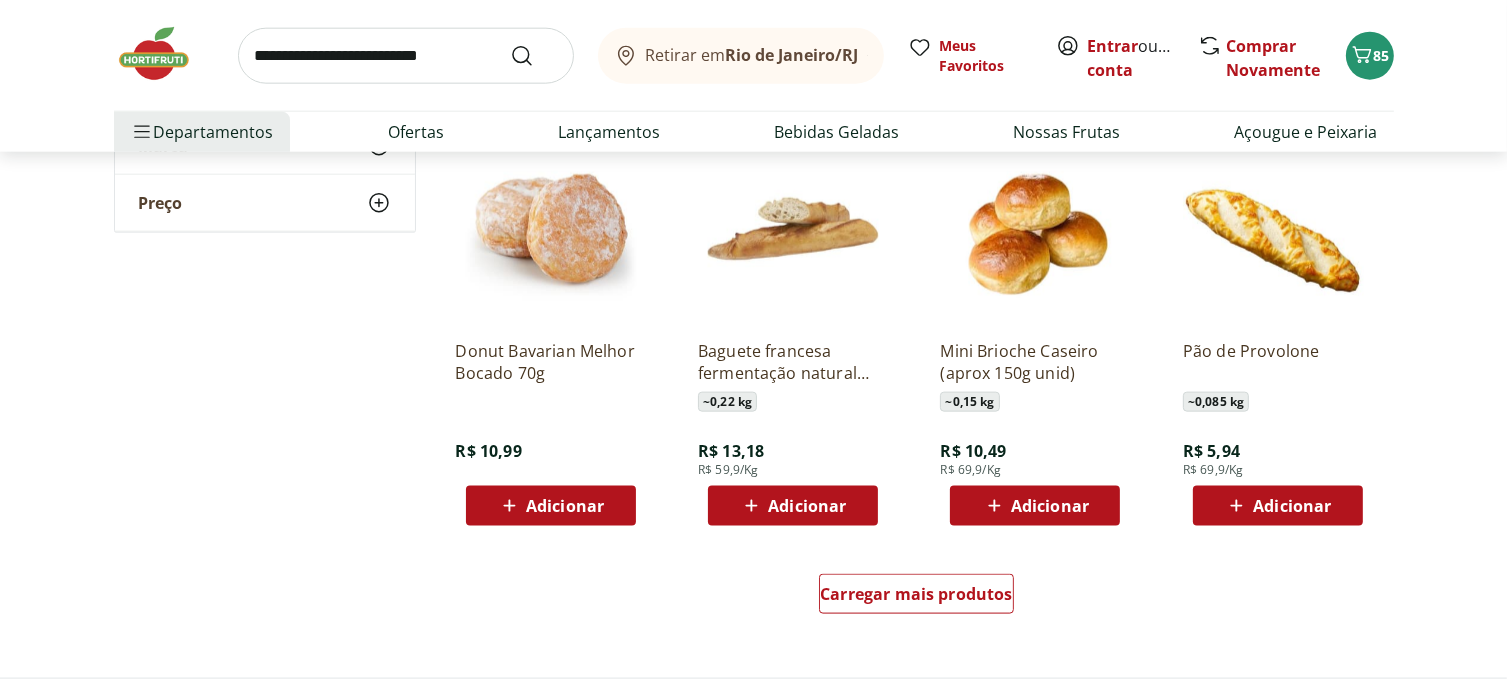 click 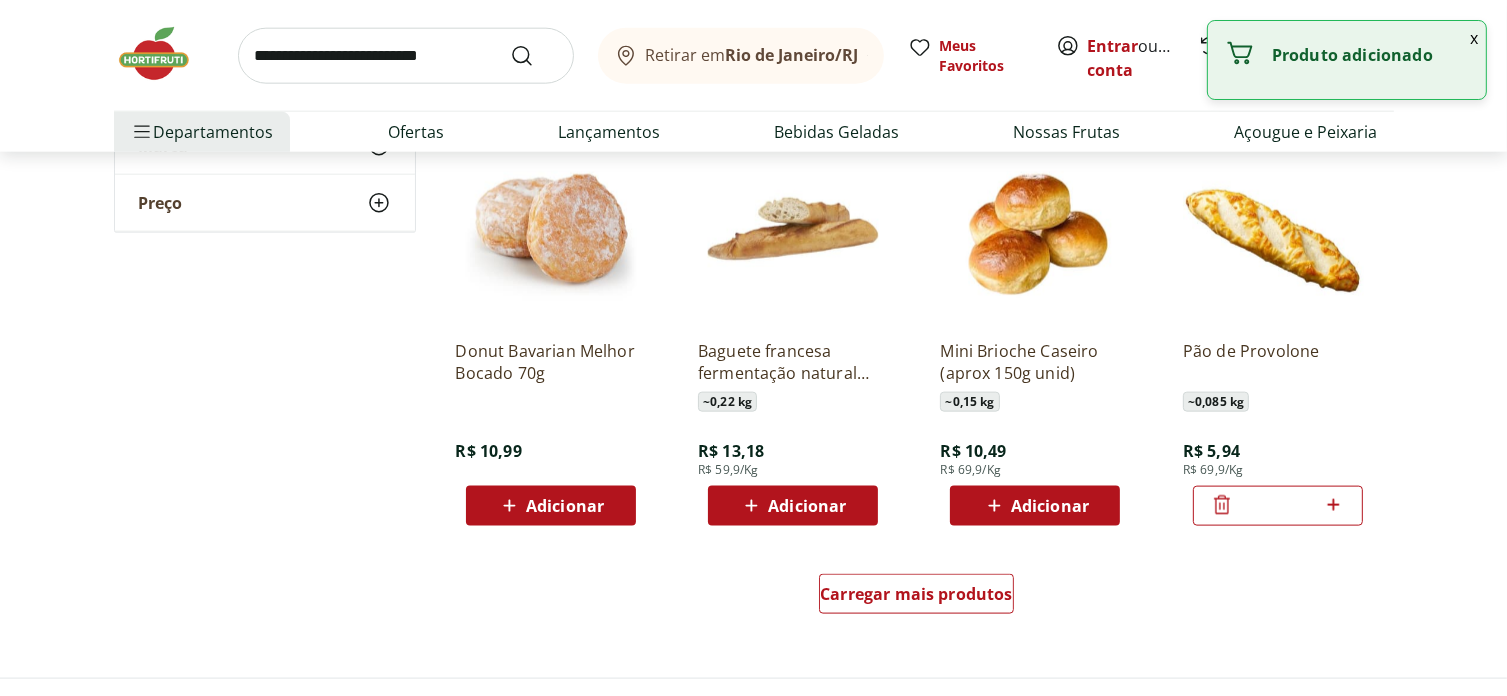click 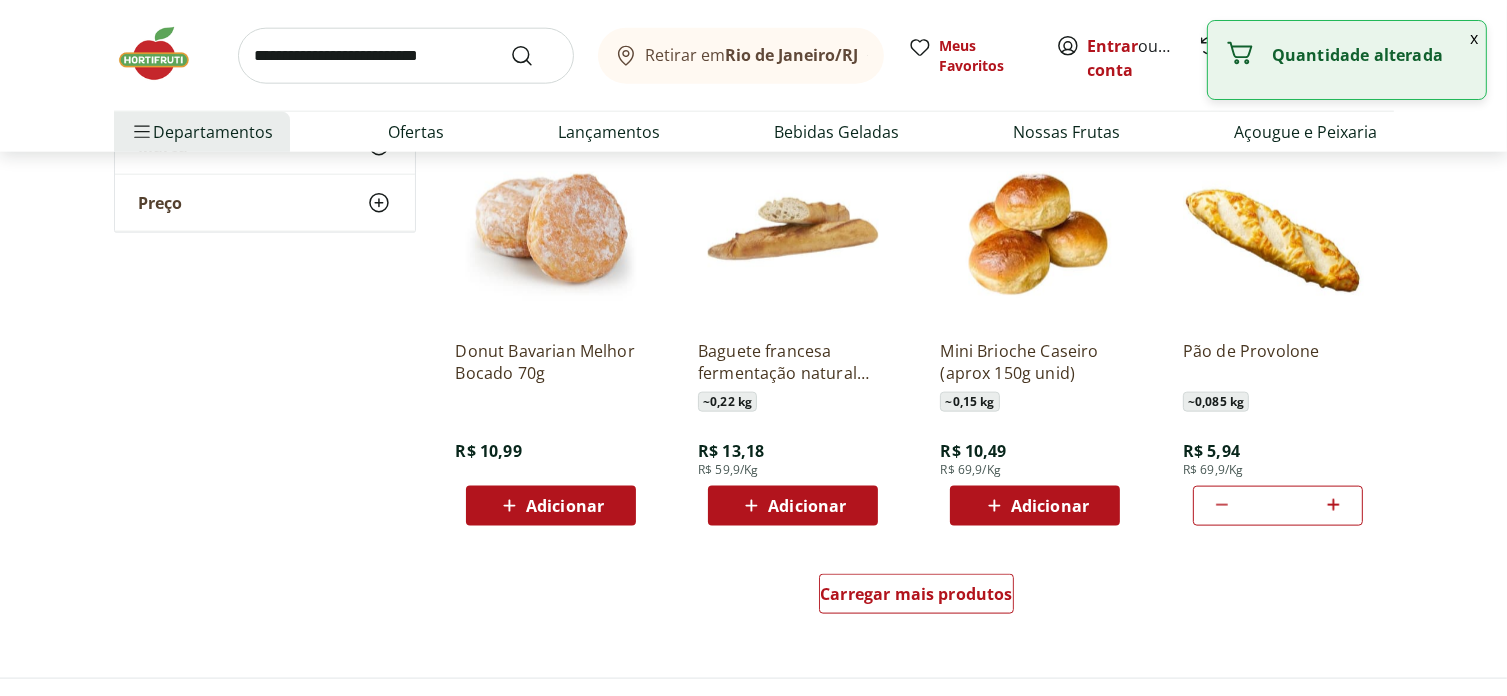 click 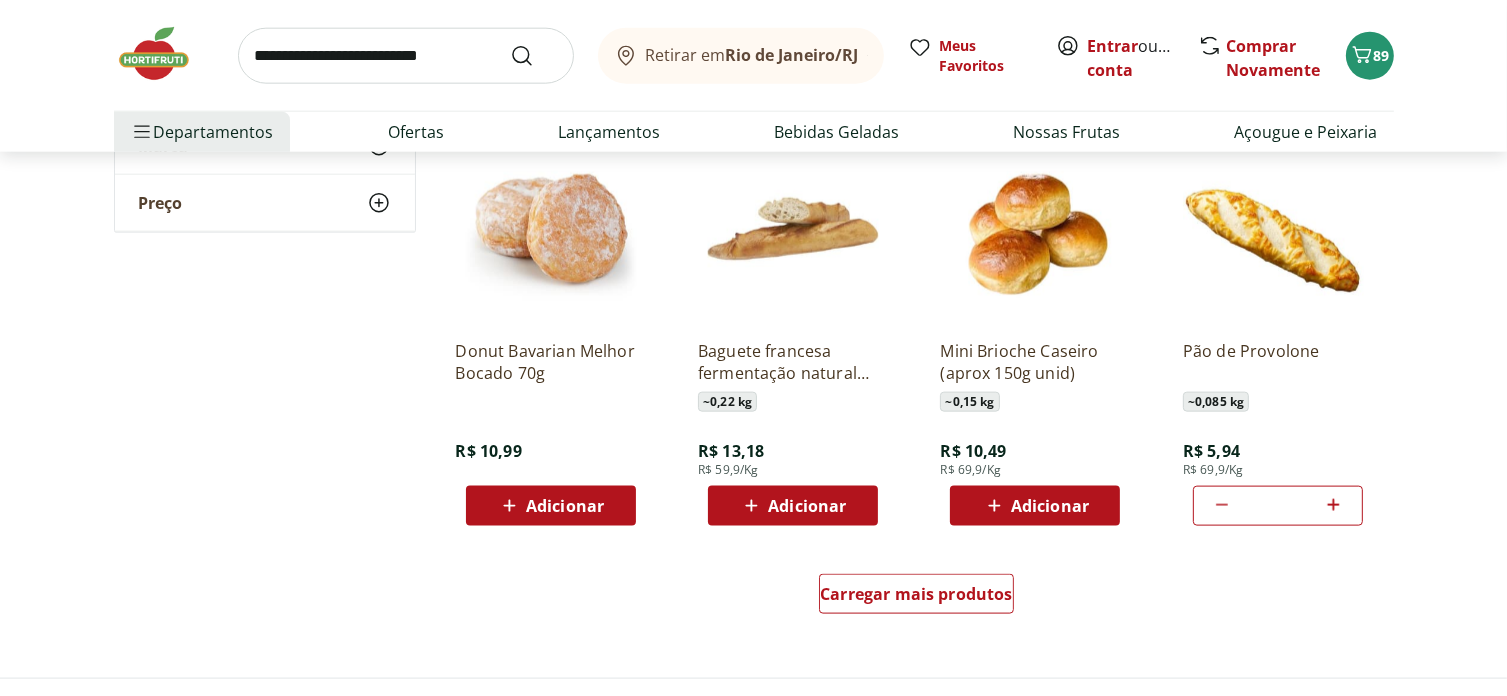 click 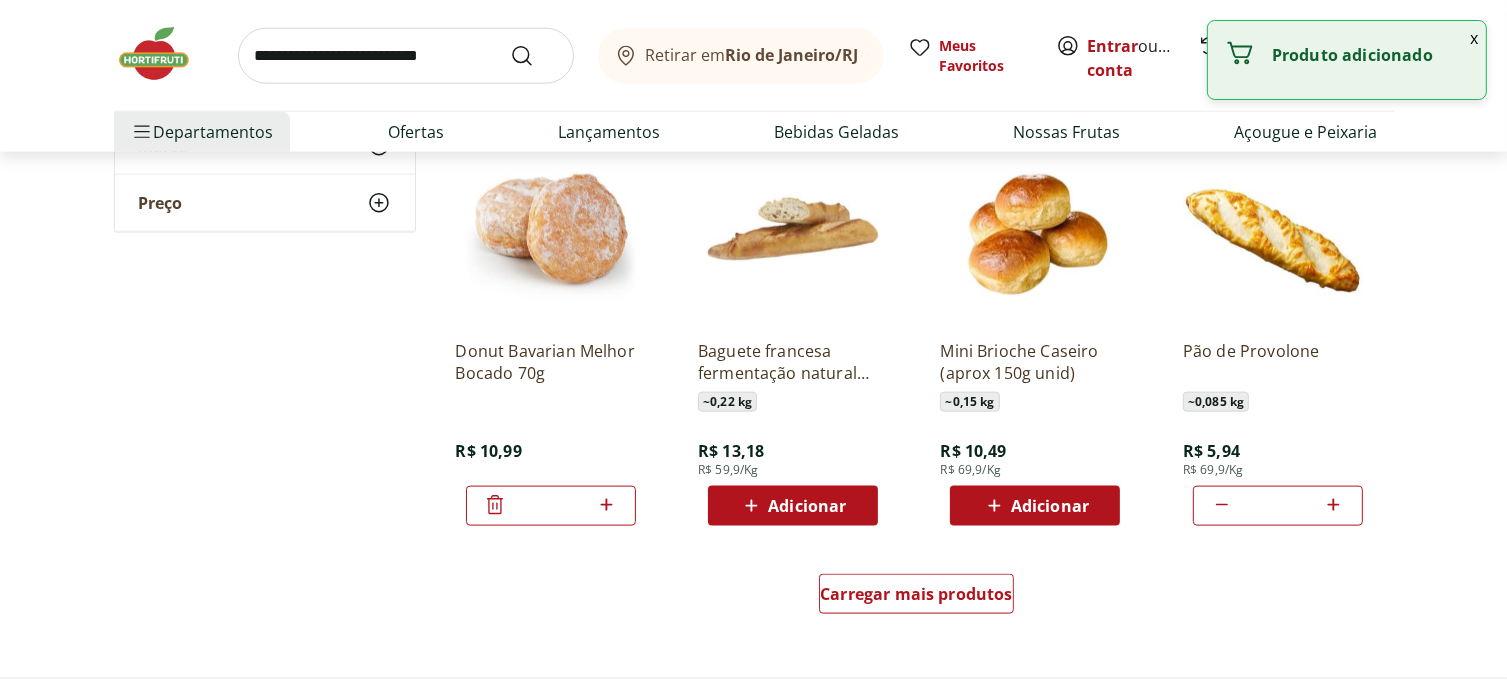 click 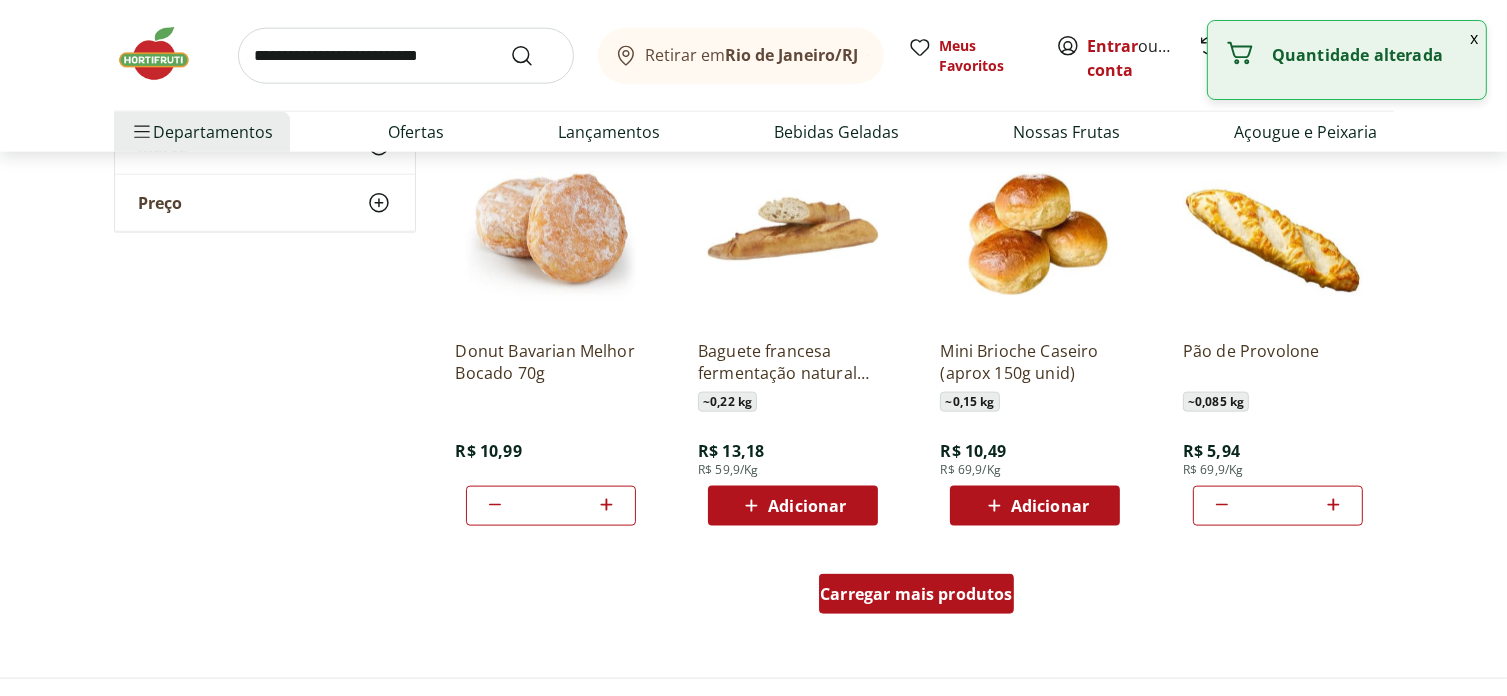 click on "Carregar mais produtos" at bounding box center (916, 594) 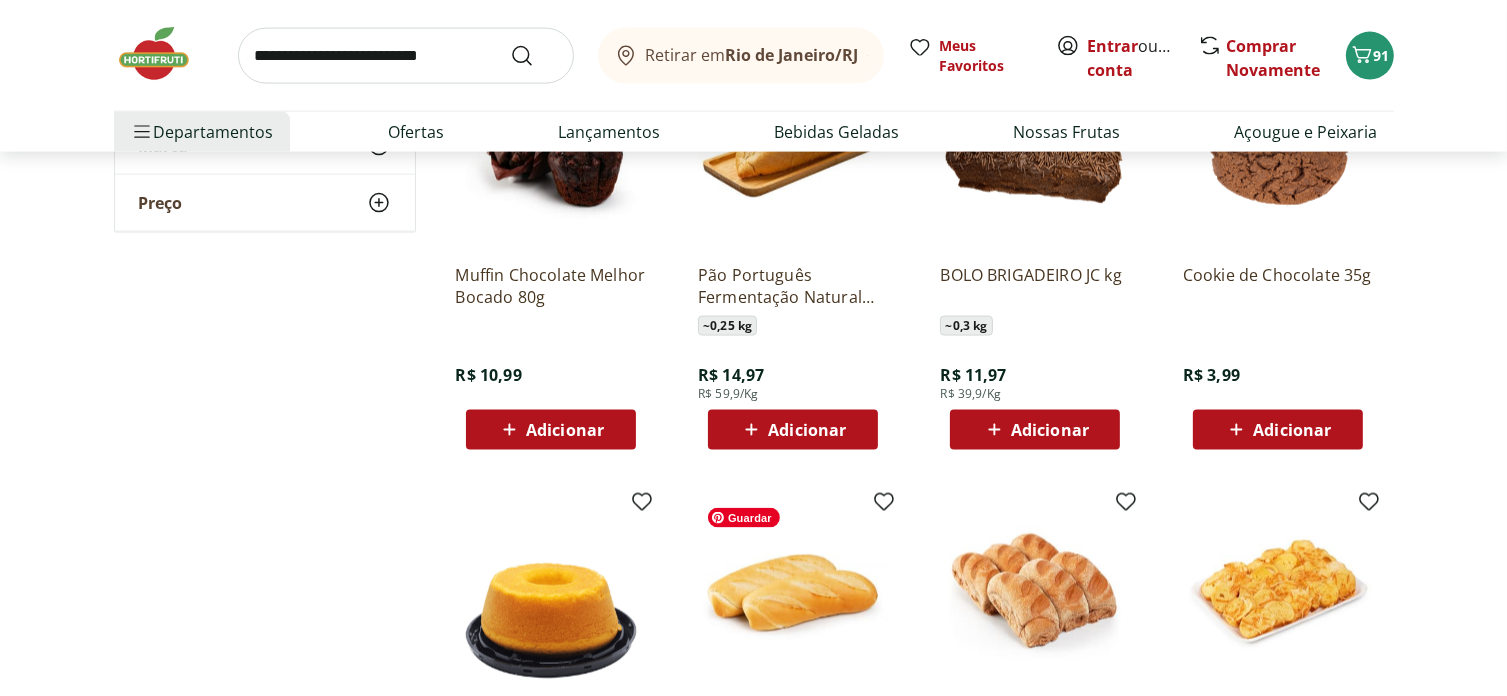 scroll, scrollTop: 3000, scrollLeft: 0, axis: vertical 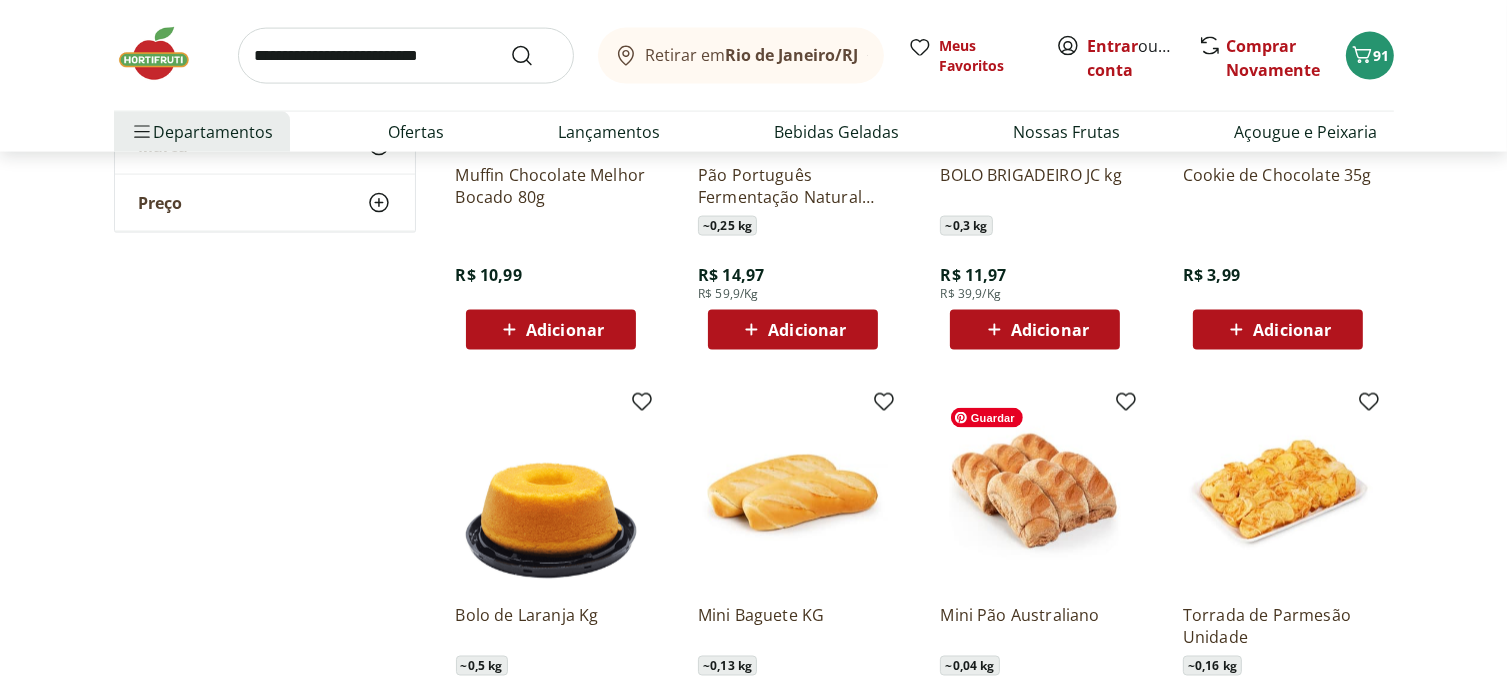 type on "*" 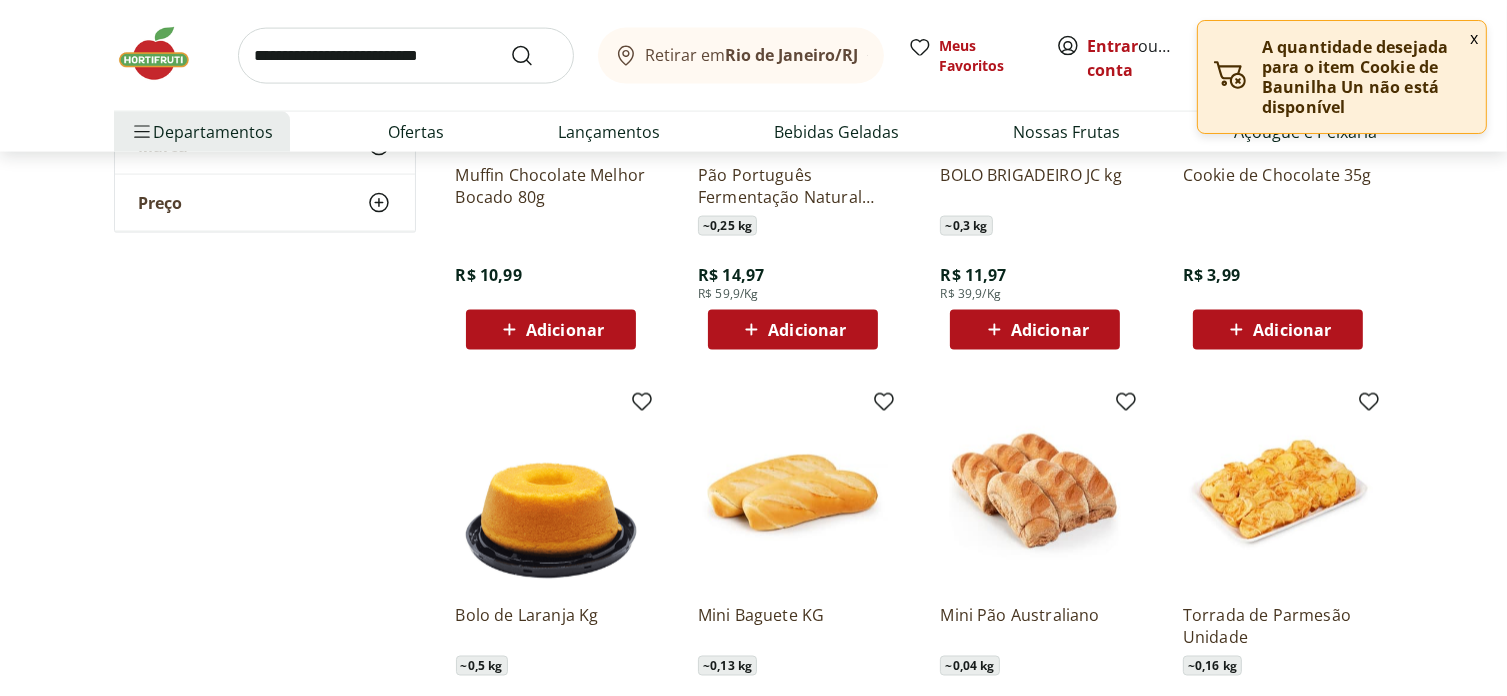 click on "Adicionar" at bounding box center (1292, 330) 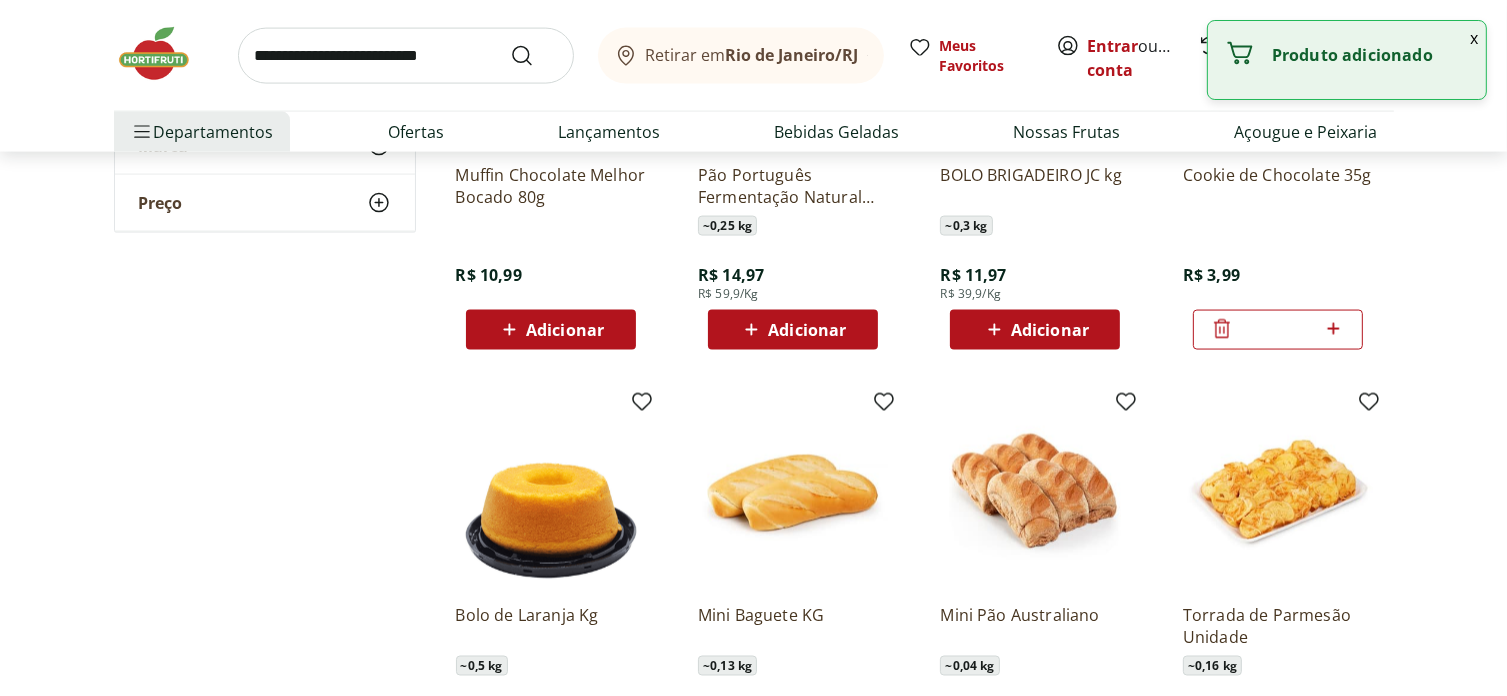 click 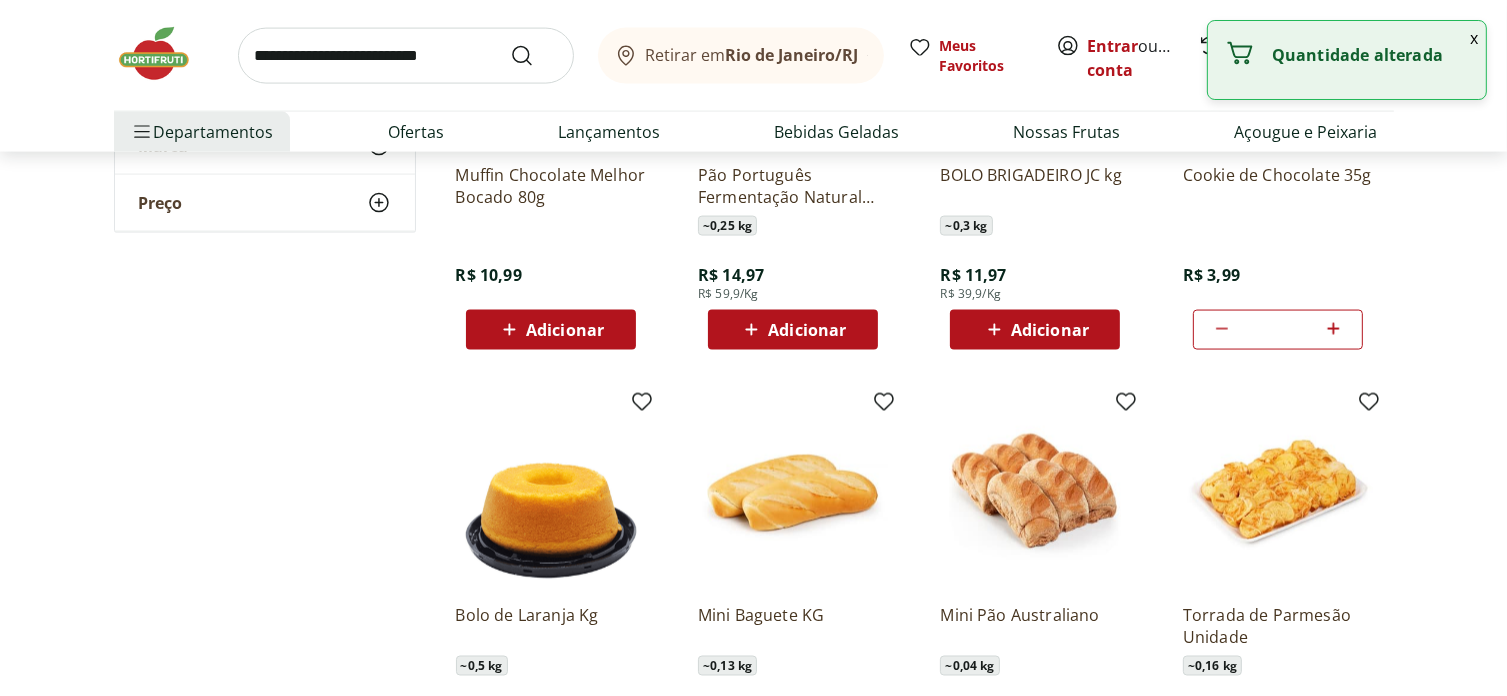 click 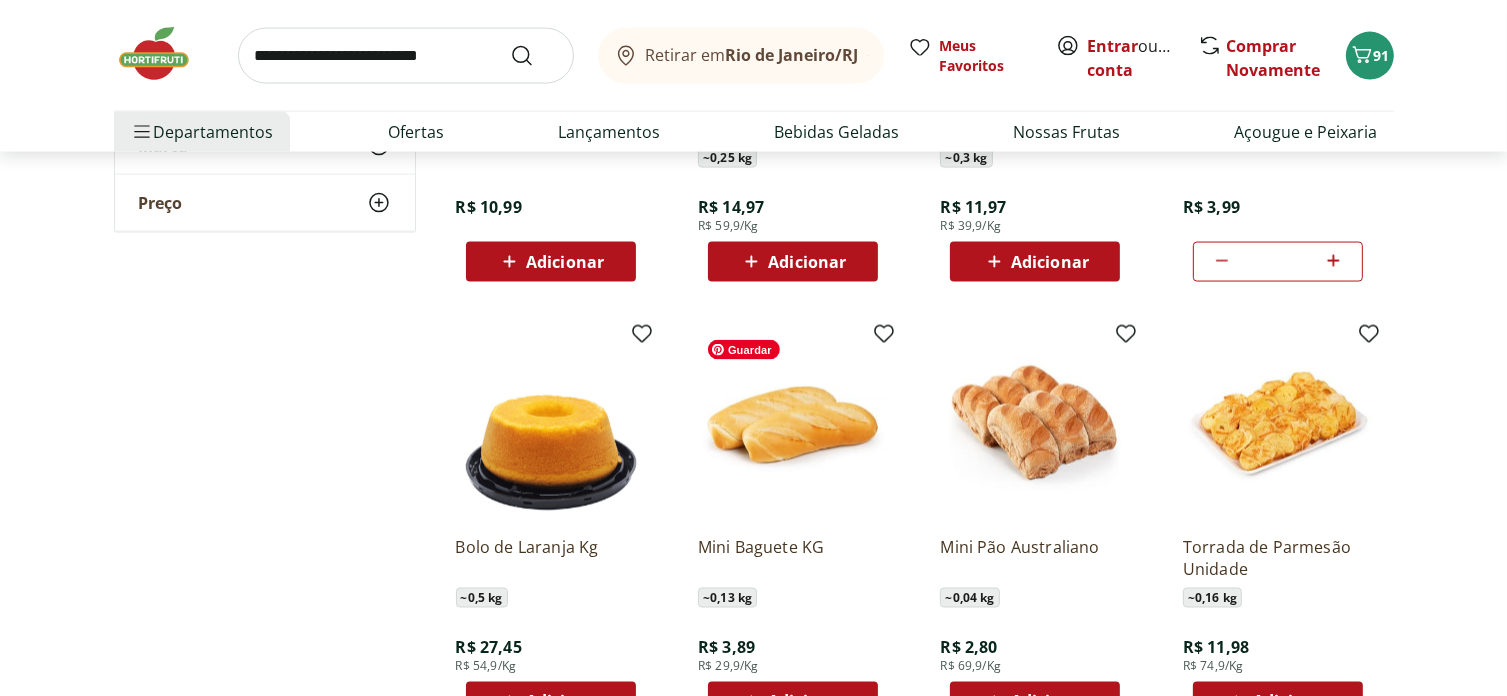 scroll, scrollTop: 3100, scrollLeft: 0, axis: vertical 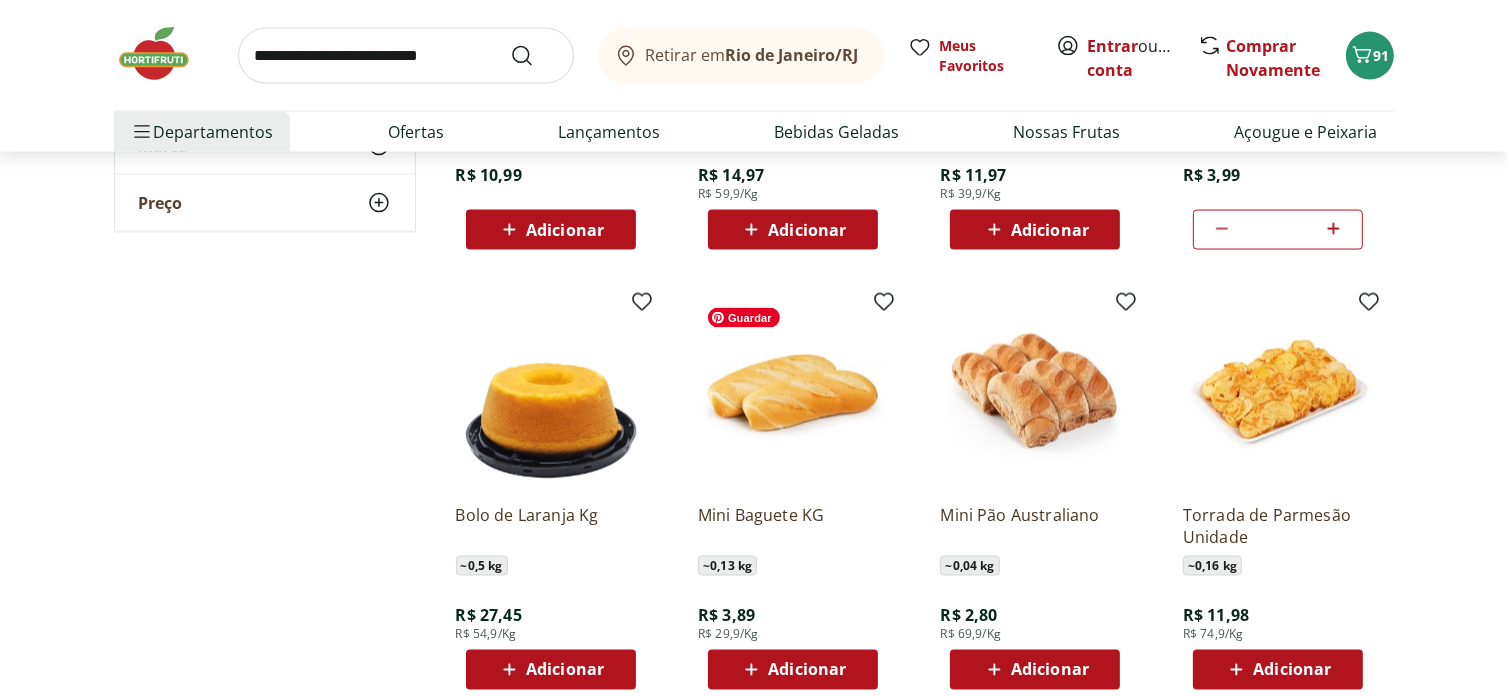 type on "*" 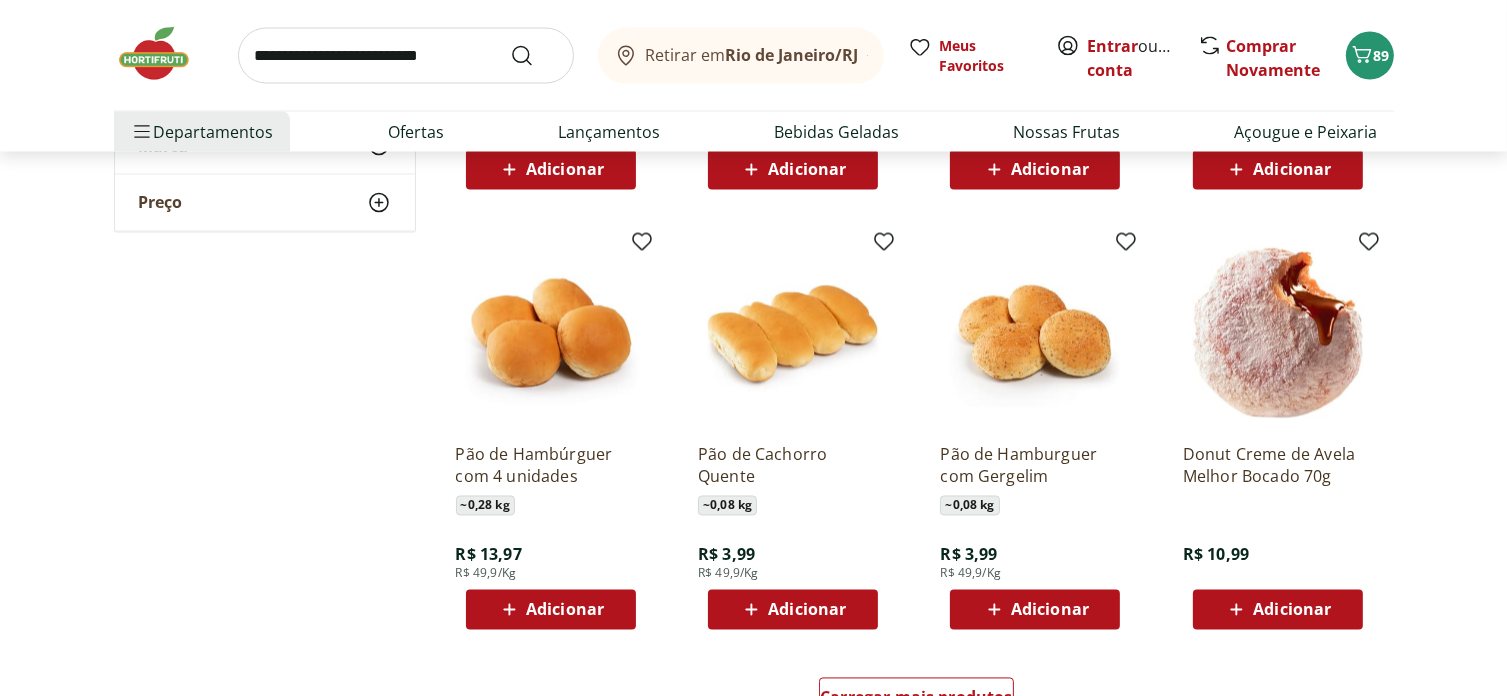 scroll, scrollTop: 3700, scrollLeft: 0, axis: vertical 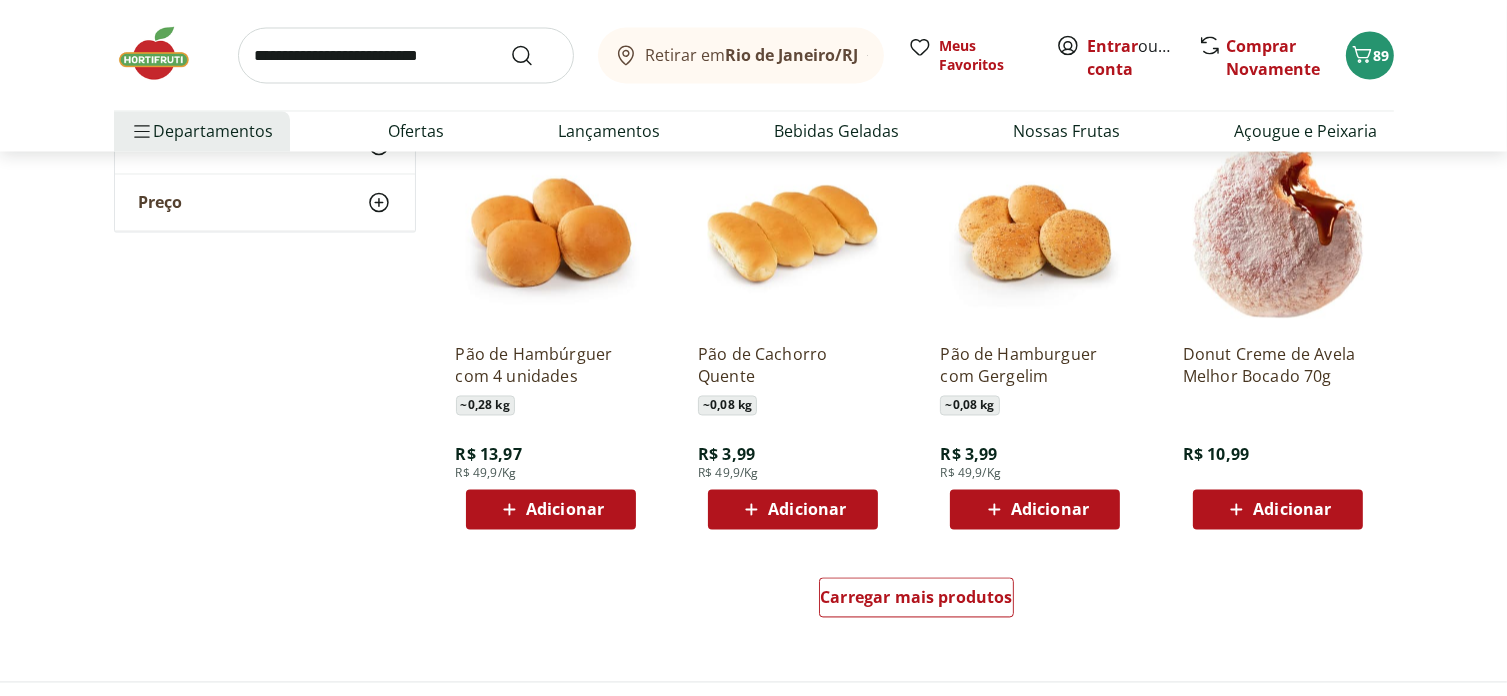 click on "Adicionar" at bounding box center [1292, 510] 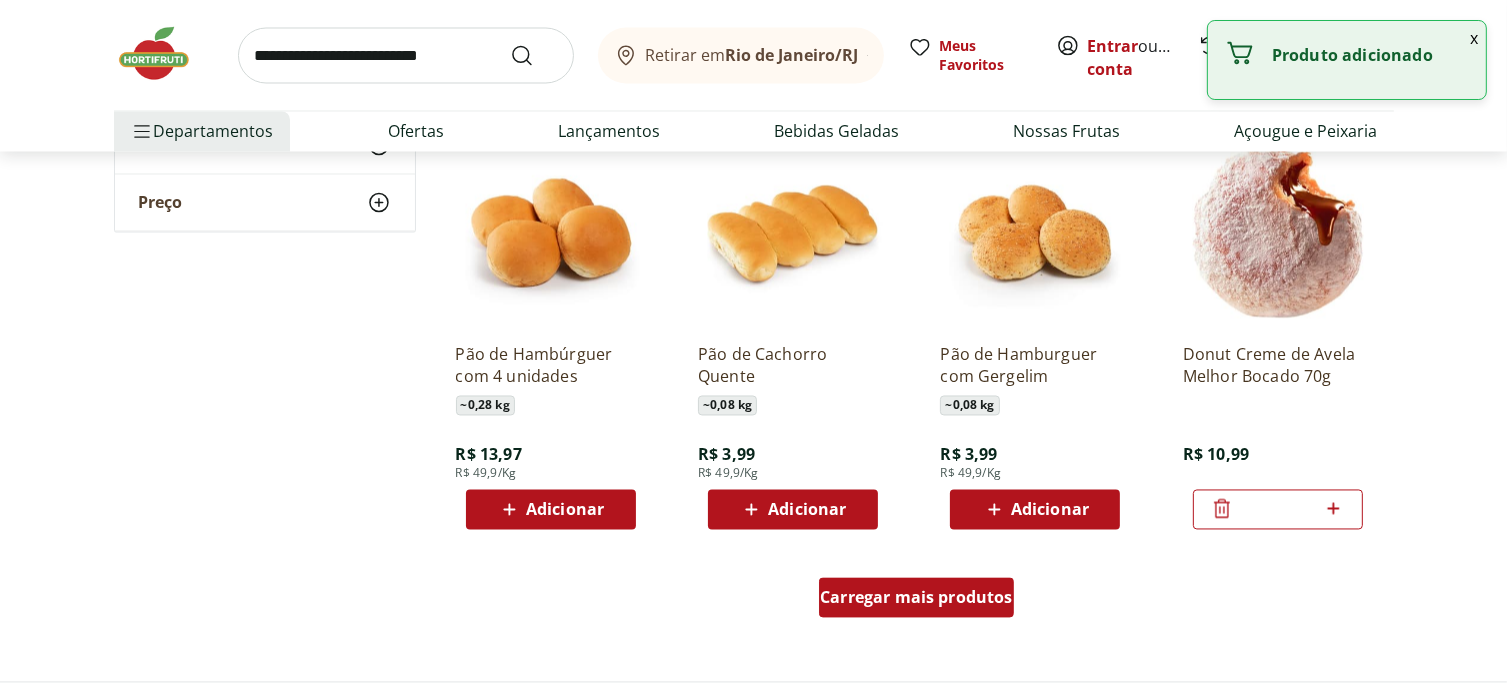 click on "Carregar mais produtos" at bounding box center [916, 598] 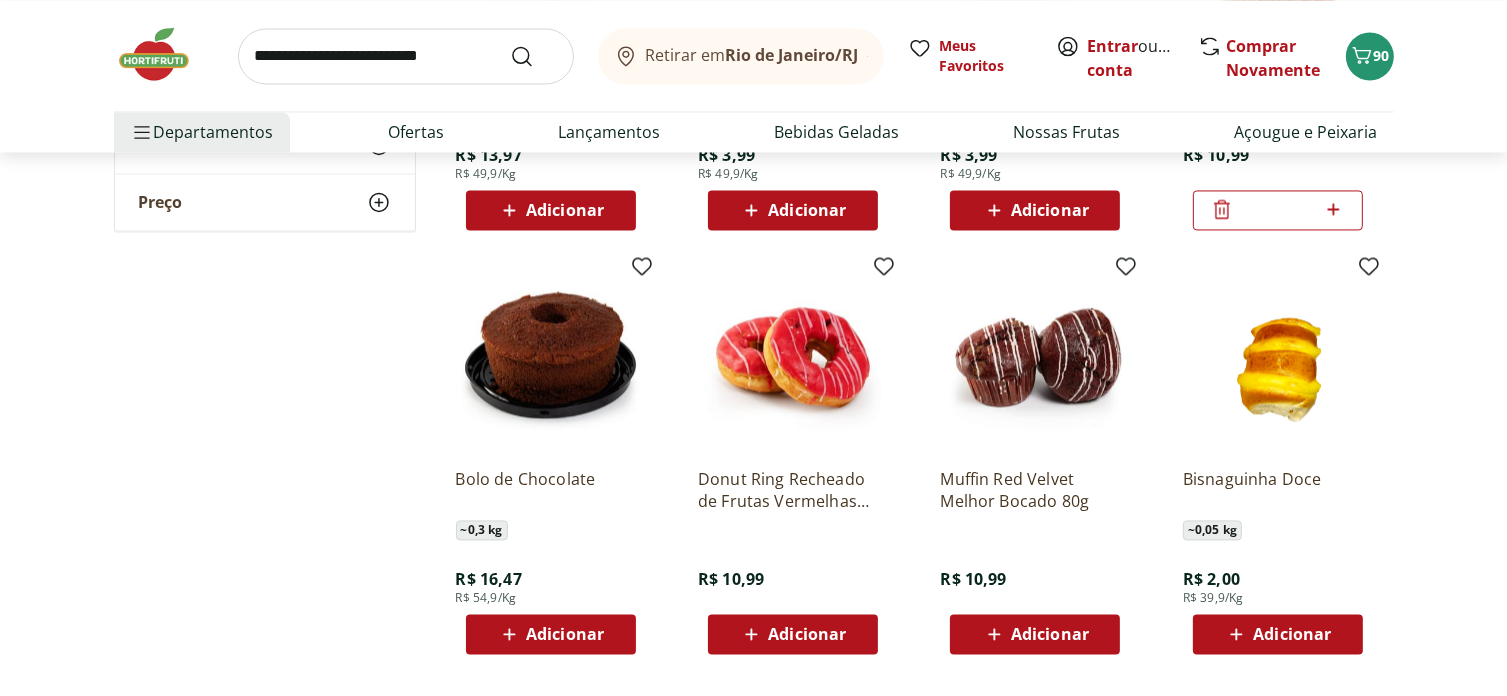 scroll, scrollTop: 4100, scrollLeft: 0, axis: vertical 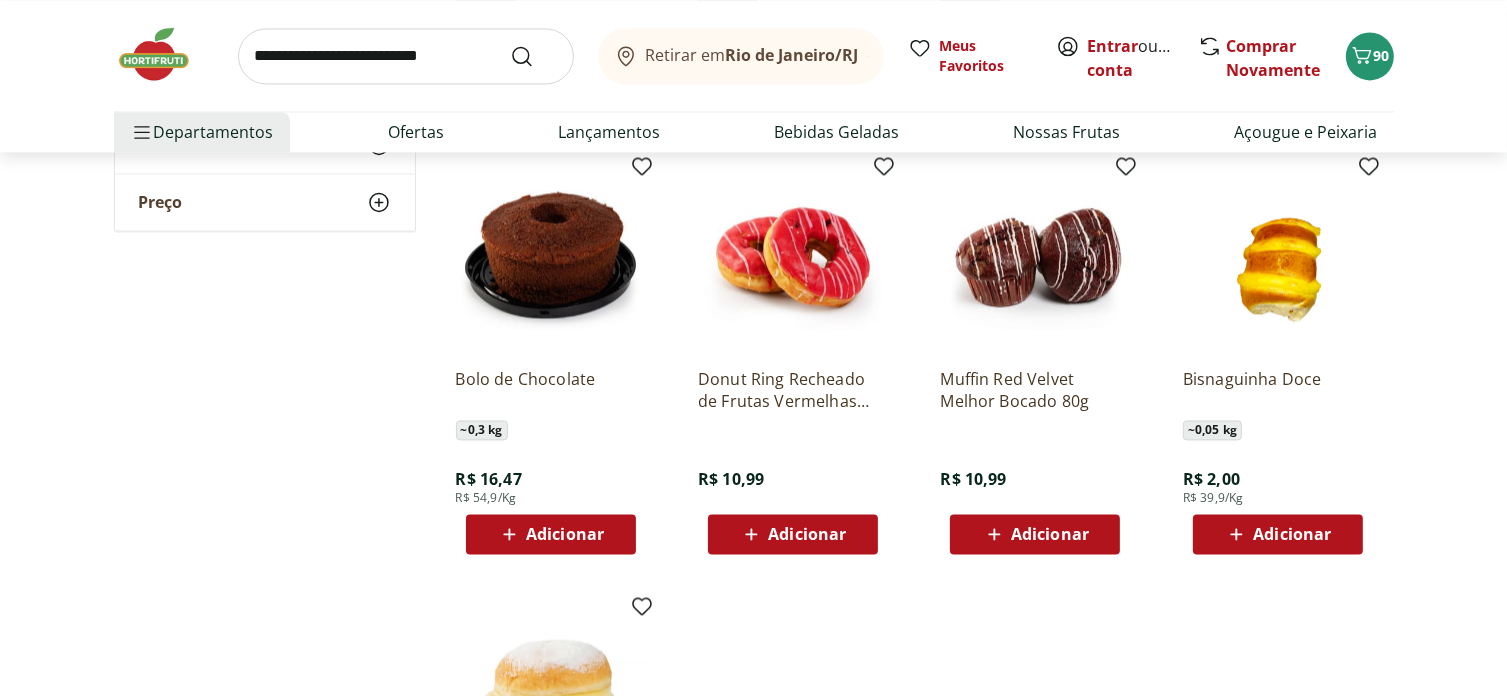 click on "Adicionar" at bounding box center (792, 534) 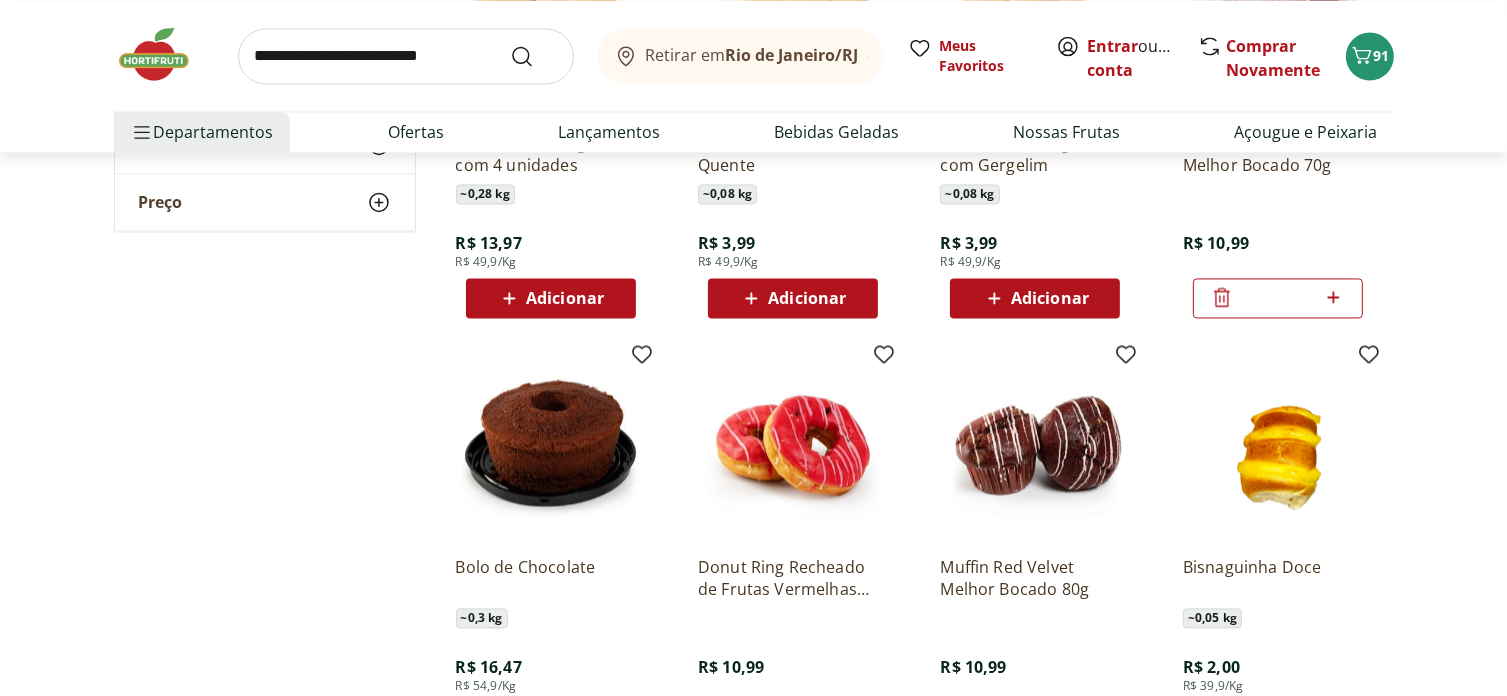 scroll, scrollTop: 3900, scrollLeft: 0, axis: vertical 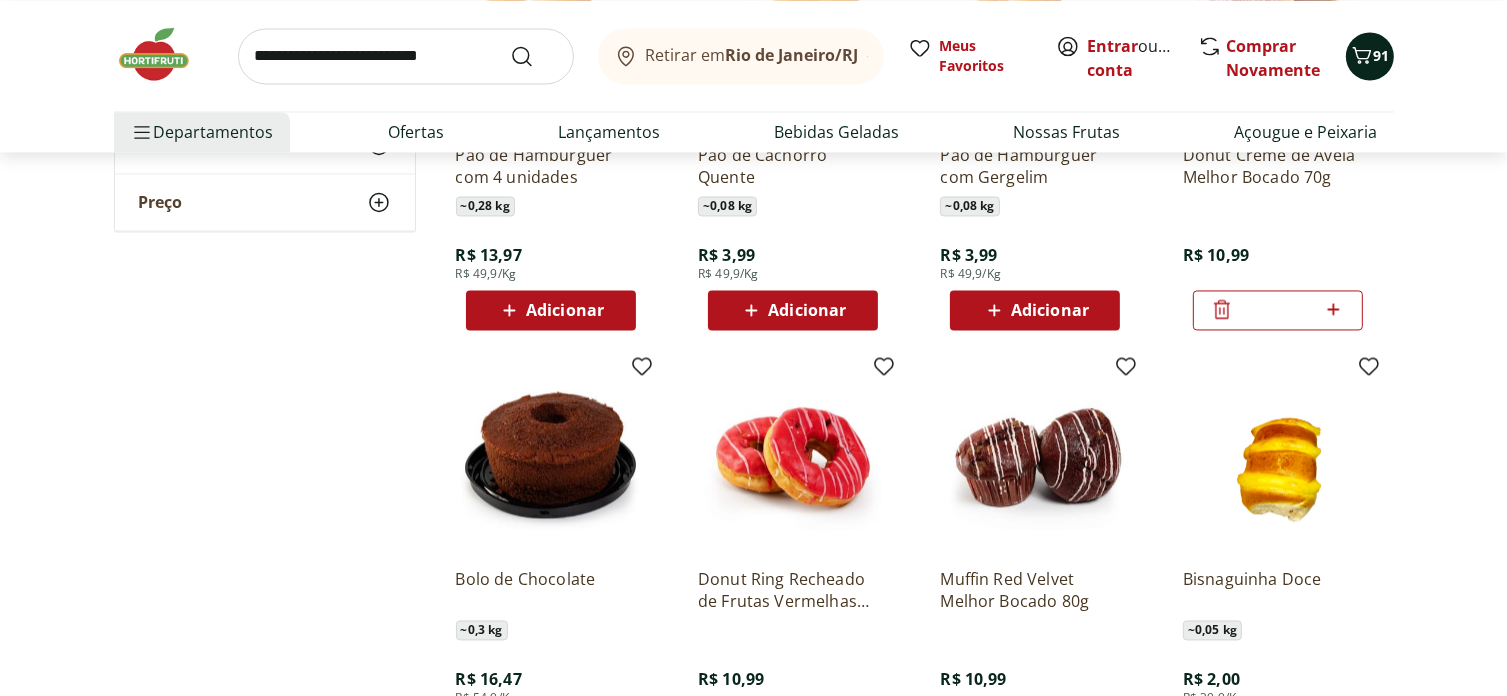 click at bounding box center (1362, 56) 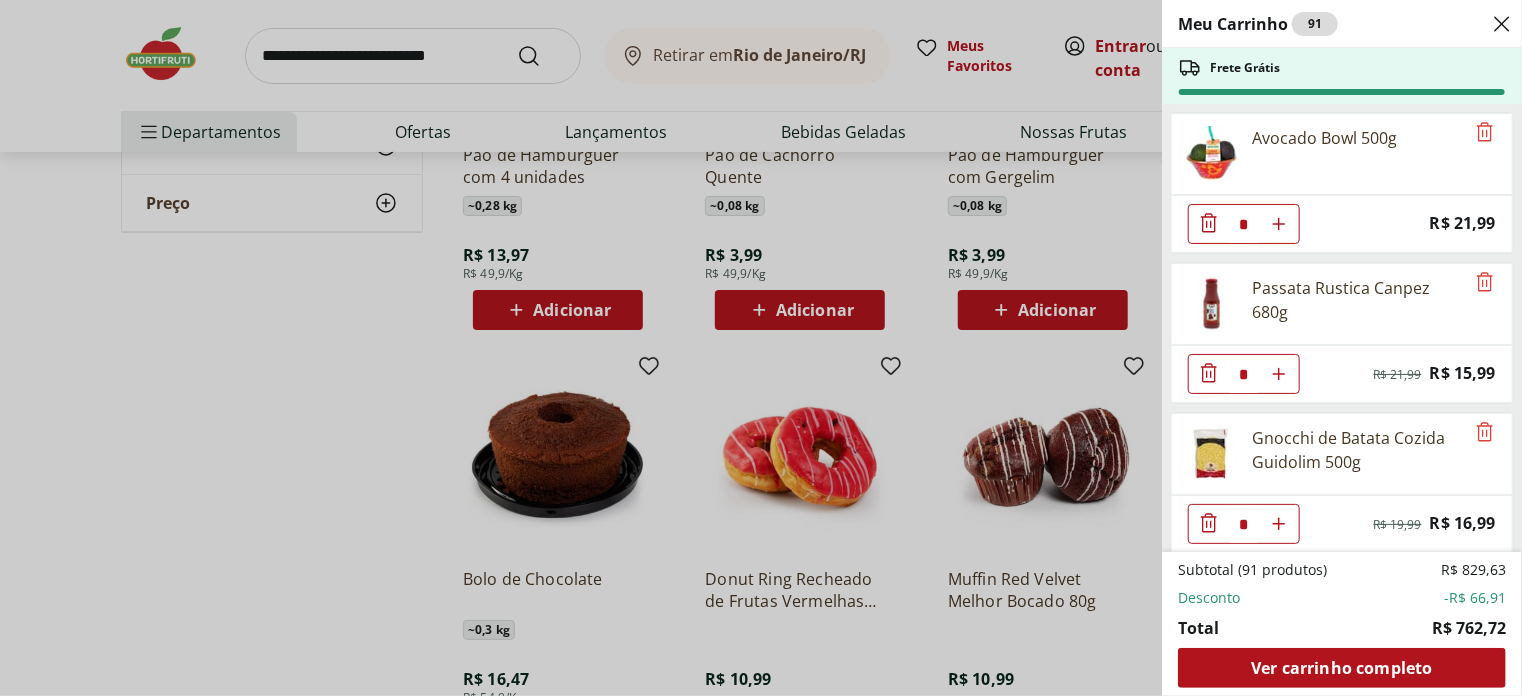 click on "Meu Carrinho 91 Frete Grátis Avocado Bowl 500g * Price: R$ 21,99 Passata Rustica Canpez 680g * Original price: R$ 21,99 Price: R$ 15,99 Gnocchi de Batata Cozida Guidolim 500g * Original price: R$ 19,99 Price: R$ 16,99 FILE DE SALMAO FRESCATTO 400G * Original price: R$ 89,90 Price: R$ 59,99 Queijo Prato Fatiado Président 150g * Original price: R$ 11,99 Price: R$ 9,99 Cogumelo Shiitake 200g * Original price: R$ 14,99 Price: R$ 13,99 Filé de Salmão Congelado Natural da Terra * Original price: R$ 94,99 Price: R$ 69,99 Uva Verde sem Semente Natural da Terra 500g * Price: R$ 10,99 Laranja Pera Natural da Terra 3kg * Price: R$ 23,99 Melancia Pingo Doce Pedaço * Price: R$ 9,99 Melão Doce Natural da Terra Pedaço * Price: R$ 17,99 Manga Palmer Unidade * Price: R$ 4,80 Mexerica Rio Unidade * Price: R$ 1,92 Banana Nanica Unidade * Price: R$ 1,47 Limão Galego Unidade * Price: R$ 3,49 Framboesa Unidade * Price: R$ 28,99 Blueberry Embalada 125g * Price: R$ 12,99 Banana da Terra Unidade * * * *" at bounding box center [761, 348] 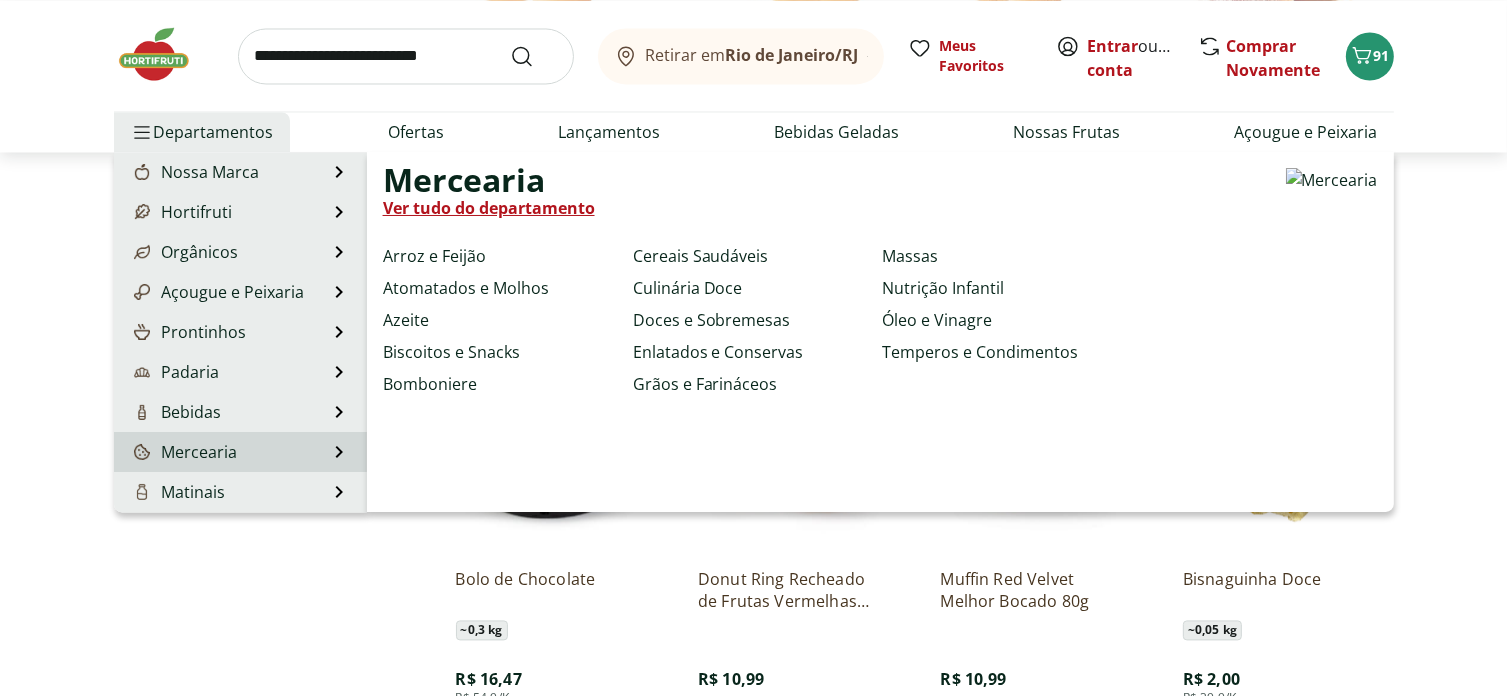 click on "Mercearia" at bounding box center [184, 452] 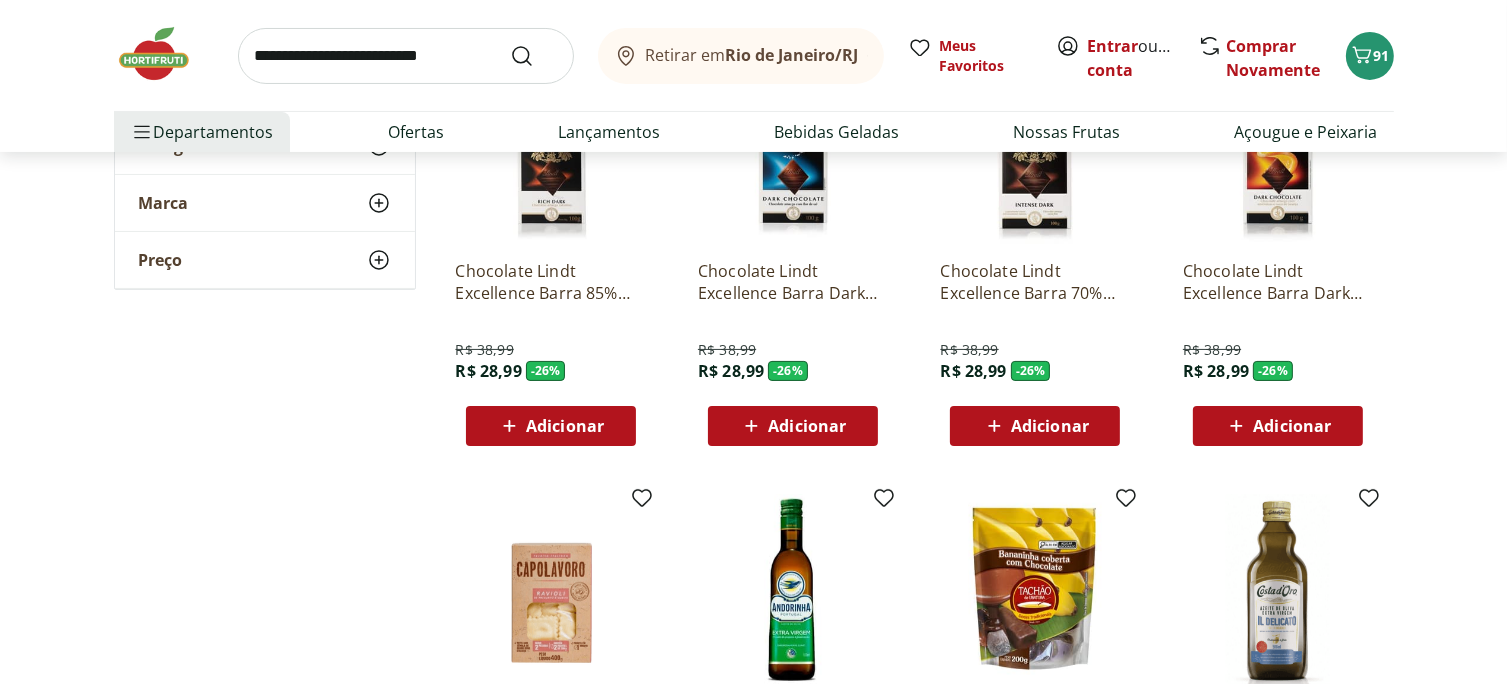 scroll, scrollTop: 371, scrollLeft: 0, axis: vertical 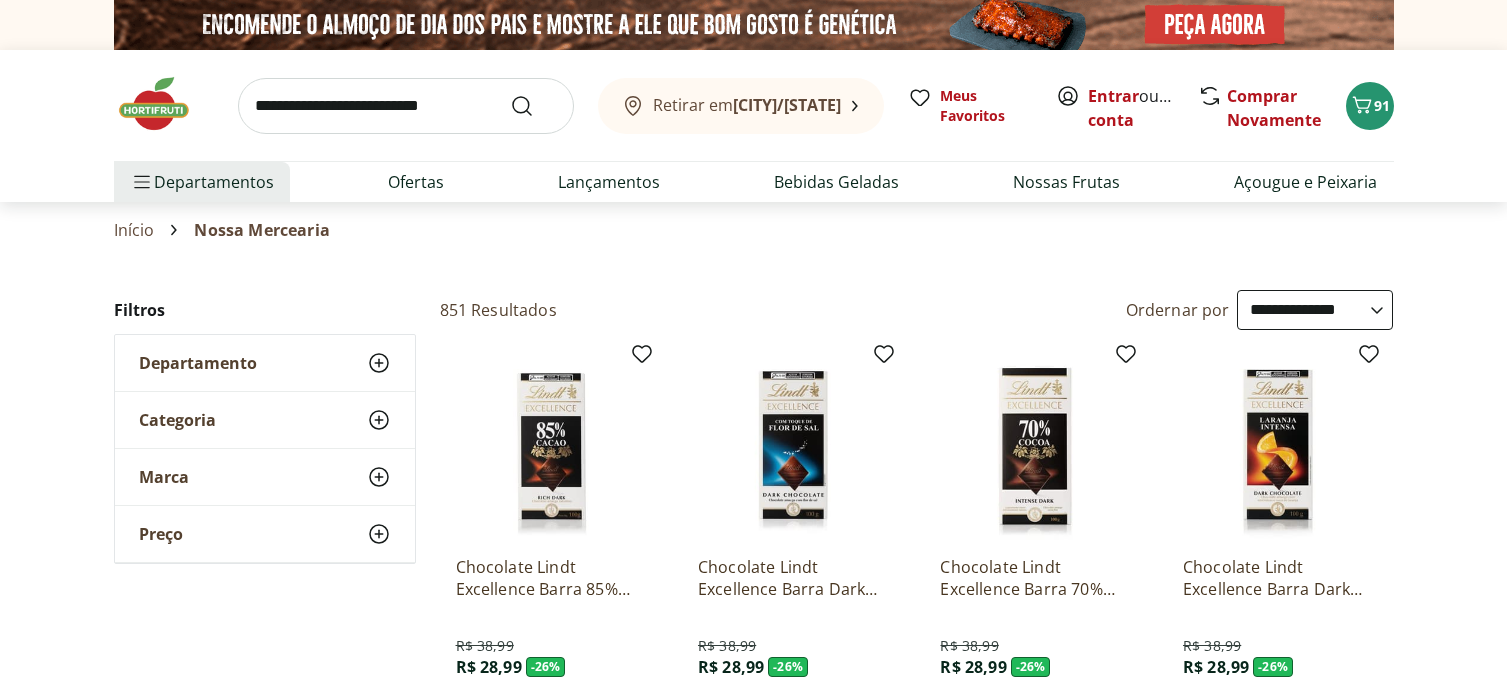 select on "**********" 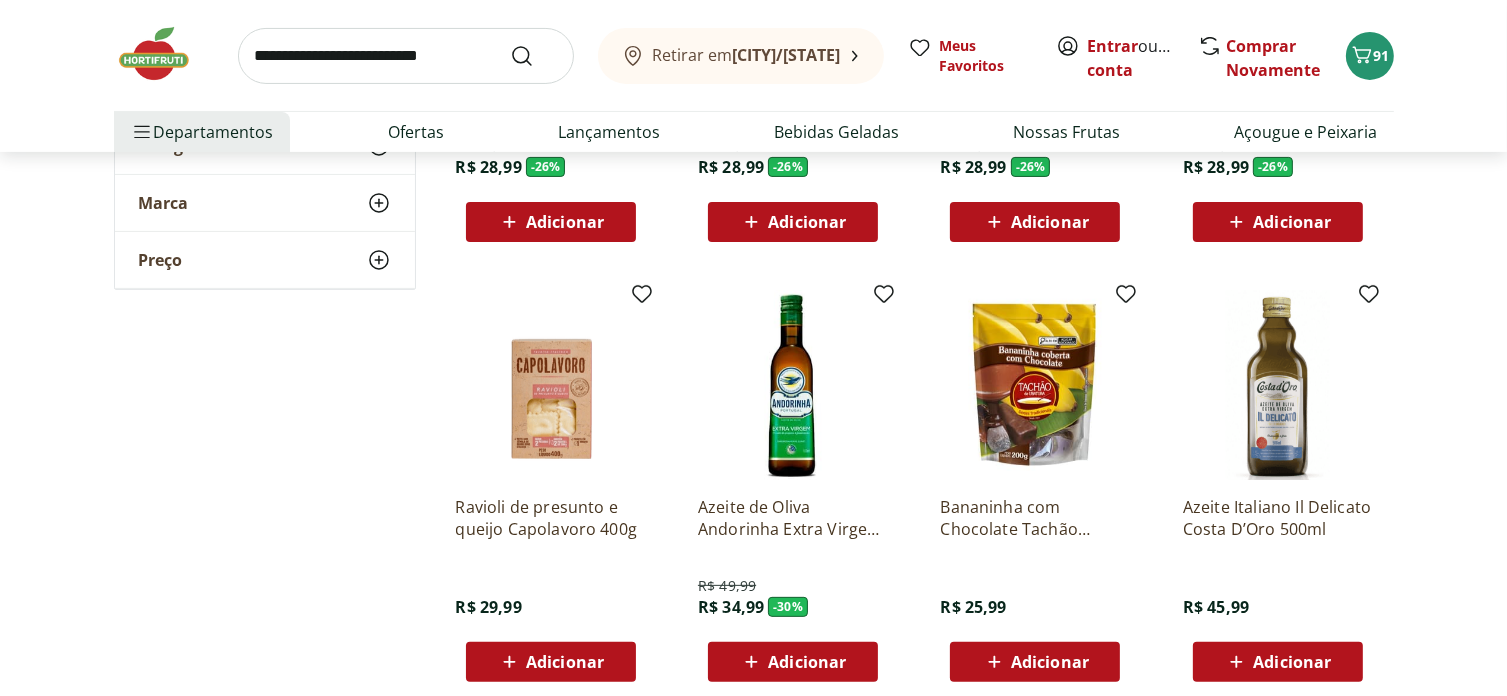 scroll, scrollTop: 0, scrollLeft: 0, axis: both 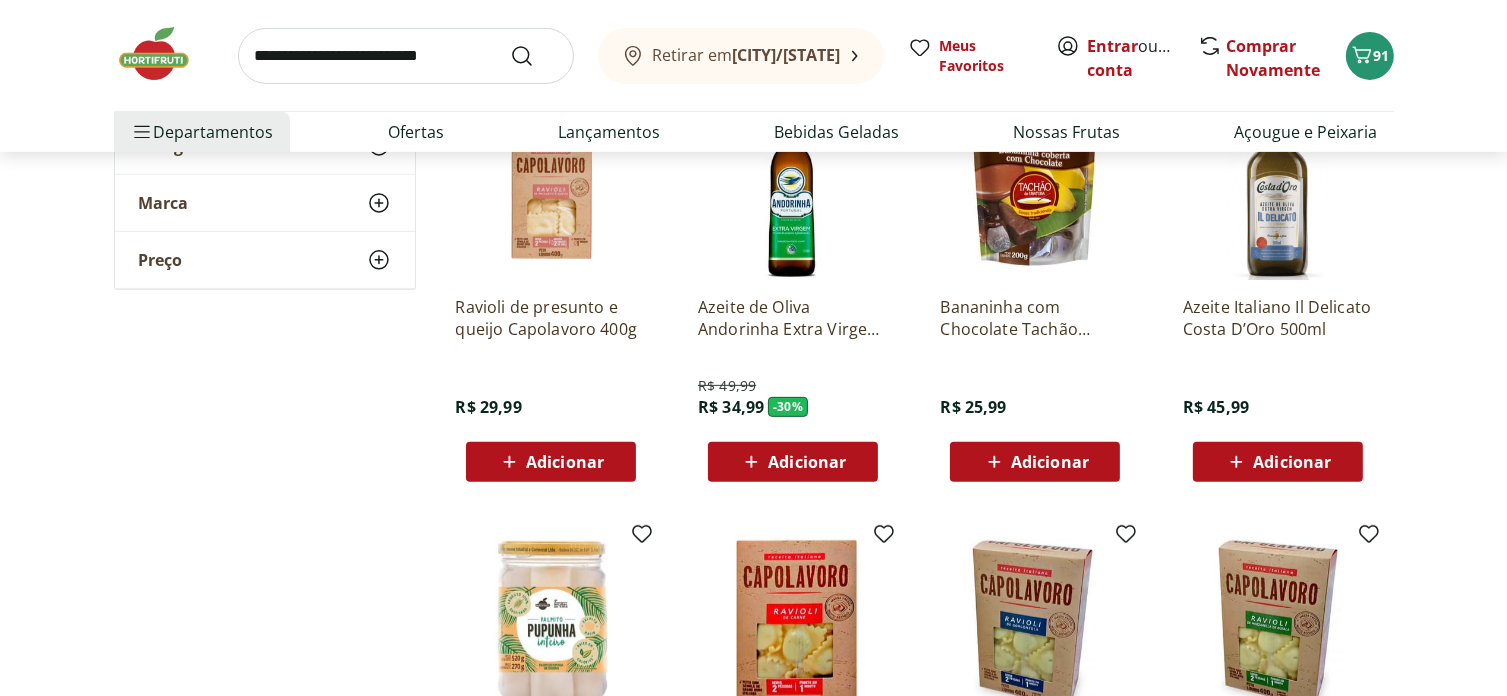 click on "Adicionar" at bounding box center [551, 462] 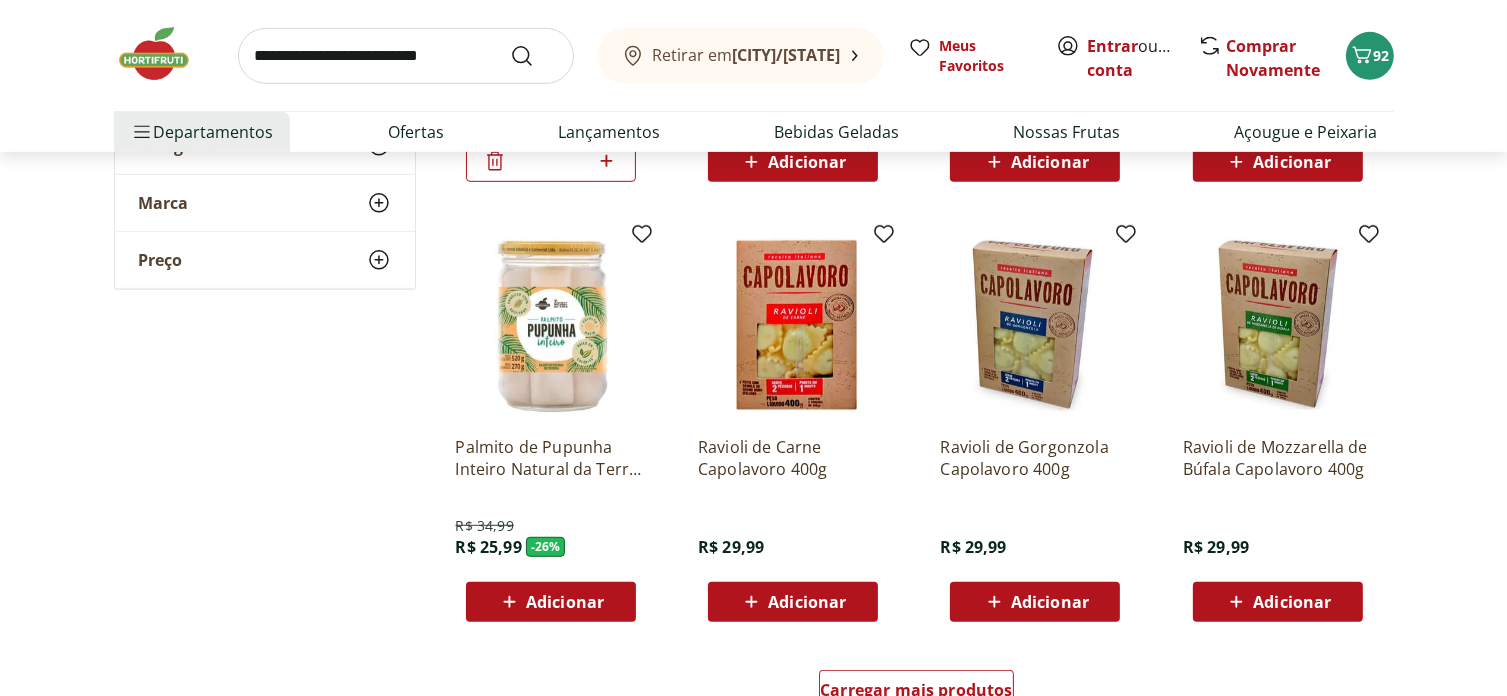 scroll, scrollTop: 1100, scrollLeft: 0, axis: vertical 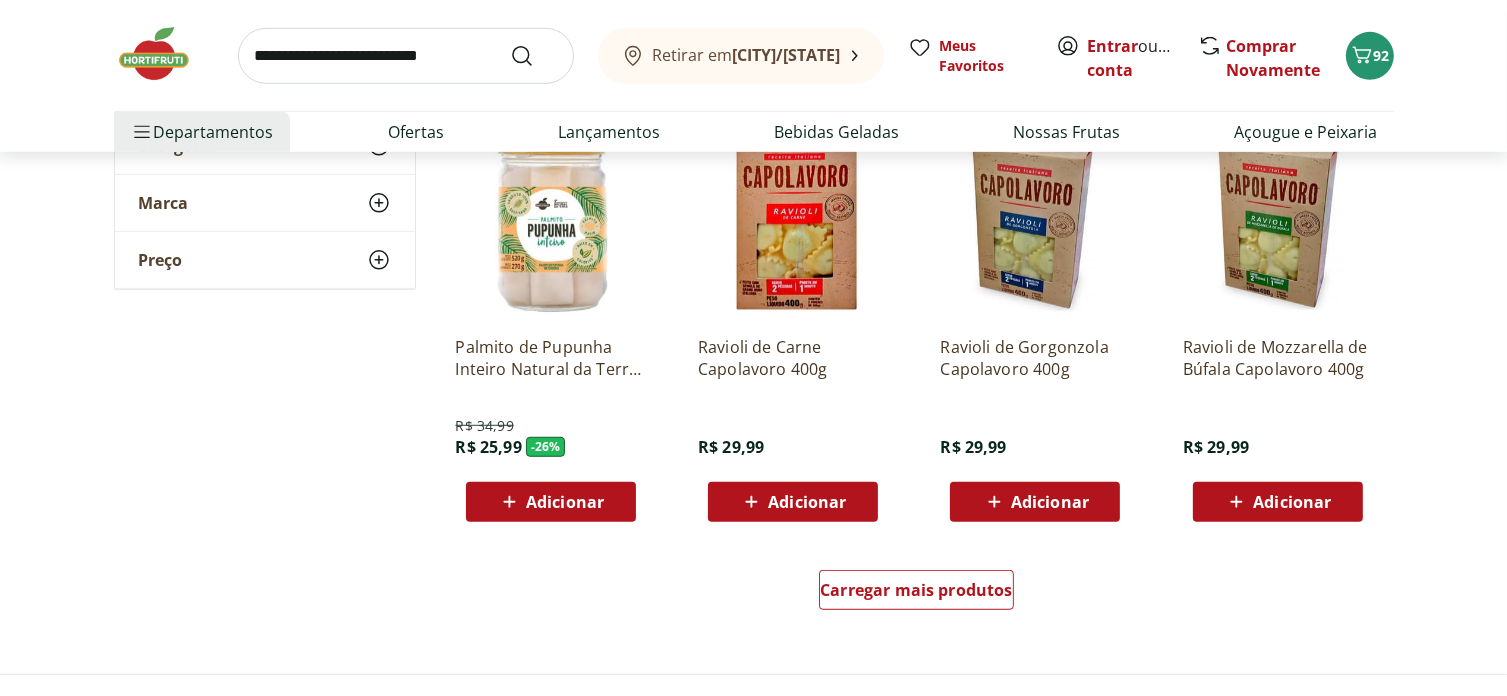 click on "Adicionar" at bounding box center [1292, 502] 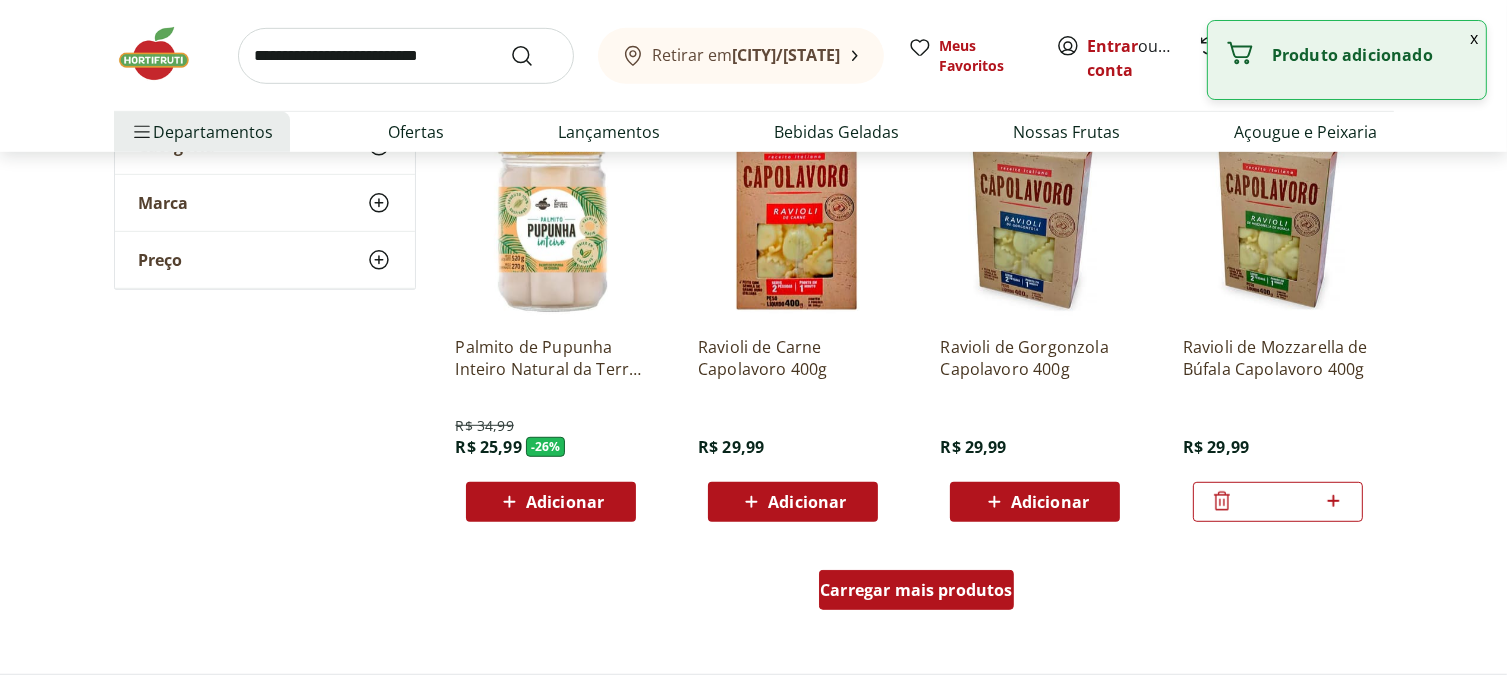 click on "Carregar mais produtos" at bounding box center (916, 590) 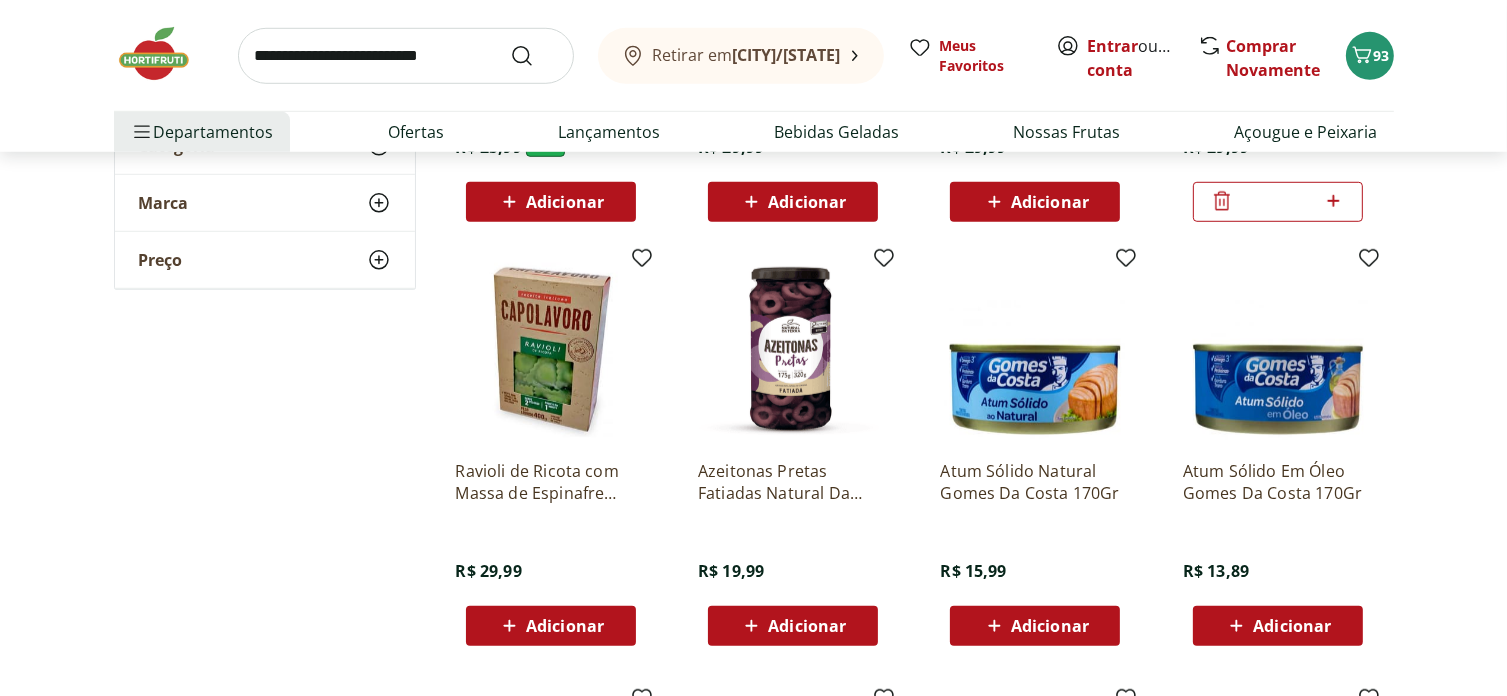 scroll, scrollTop: 1500, scrollLeft: 0, axis: vertical 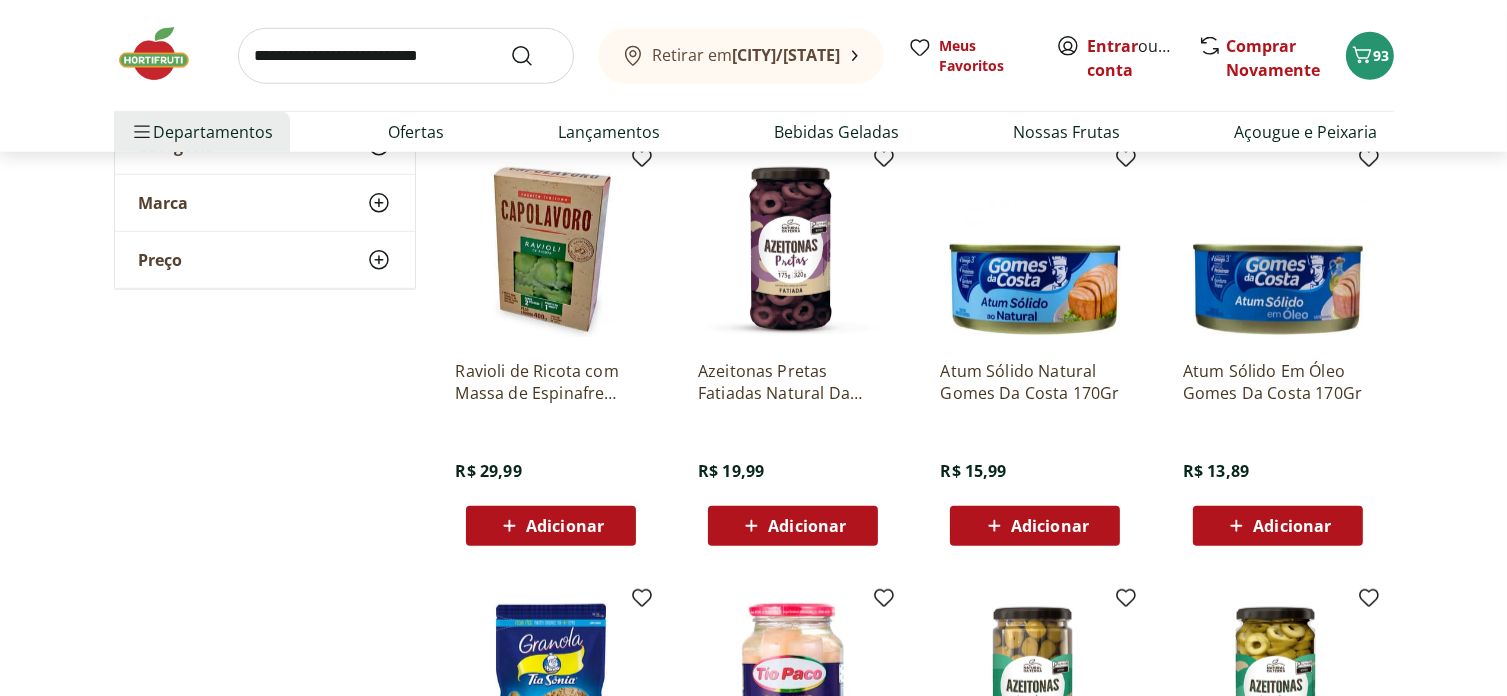 click 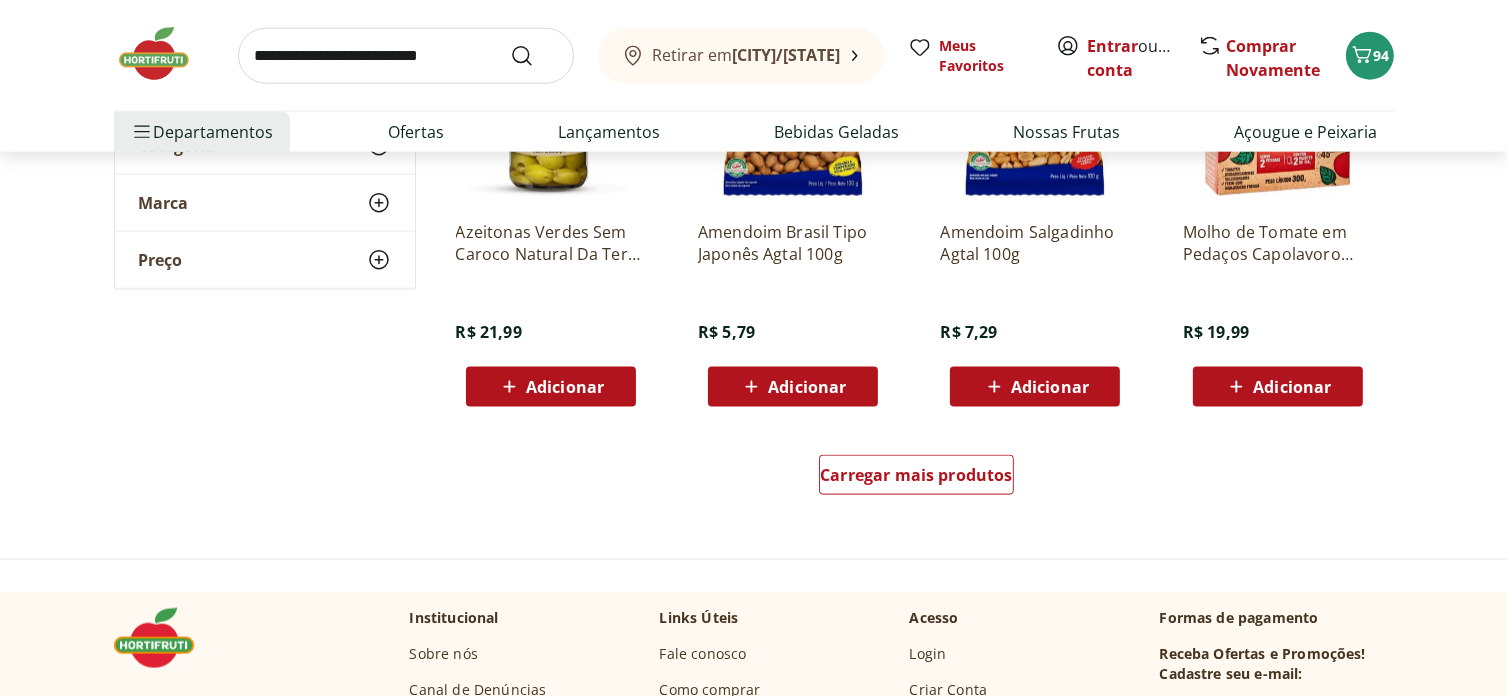 scroll, scrollTop: 2600, scrollLeft: 0, axis: vertical 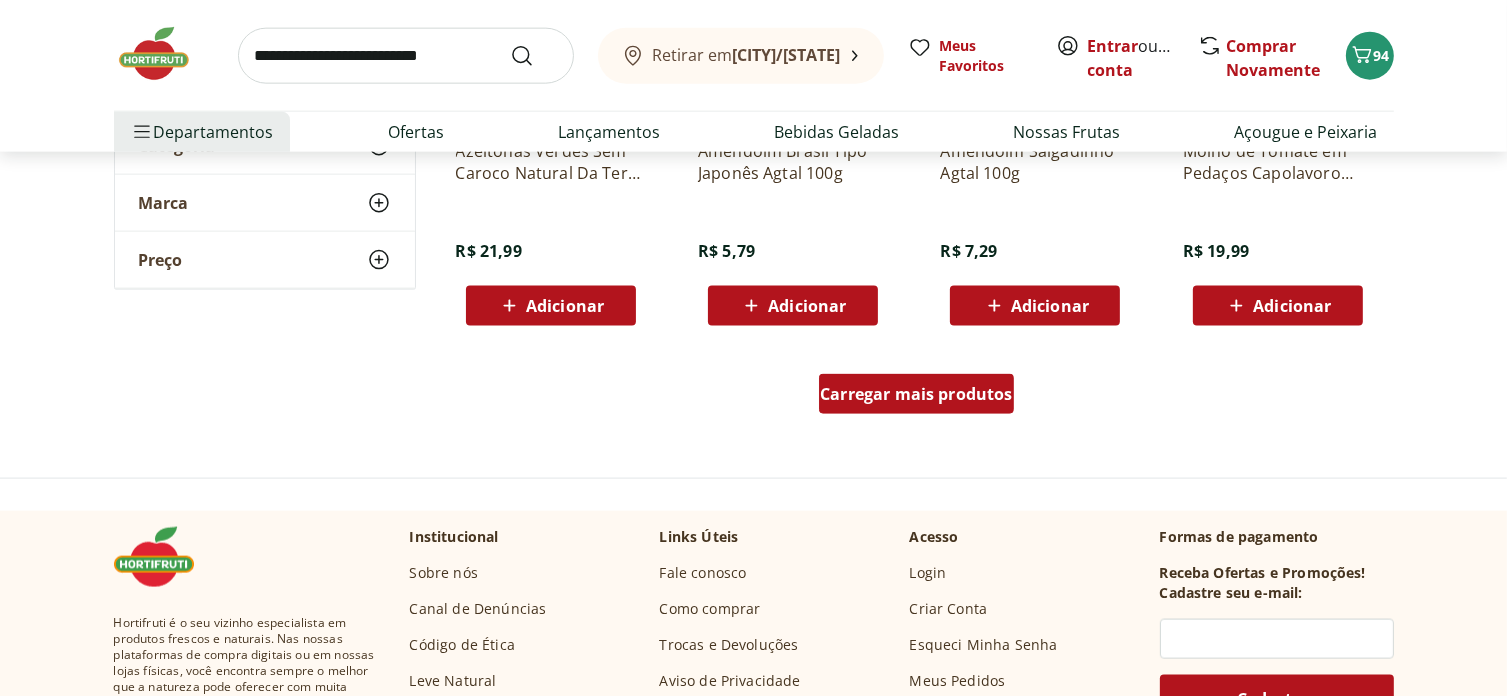 click on "Carregar mais produtos" at bounding box center (916, 394) 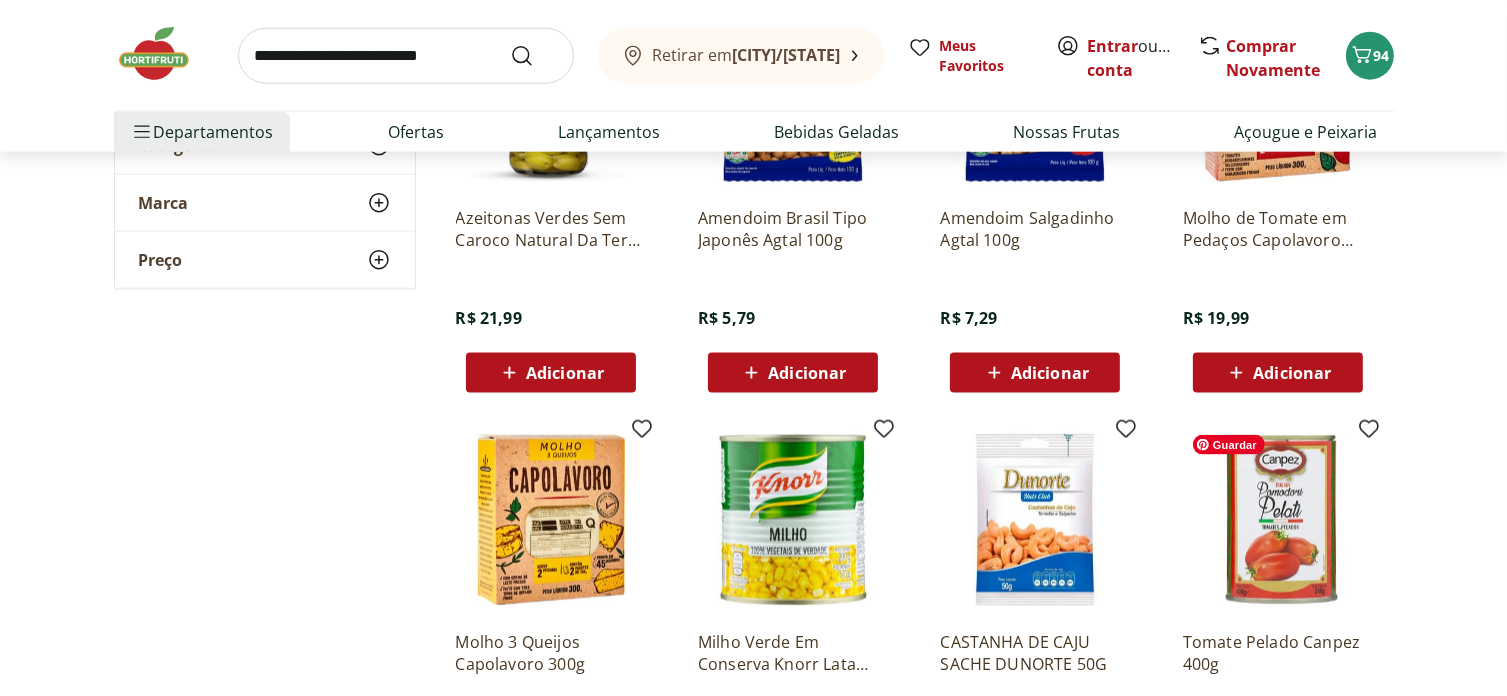 scroll, scrollTop: 2500, scrollLeft: 0, axis: vertical 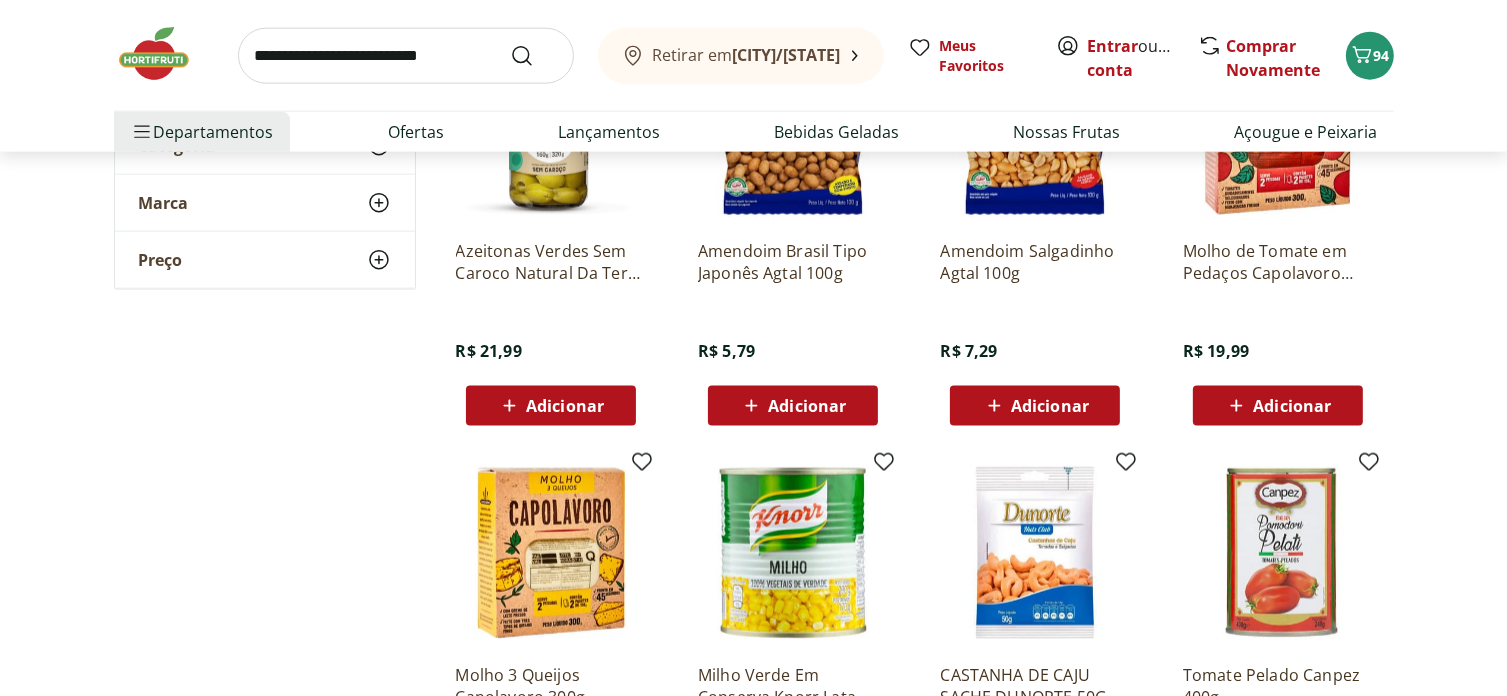 click on "Adicionar" at bounding box center [1292, 406] 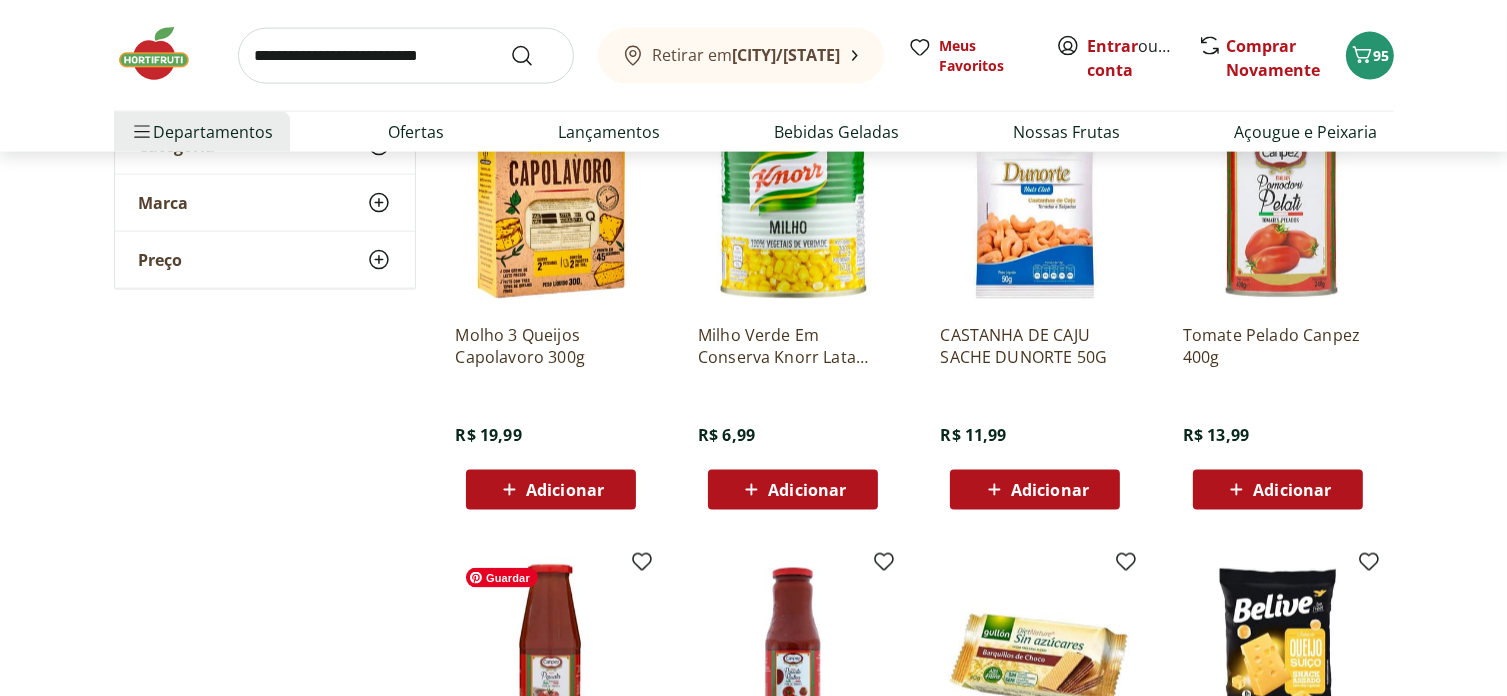 scroll, scrollTop: 2800, scrollLeft: 0, axis: vertical 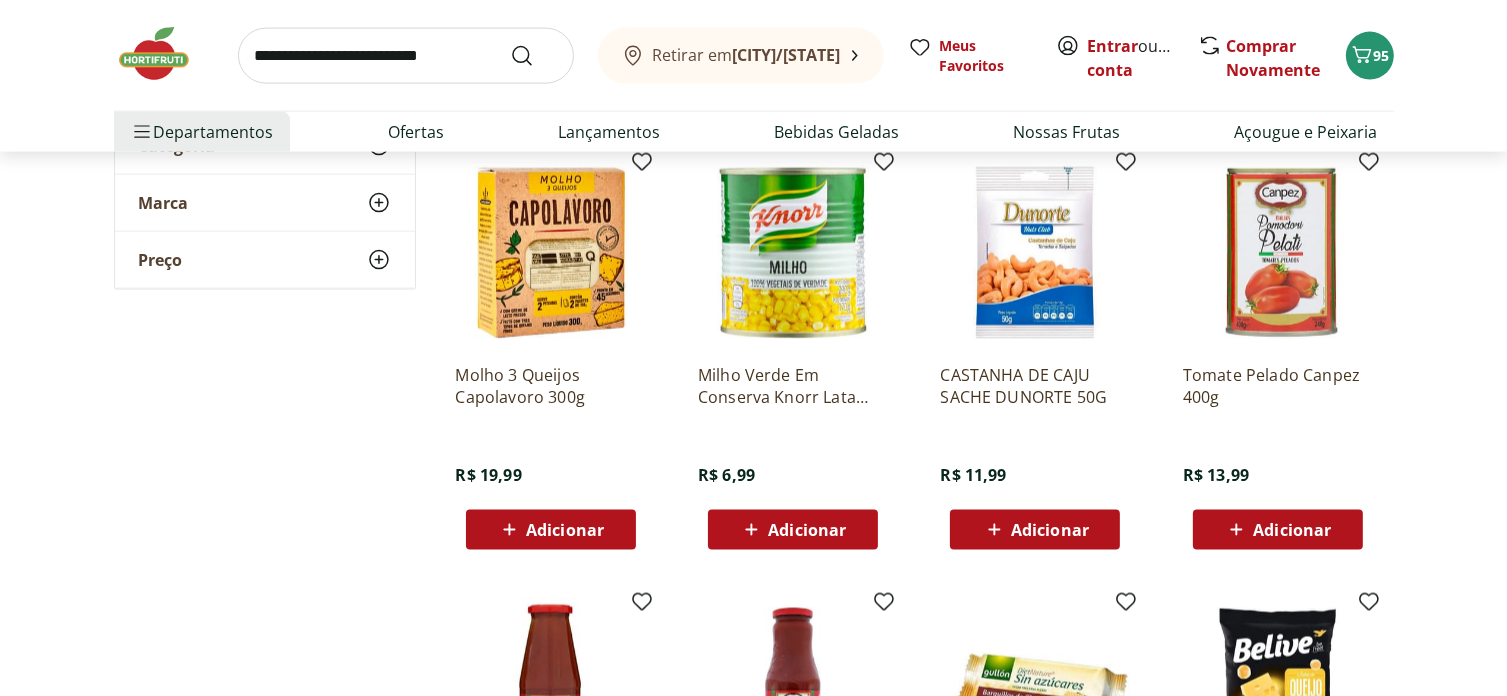 click on "Adicionar" at bounding box center [565, 530] 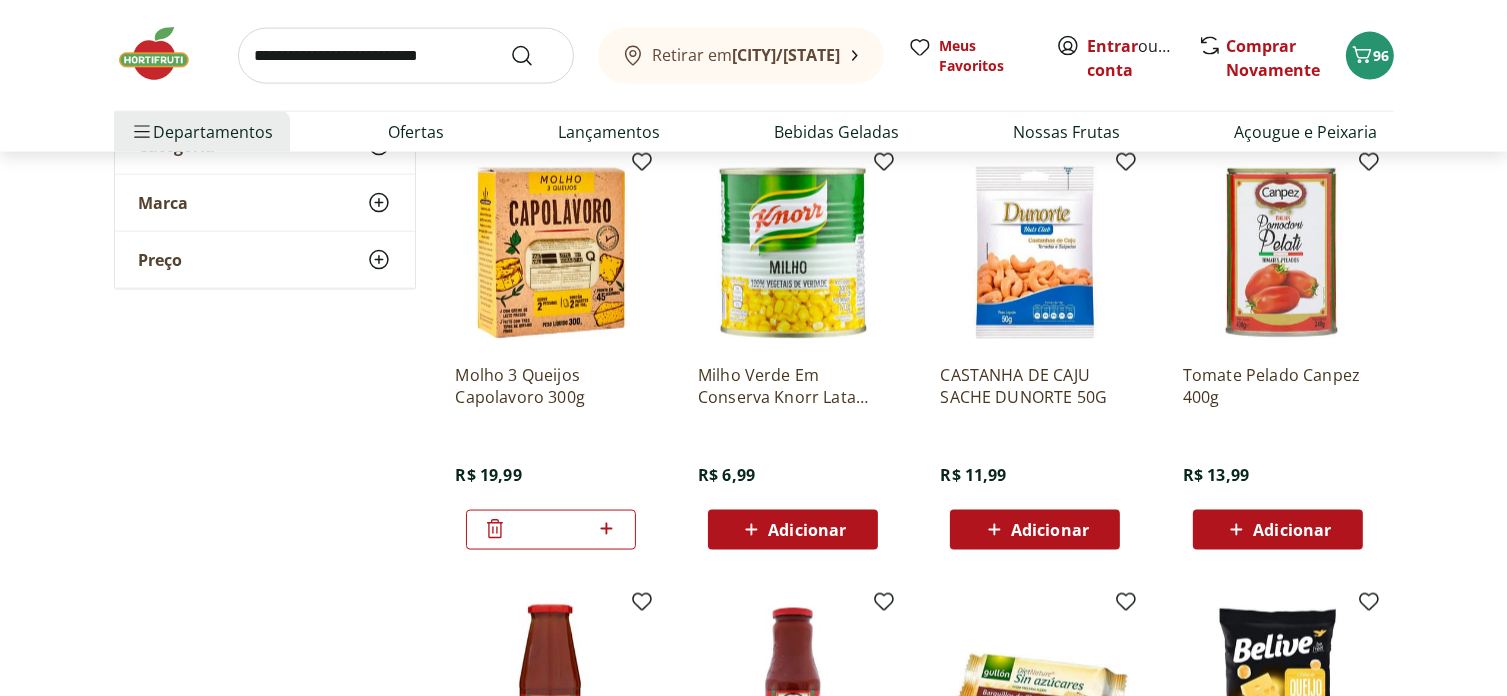 click on "Adicionar" at bounding box center (1292, 530) 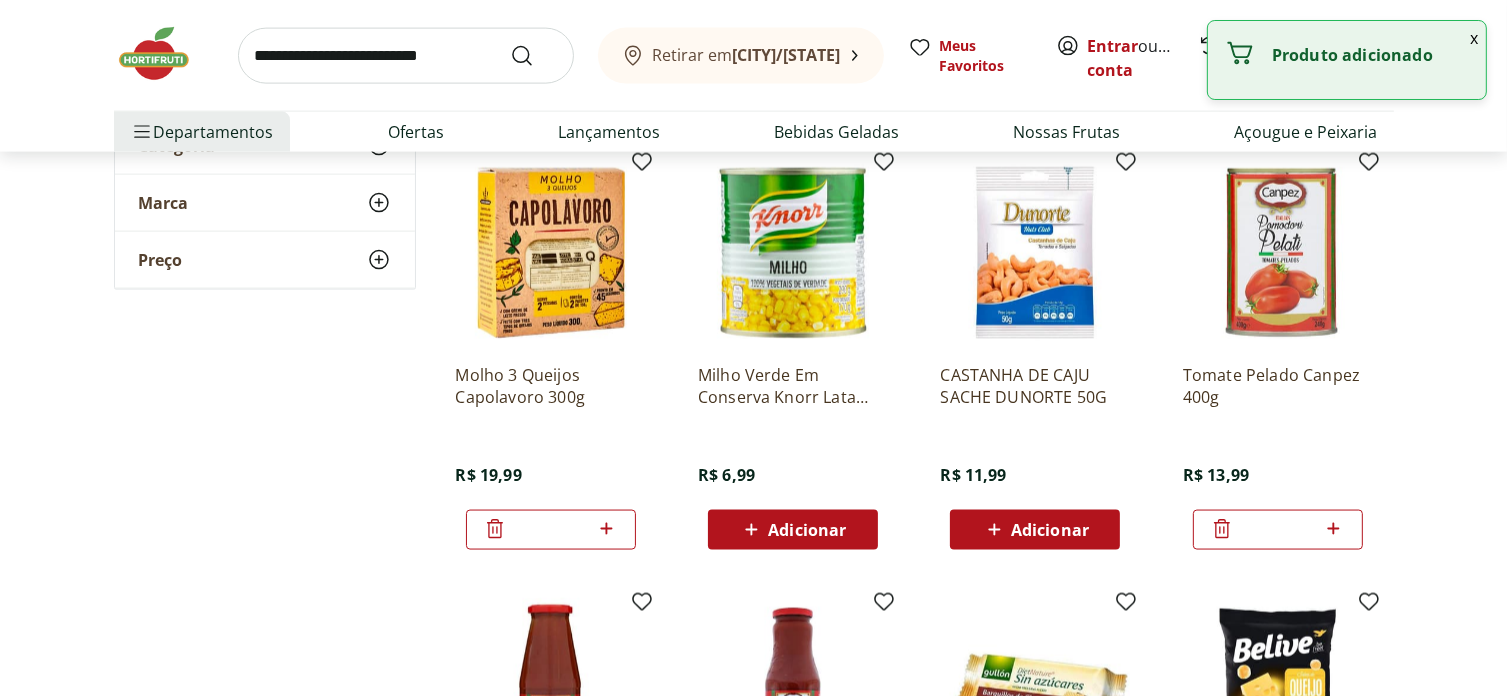 click on "Adicionar" at bounding box center (807, 530) 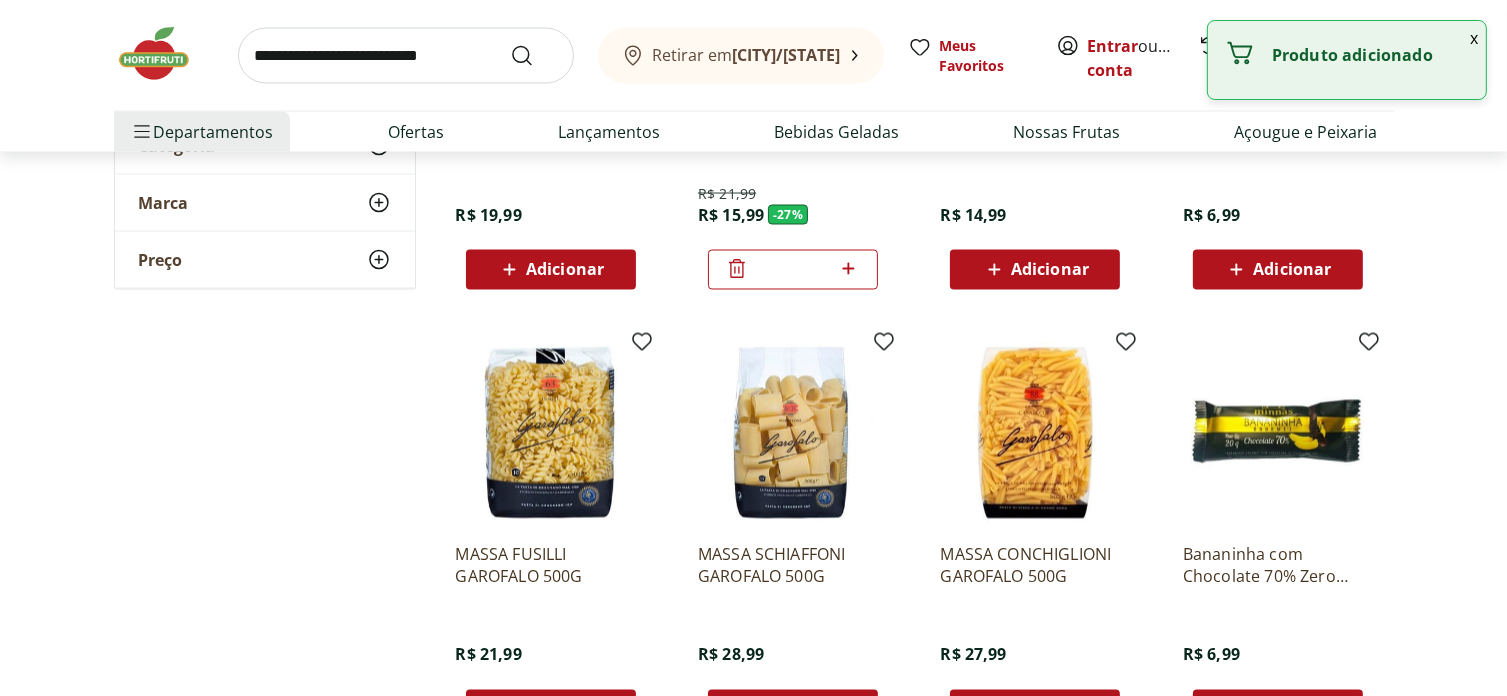 scroll, scrollTop: 3600, scrollLeft: 0, axis: vertical 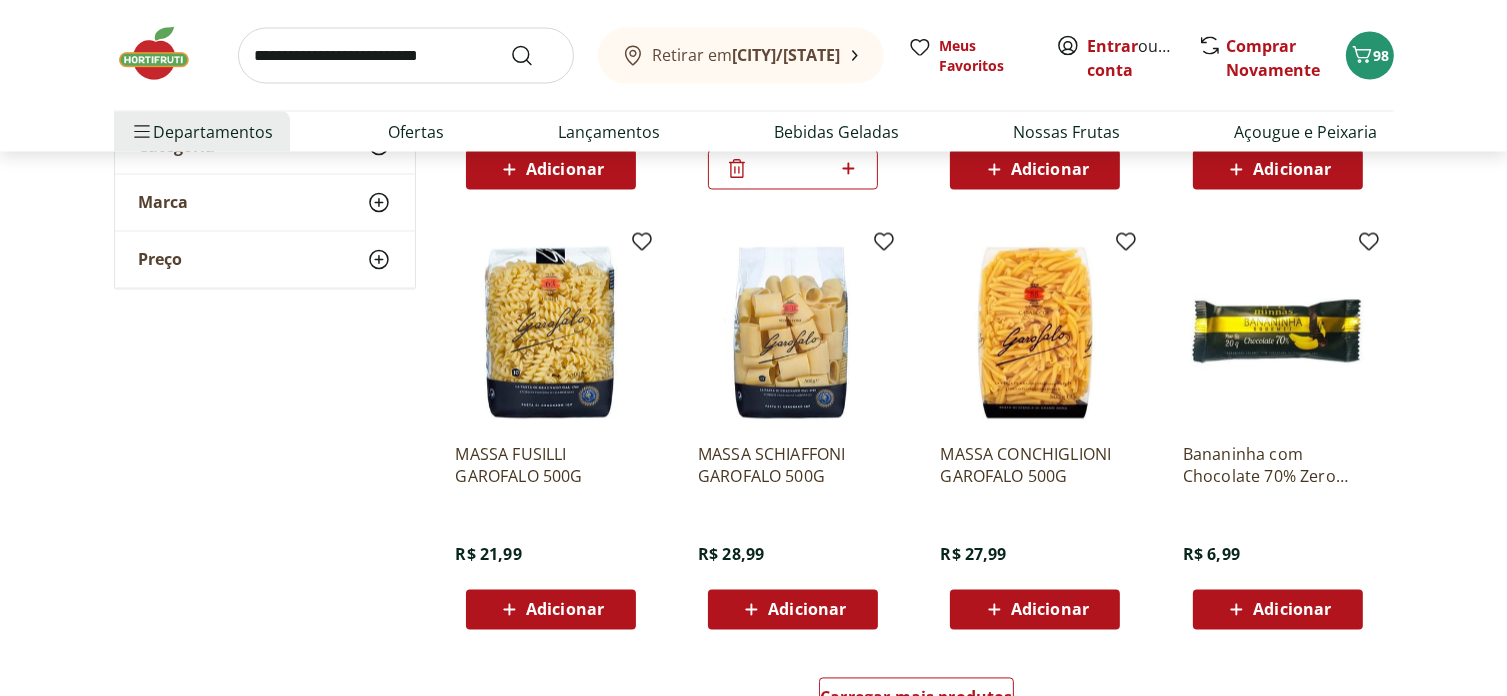 click on "Adicionar" at bounding box center (792, 610) 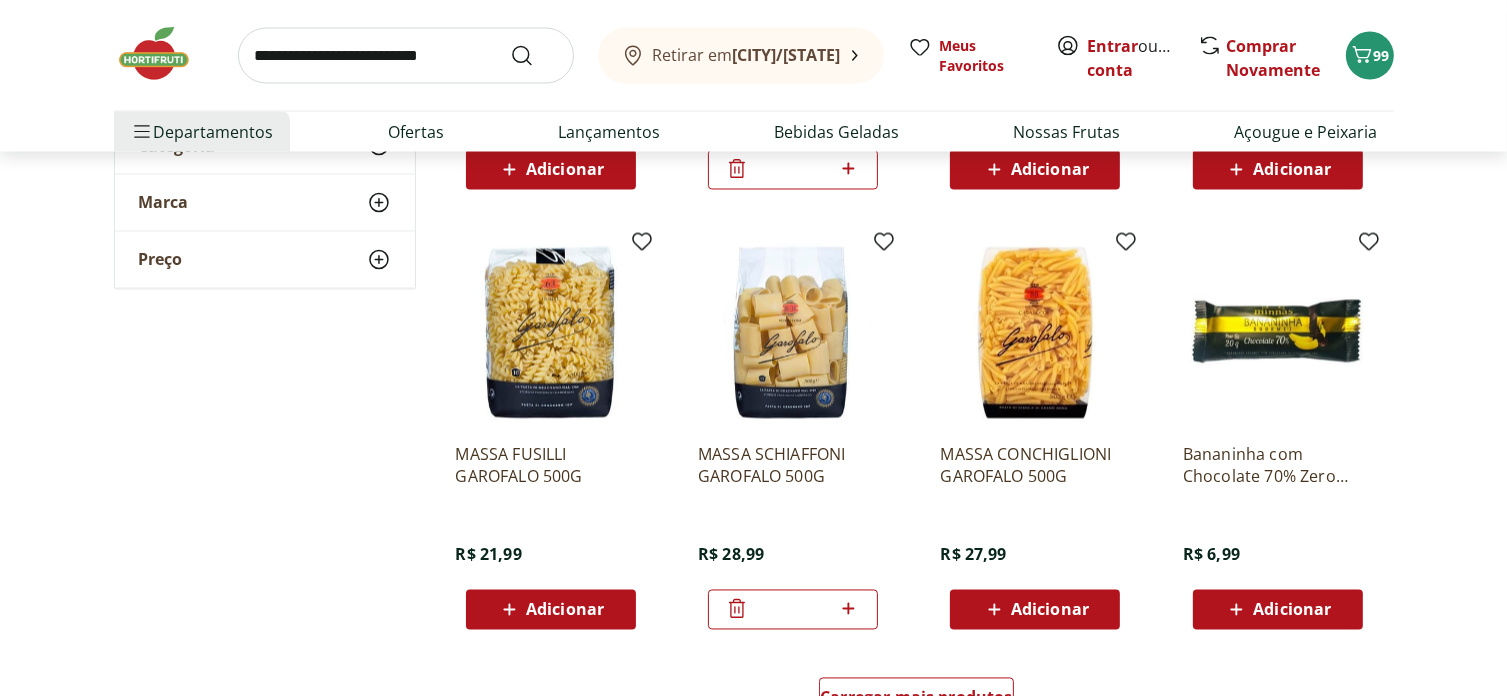 click on "Adicionar" at bounding box center (1050, 610) 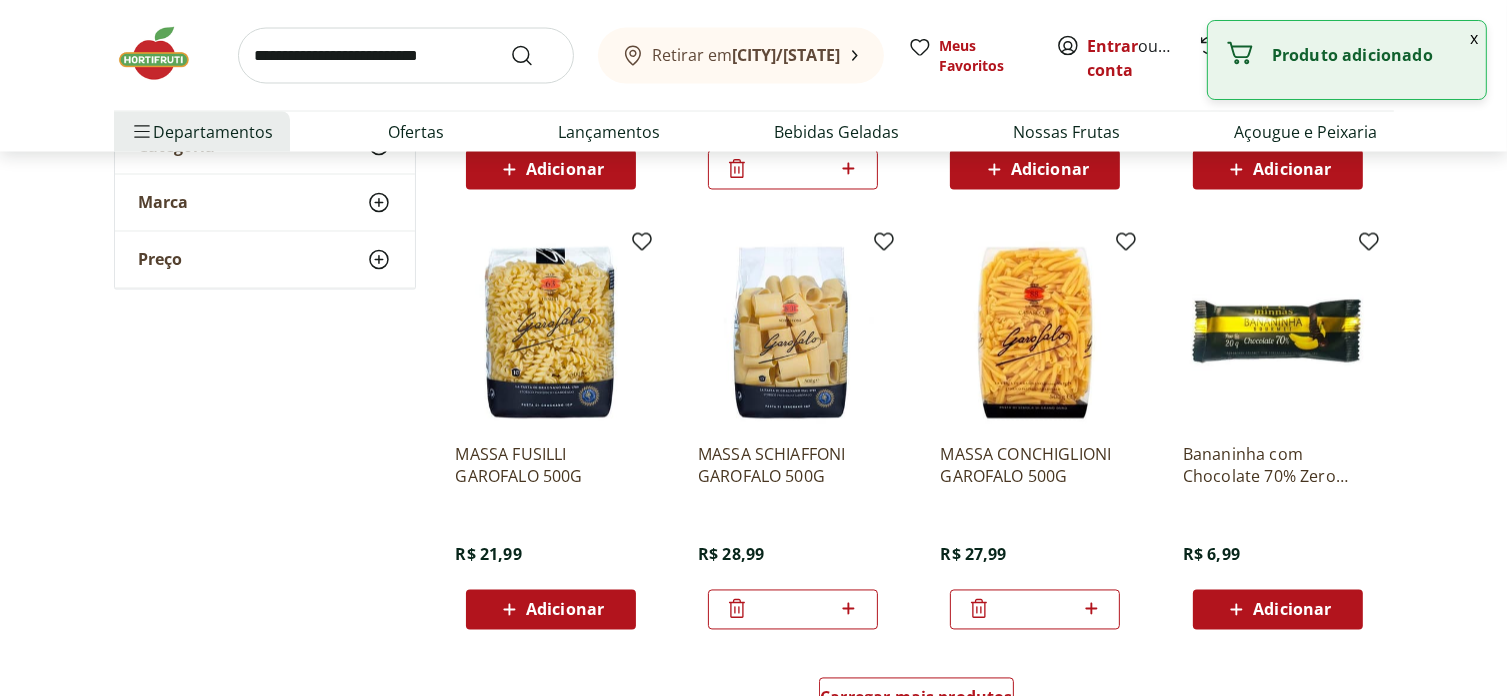 scroll, scrollTop: 3700, scrollLeft: 0, axis: vertical 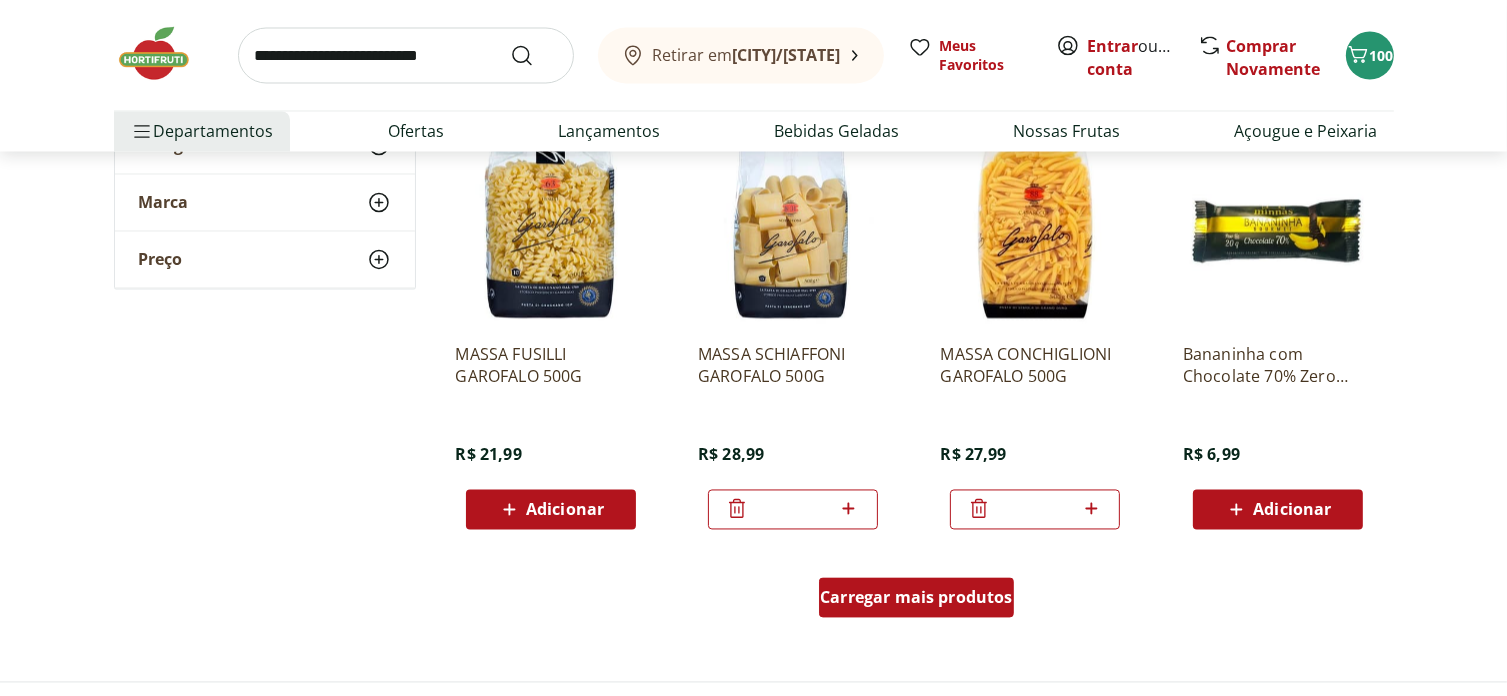 click on "Carregar mais produtos" at bounding box center [916, 598] 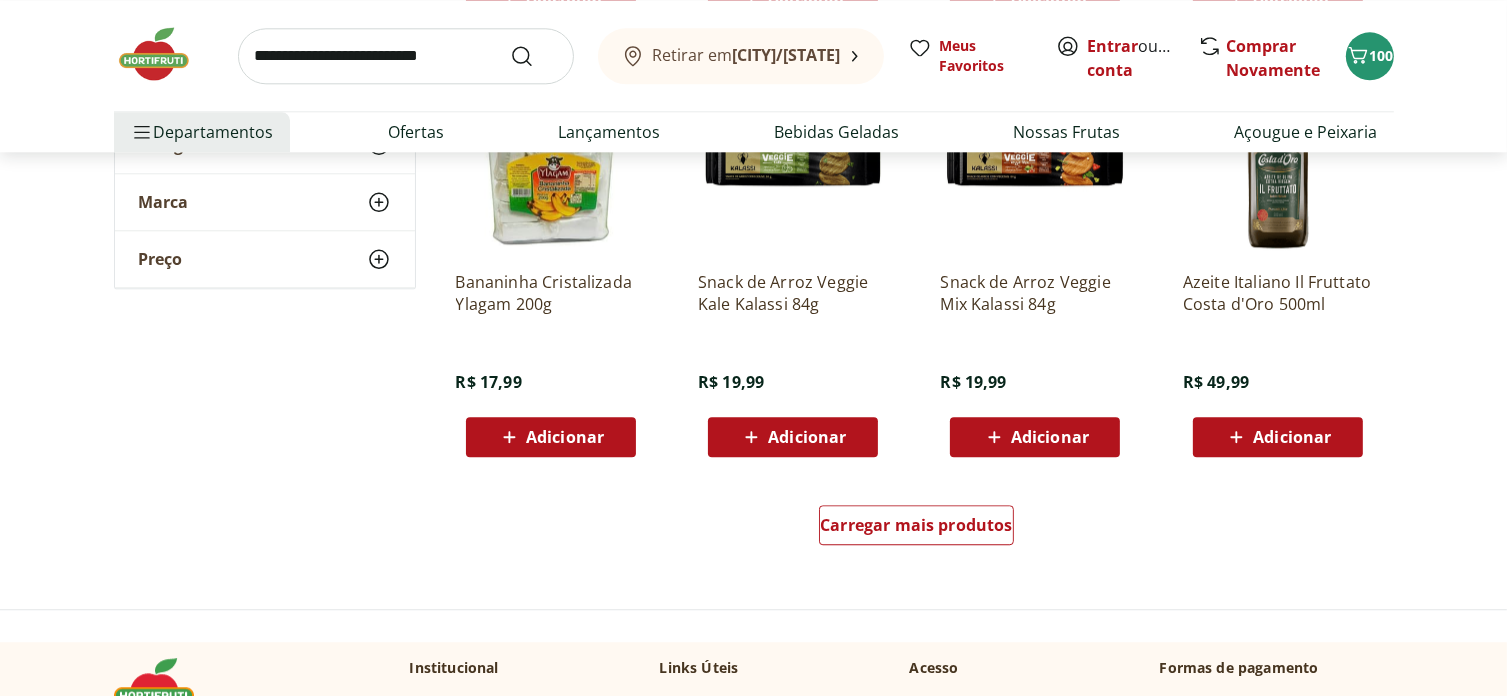 scroll, scrollTop: 5100, scrollLeft: 0, axis: vertical 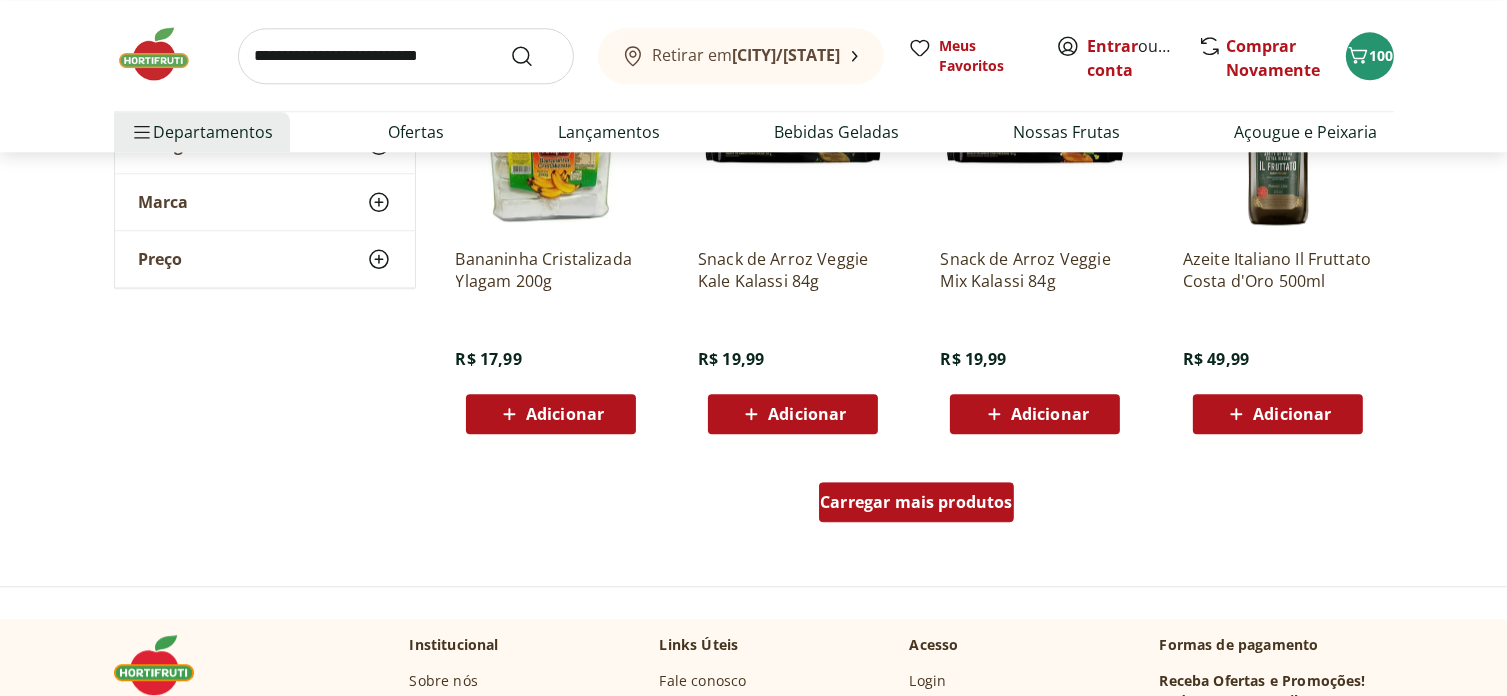 click on "Carregar mais produtos" at bounding box center [916, 502] 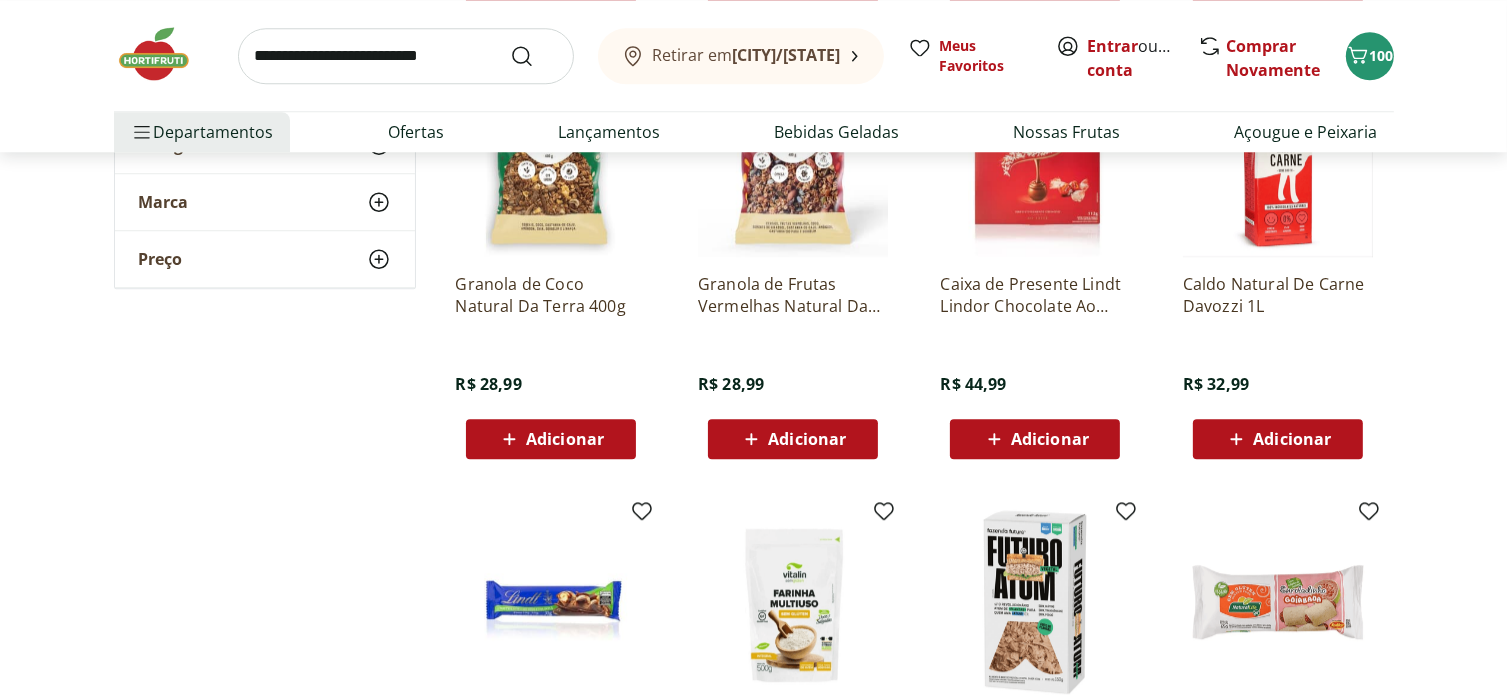 scroll, scrollTop: 5500, scrollLeft: 0, axis: vertical 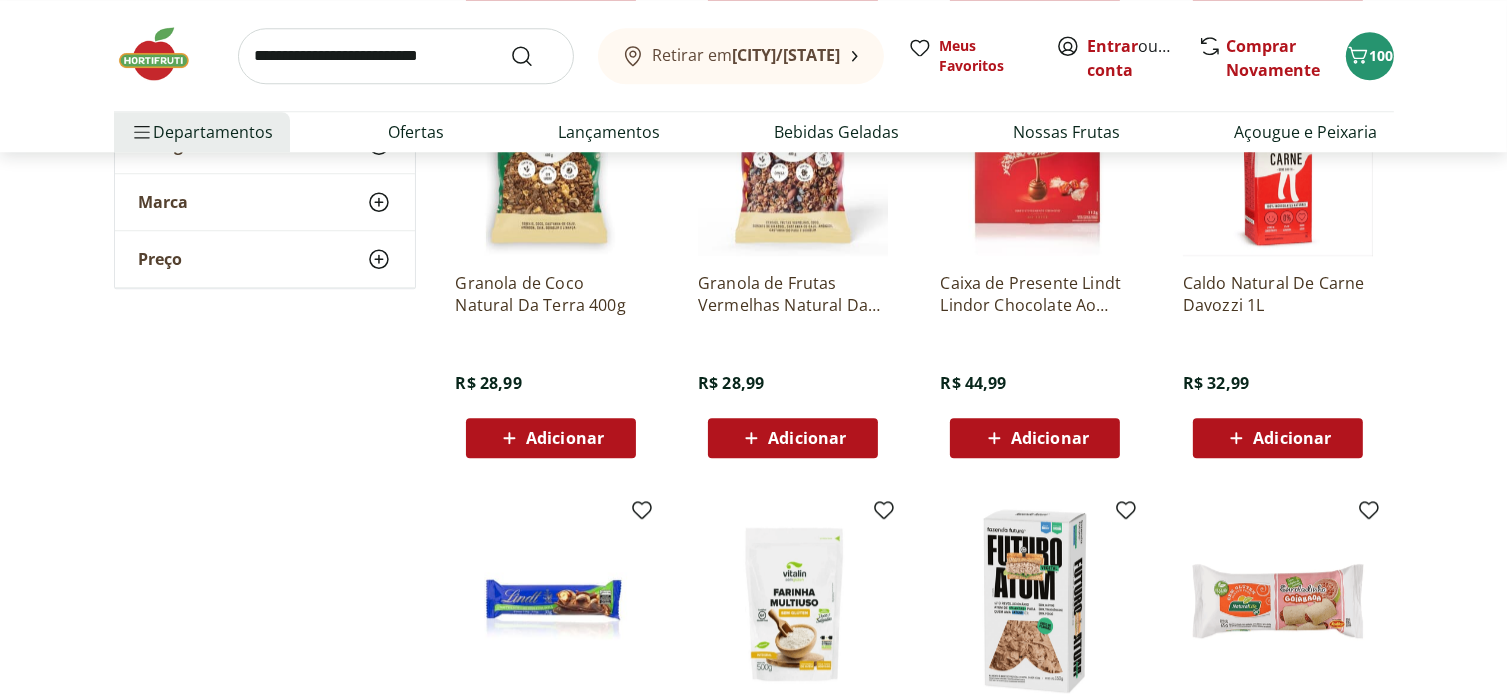 click on "Adicionar" at bounding box center [1292, 438] 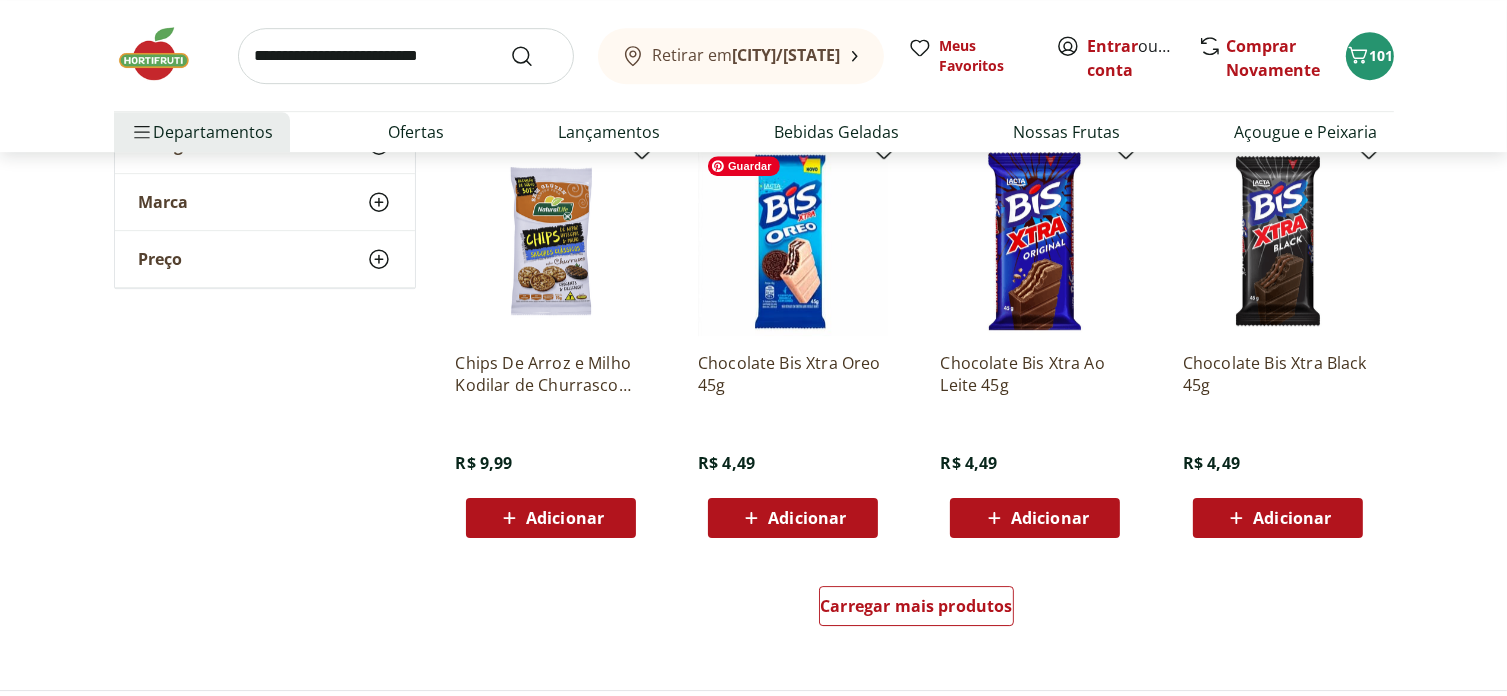 scroll, scrollTop: 6400, scrollLeft: 0, axis: vertical 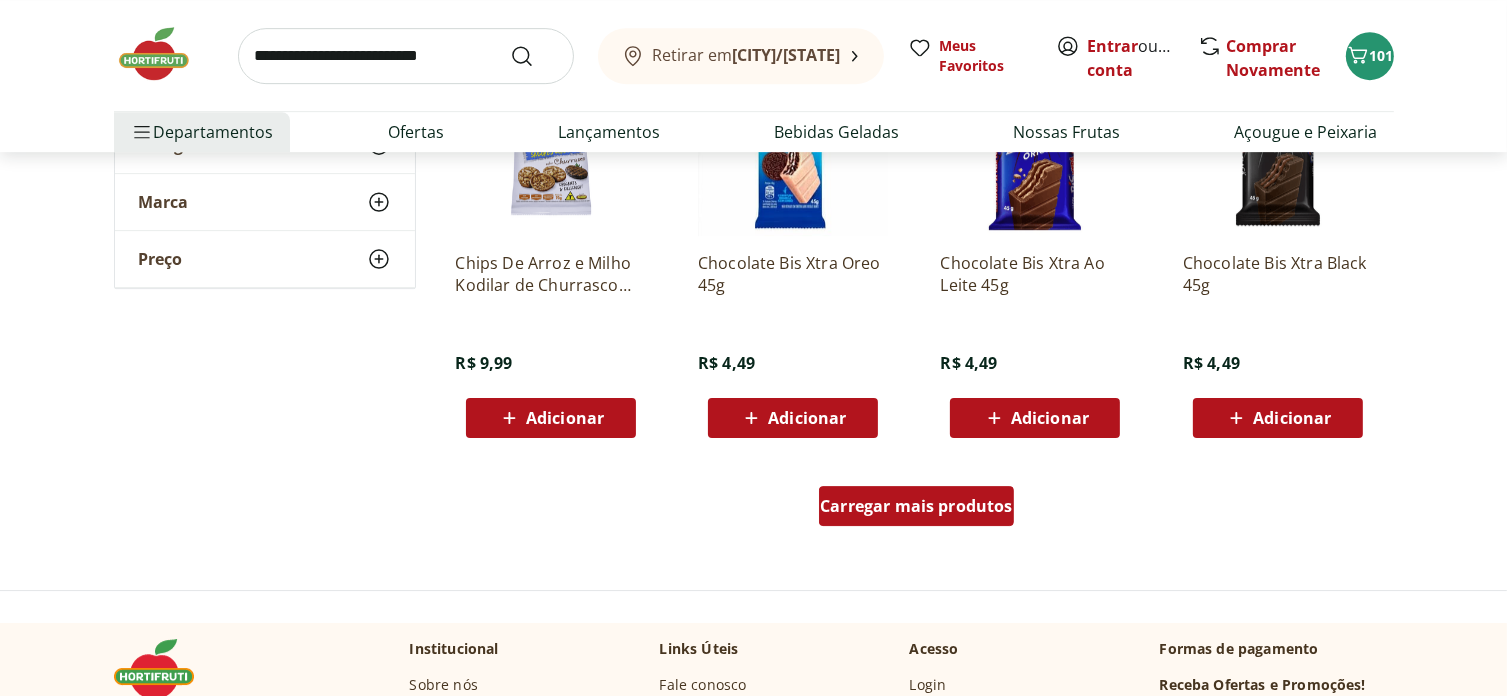 click on "Carregar mais produtos" at bounding box center [916, 506] 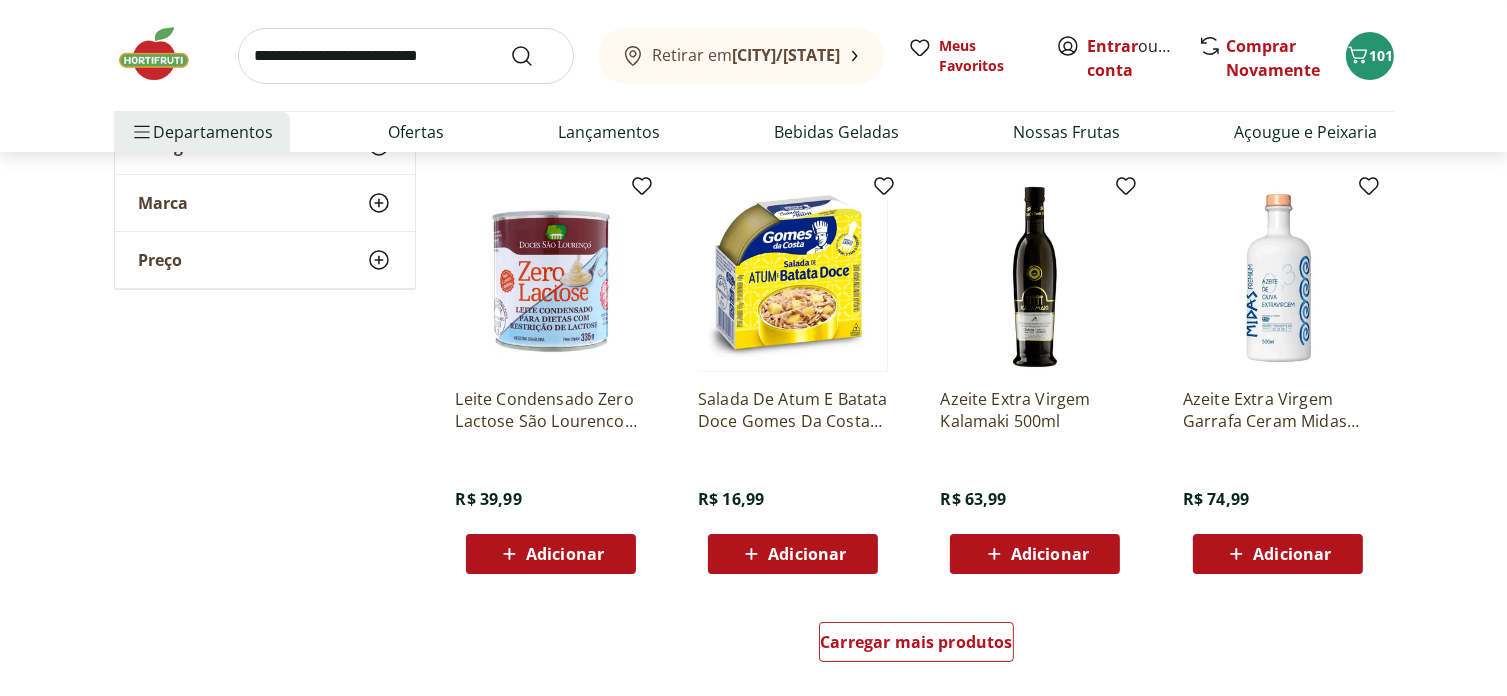 scroll, scrollTop: 7600, scrollLeft: 0, axis: vertical 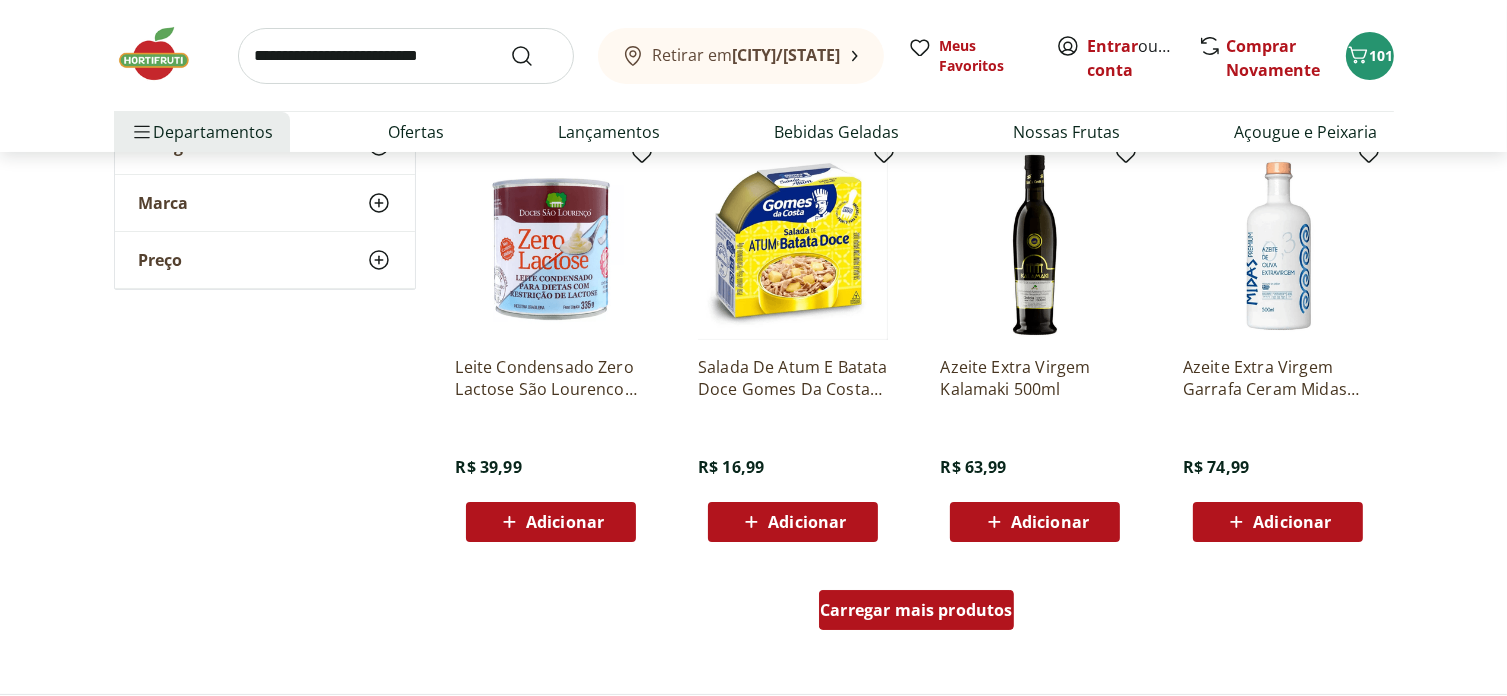 click on "Carregar mais produtos" at bounding box center [916, 610] 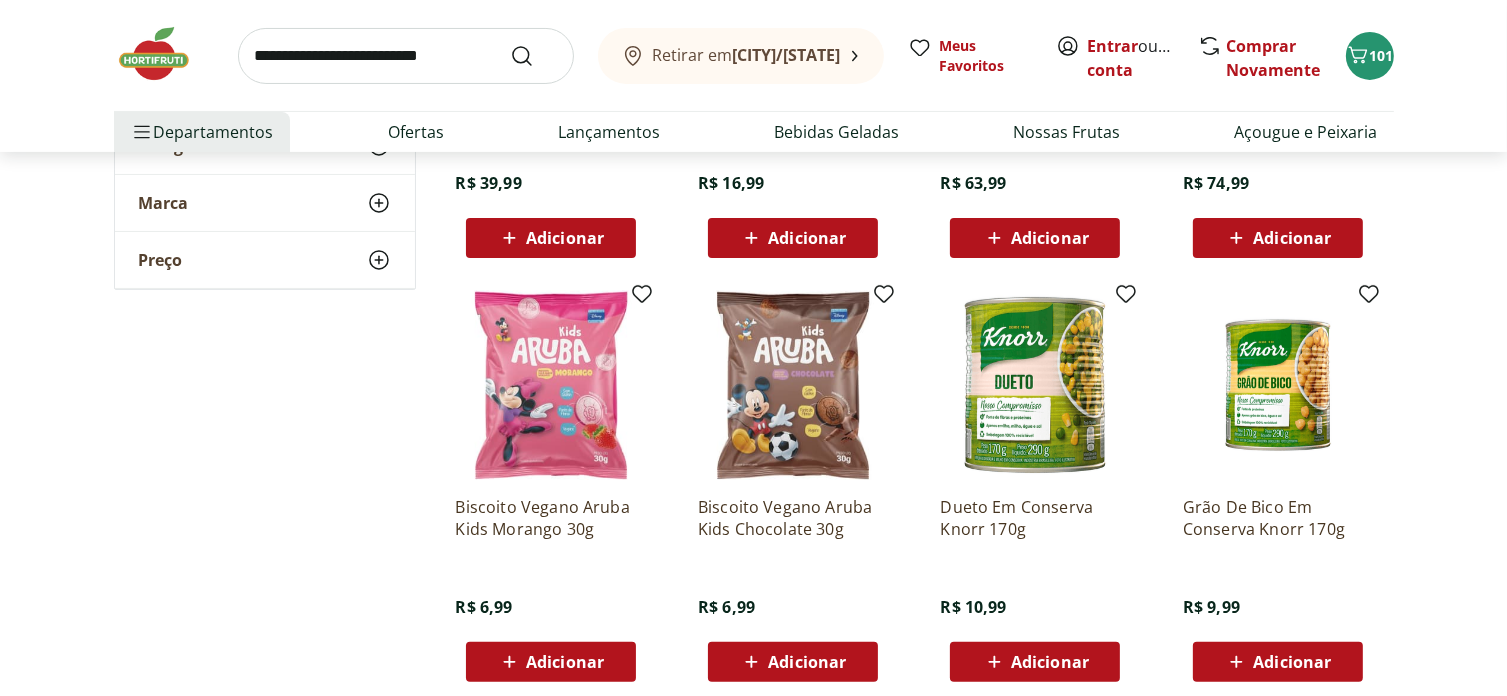 scroll, scrollTop: 8000, scrollLeft: 0, axis: vertical 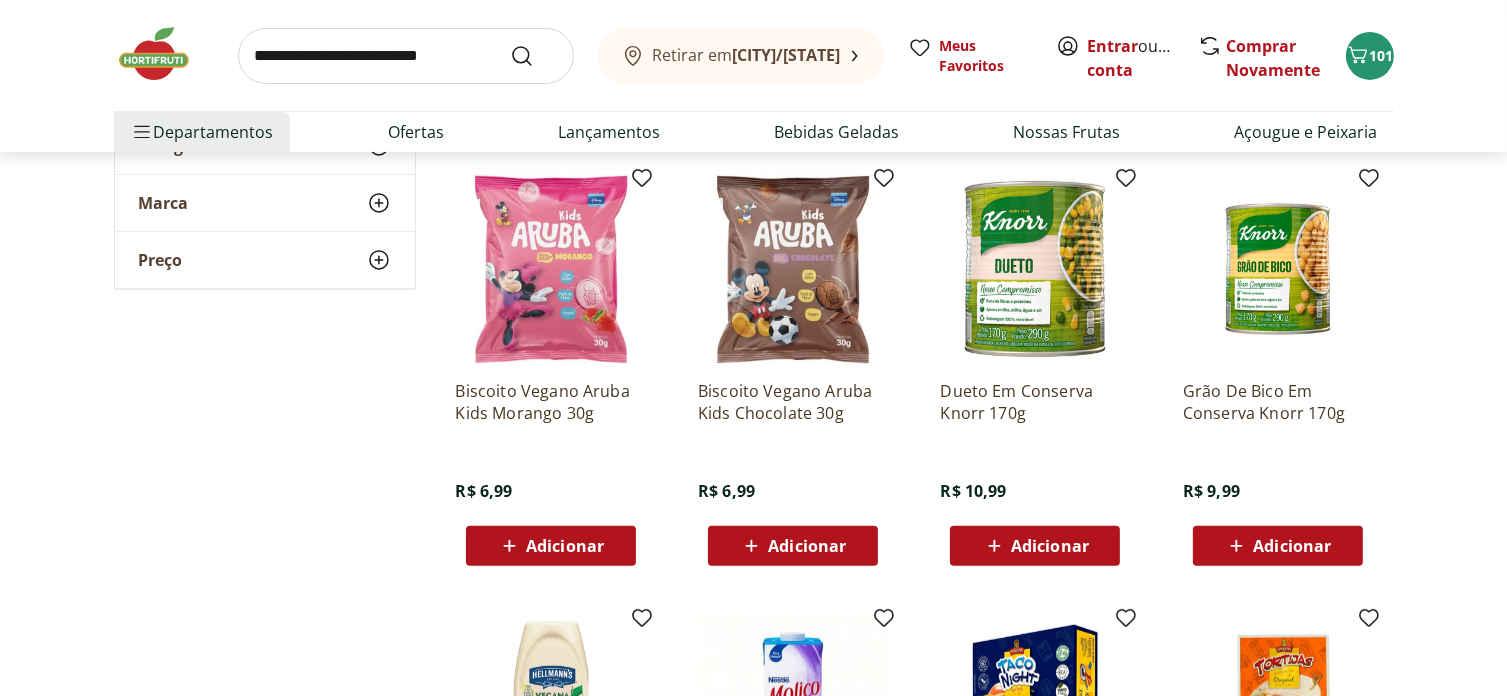 click on "Adicionar" at bounding box center (1292, 546) 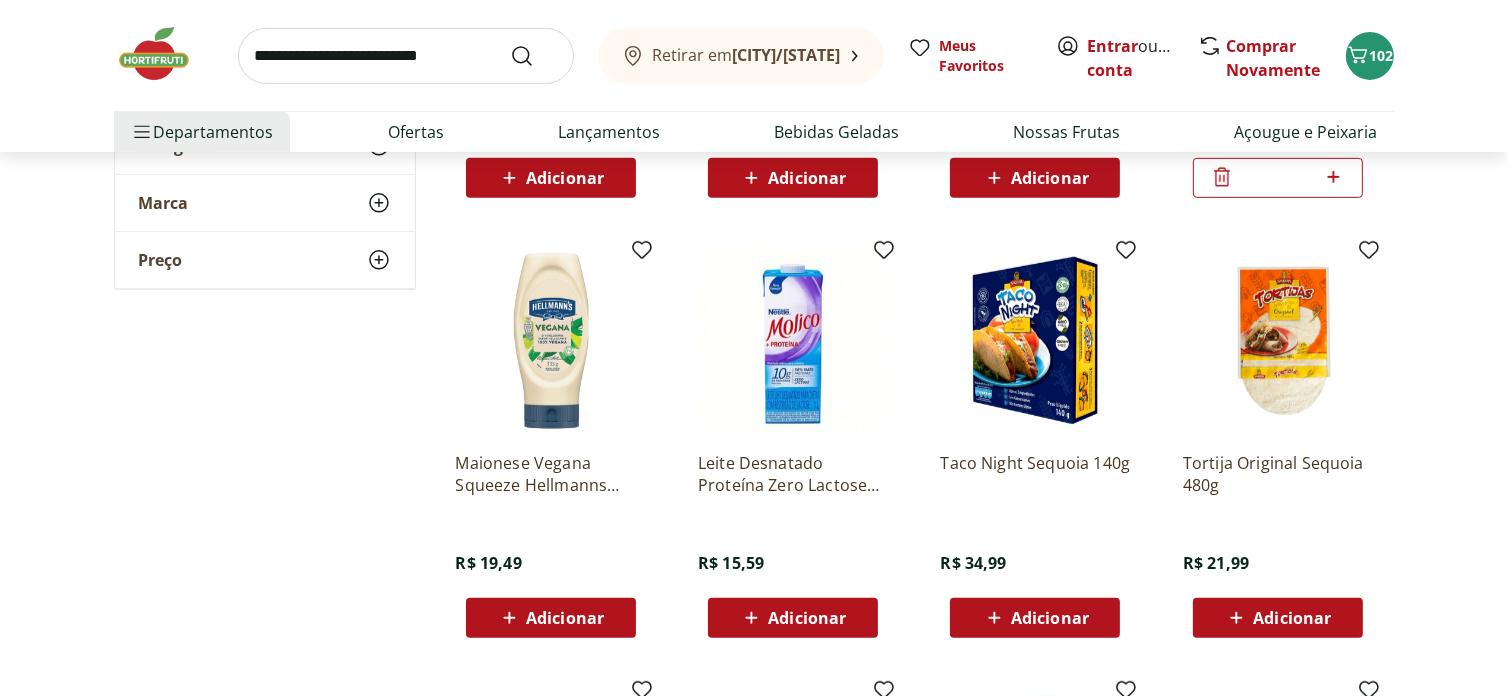 scroll, scrollTop: 8400, scrollLeft: 0, axis: vertical 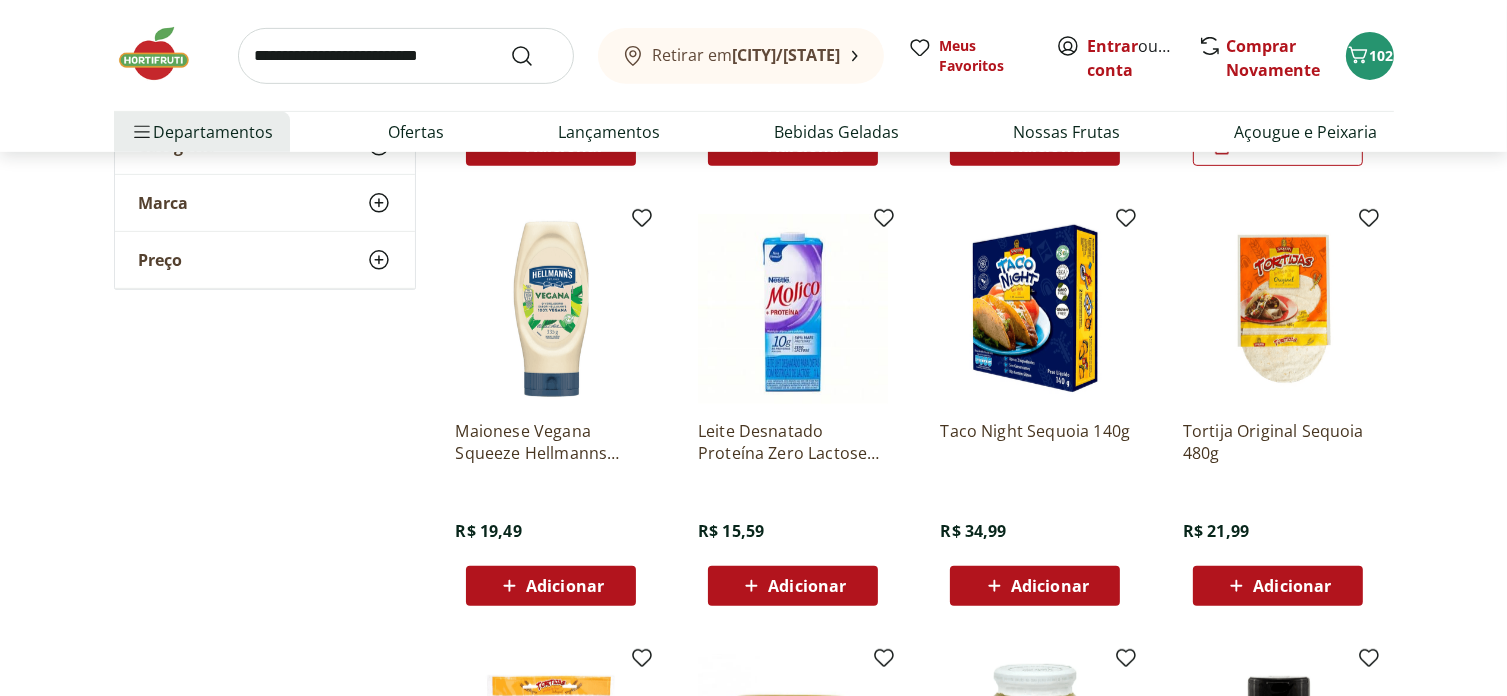 click on "Adicionar" at bounding box center [1050, 586] 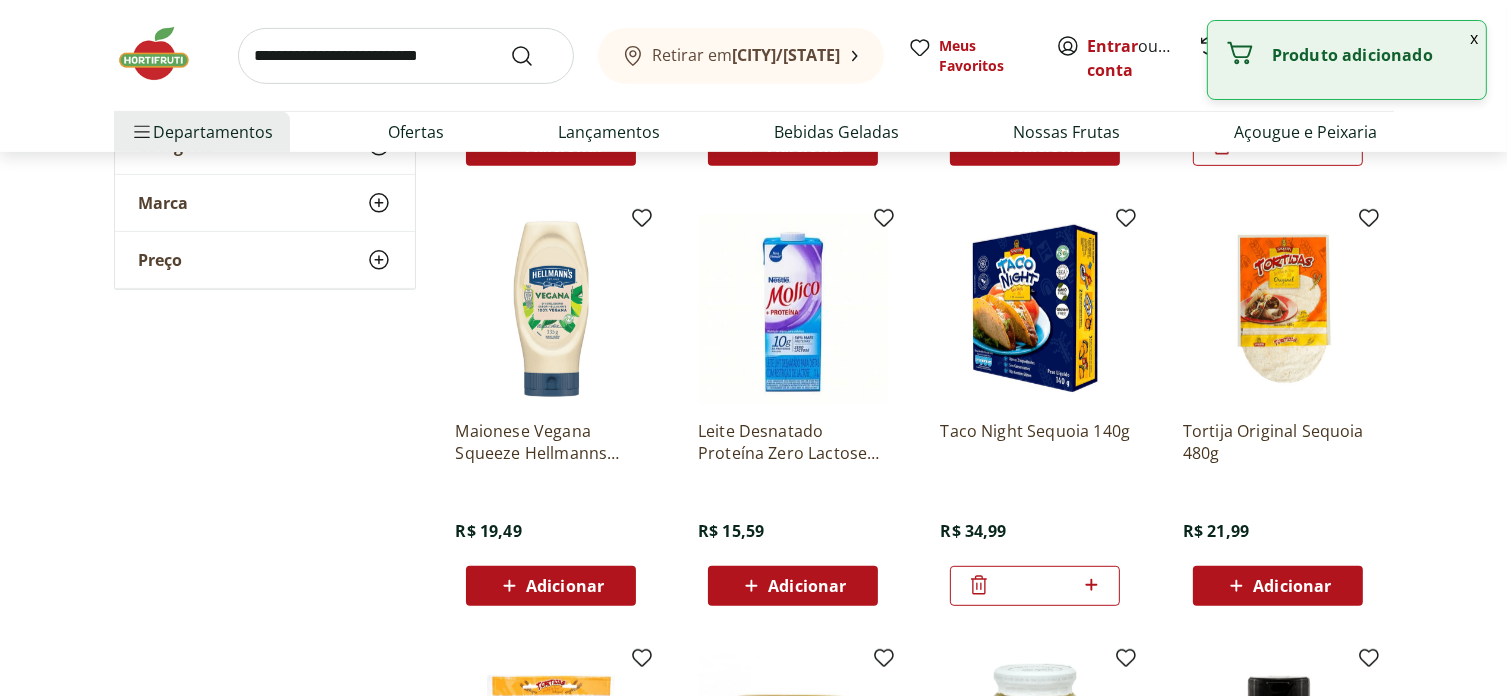 click on "Adicionar" at bounding box center [1292, 586] 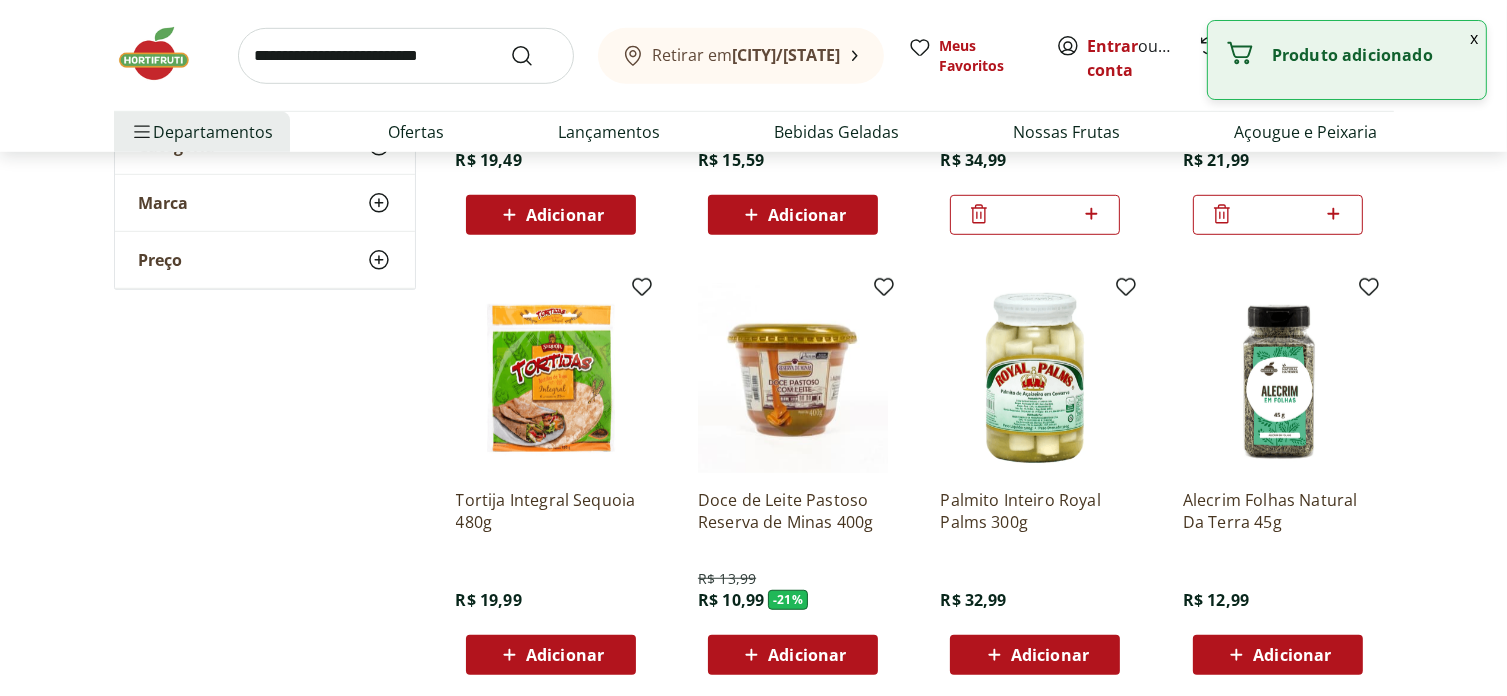 scroll, scrollTop: 8800, scrollLeft: 0, axis: vertical 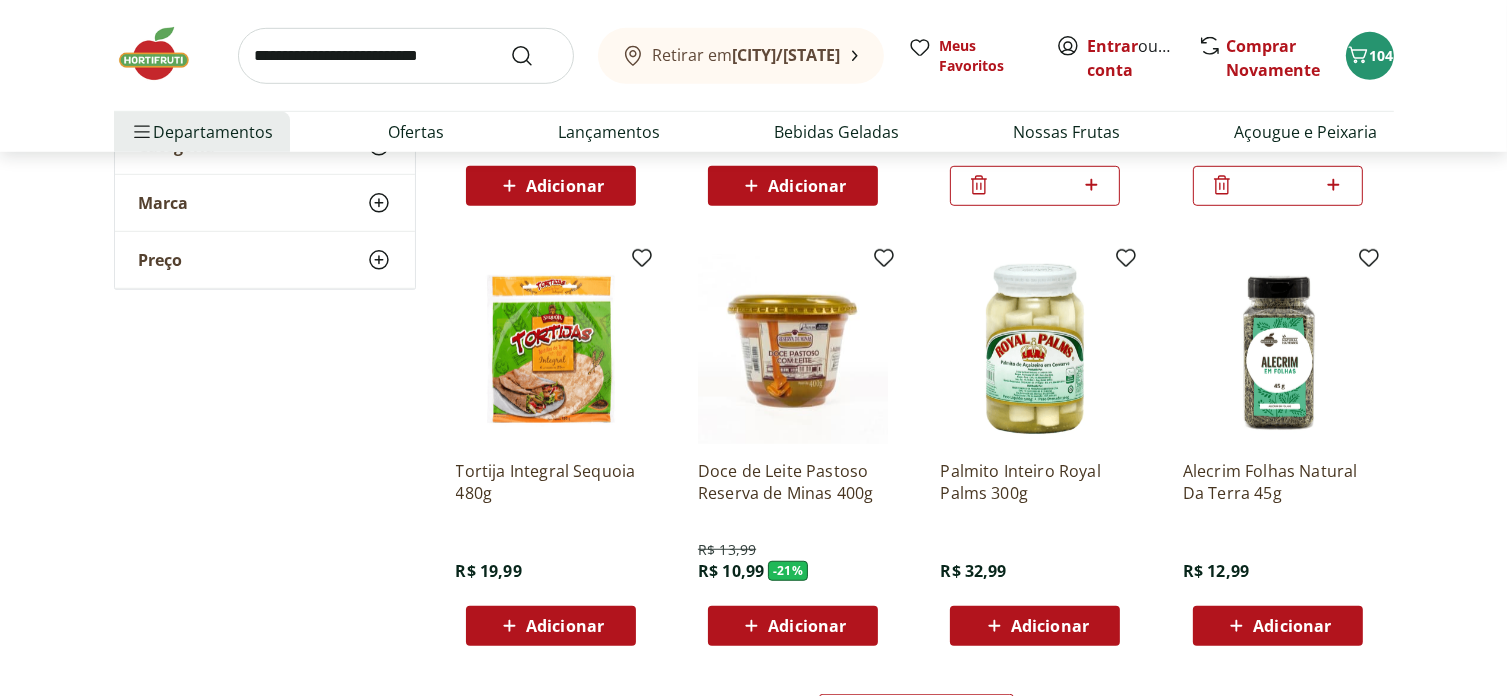 click on "Adicionar" at bounding box center (551, 626) 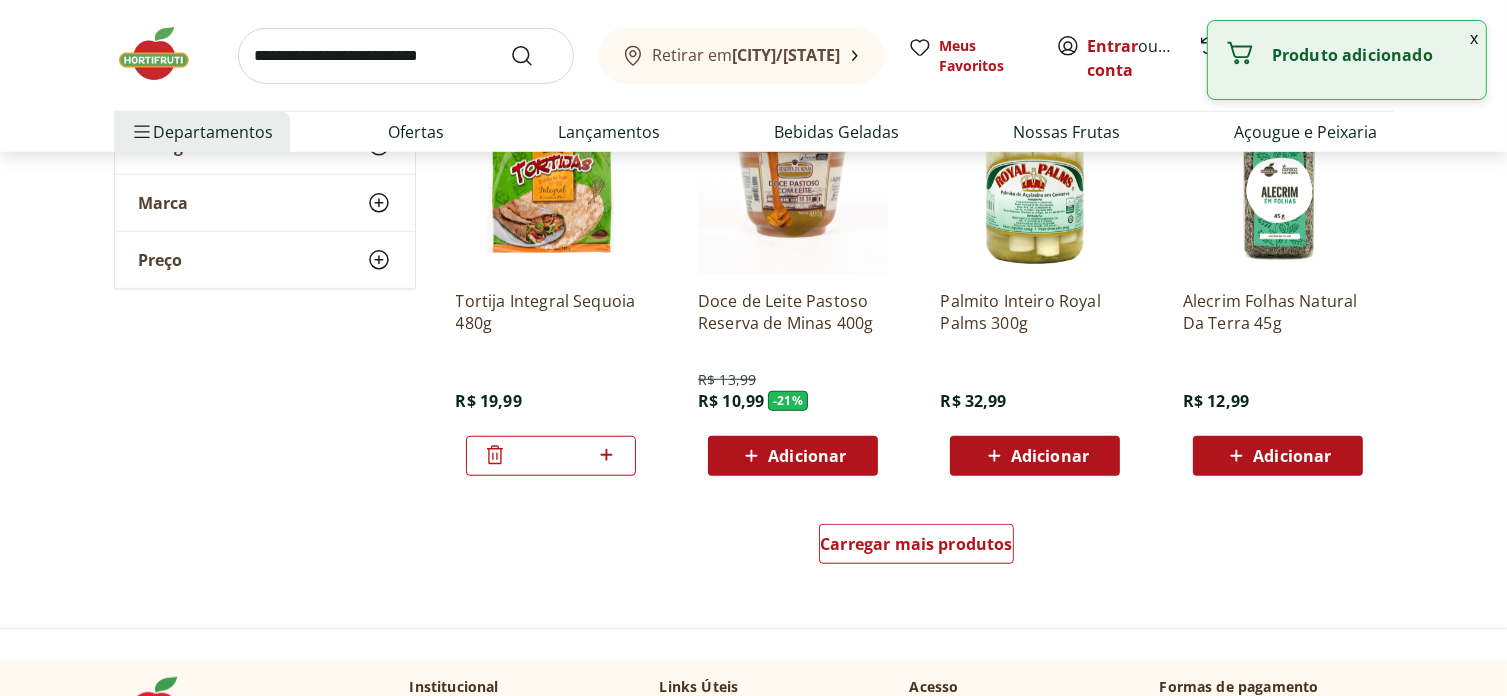 scroll, scrollTop: 9000, scrollLeft: 0, axis: vertical 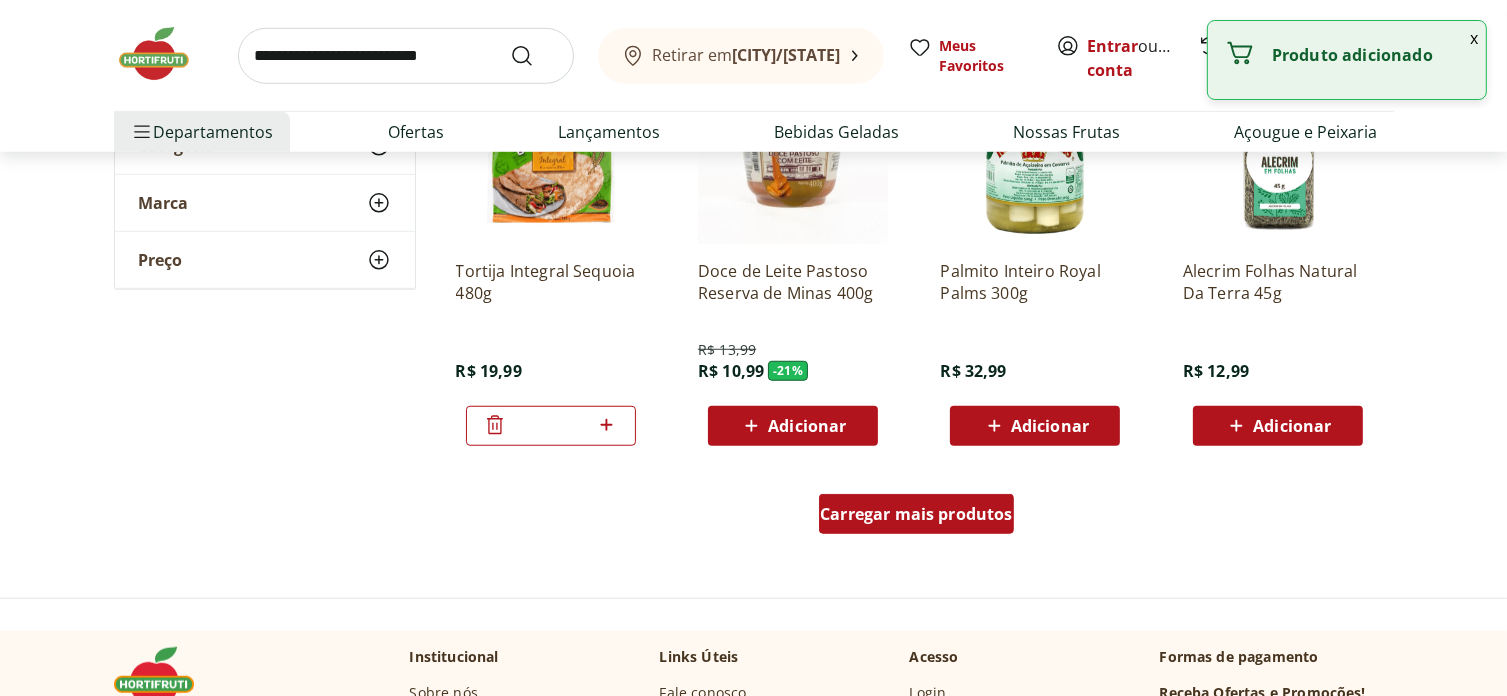 click on "Carregar mais produtos" at bounding box center (916, 514) 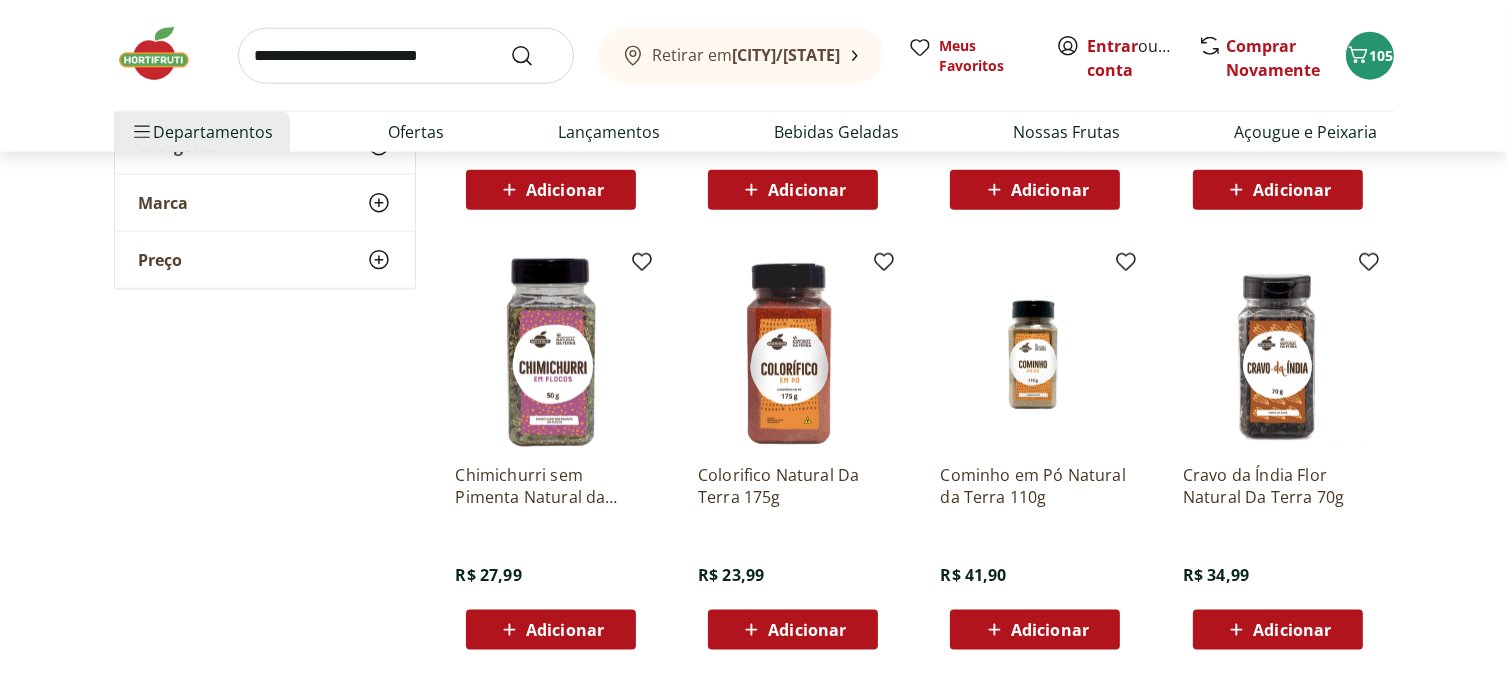 scroll, scrollTop: 10200, scrollLeft: 0, axis: vertical 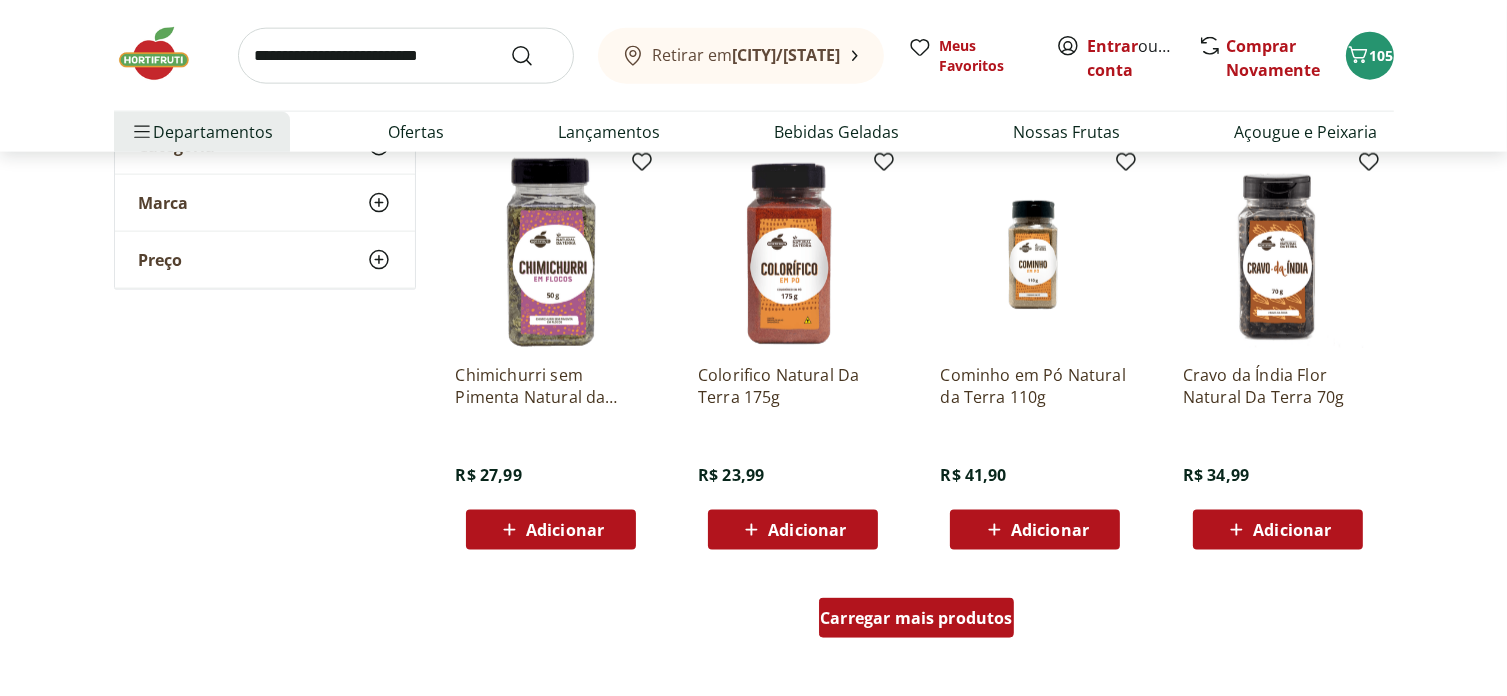 click on "Carregar mais produtos" at bounding box center [916, 618] 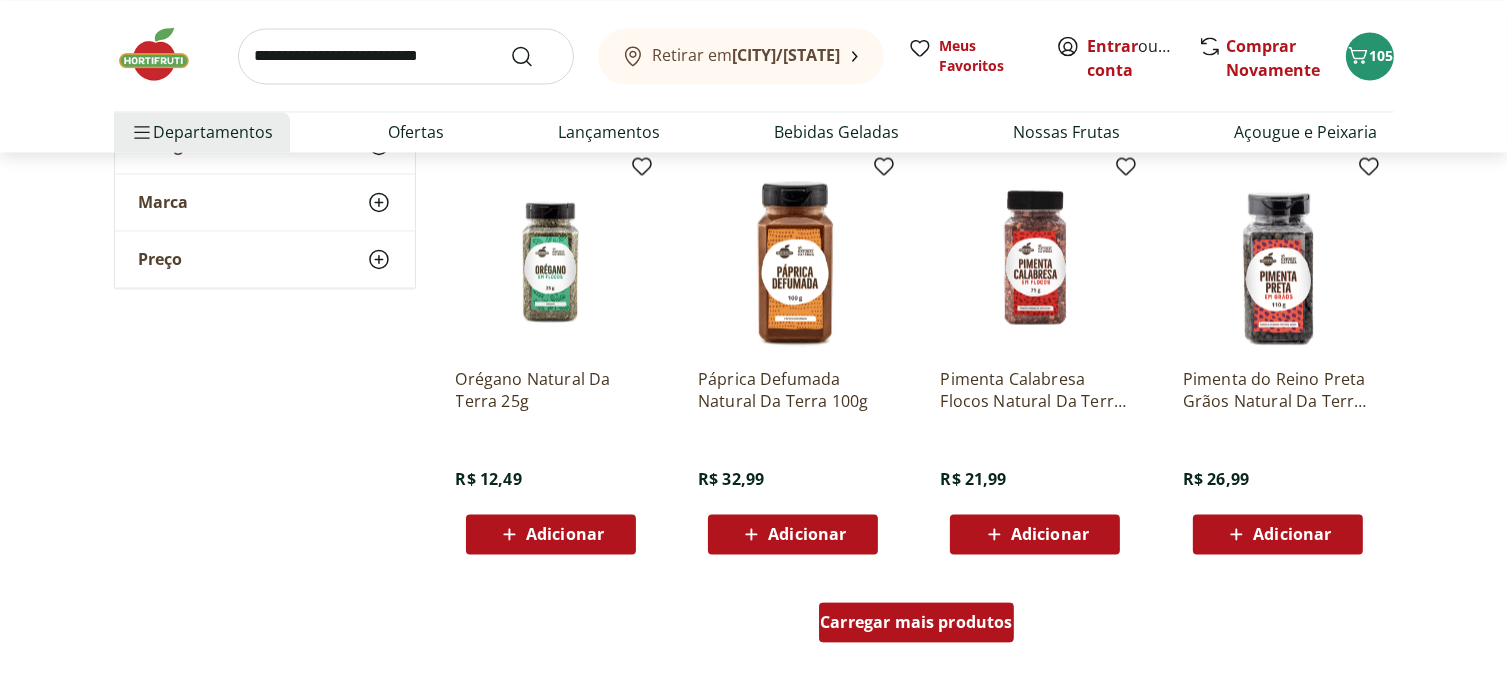 scroll, scrollTop: 11600, scrollLeft: 0, axis: vertical 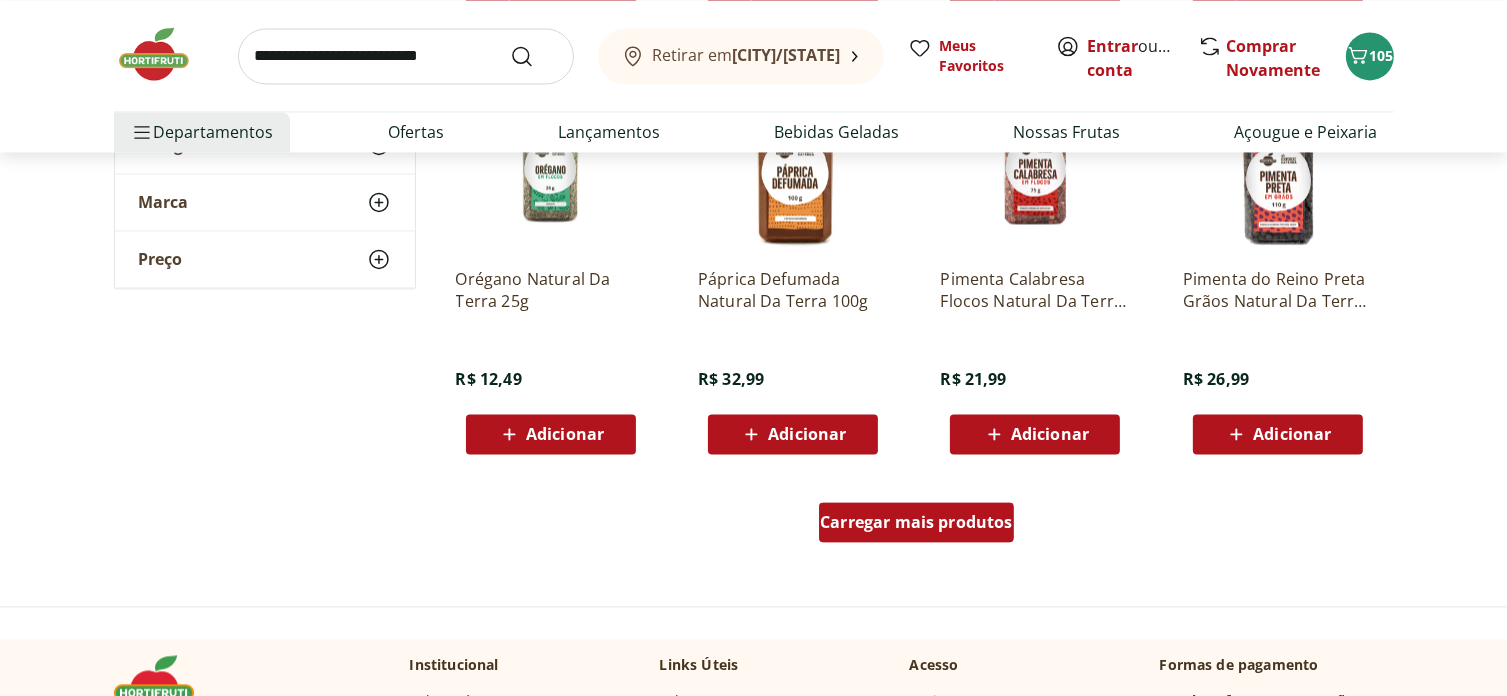 click on "Carregar mais produtos" at bounding box center (916, 526) 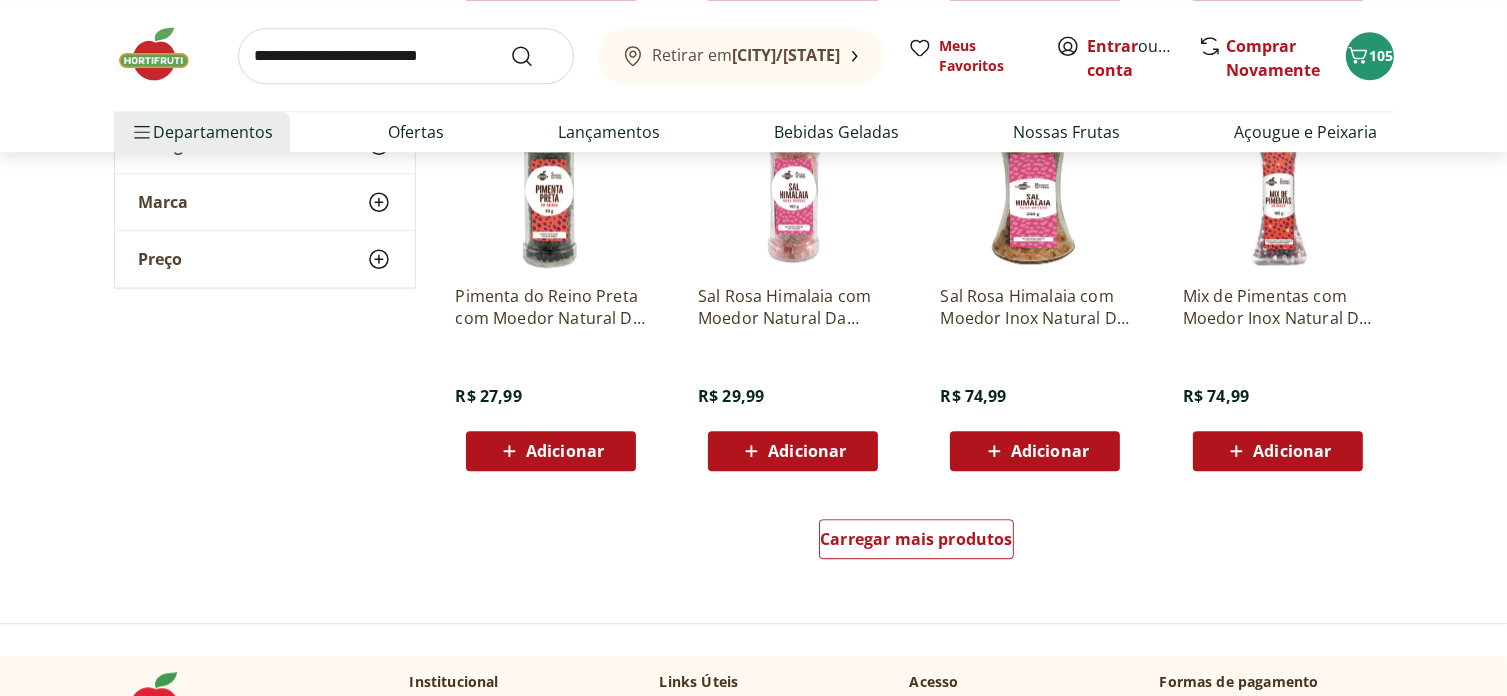scroll, scrollTop: 13000, scrollLeft: 0, axis: vertical 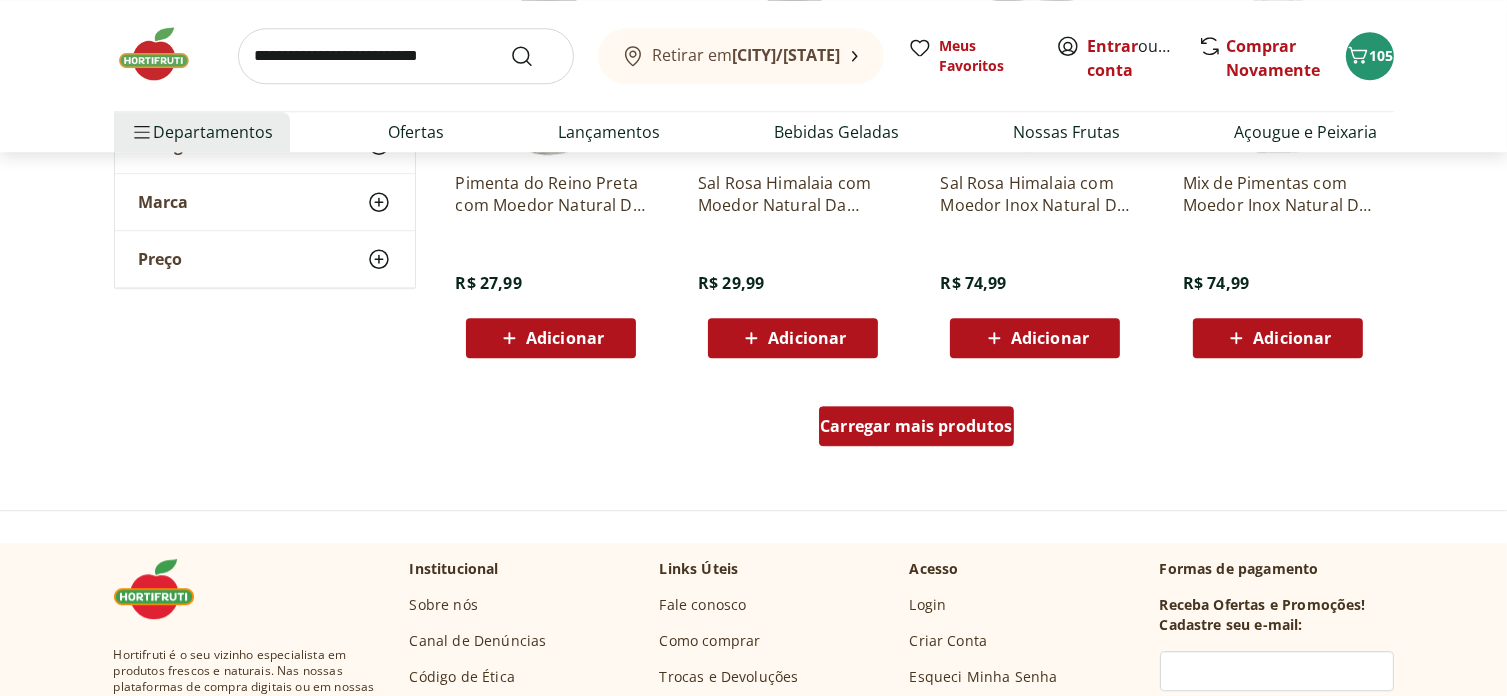 click on "Carregar mais produtos" at bounding box center (916, 426) 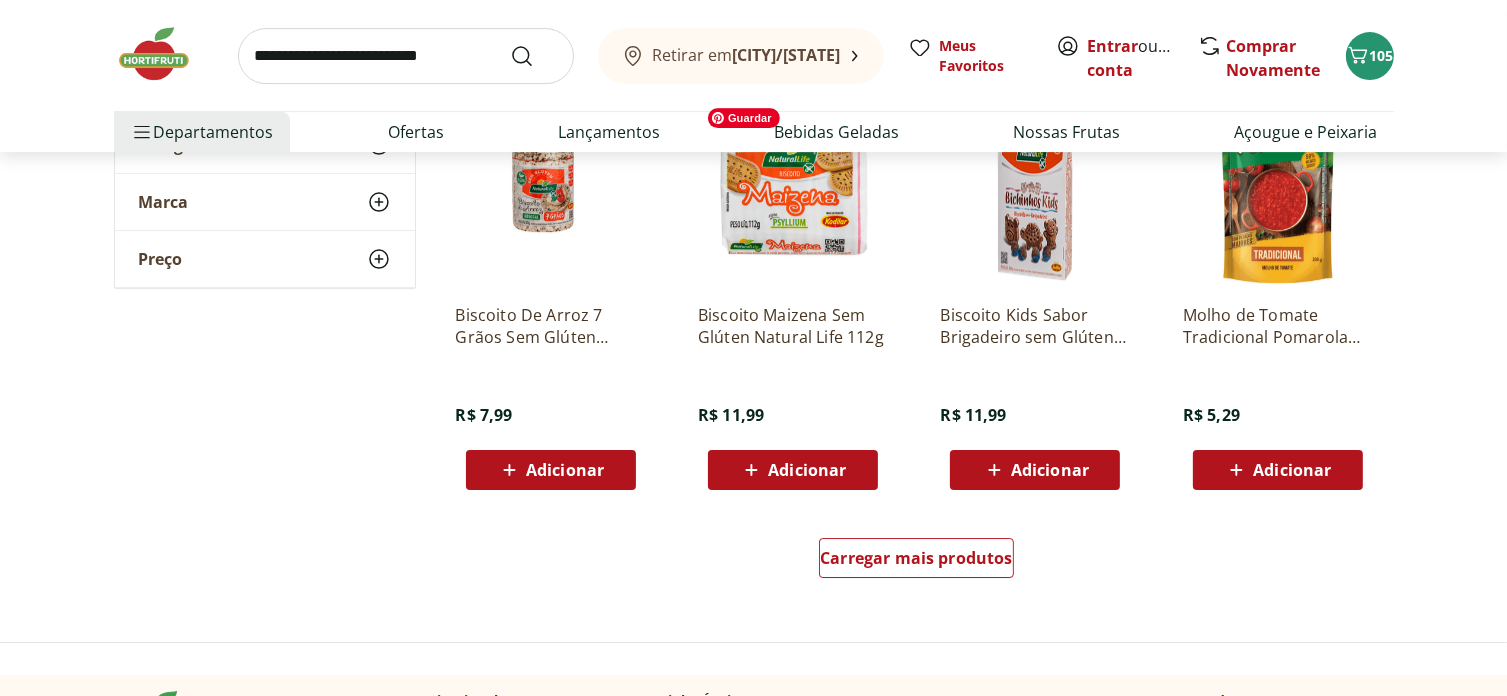 scroll, scrollTop: 14200, scrollLeft: 0, axis: vertical 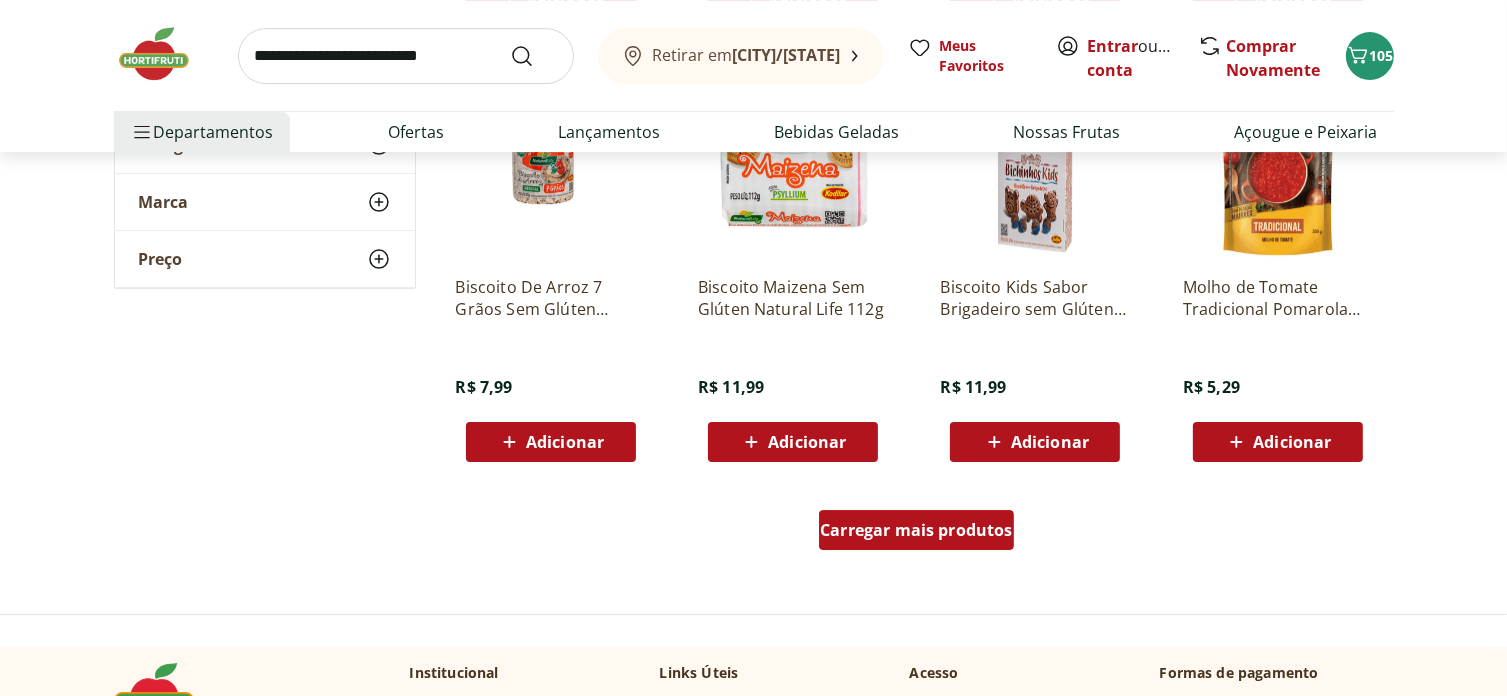 click on "Carregar mais produtos" at bounding box center [916, 530] 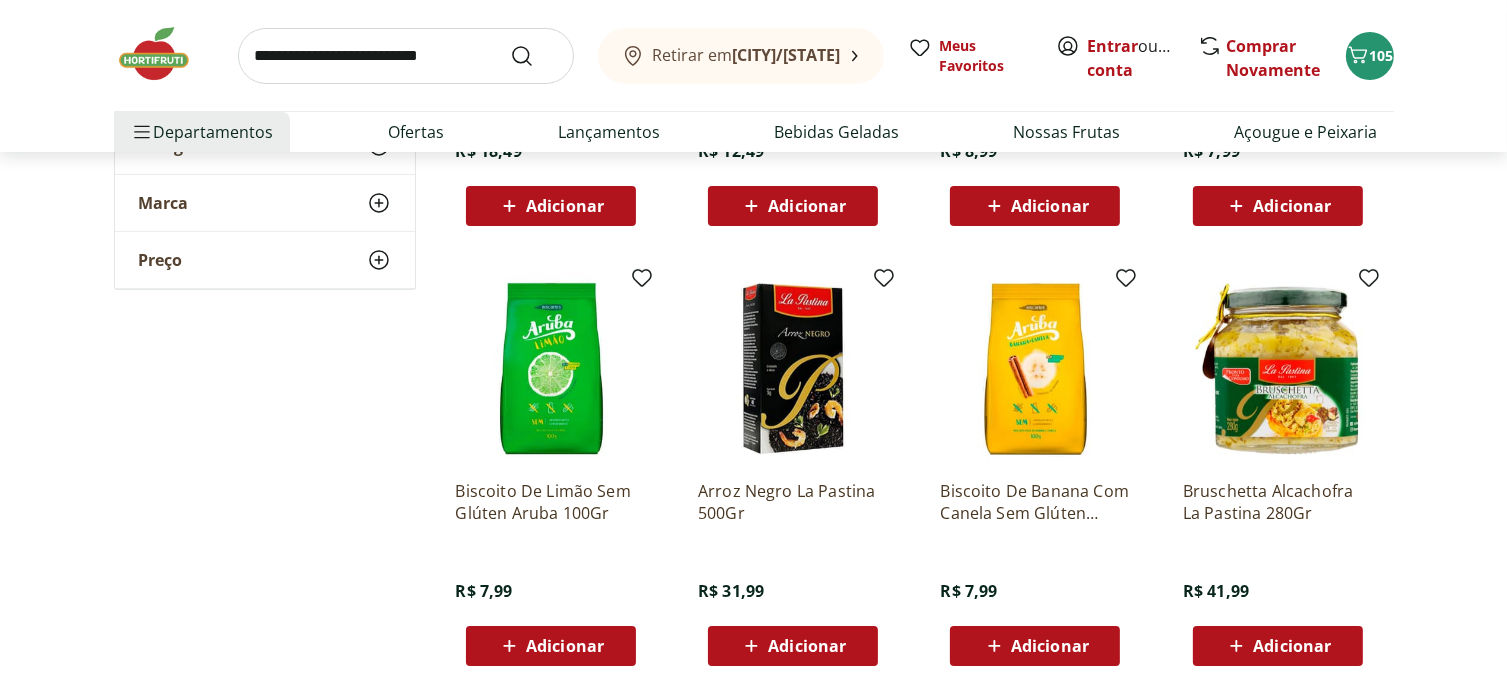 scroll, scrollTop: 15400, scrollLeft: 0, axis: vertical 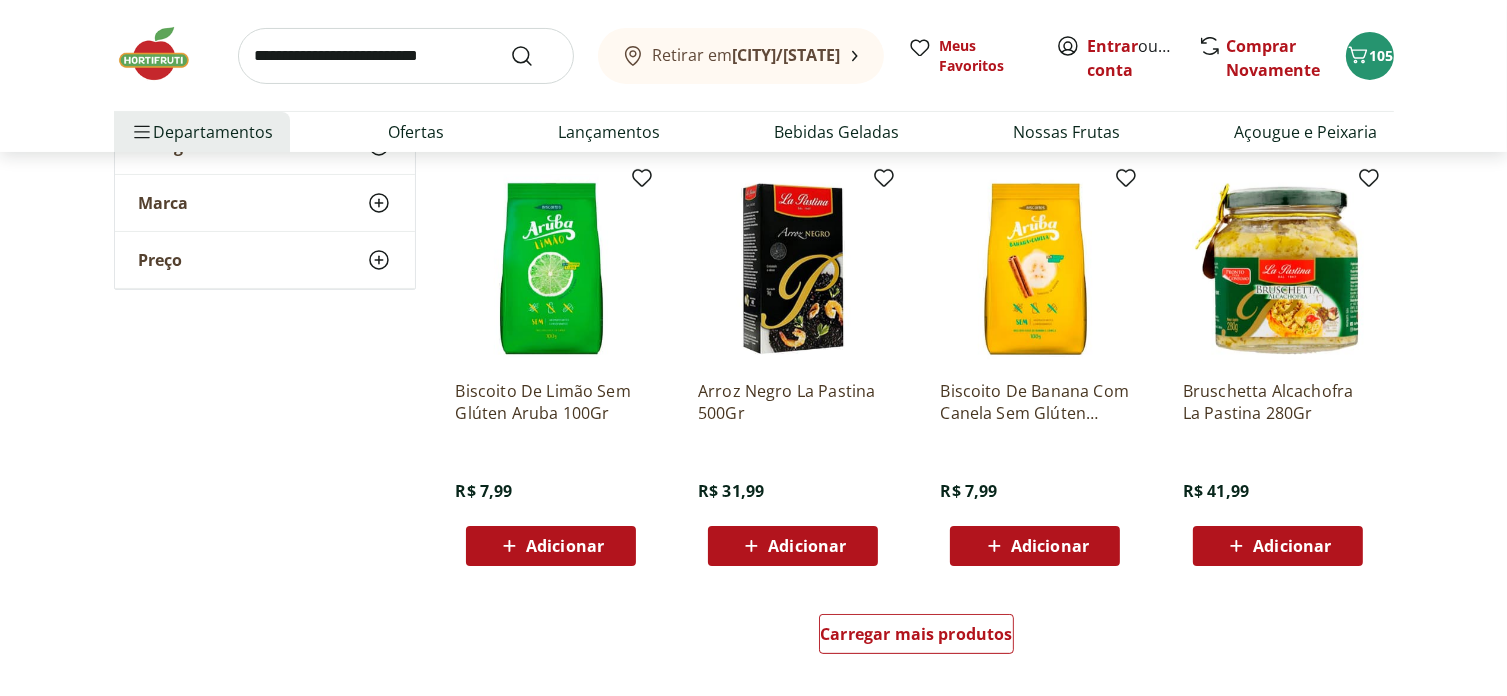 click on "Adicionar" at bounding box center (1292, 546) 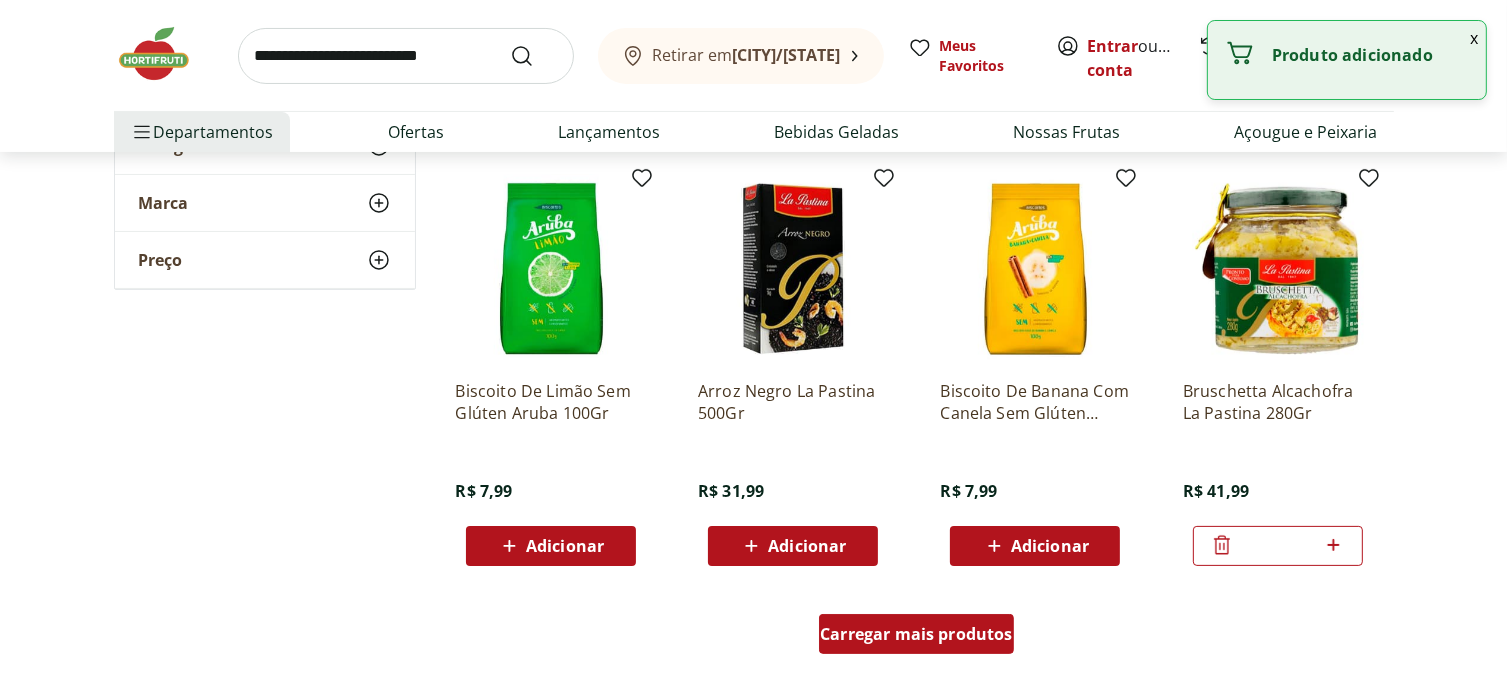 click on "Carregar mais produtos" at bounding box center (916, 634) 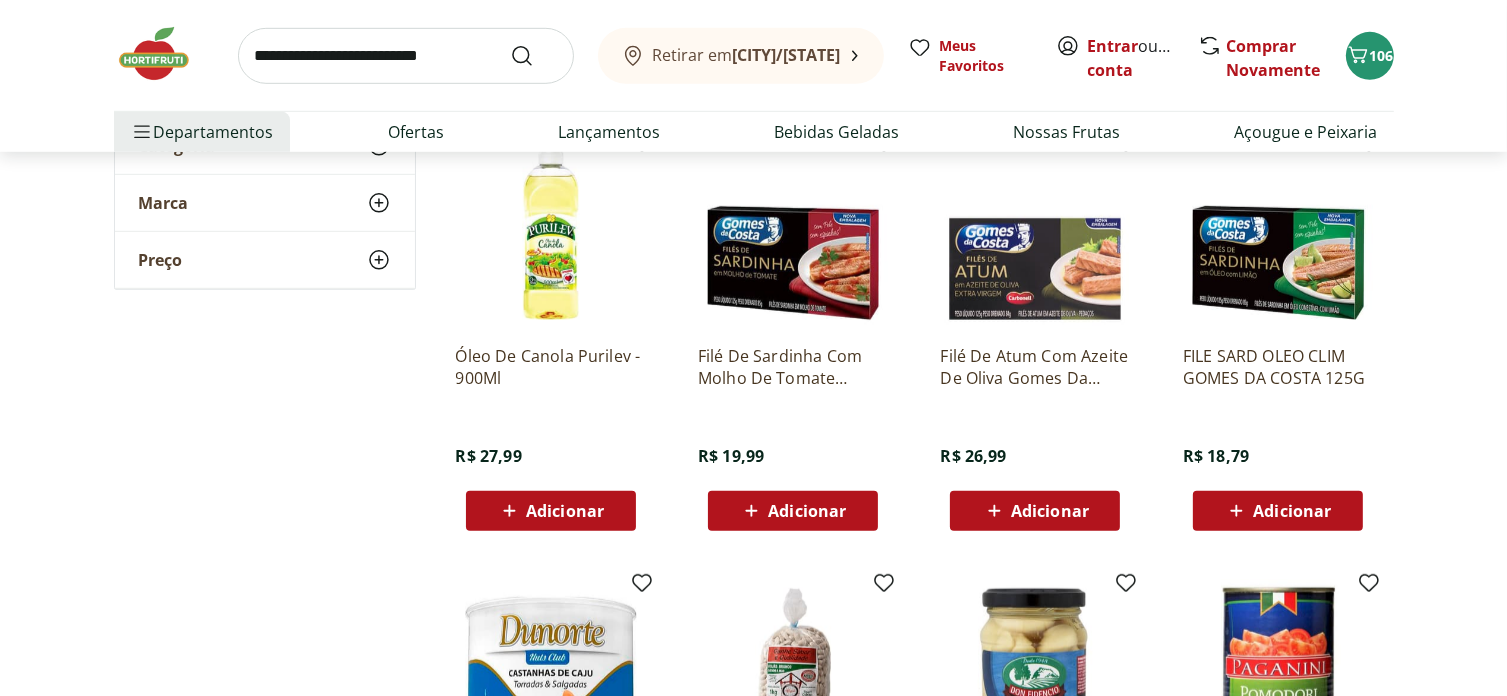 scroll, scrollTop: 16300, scrollLeft: 0, axis: vertical 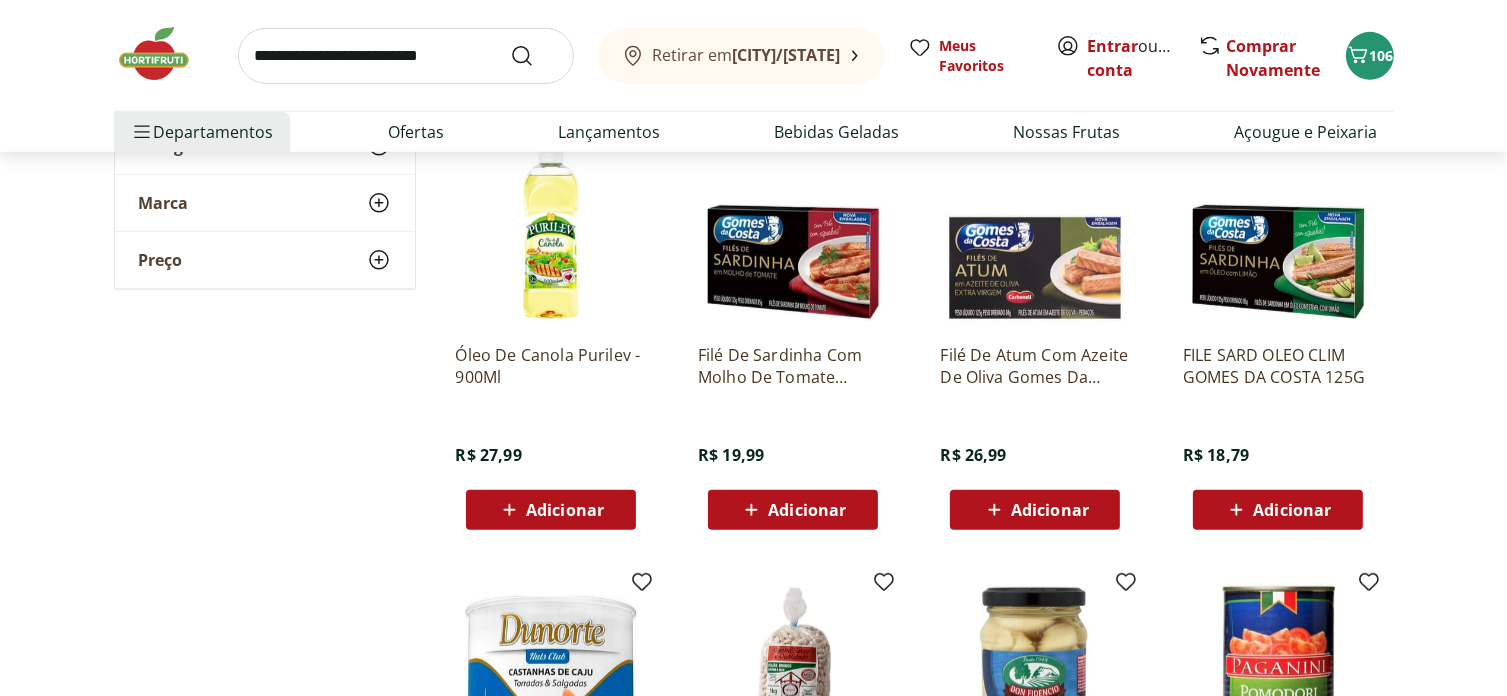 click 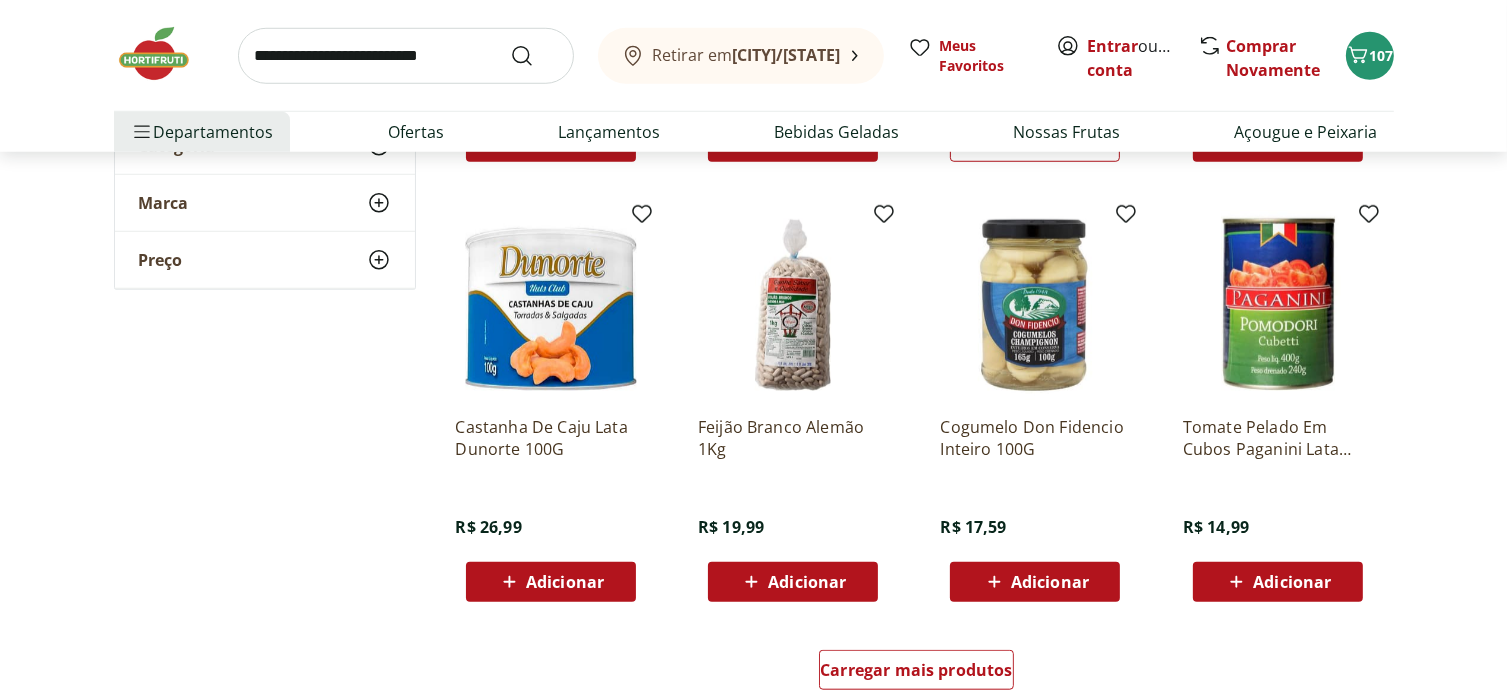 scroll, scrollTop: 16700, scrollLeft: 0, axis: vertical 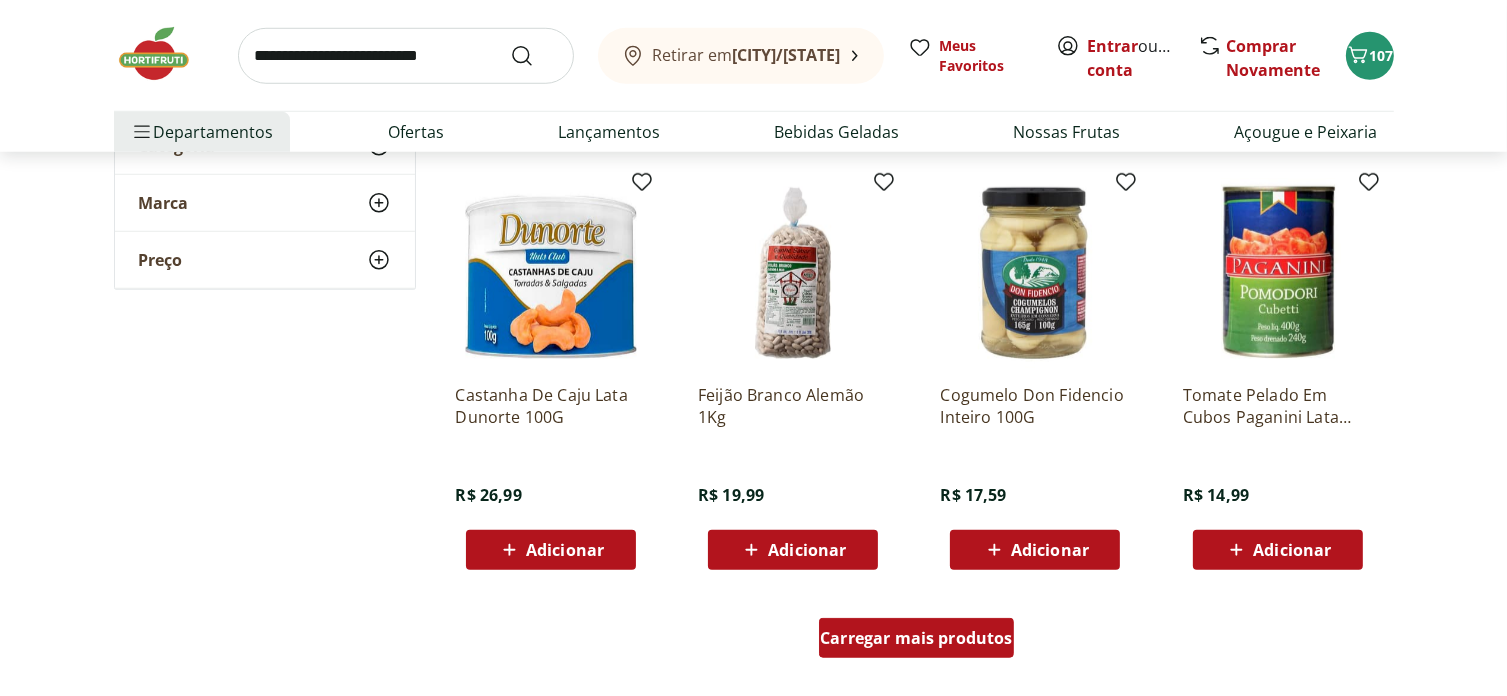 click on "Carregar mais produtos" at bounding box center (916, 638) 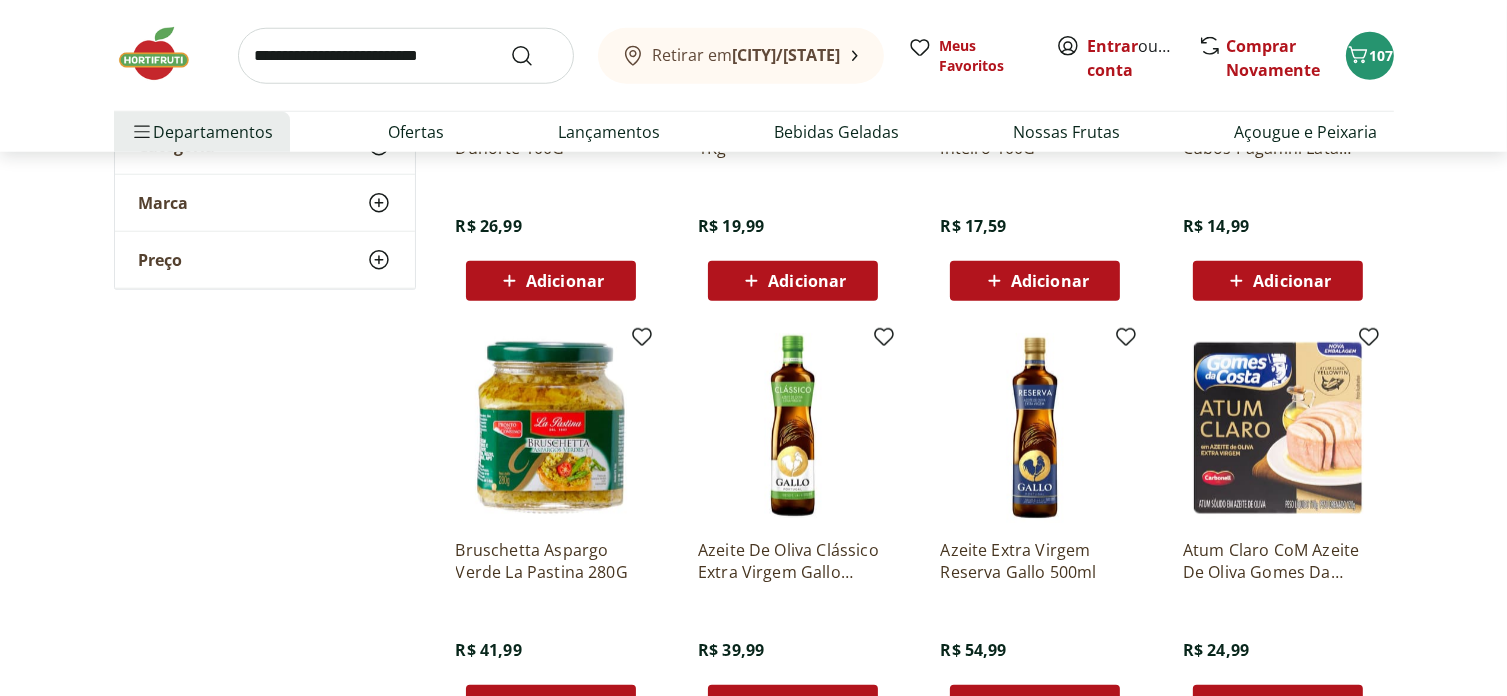 scroll, scrollTop: 17000, scrollLeft: 0, axis: vertical 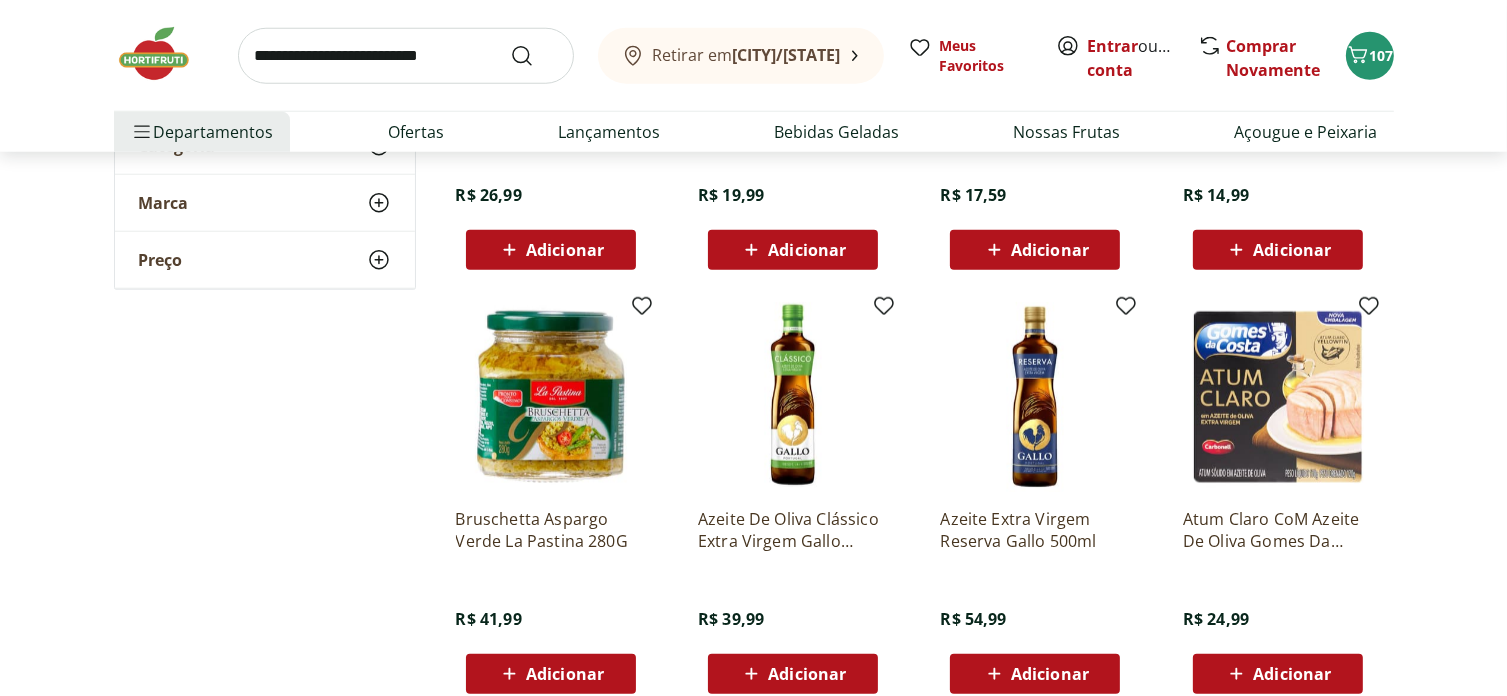 click on "Adicionar" at bounding box center (551, 674) 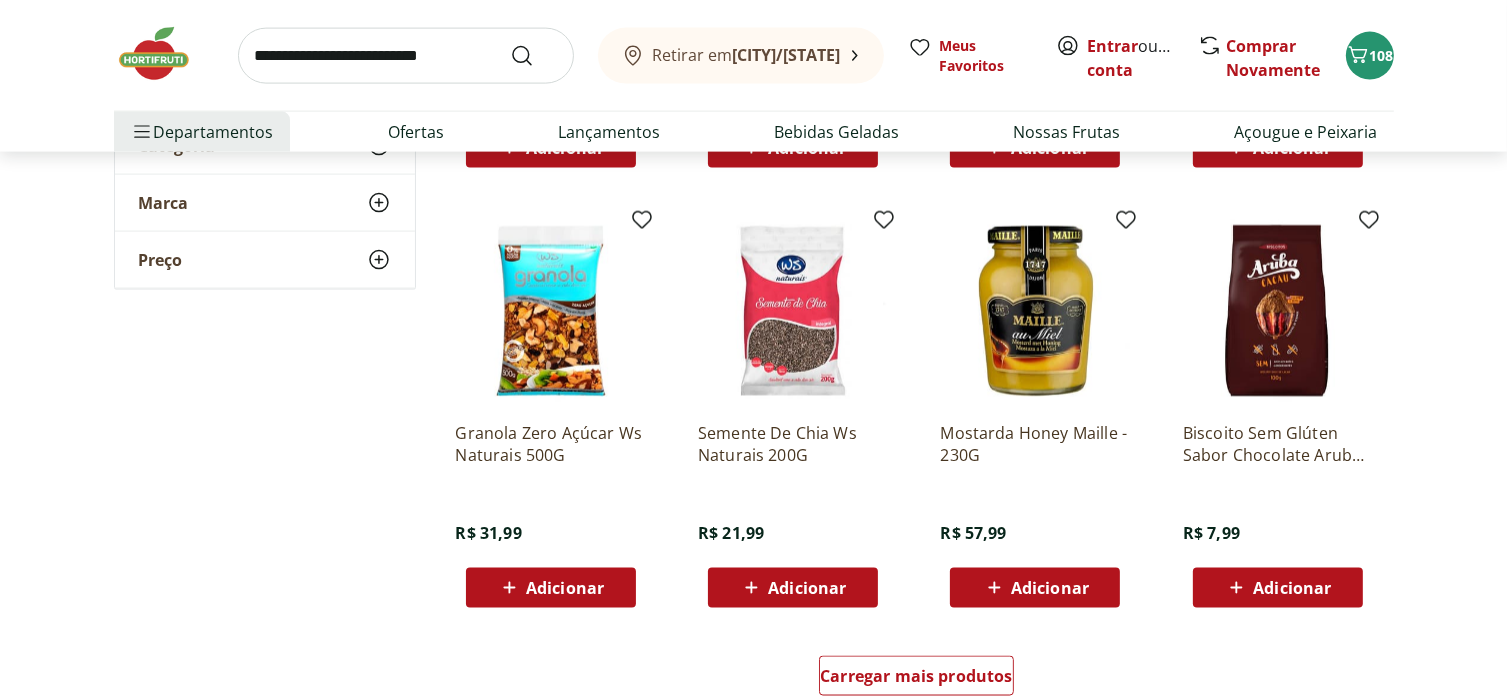 scroll, scrollTop: 18000, scrollLeft: 0, axis: vertical 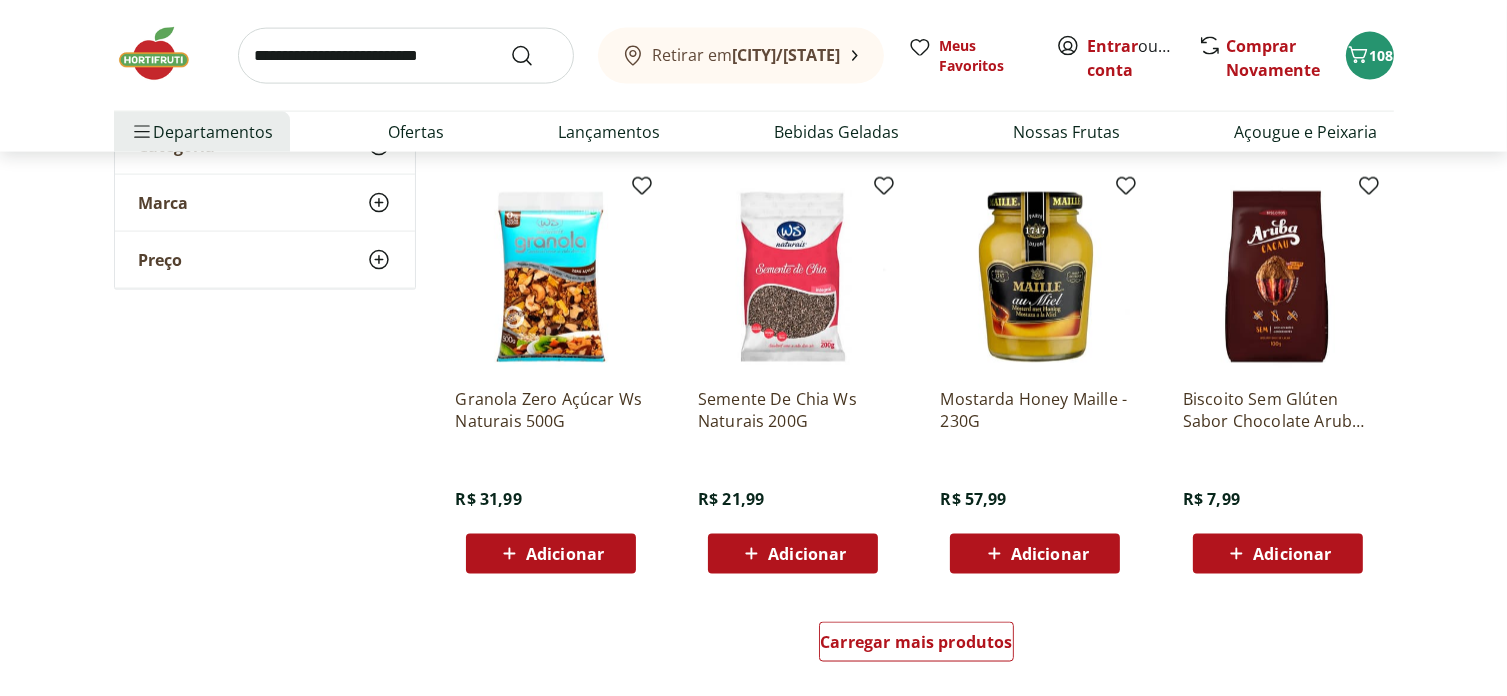 click on "Adicionar" at bounding box center (1050, 554) 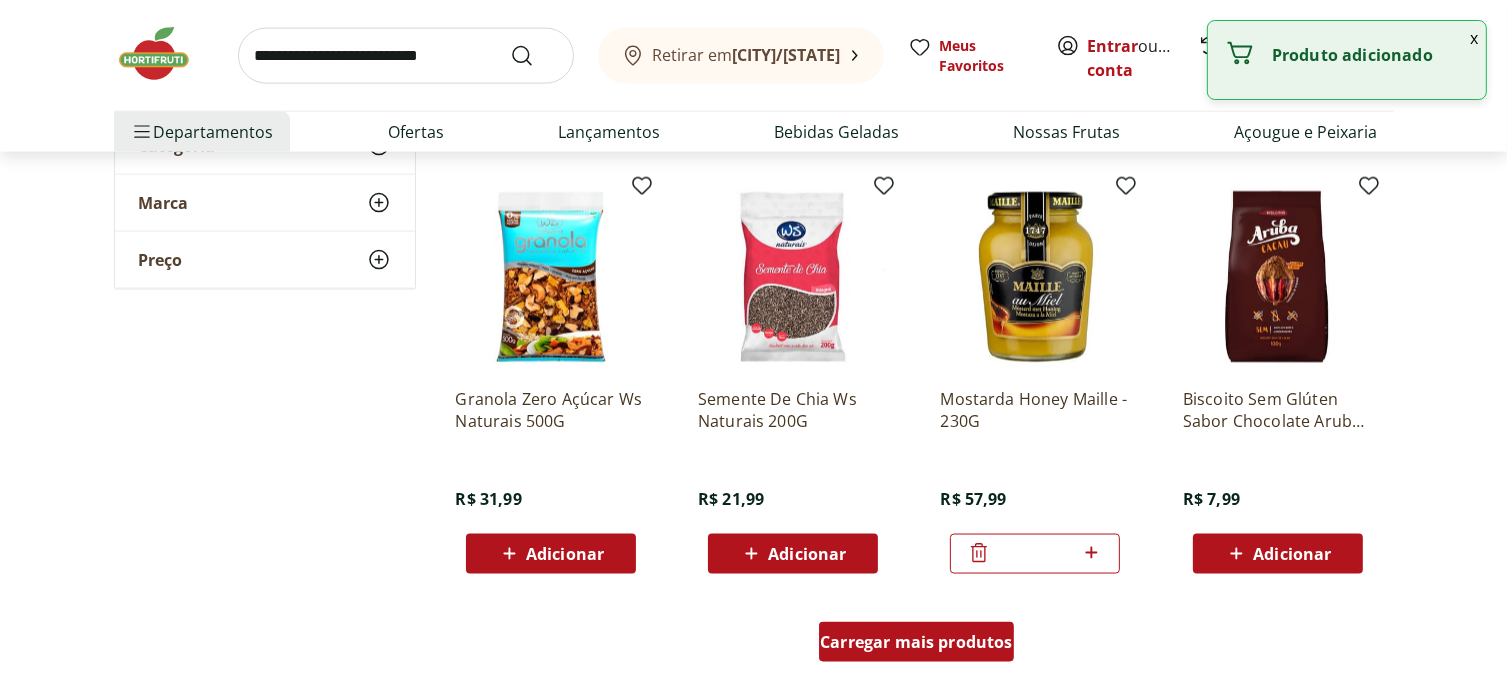 click on "Carregar mais produtos" at bounding box center [916, 642] 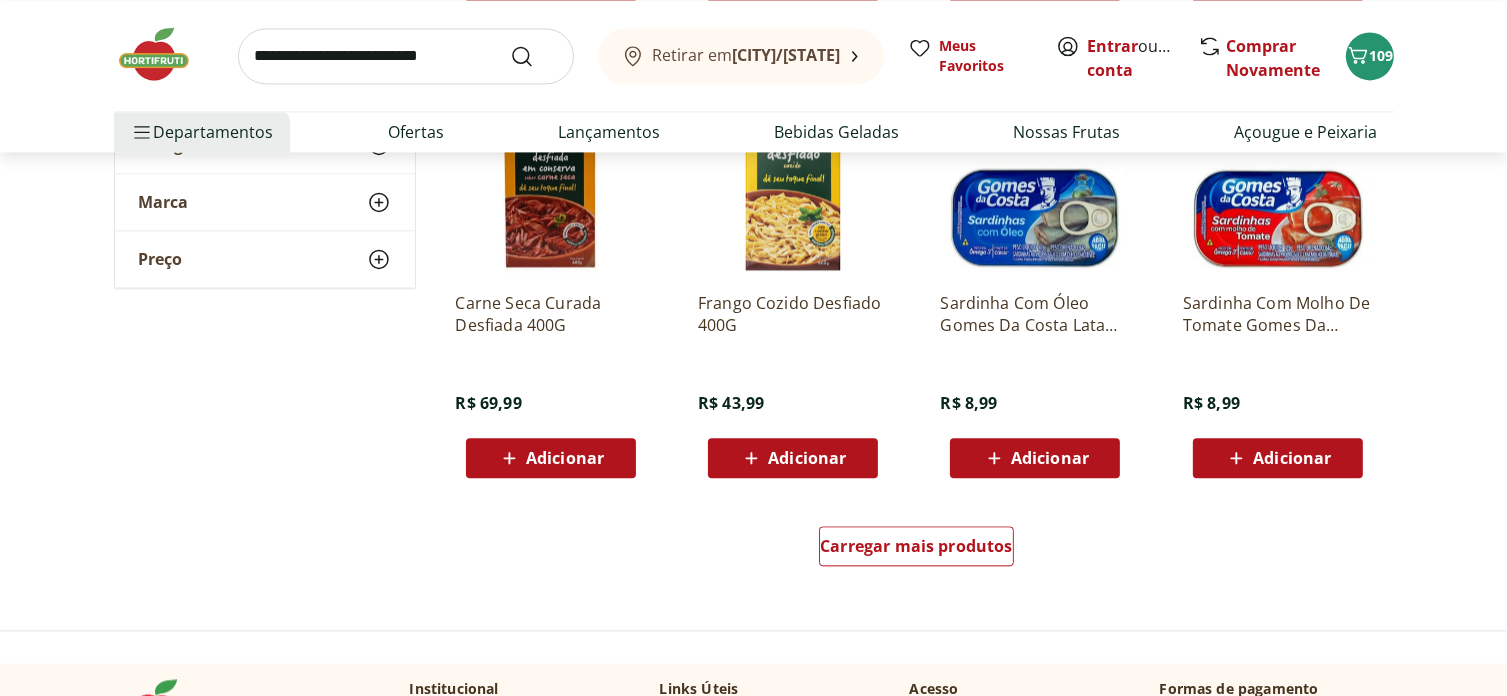scroll, scrollTop: 19500, scrollLeft: 0, axis: vertical 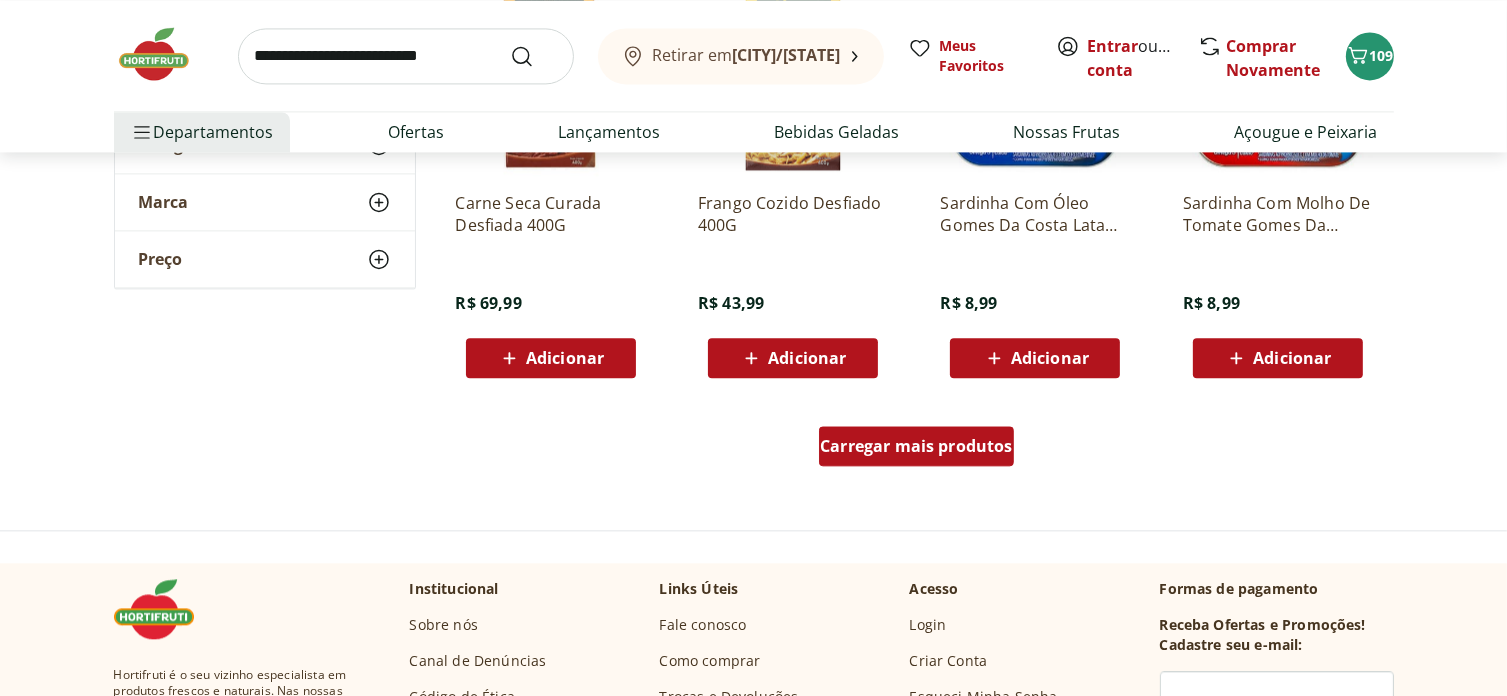 click on "Carregar mais produtos" at bounding box center [916, 446] 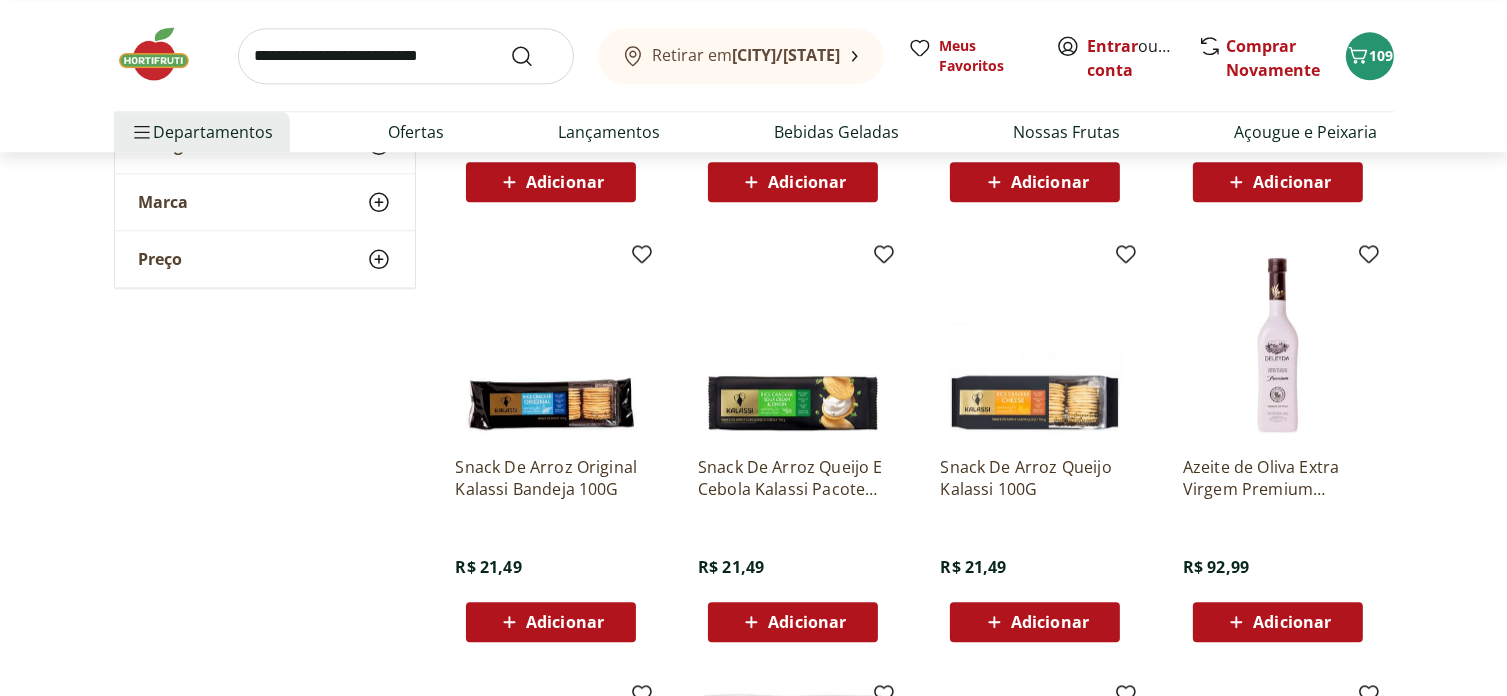 scroll, scrollTop: 20200, scrollLeft: 0, axis: vertical 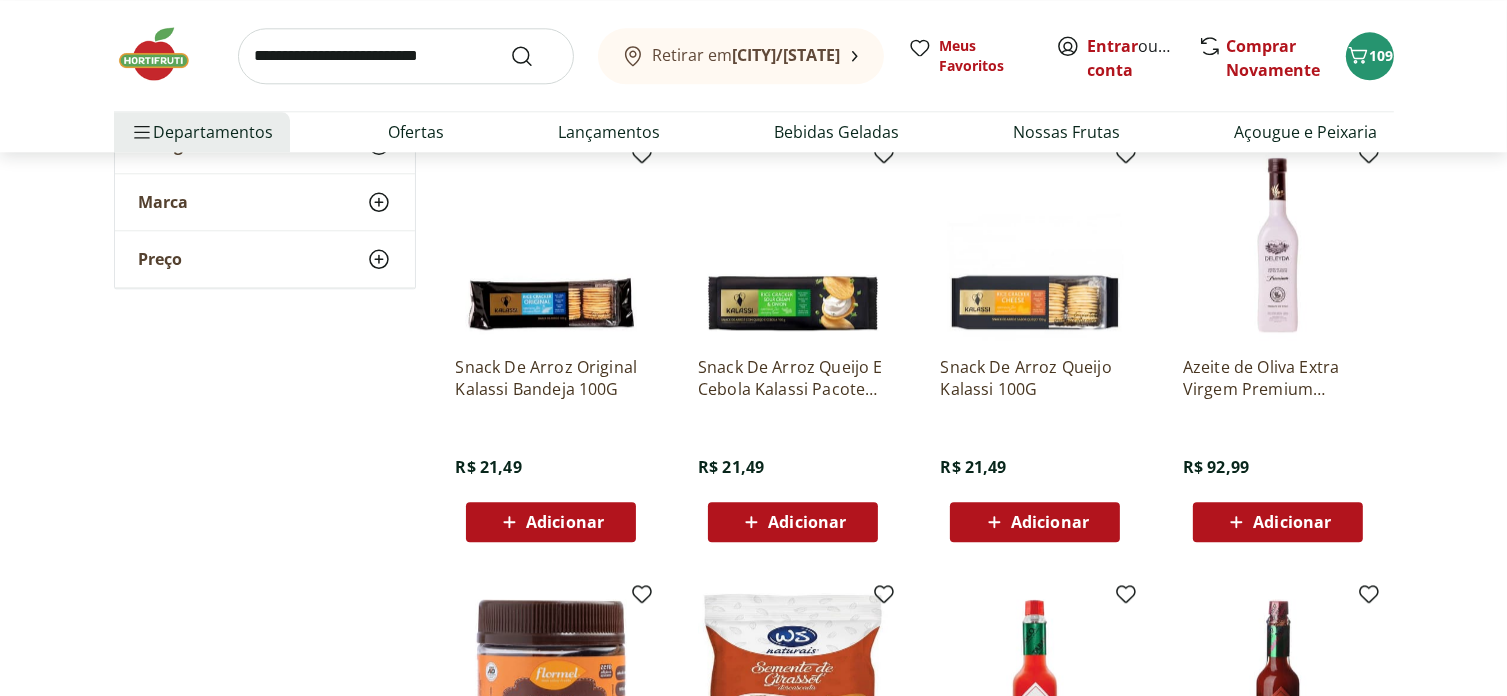 click on "Adicionar" at bounding box center [807, 522] 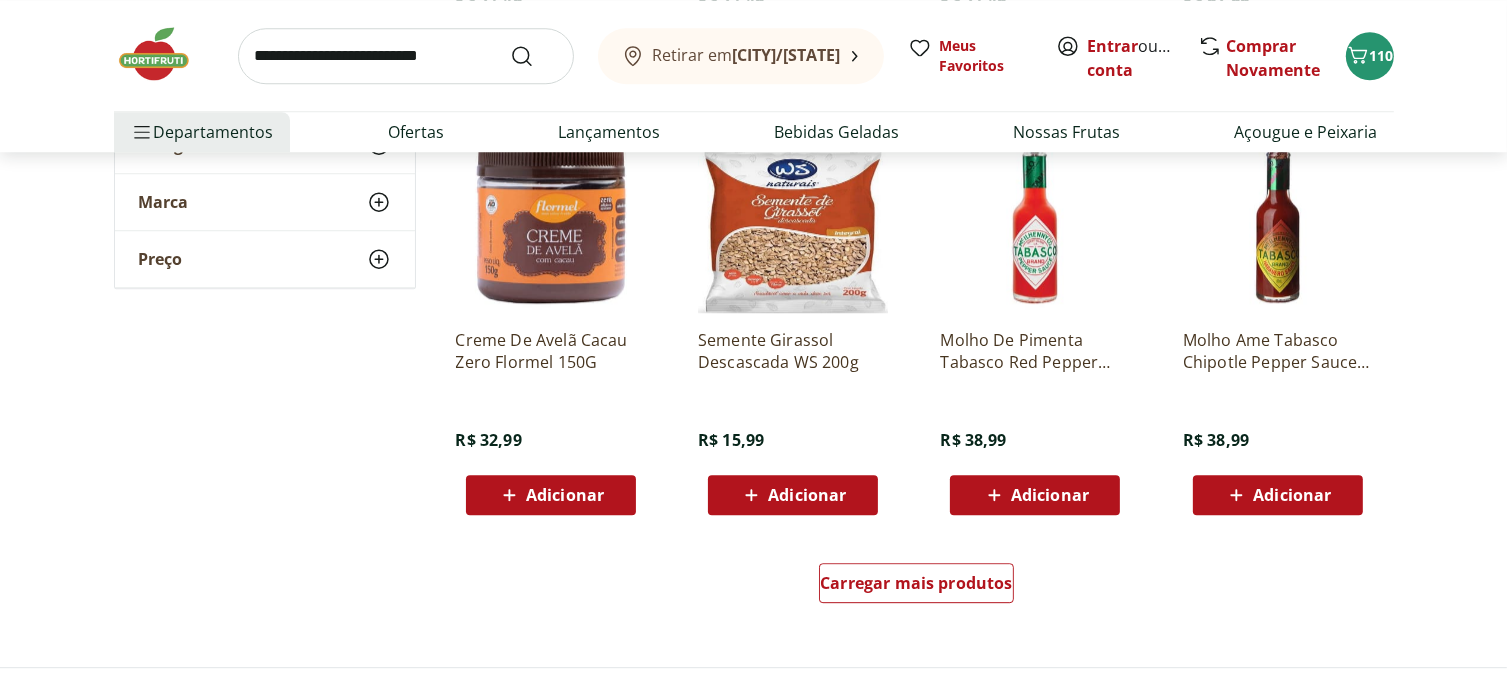 scroll, scrollTop: 20700, scrollLeft: 0, axis: vertical 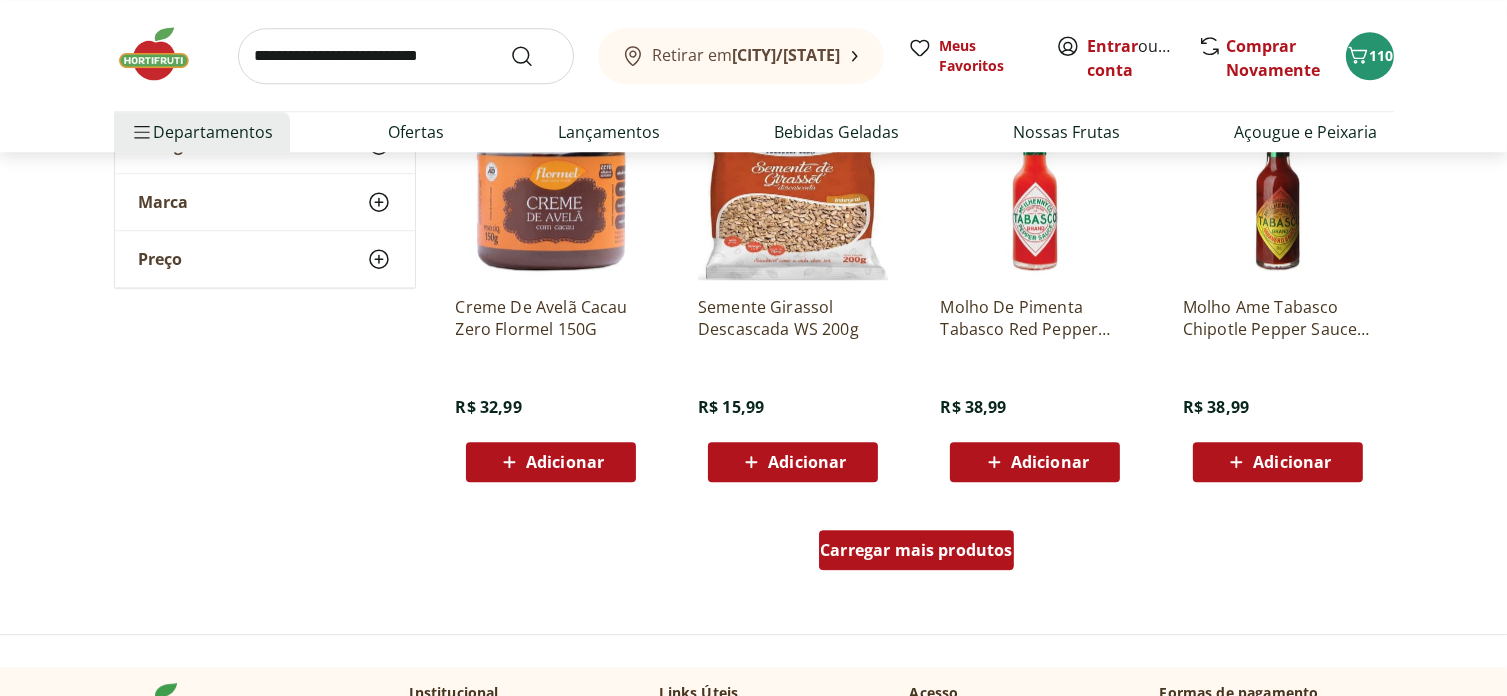 click on "Carregar mais produtos" at bounding box center [916, 550] 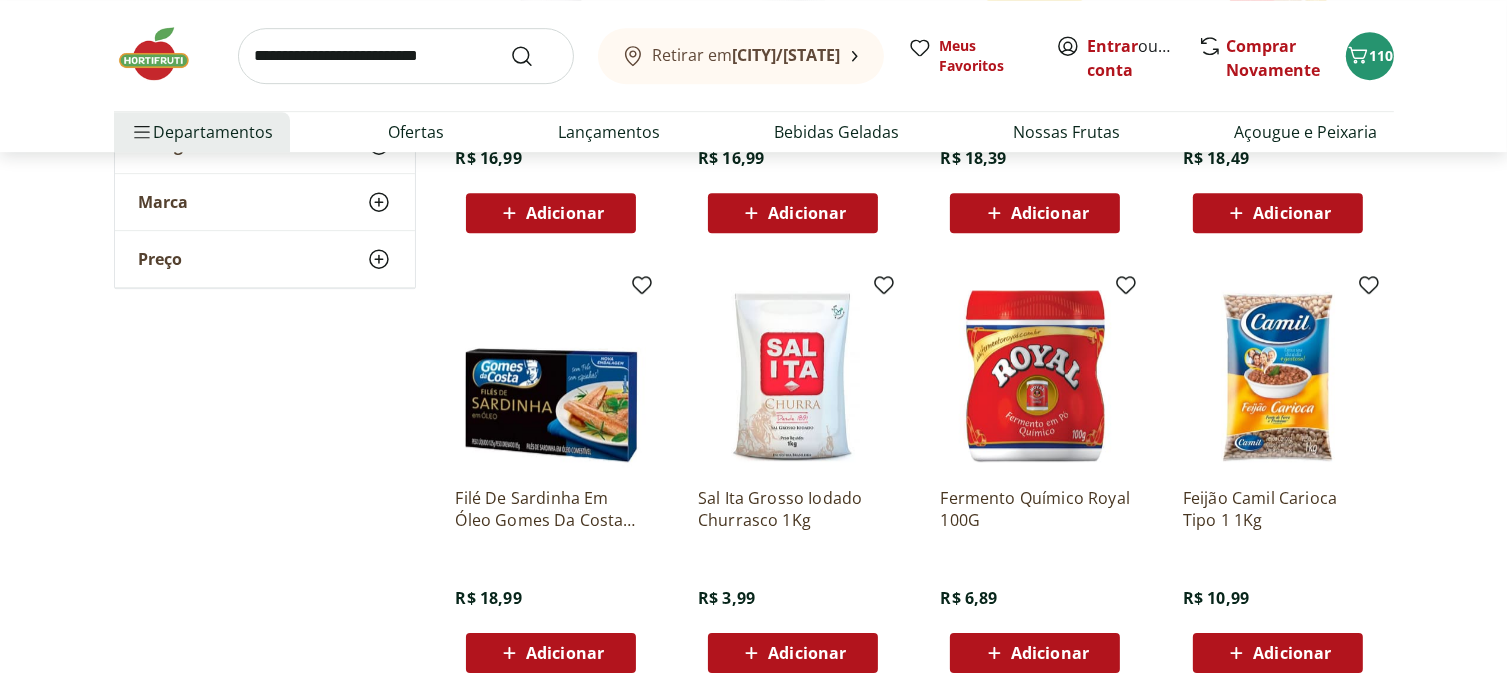 scroll, scrollTop: 21400, scrollLeft: 0, axis: vertical 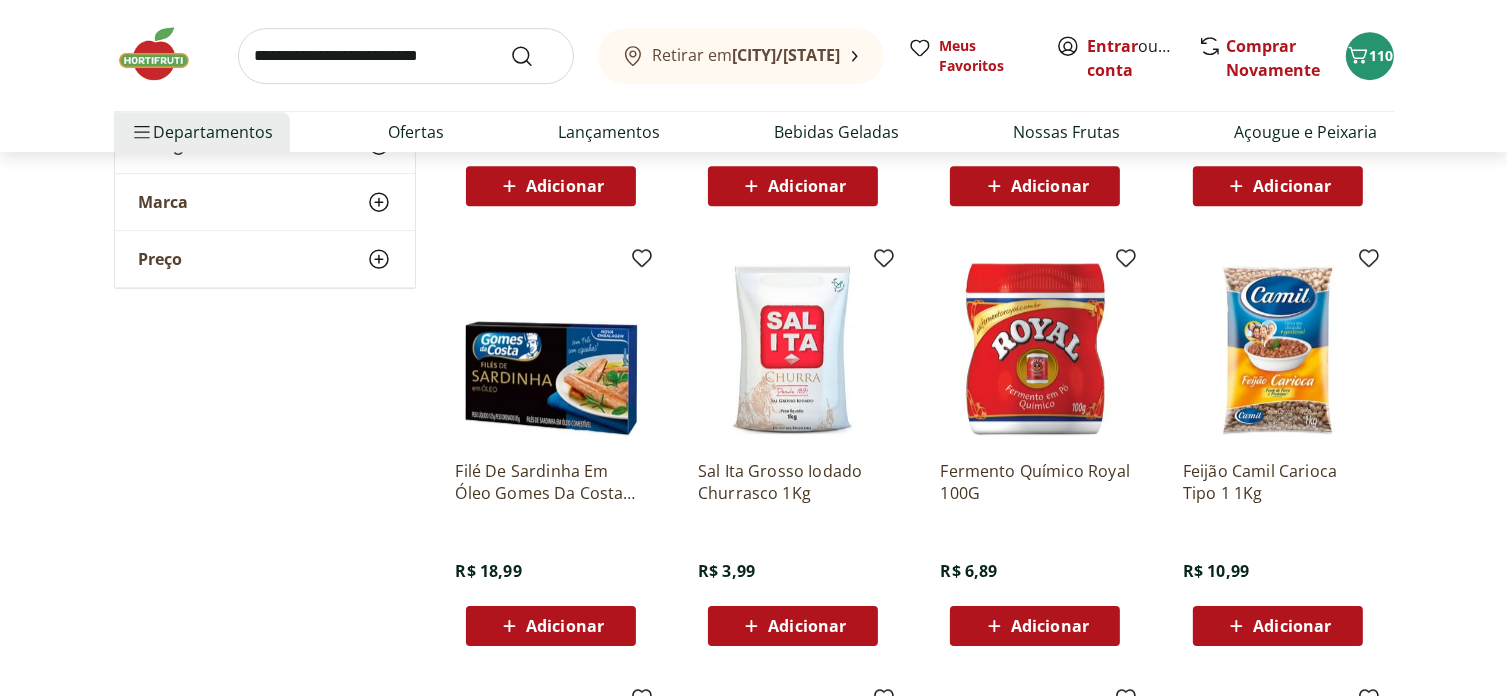 click on "Adicionar" at bounding box center (551, 626) 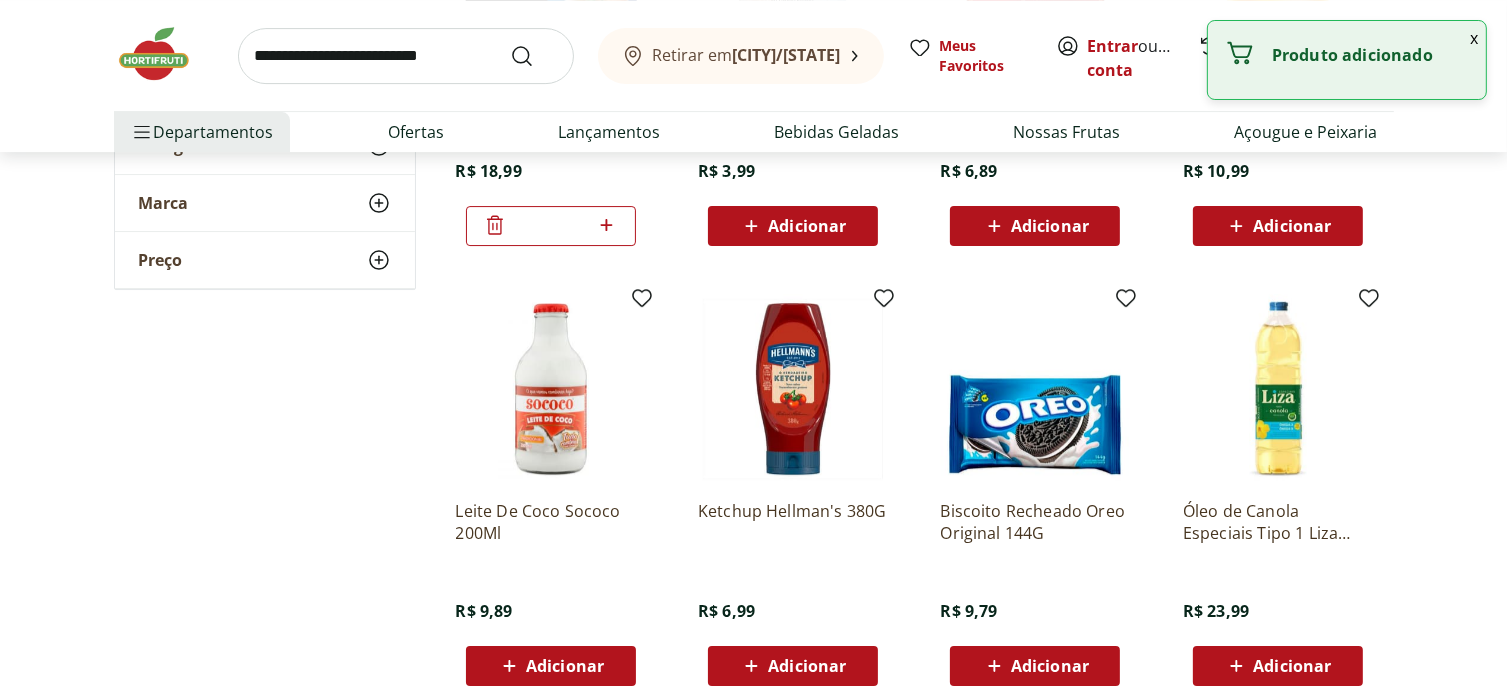 scroll, scrollTop: 21900, scrollLeft: 0, axis: vertical 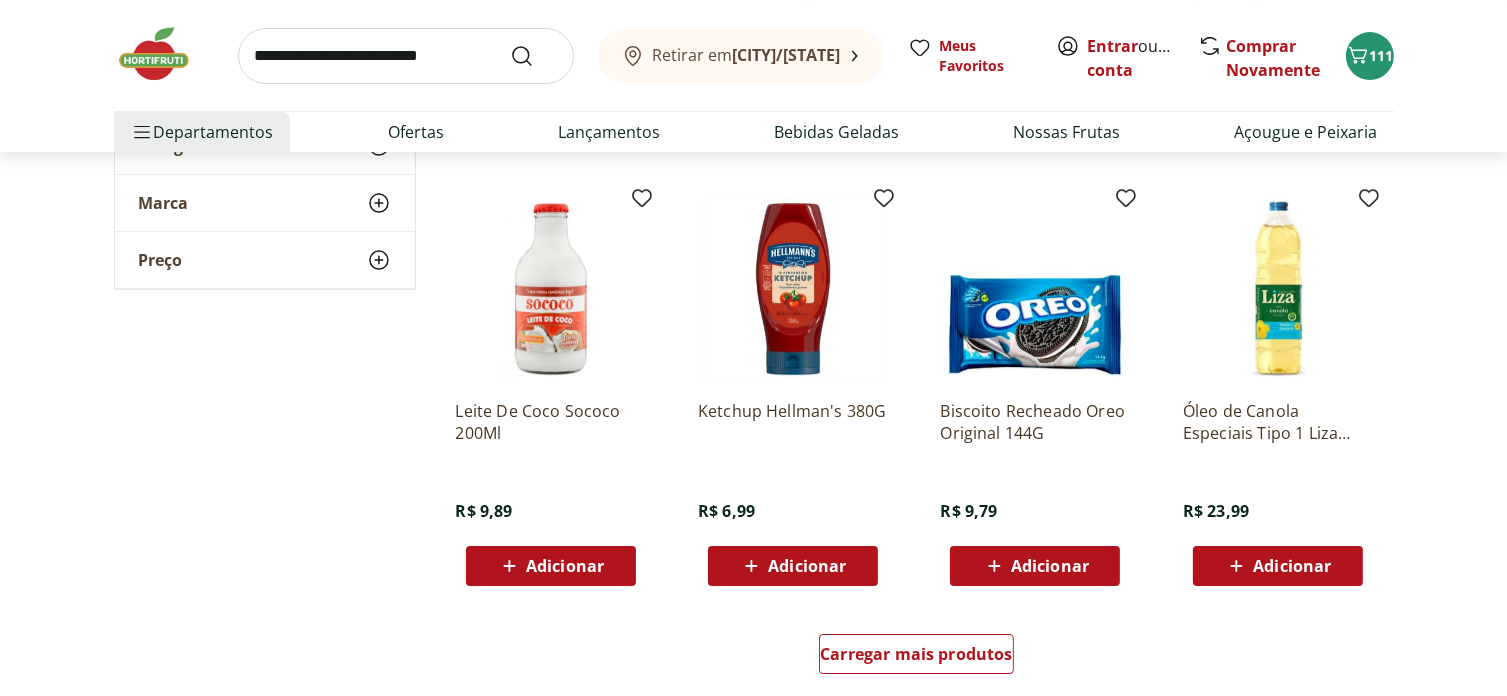 click on "Adicionar" at bounding box center [807, 566] 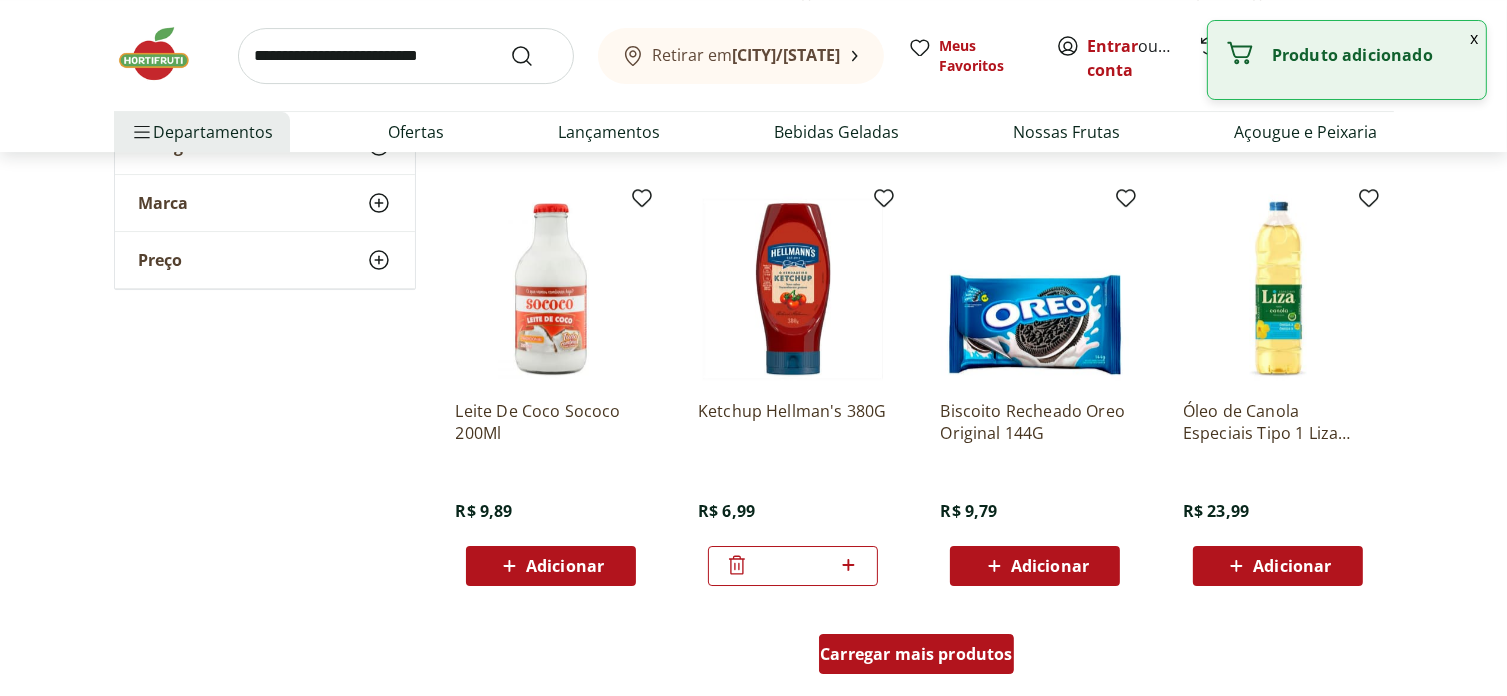 click on "Carregar mais produtos" at bounding box center [916, 654] 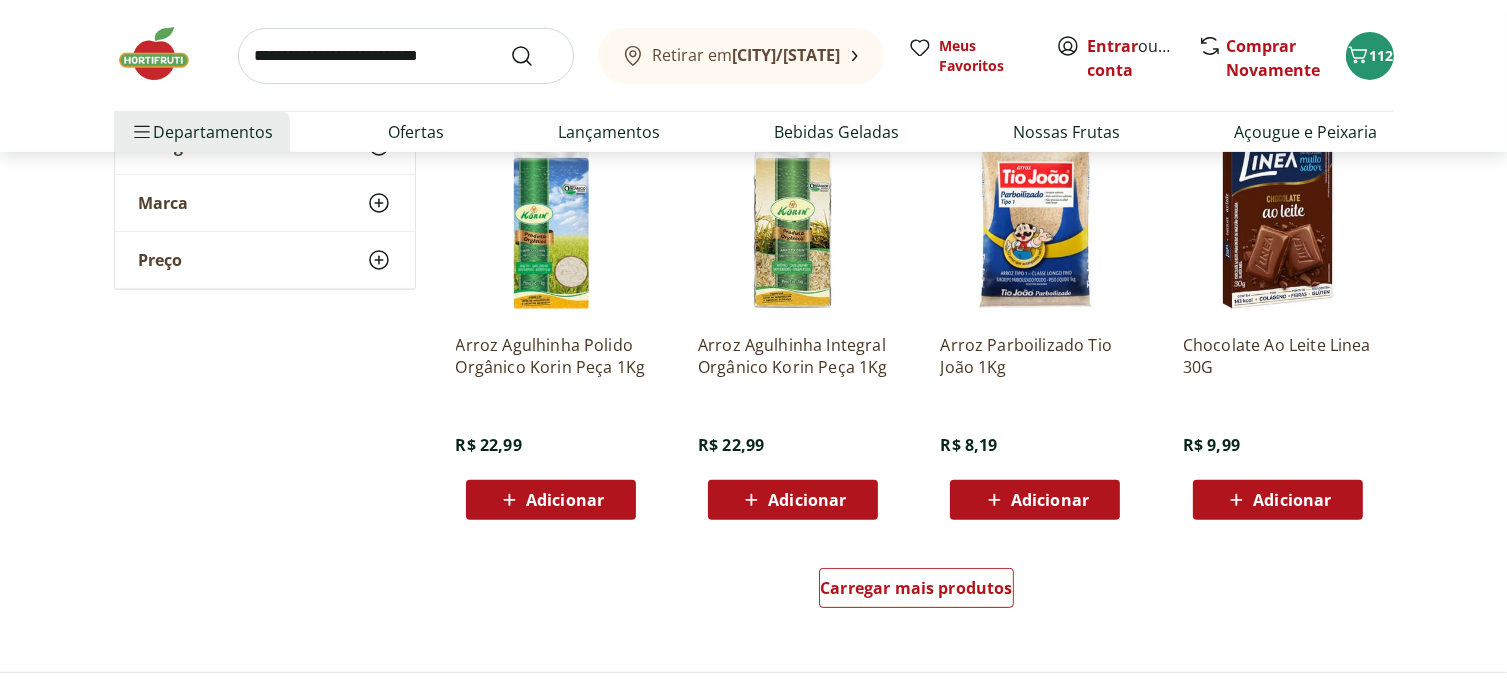 scroll, scrollTop: 23300, scrollLeft: 0, axis: vertical 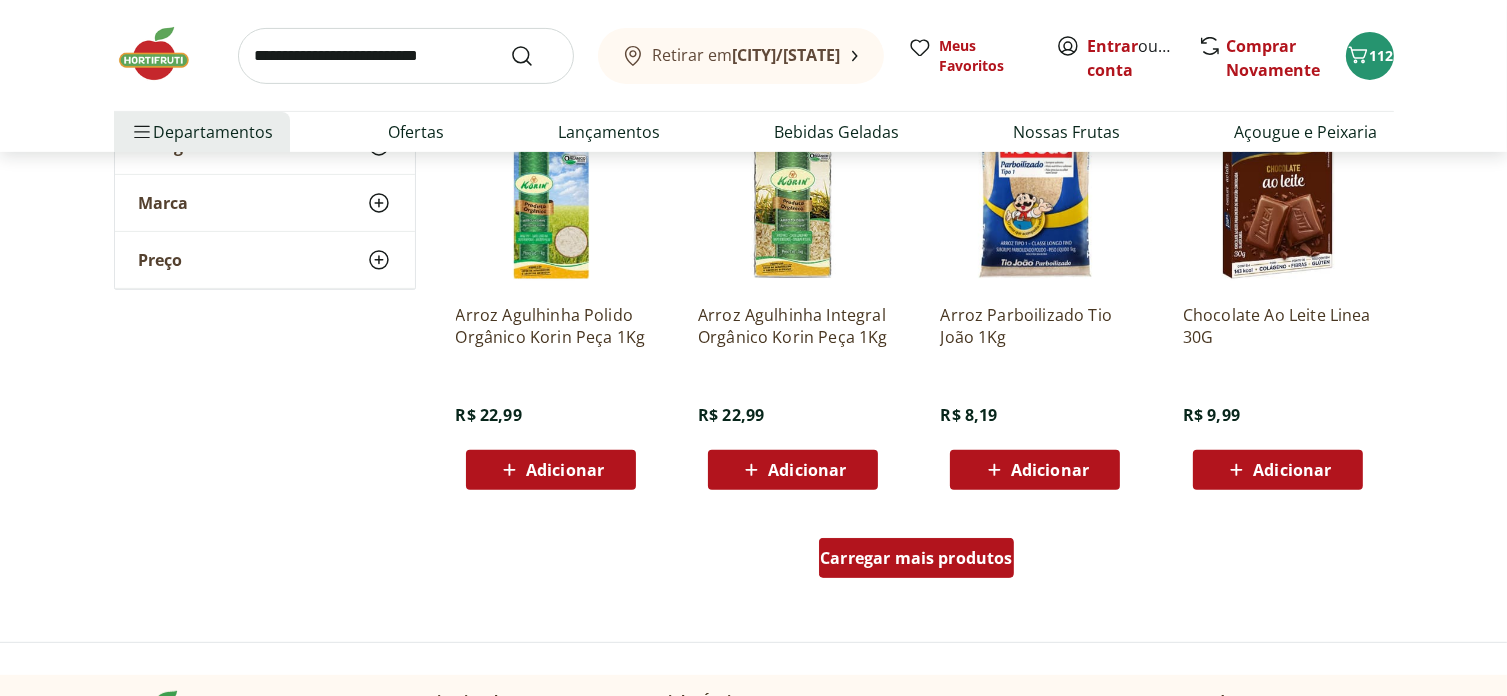 click on "Carregar mais produtos" at bounding box center (916, 558) 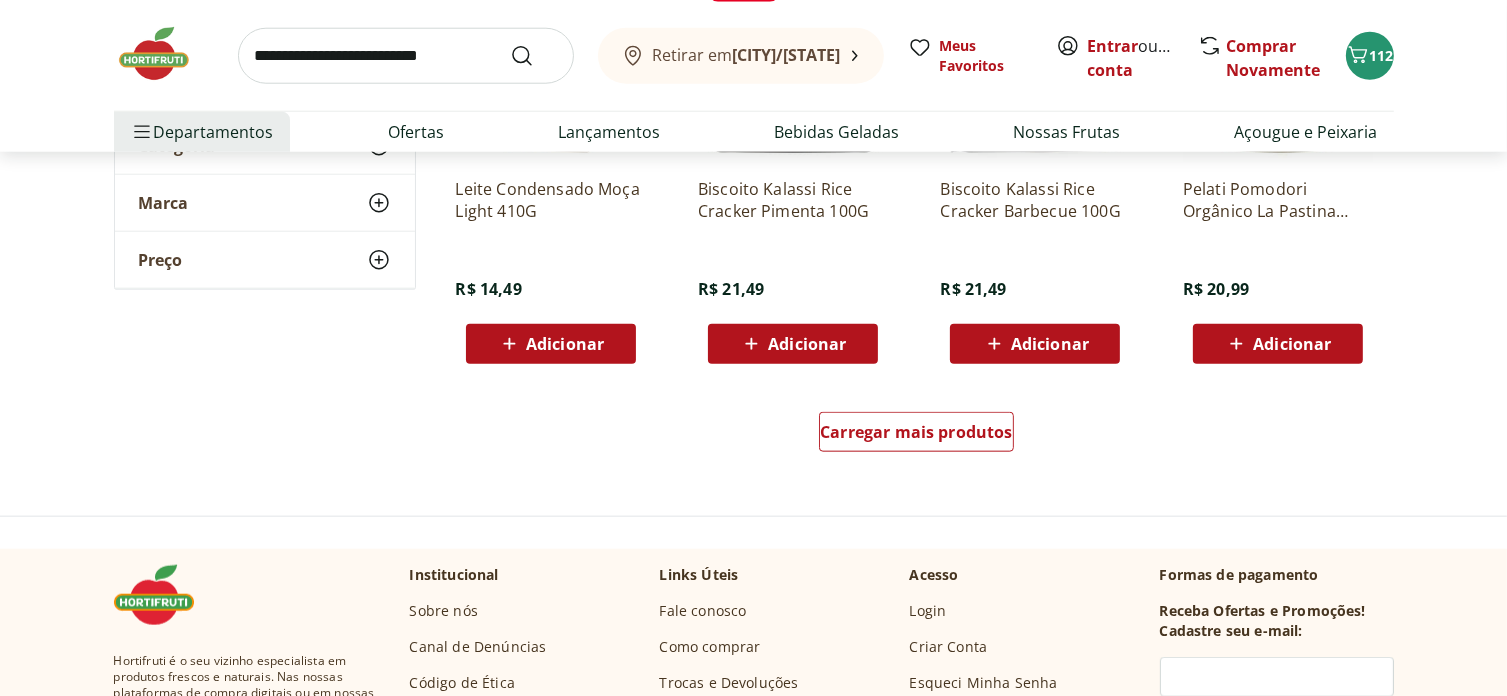 scroll, scrollTop: 24800, scrollLeft: 0, axis: vertical 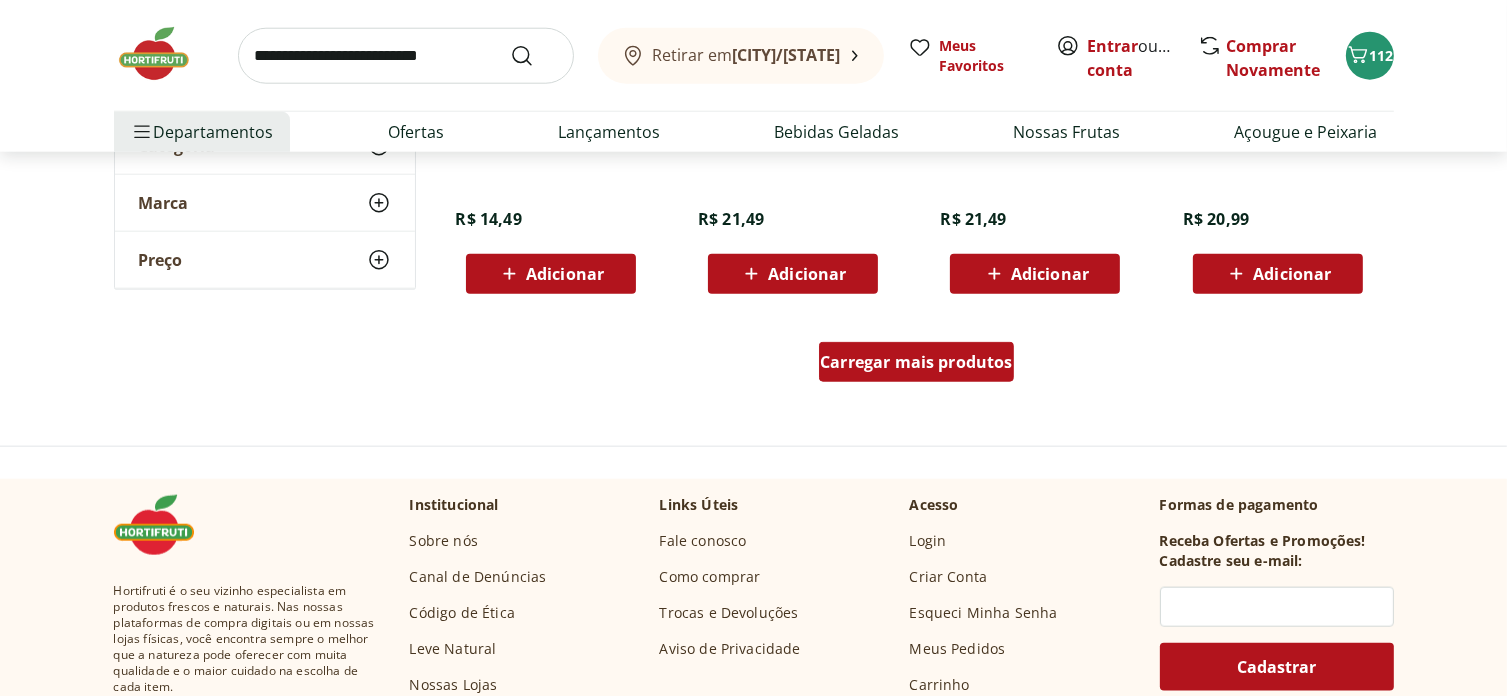 click on "Carregar mais produtos" at bounding box center (916, 362) 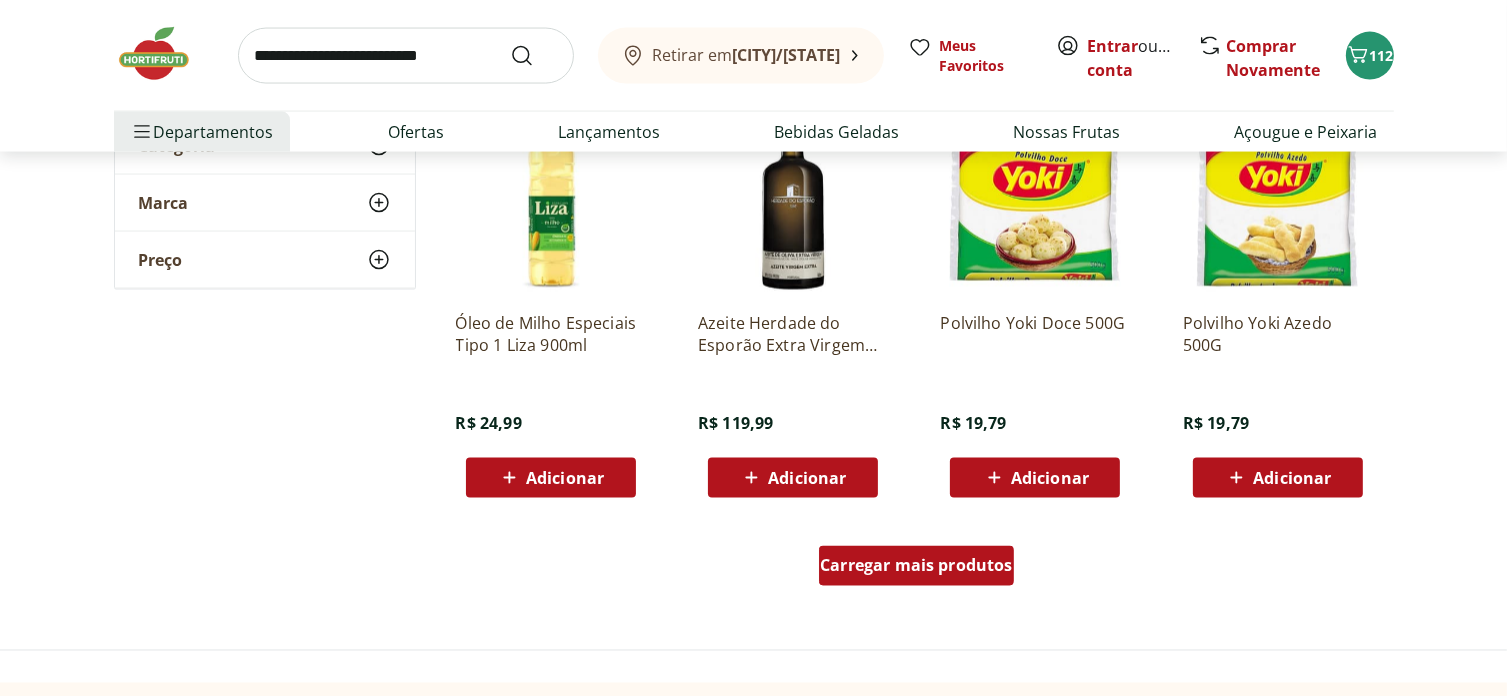scroll, scrollTop: 26000, scrollLeft: 0, axis: vertical 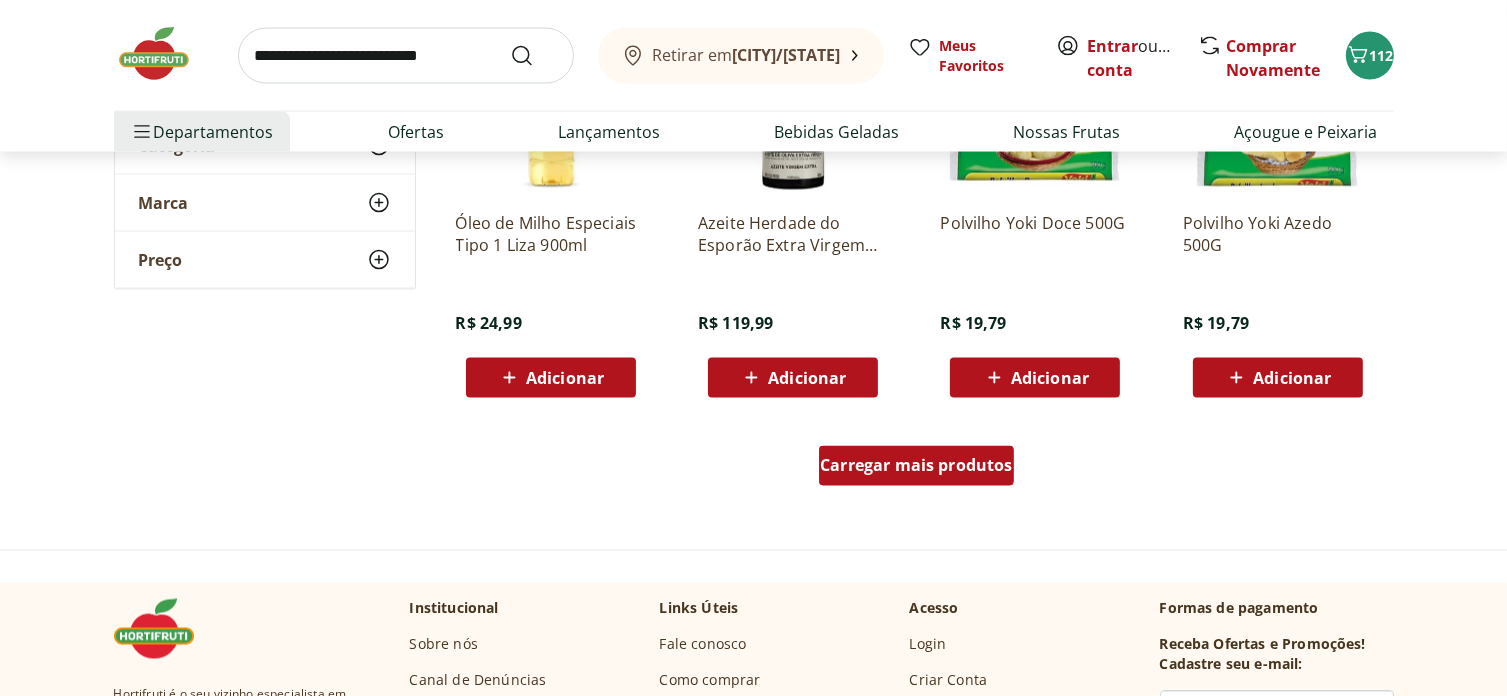 click on "Carregar mais produtos" at bounding box center (916, 466) 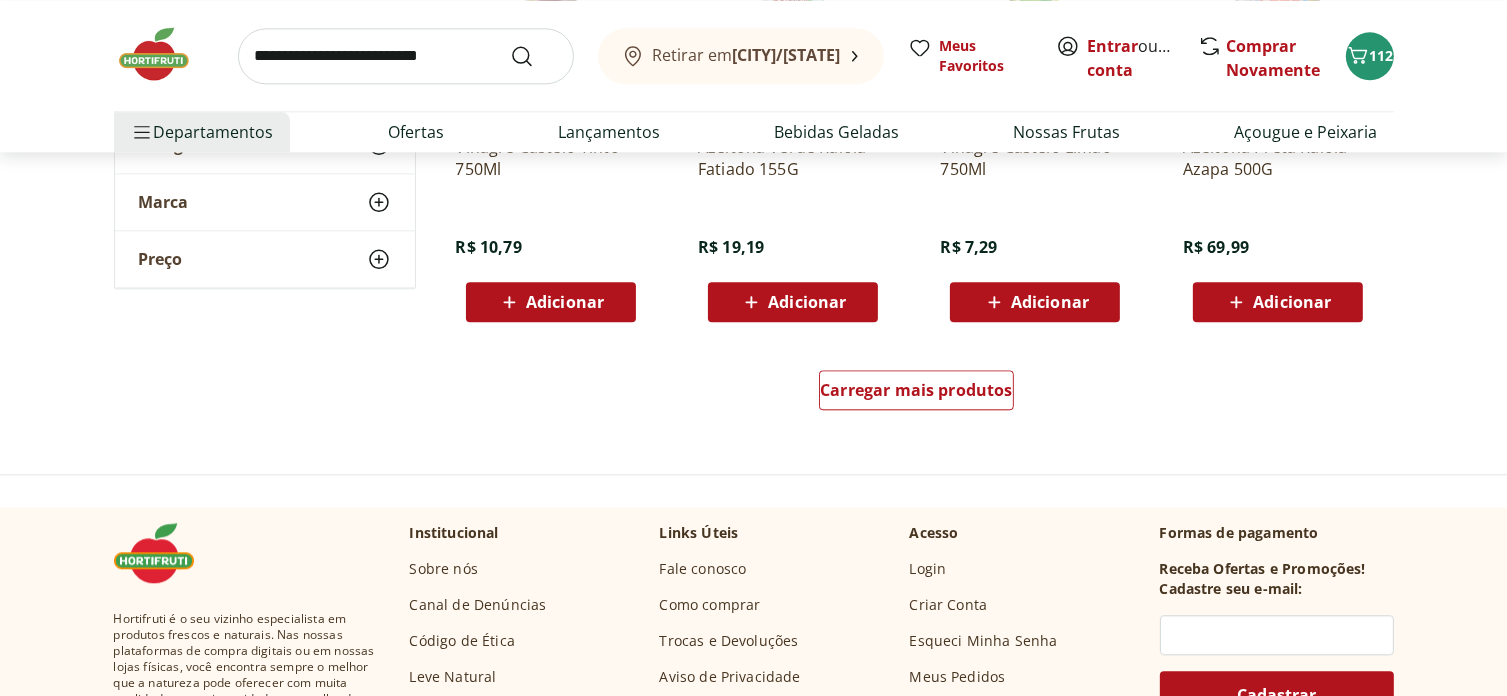 scroll, scrollTop: 27400, scrollLeft: 0, axis: vertical 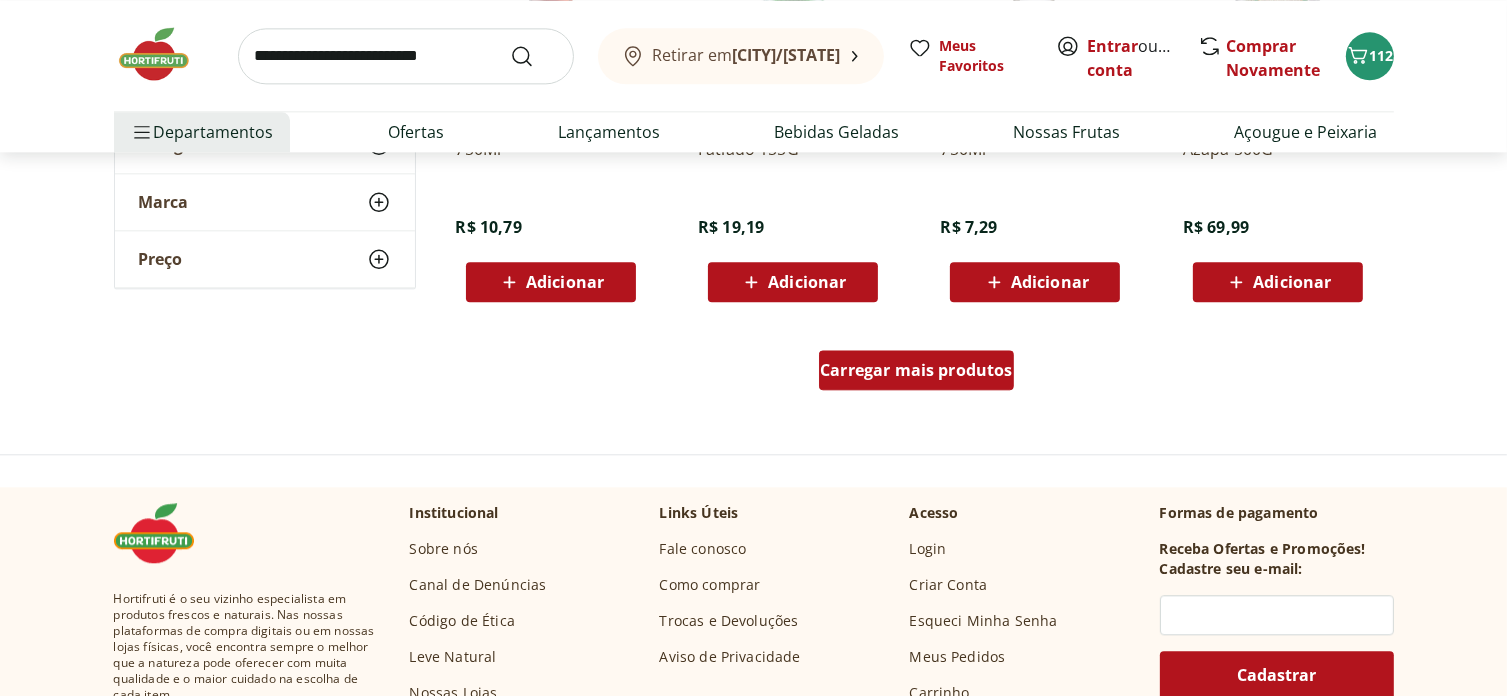 click on "Carregar mais produtos" at bounding box center (916, 370) 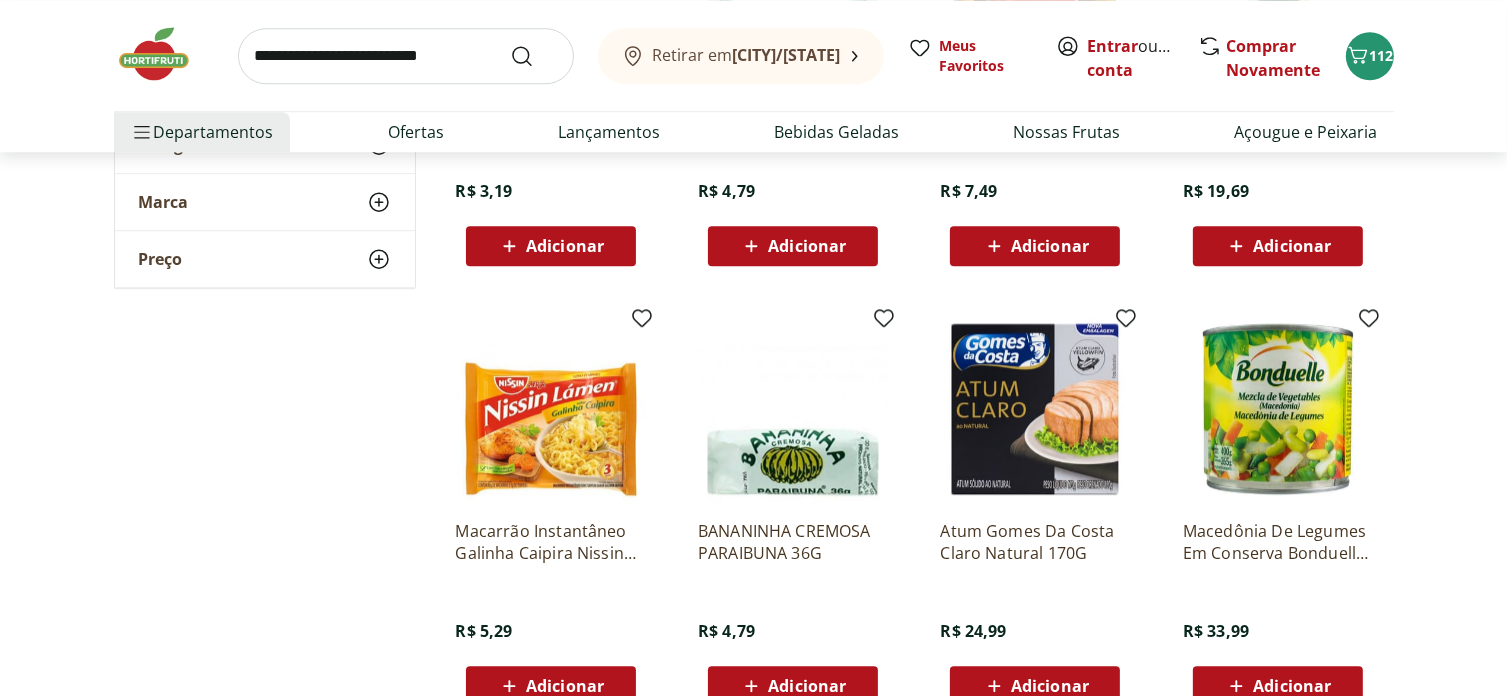 scroll, scrollTop: 28400, scrollLeft: 0, axis: vertical 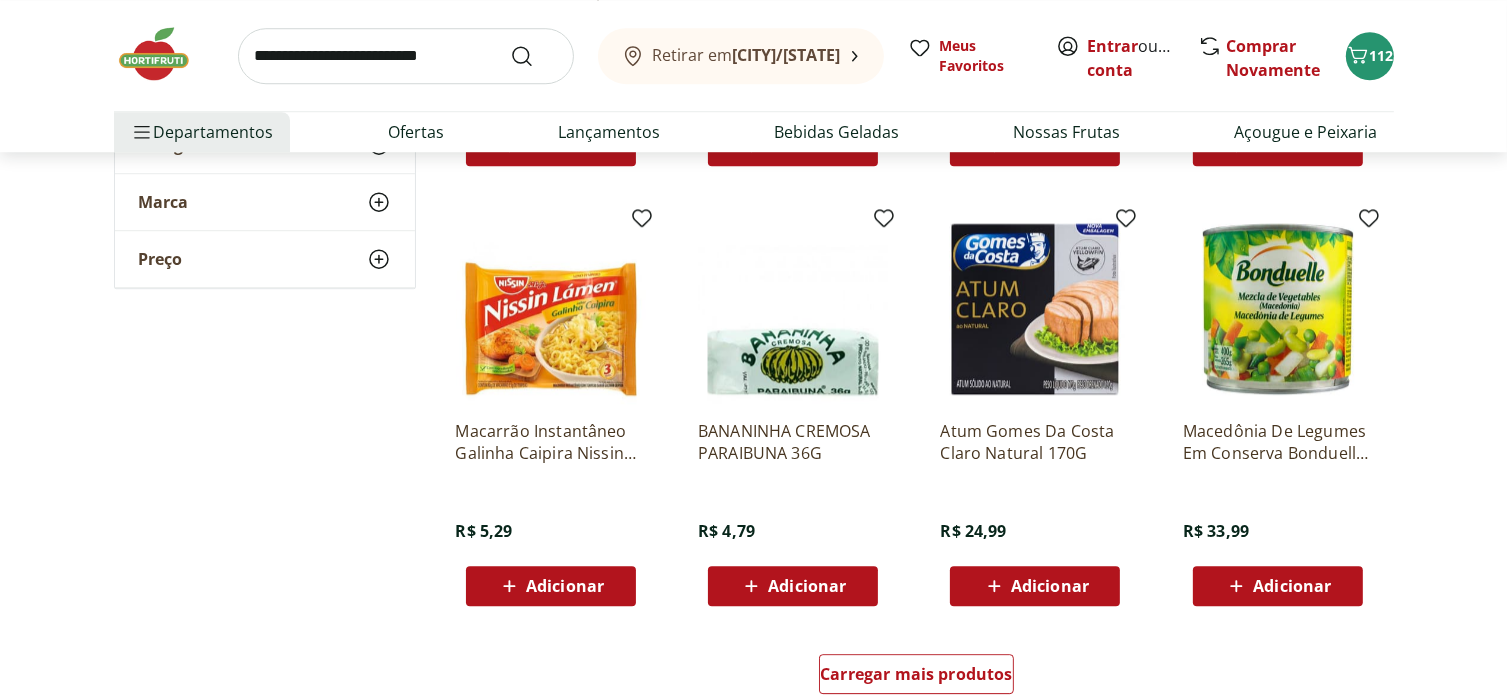 click on "Adicionar" at bounding box center (1050, 586) 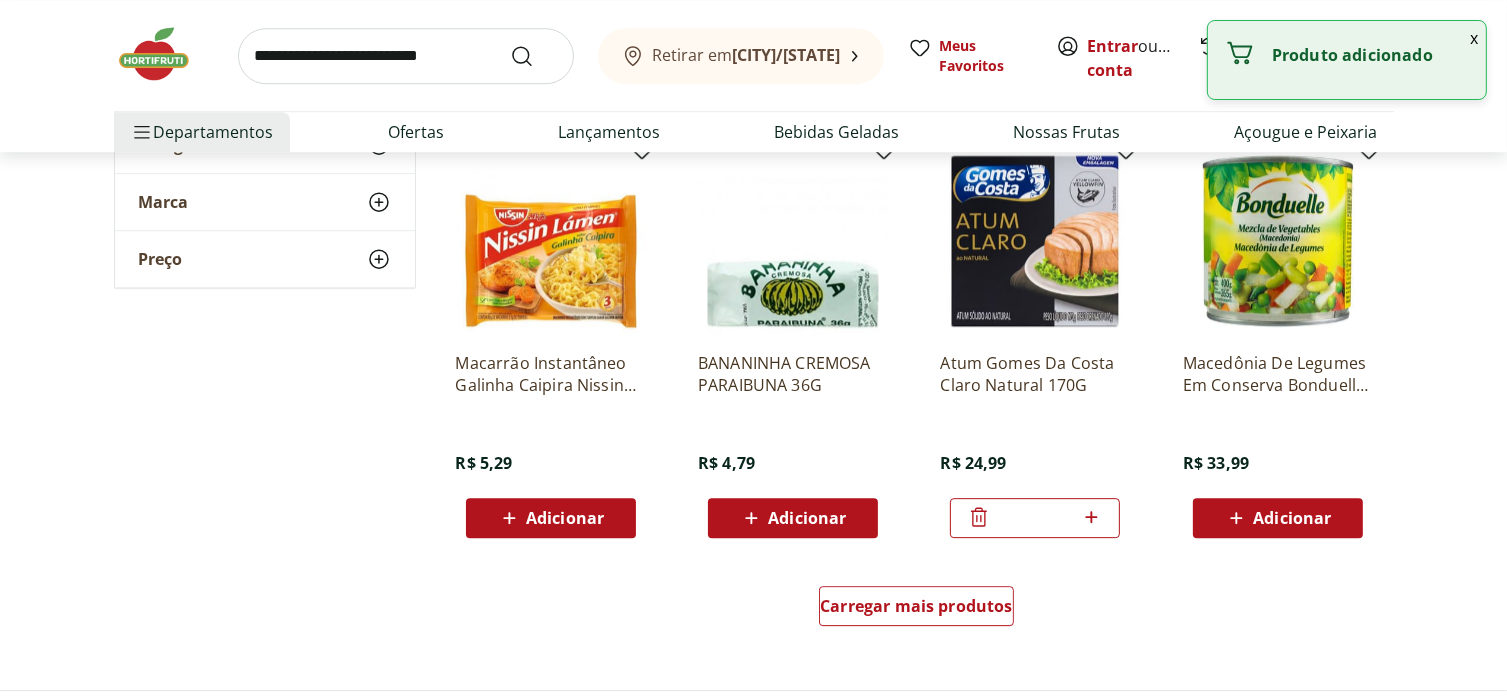 scroll, scrollTop: 28500, scrollLeft: 0, axis: vertical 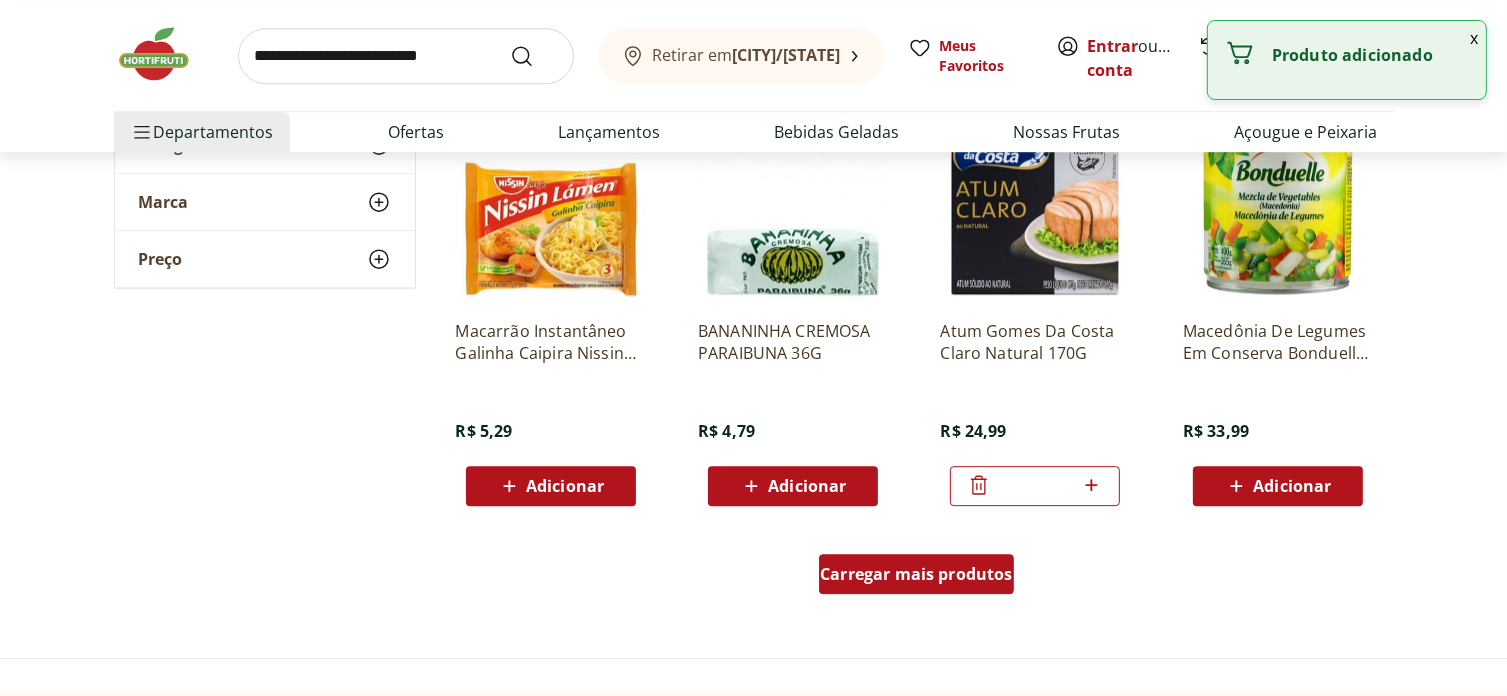 click on "Carregar mais produtos" at bounding box center [916, 574] 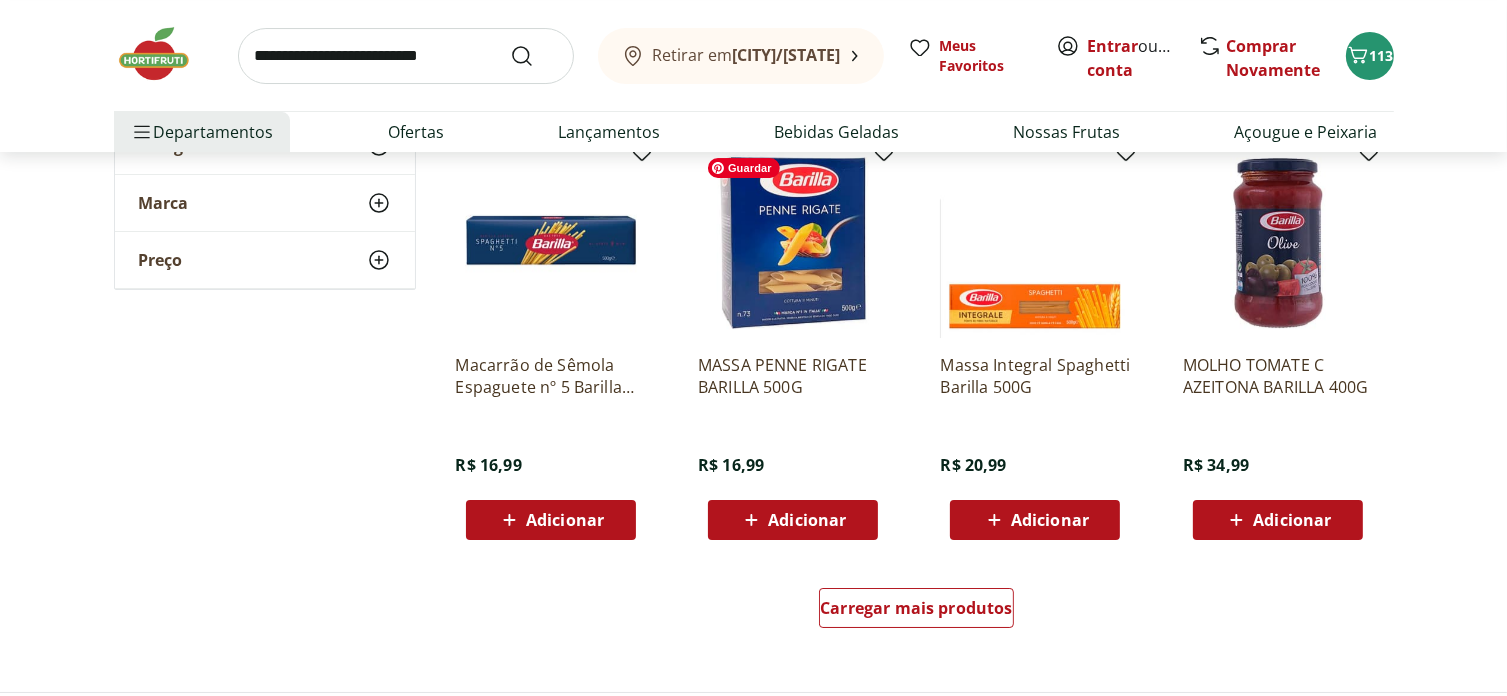 scroll, scrollTop: 29800, scrollLeft: 0, axis: vertical 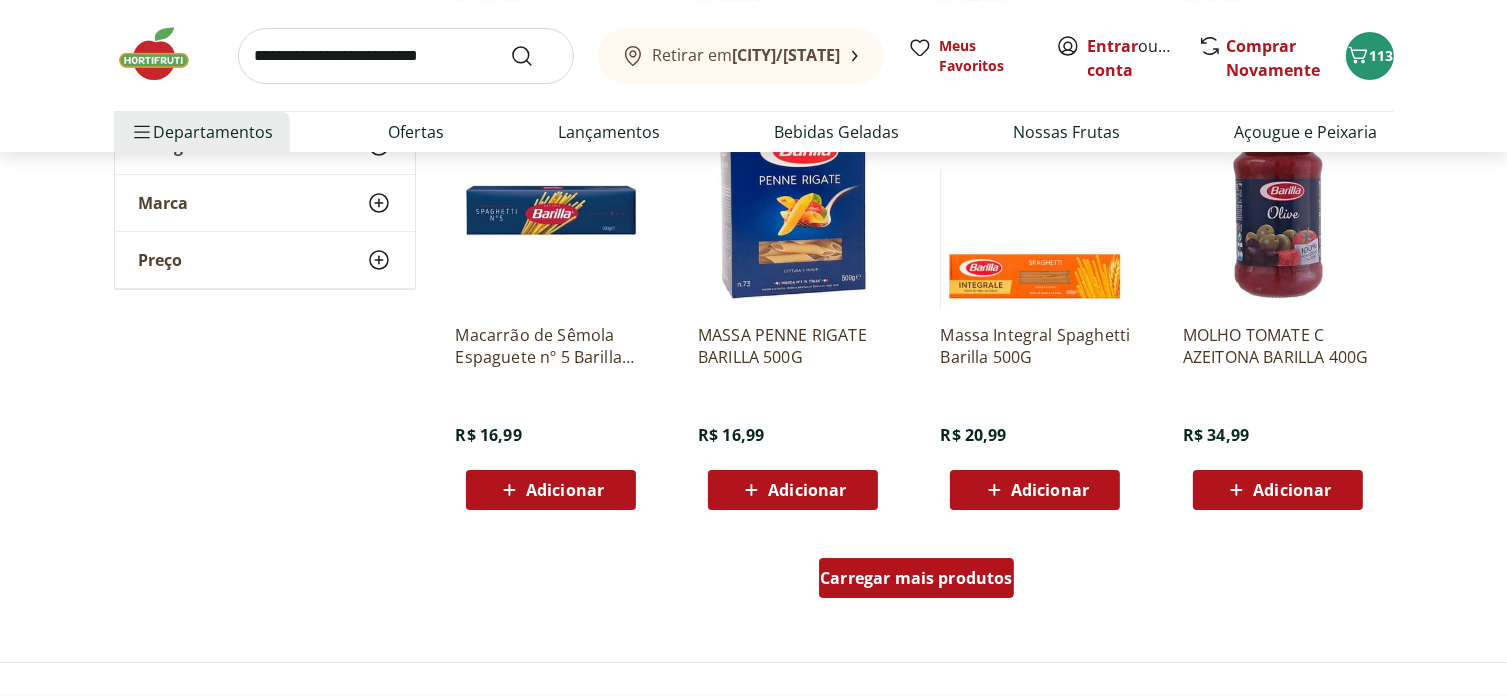 click on "Carregar mais produtos" at bounding box center [916, 578] 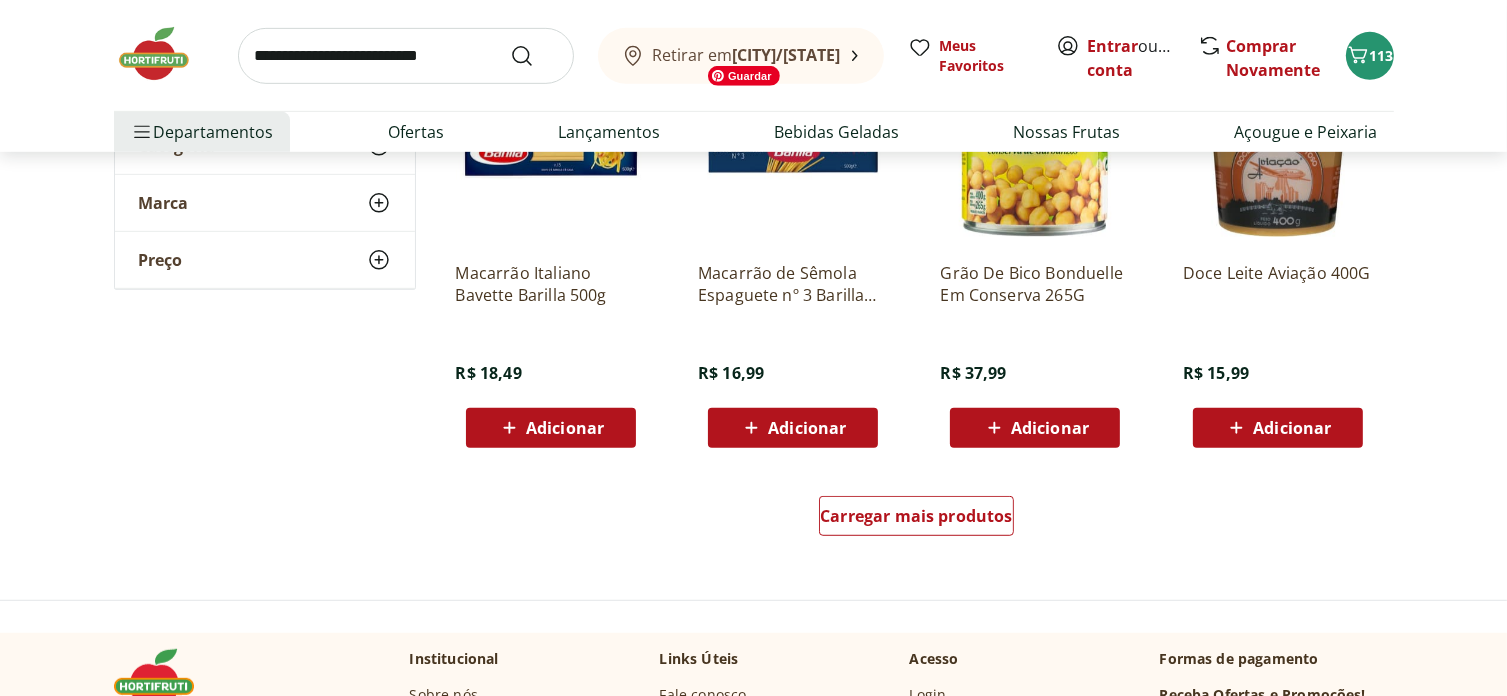 scroll, scrollTop: 31200, scrollLeft: 0, axis: vertical 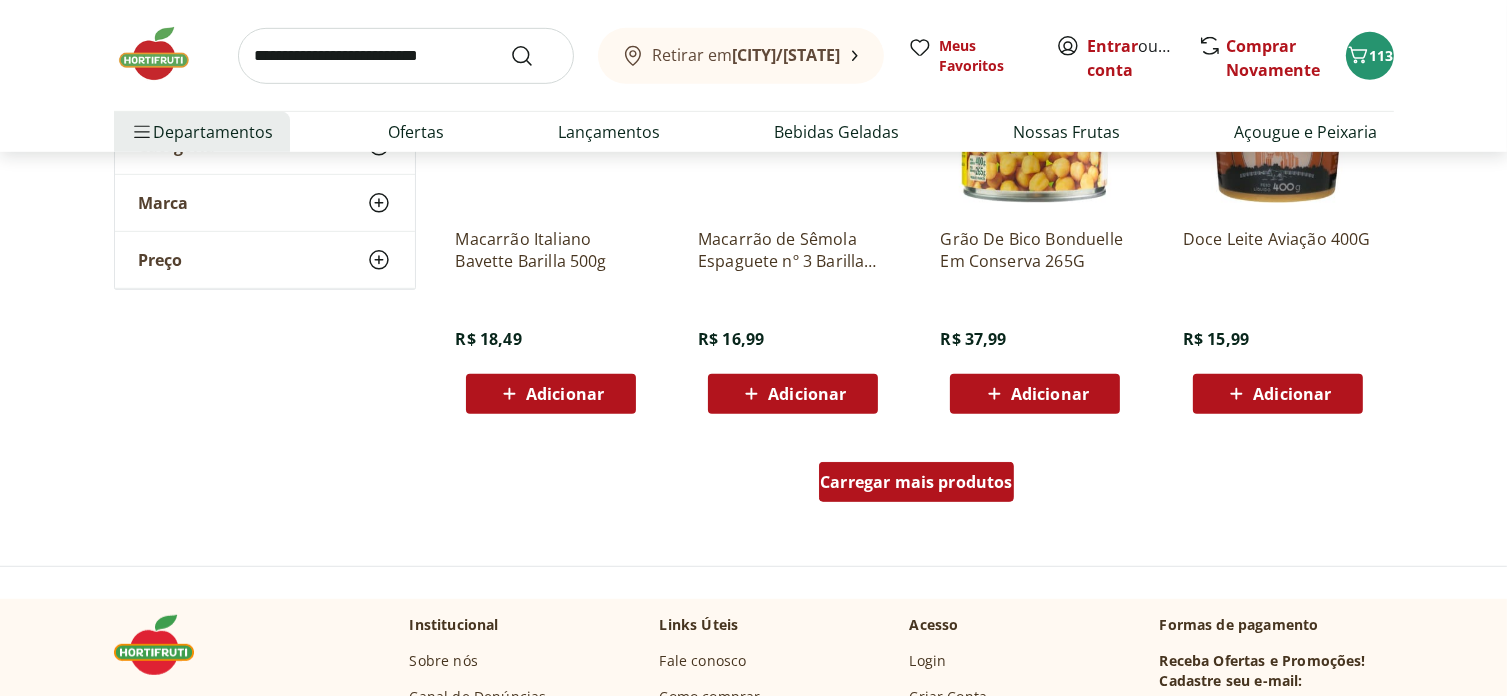 click on "Carregar mais produtos" at bounding box center [916, 482] 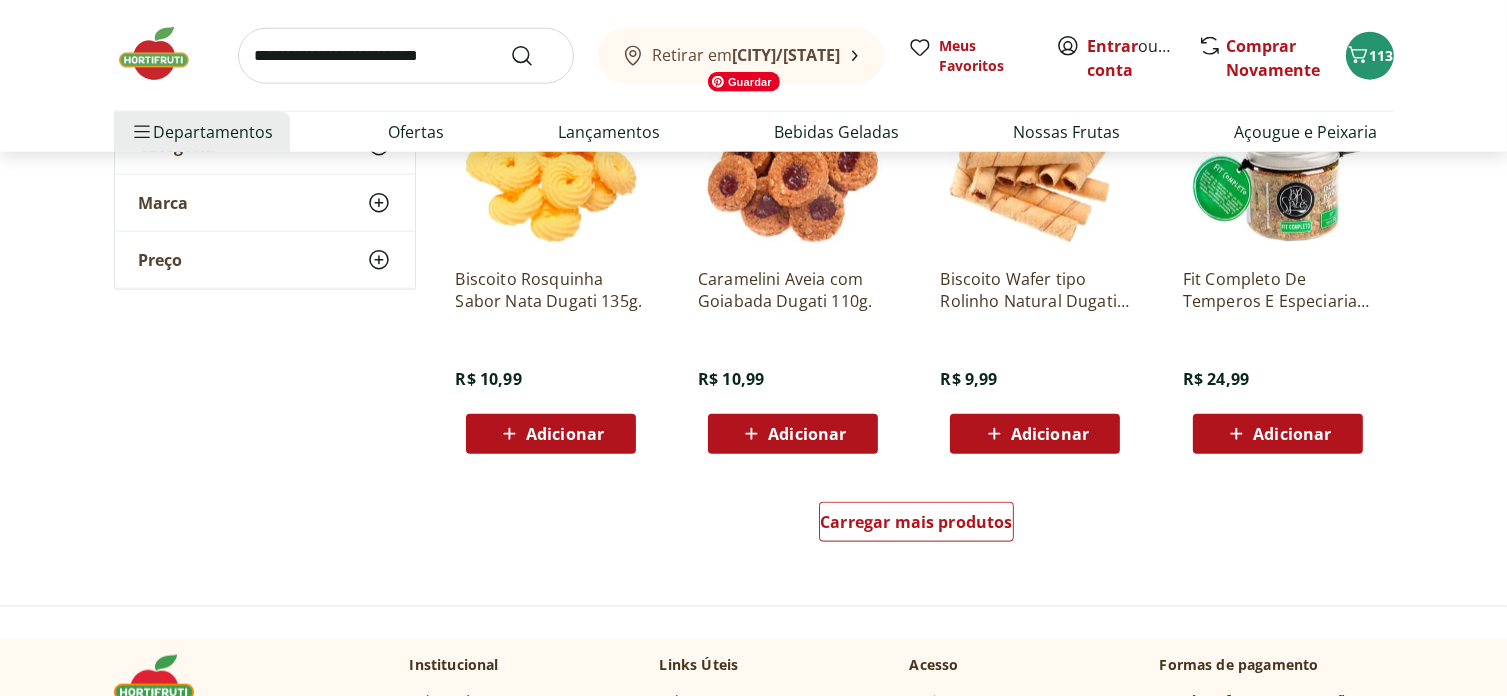 scroll, scrollTop: 32500, scrollLeft: 0, axis: vertical 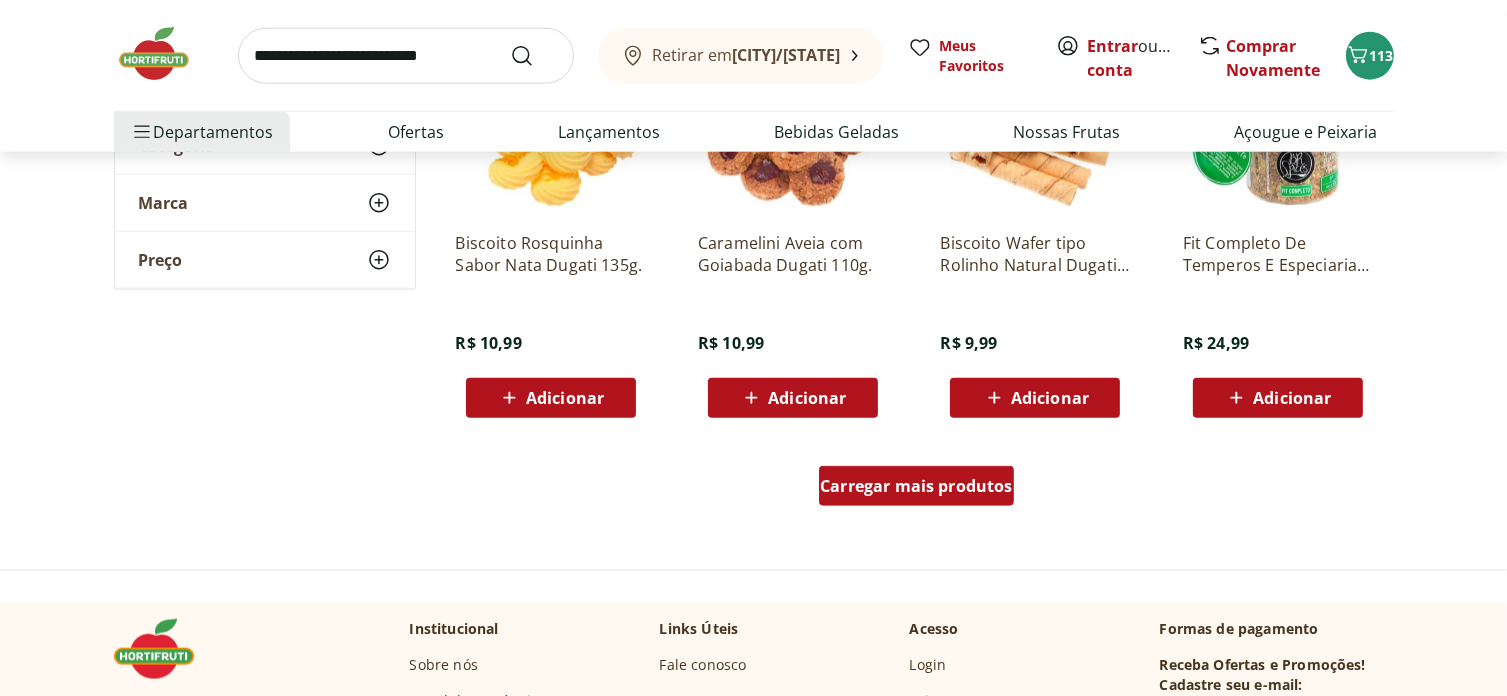 click on "Carregar mais produtos" at bounding box center [916, 486] 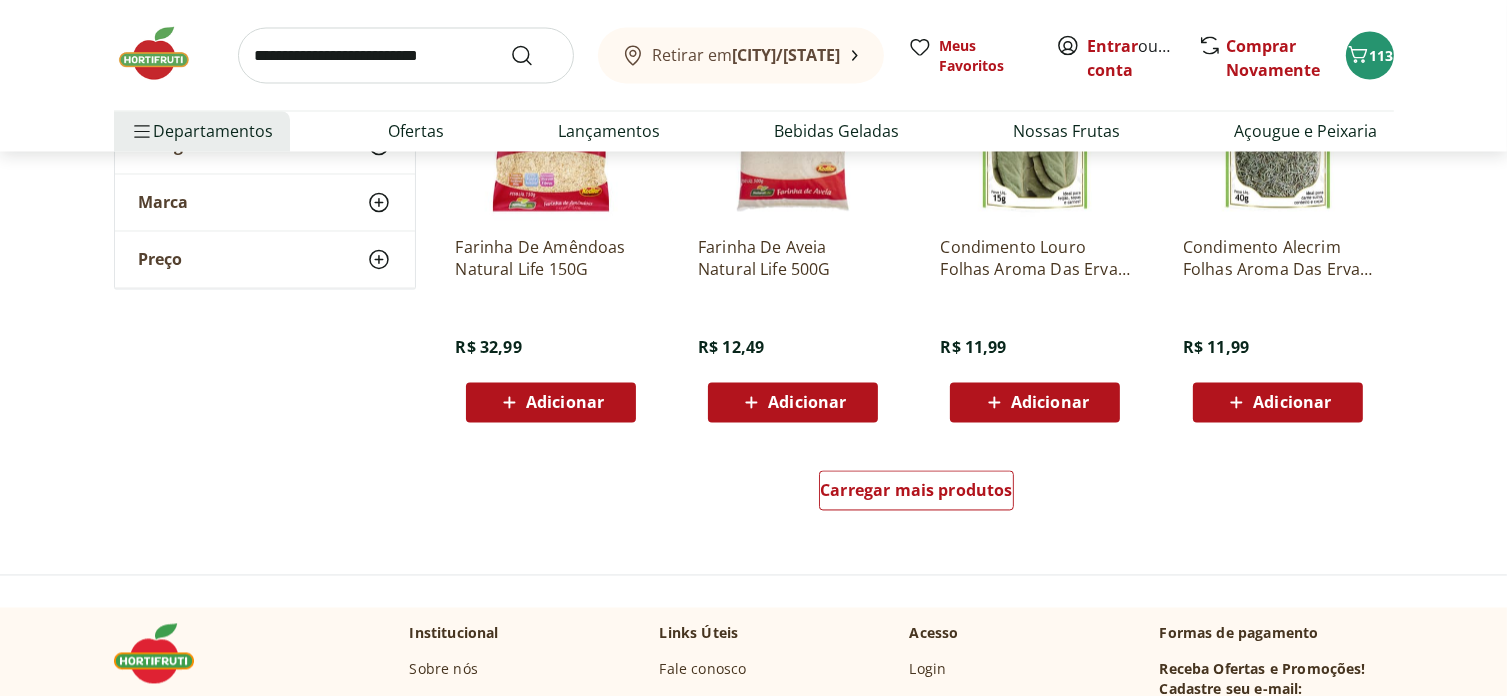 scroll, scrollTop: 33800, scrollLeft: 0, axis: vertical 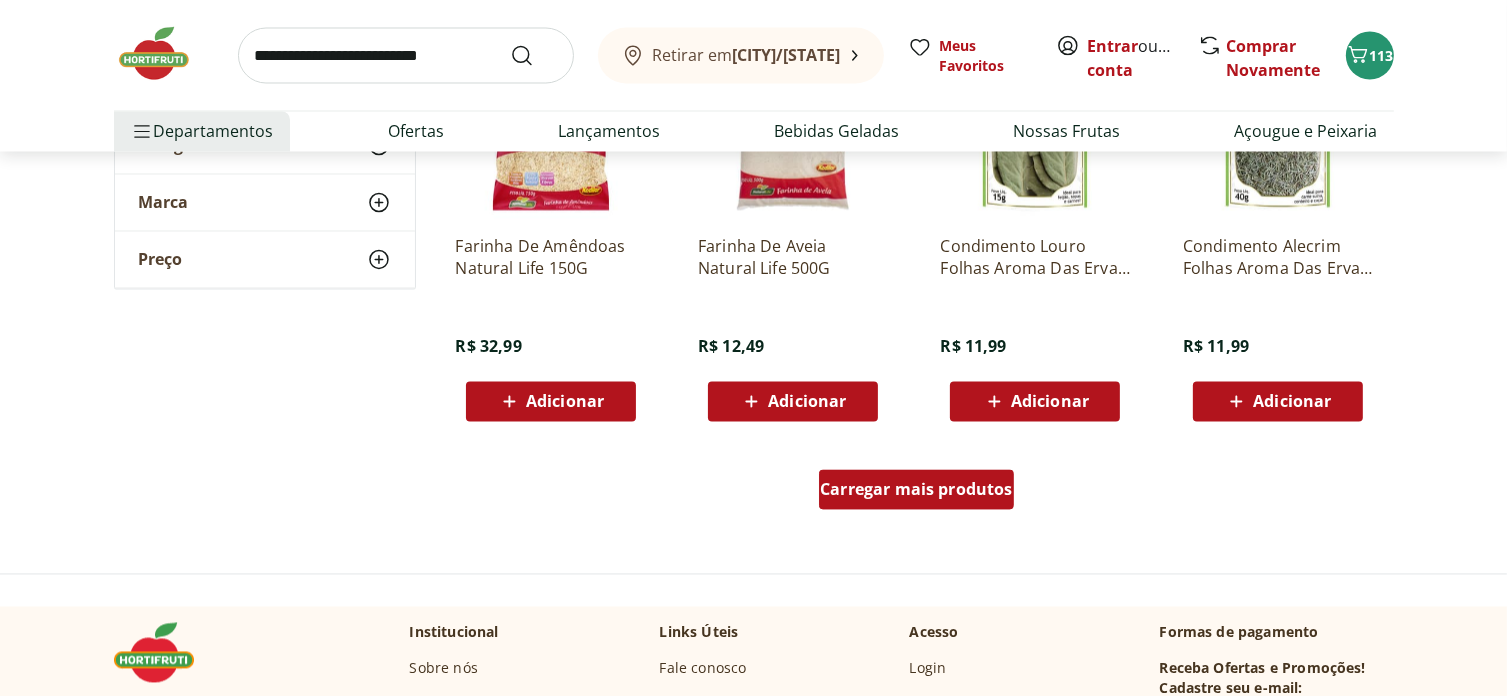 click on "Carregar mais produtos" at bounding box center [916, 490] 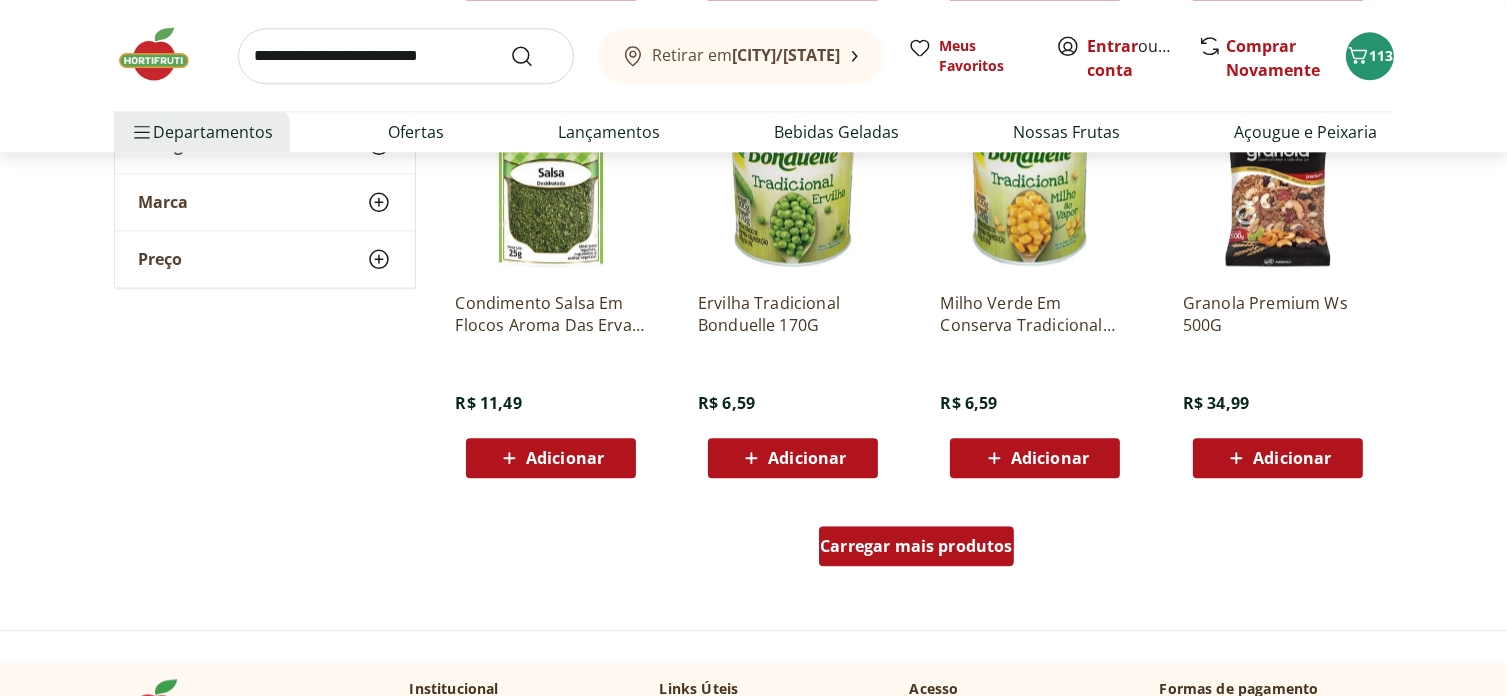 scroll, scrollTop: 35100, scrollLeft: 0, axis: vertical 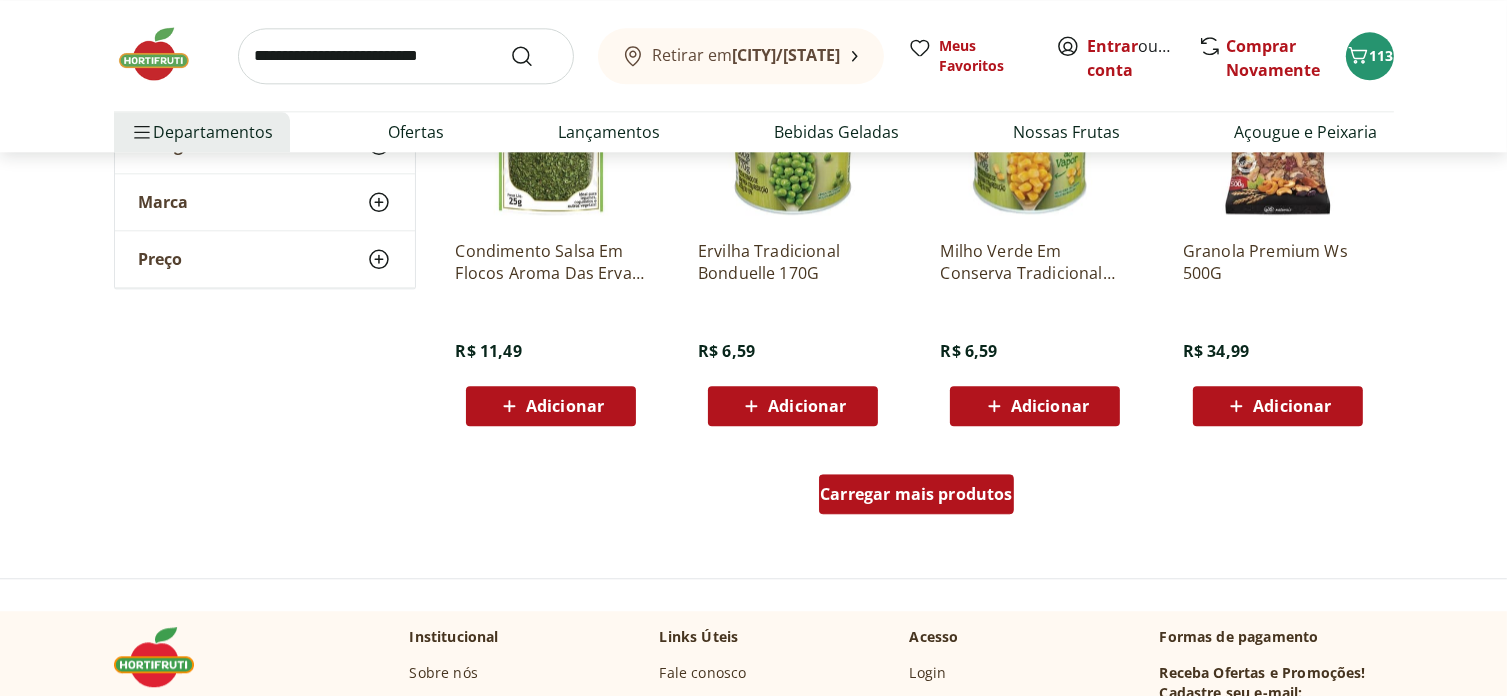 click on "Carregar mais produtos" at bounding box center [916, 494] 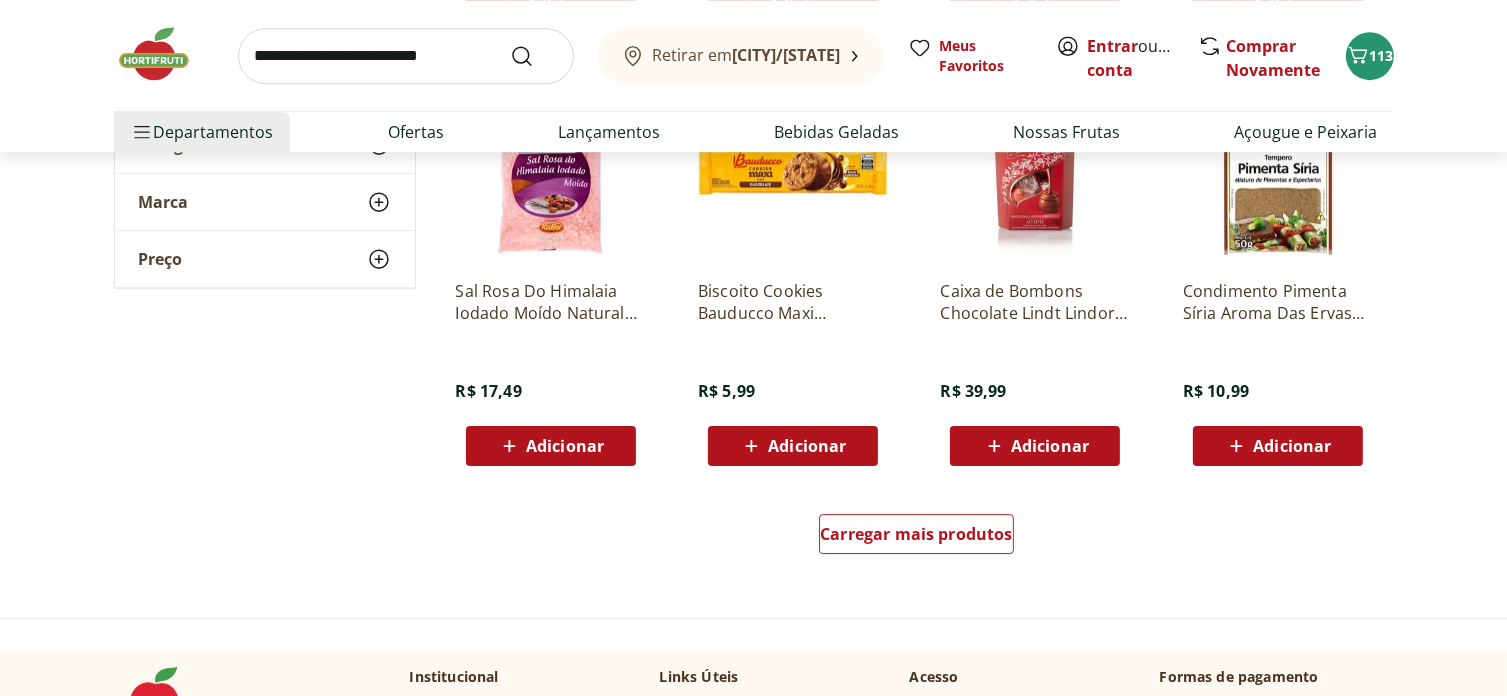 scroll, scrollTop: 36400, scrollLeft: 0, axis: vertical 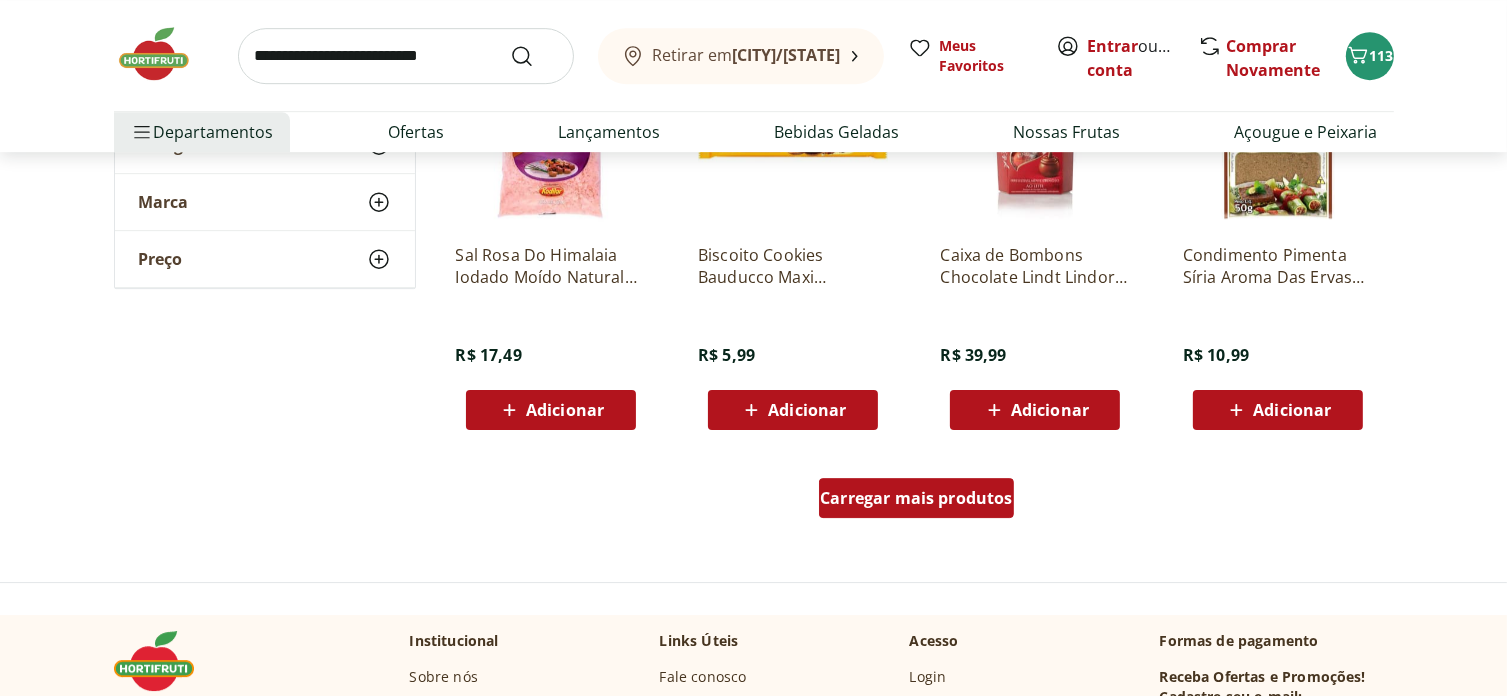 click on "Carregar mais produtos" at bounding box center [916, 498] 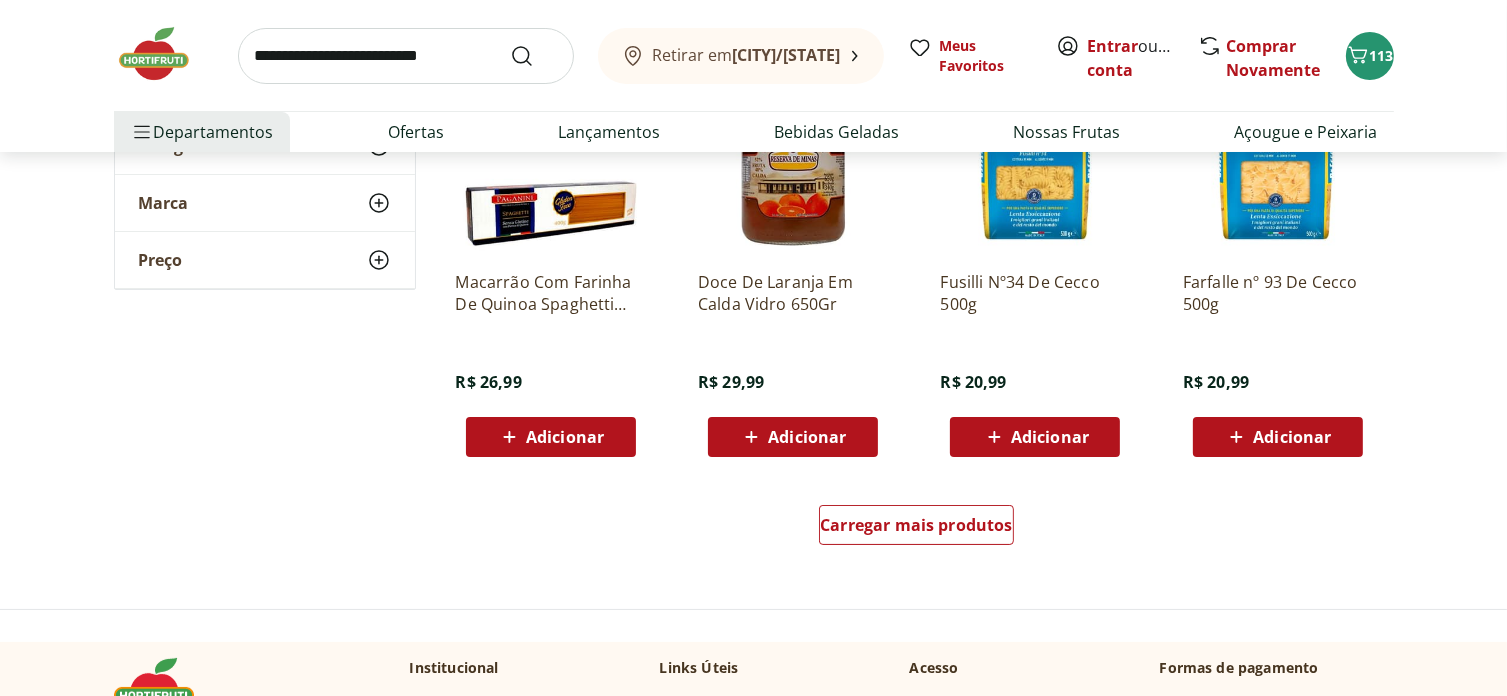 scroll, scrollTop: 37700, scrollLeft: 0, axis: vertical 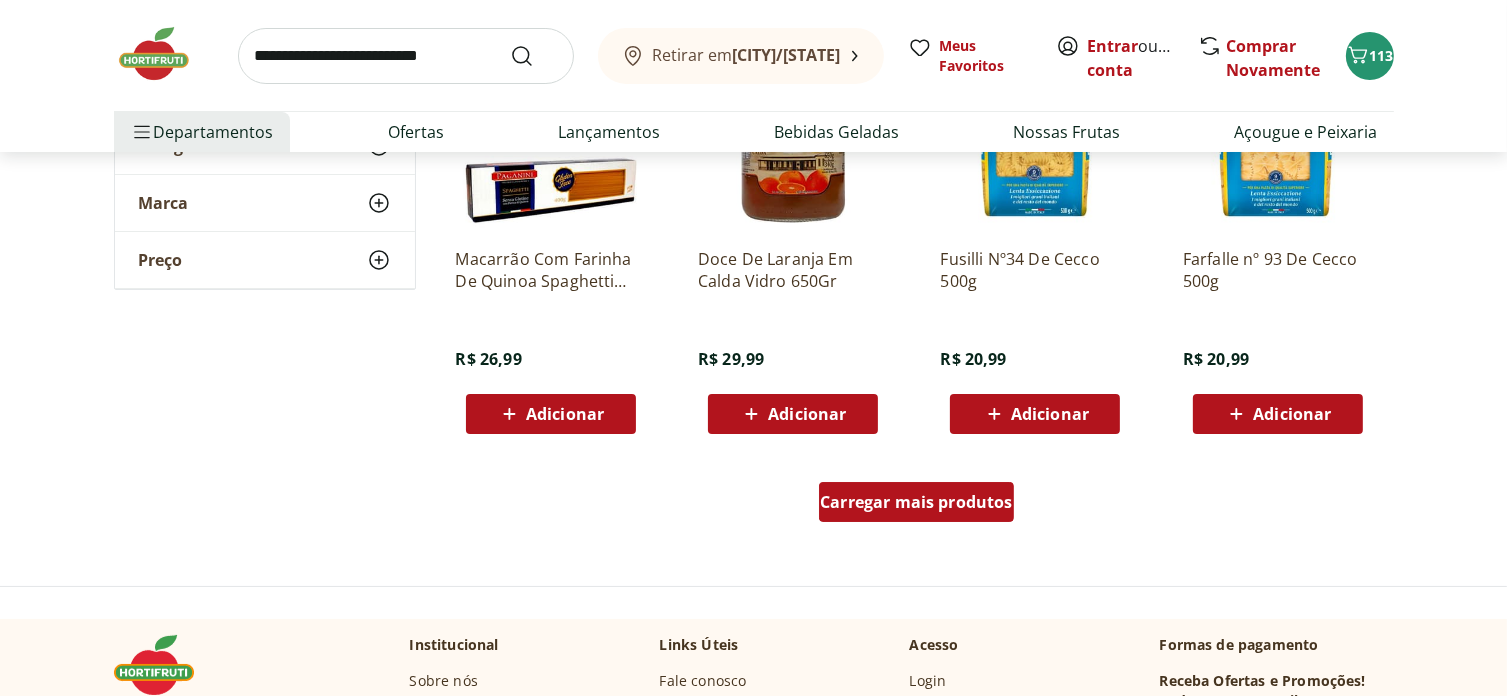 click on "Carregar mais produtos" at bounding box center [916, 502] 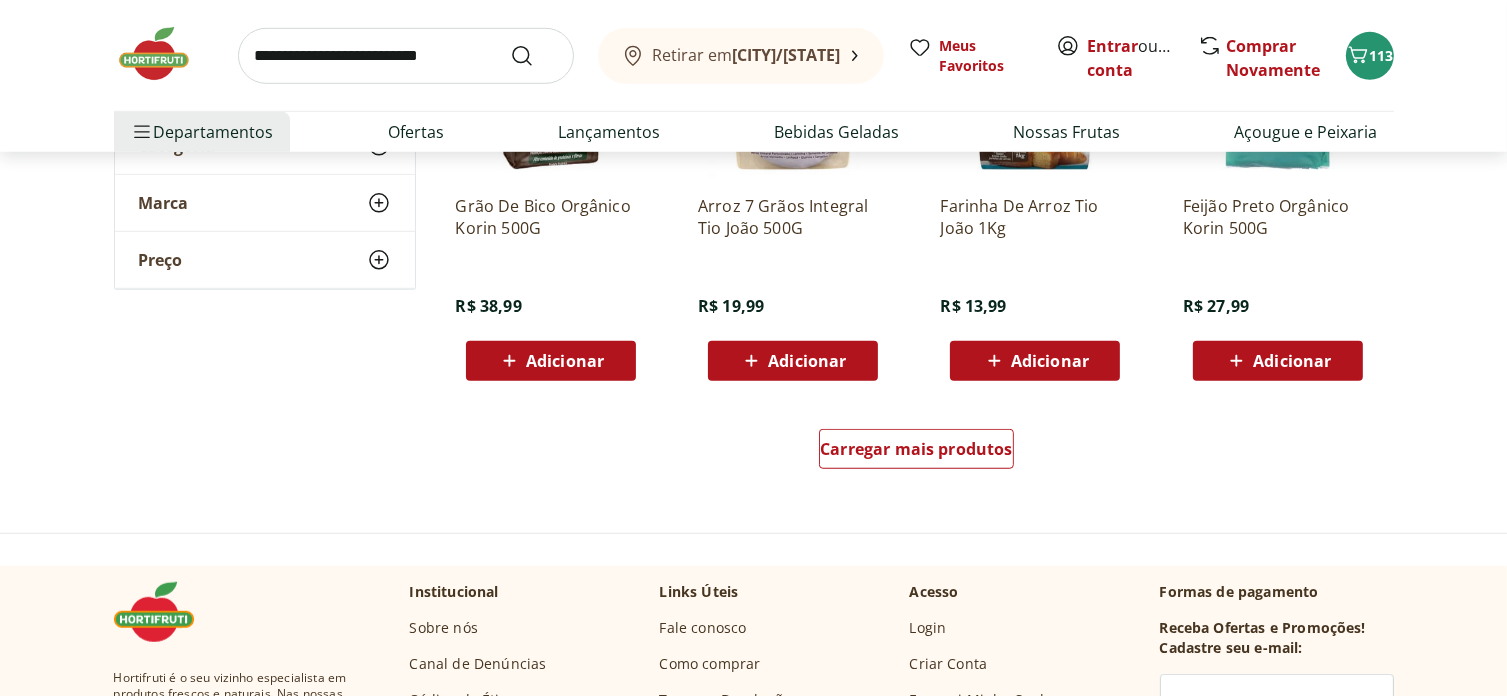 scroll, scrollTop: 39100, scrollLeft: 0, axis: vertical 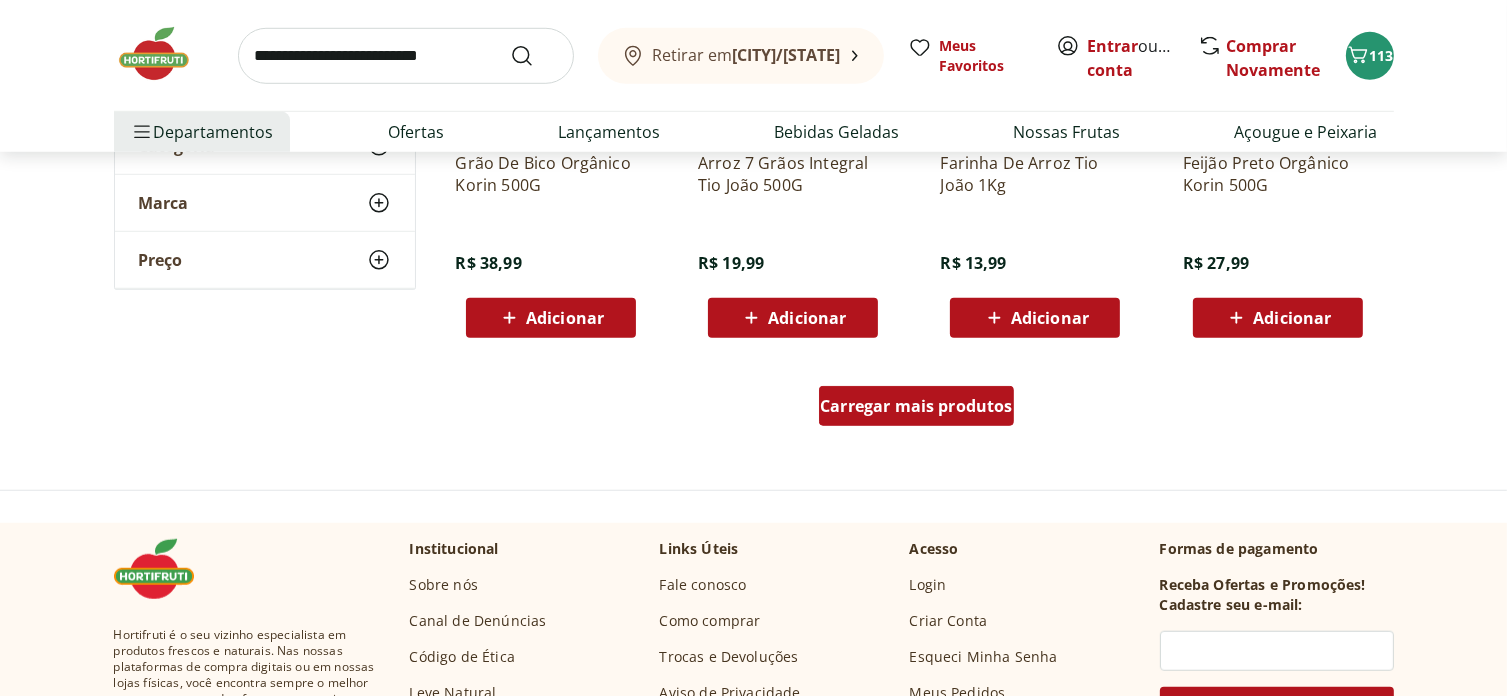 click on "Carregar mais produtos" at bounding box center [916, 406] 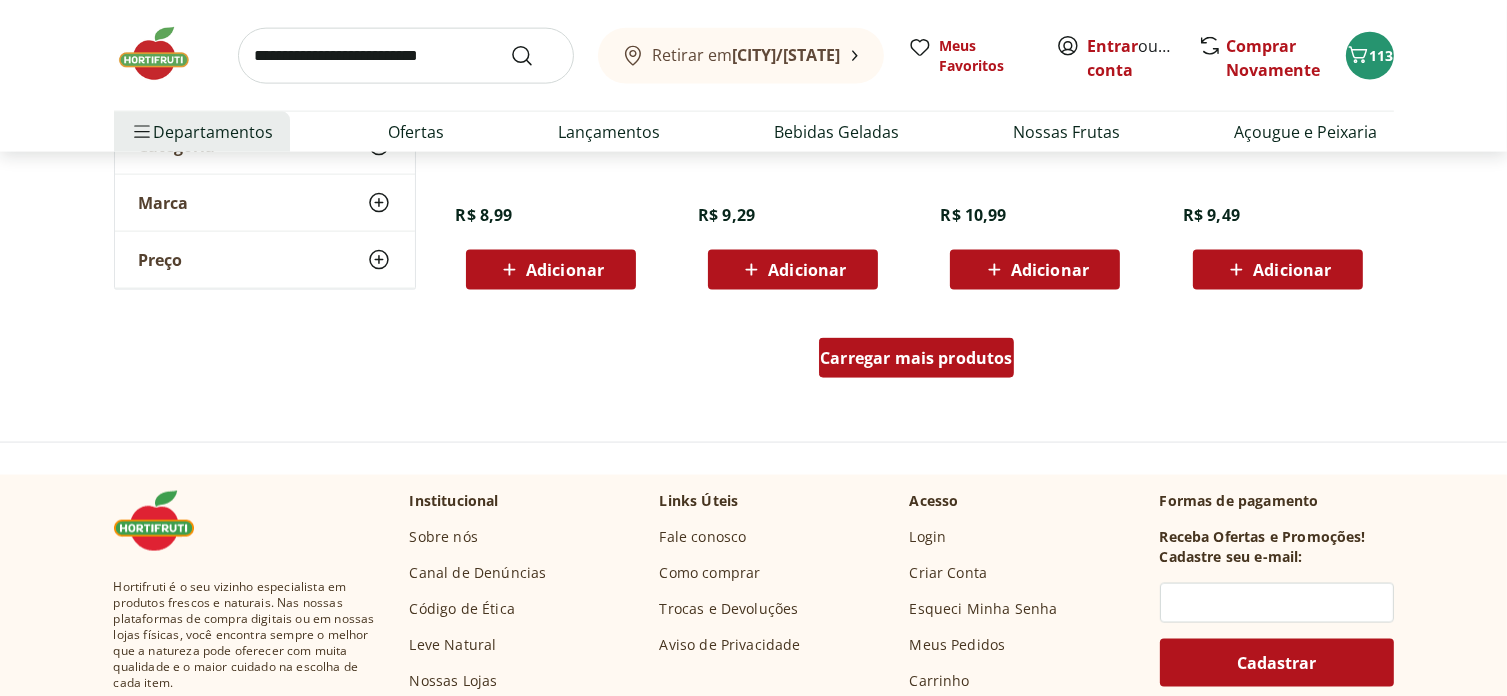 scroll, scrollTop: 40500, scrollLeft: 0, axis: vertical 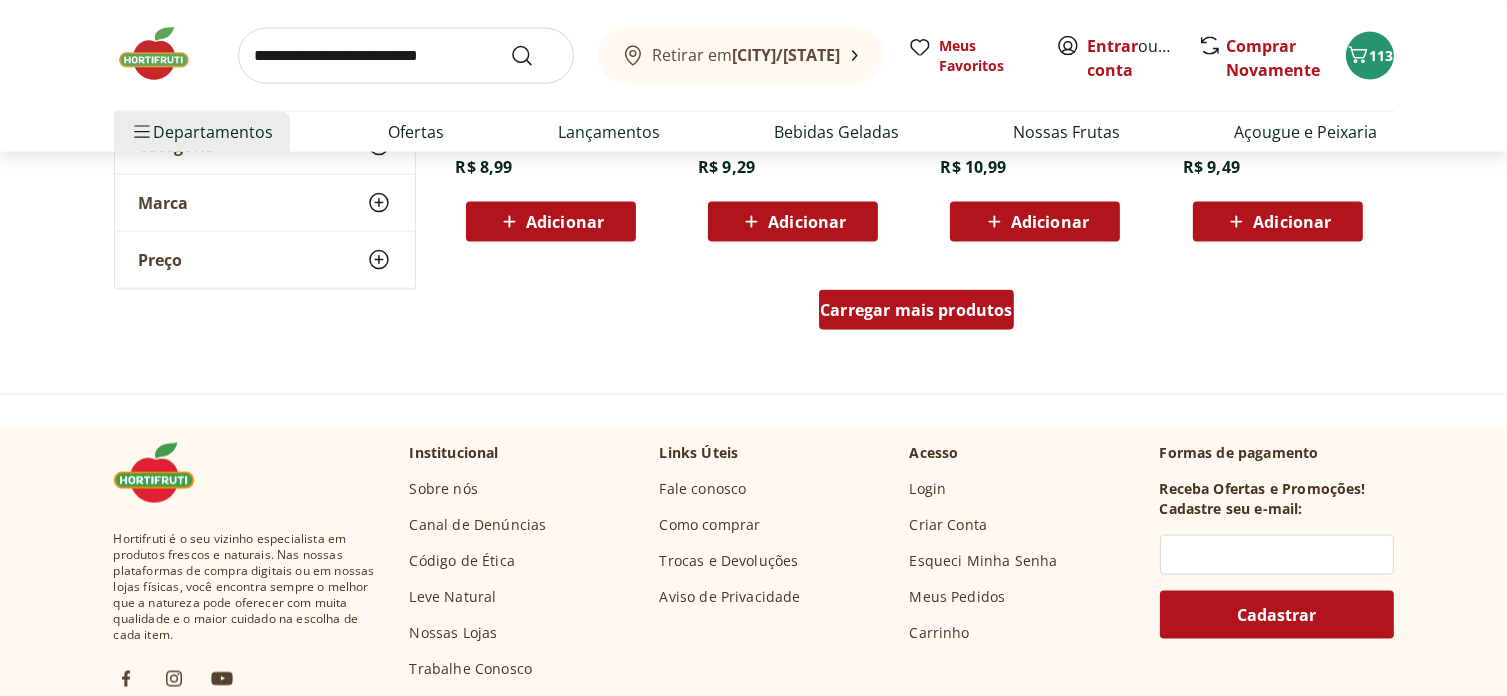 click on "Carregar mais produtos" at bounding box center (916, 310) 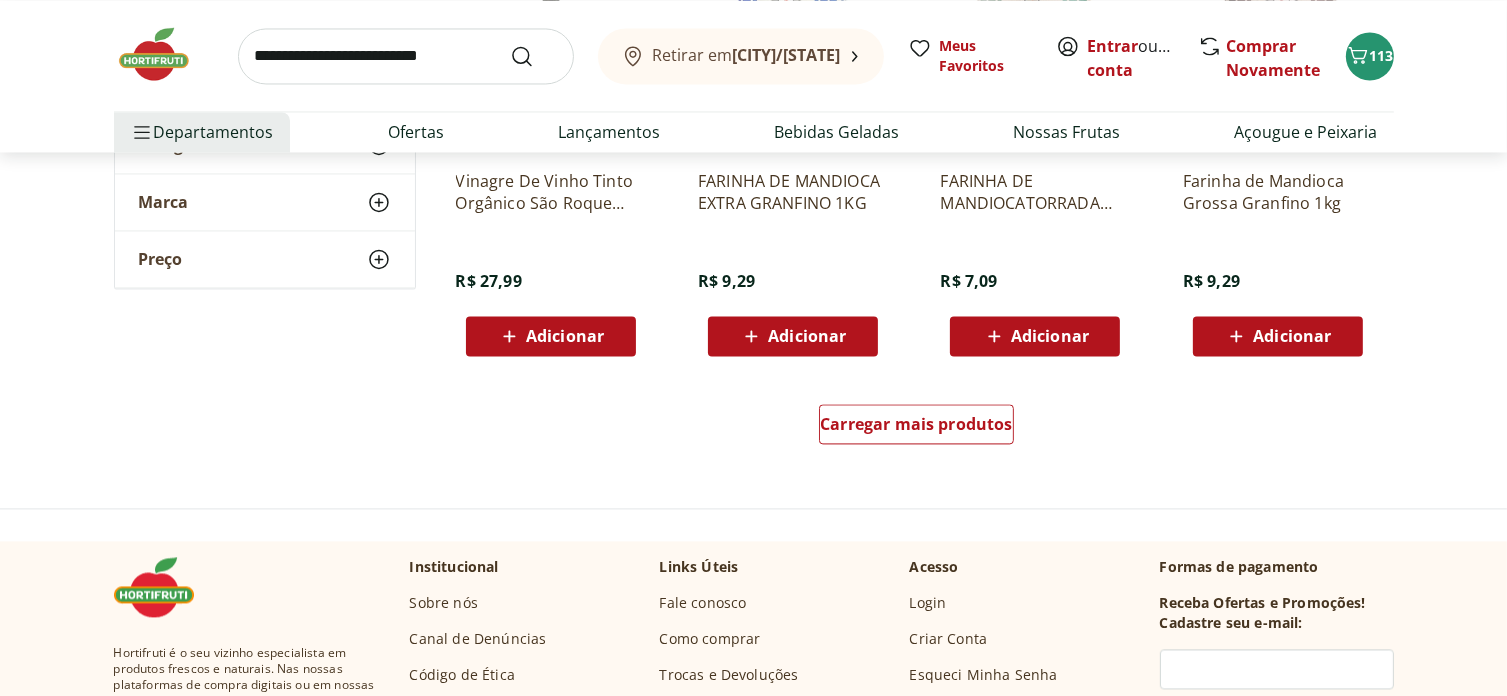 scroll, scrollTop: 41700, scrollLeft: 0, axis: vertical 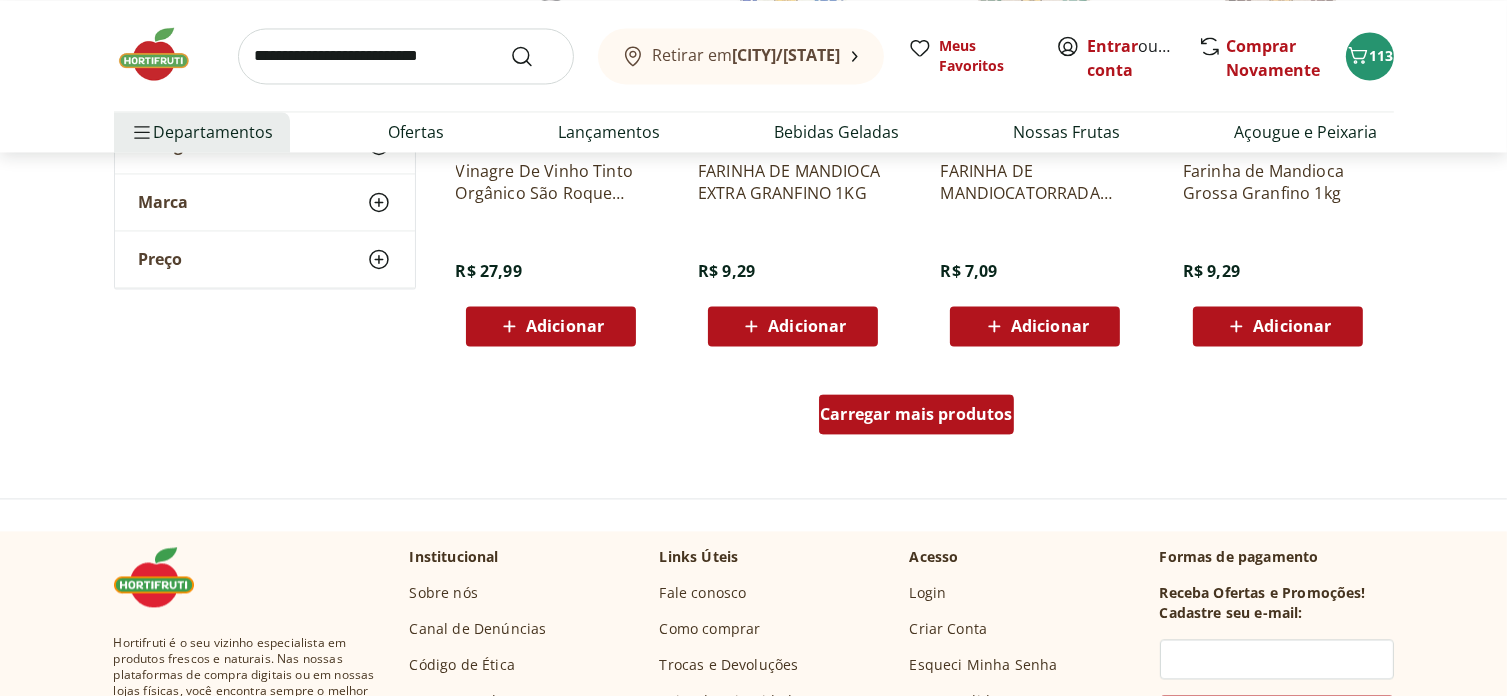 click on "Carregar mais produtos" at bounding box center (916, 414) 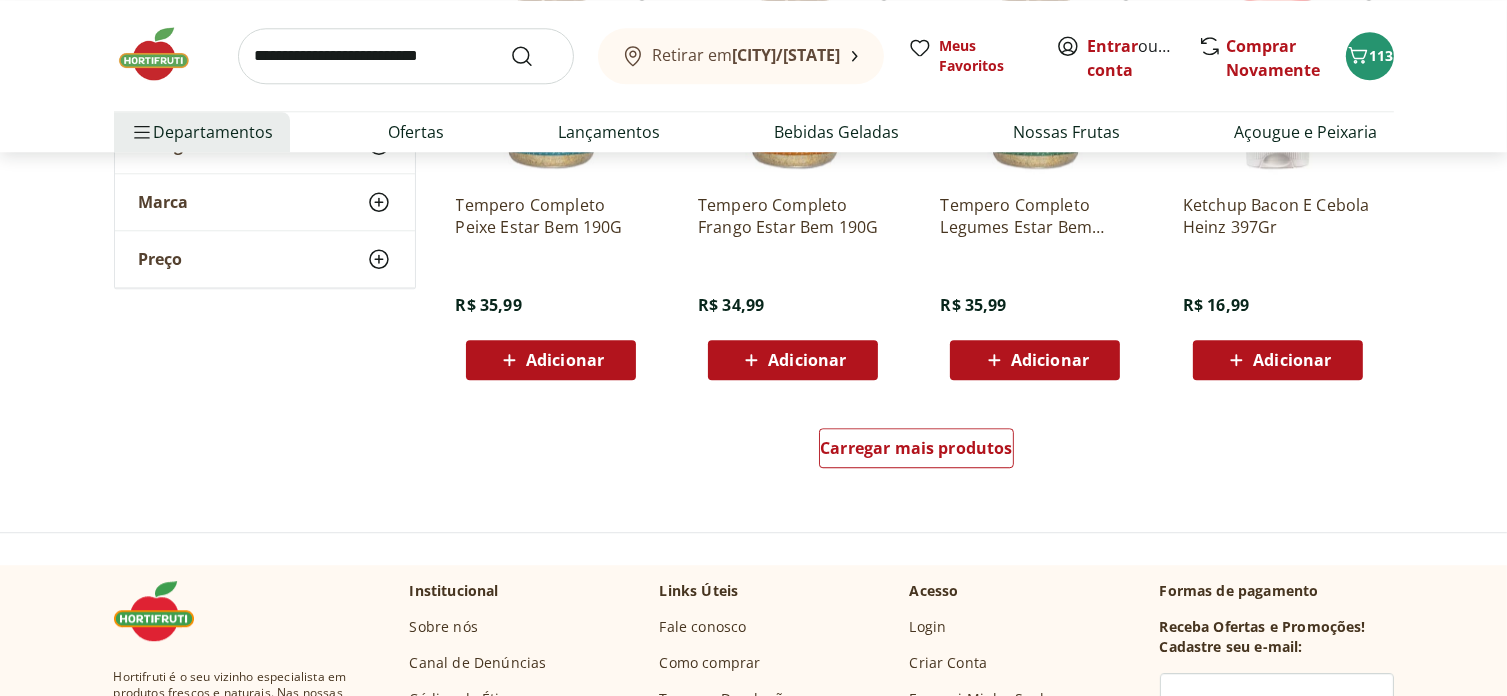 scroll, scrollTop: 43000, scrollLeft: 0, axis: vertical 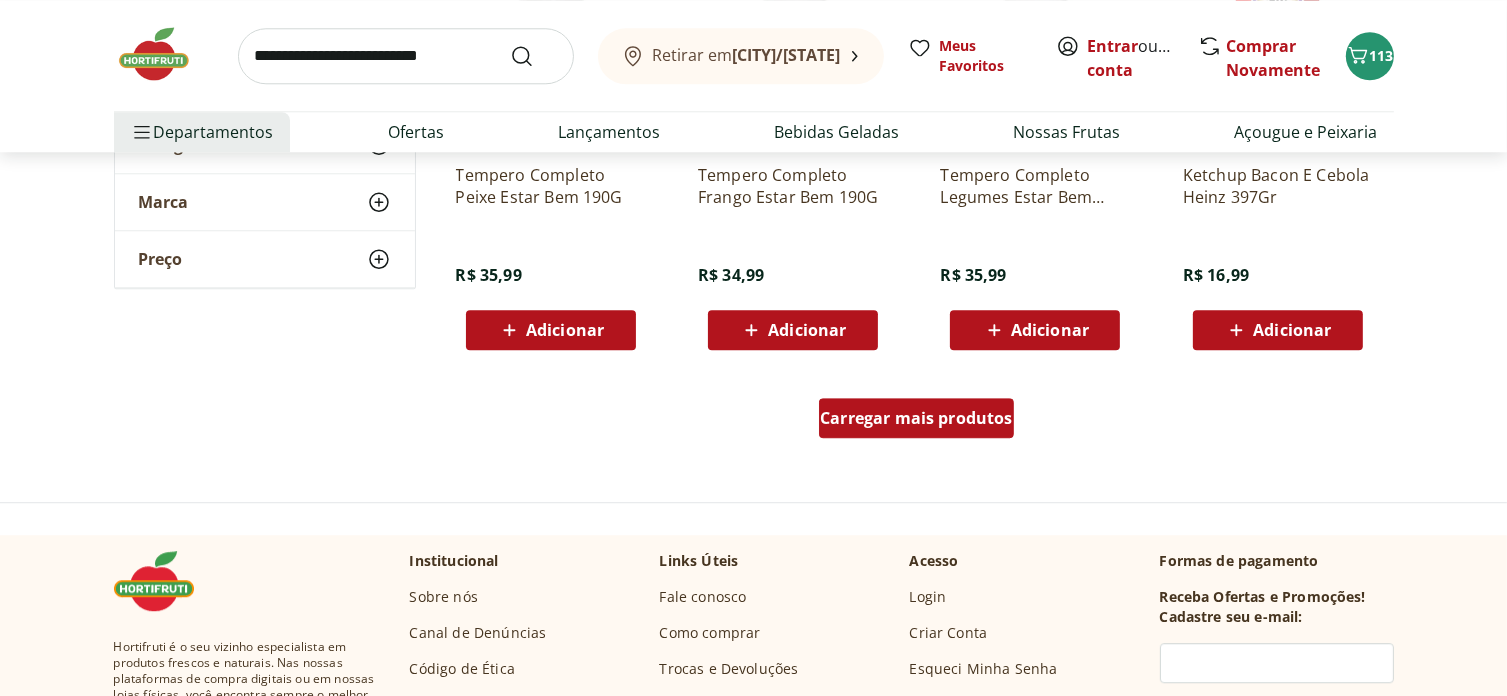 click on "Carregar mais produtos" at bounding box center [916, 418] 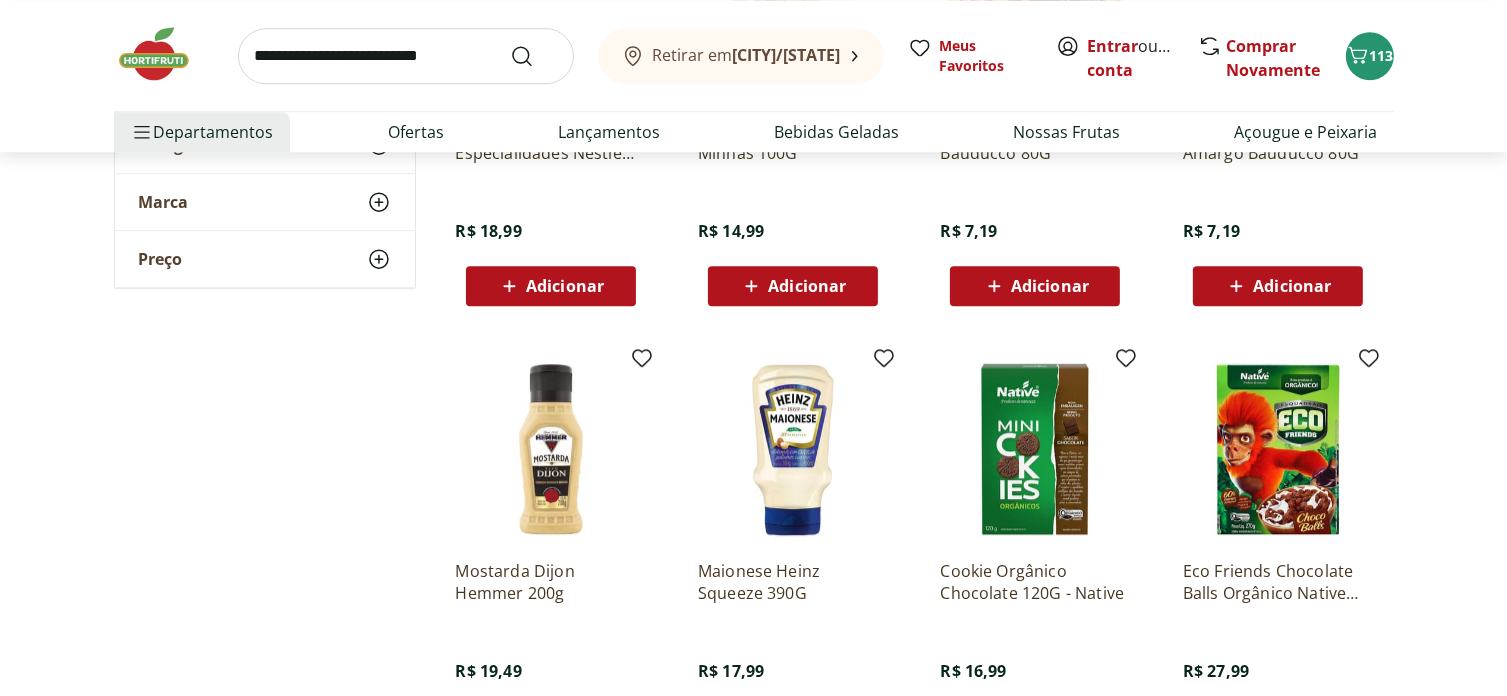 scroll, scrollTop: 43600, scrollLeft: 0, axis: vertical 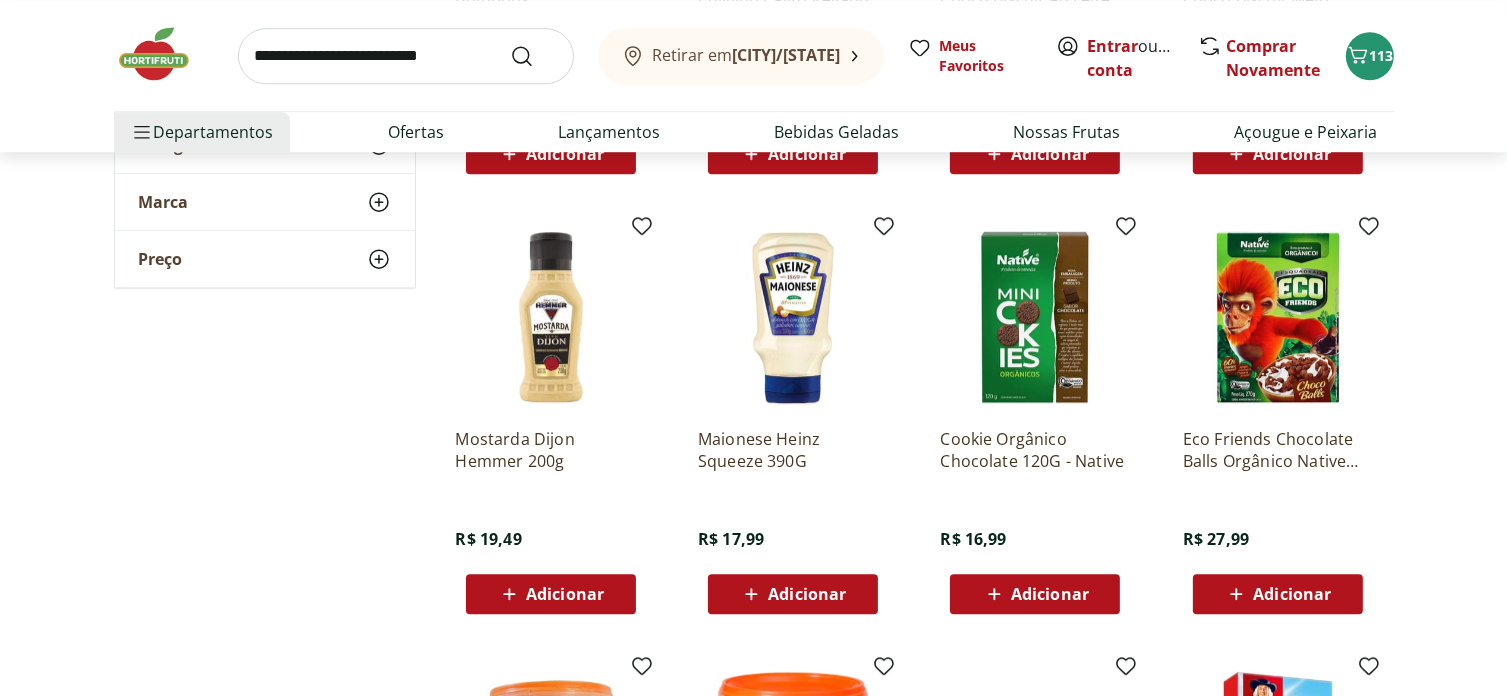 click on "Adicionar" at bounding box center (565, 594) 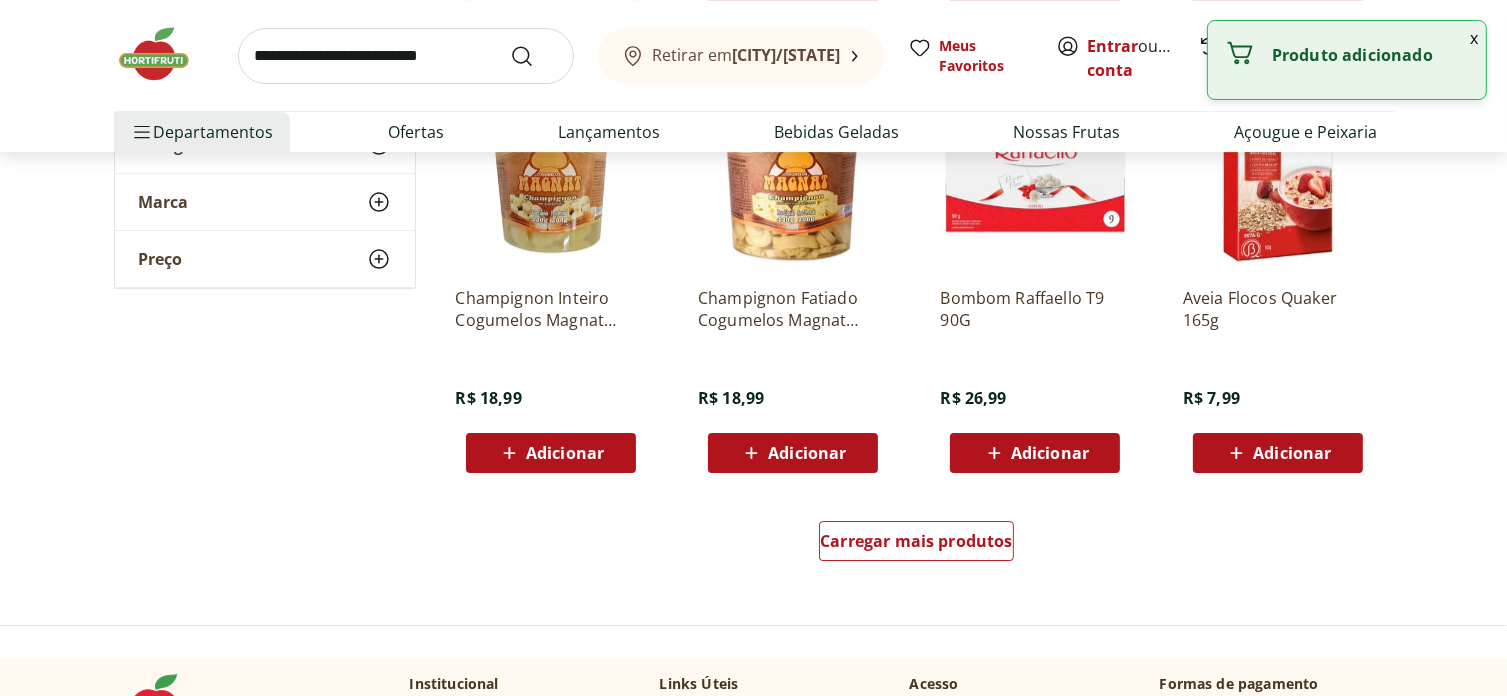 scroll, scrollTop: 44200, scrollLeft: 0, axis: vertical 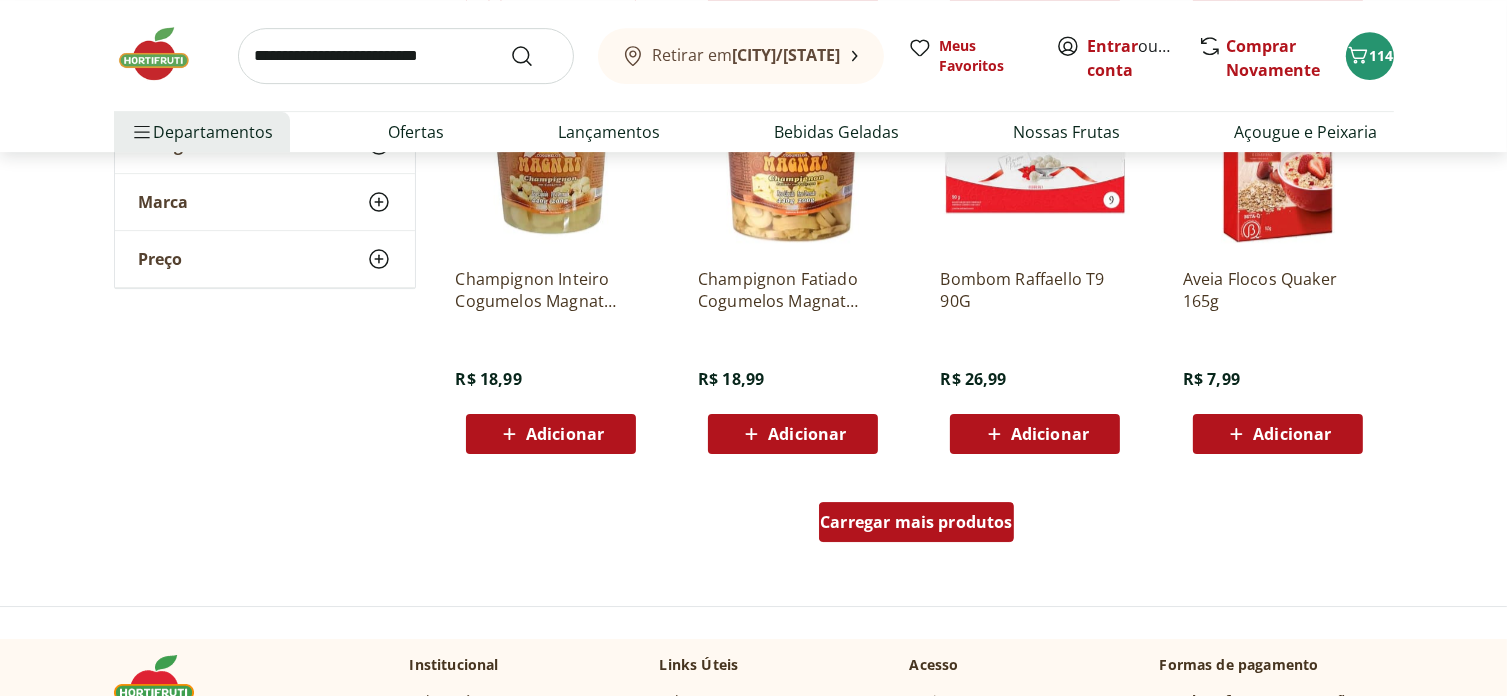 click on "Carregar mais produtos" at bounding box center [916, 522] 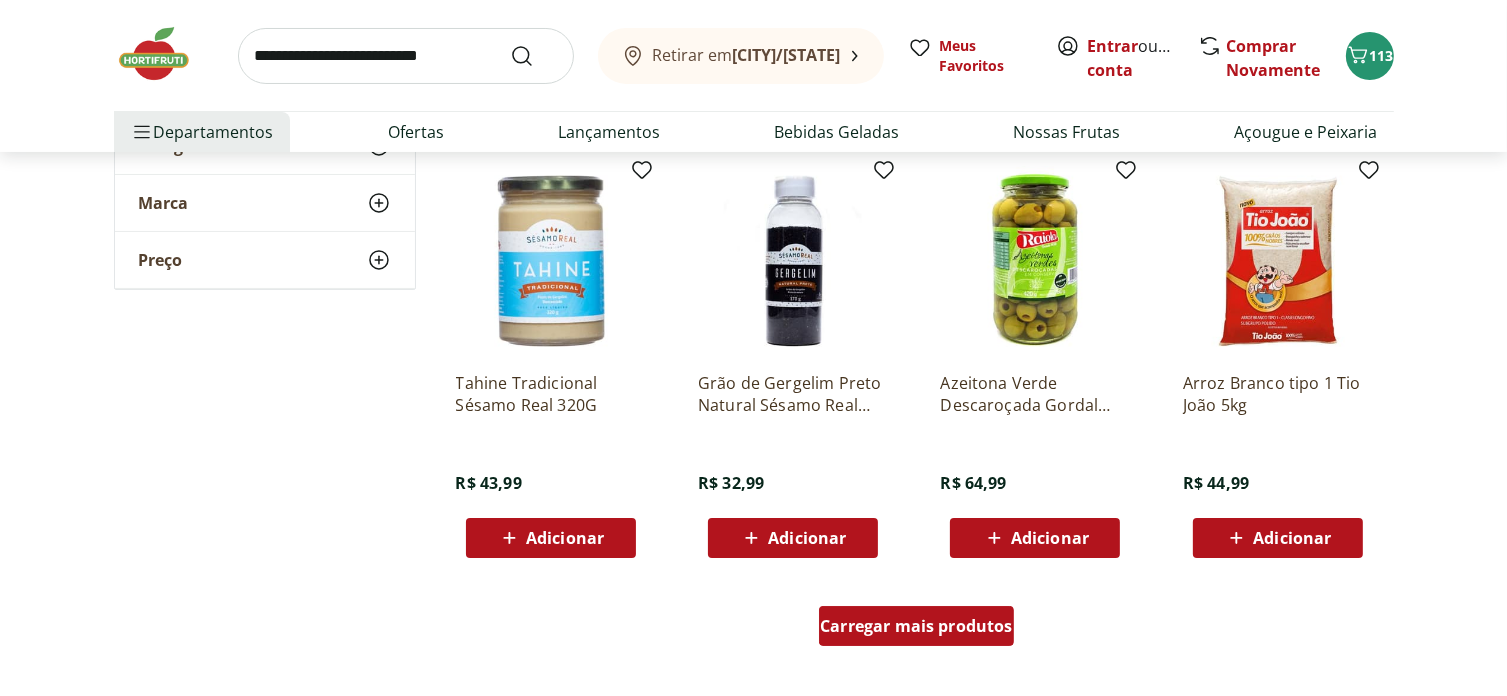scroll, scrollTop: 45500, scrollLeft: 0, axis: vertical 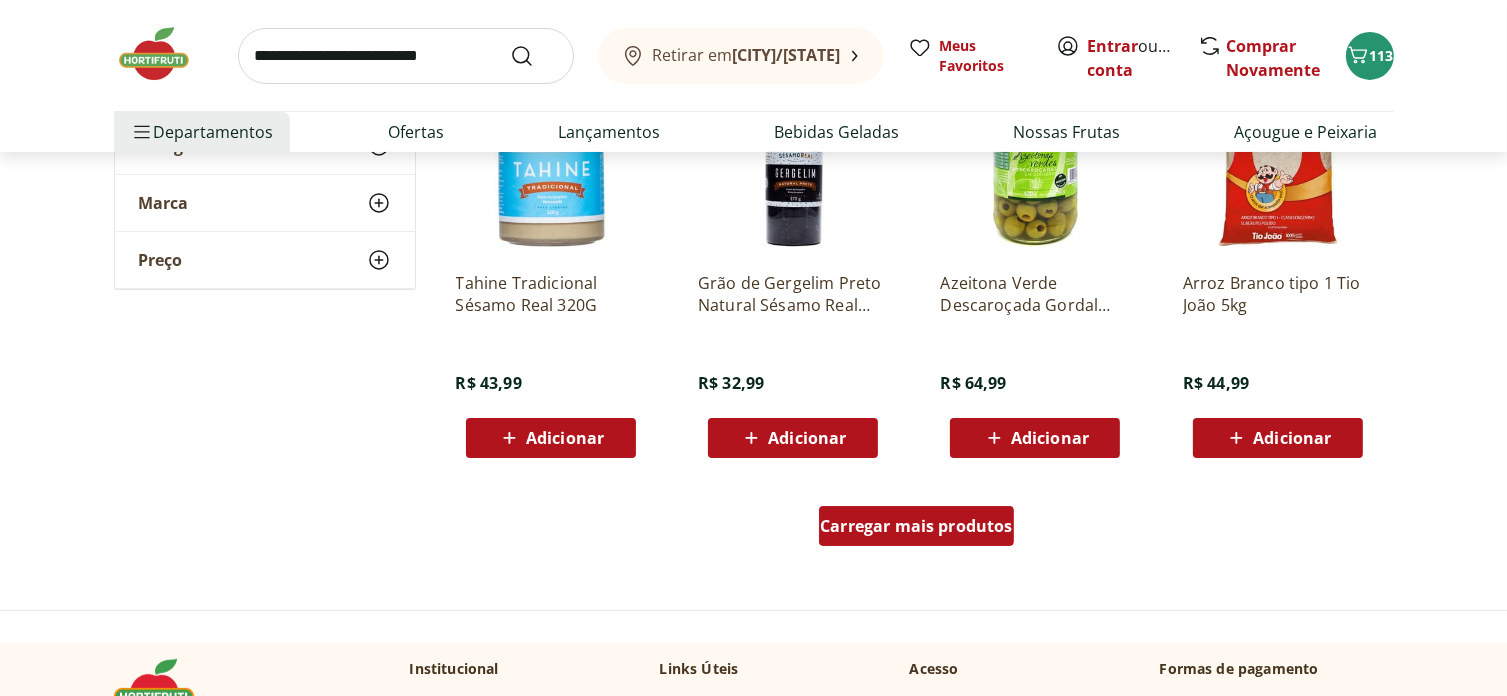 click on "Carregar mais produtos" at bounding box center (916, 526) 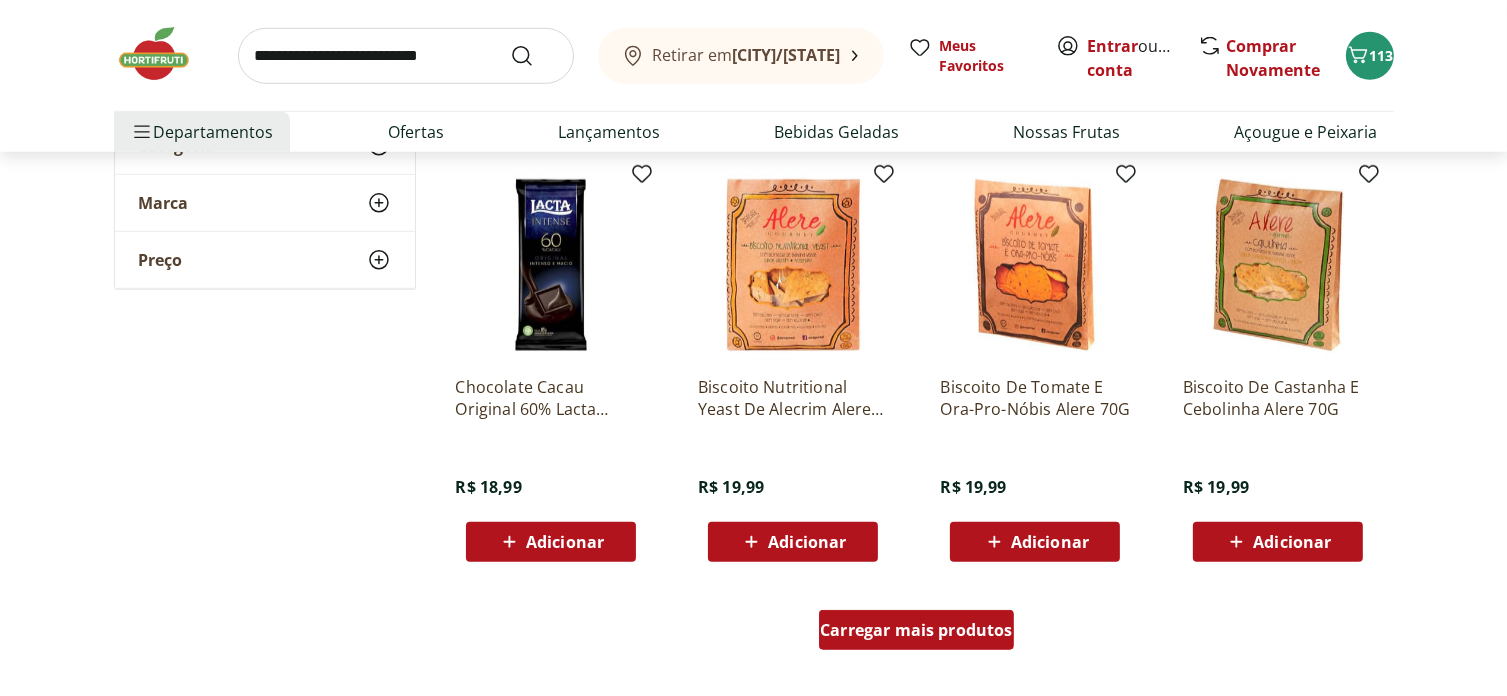 scroll, scrollTop: 46800, scrollLeft: 0, axis: vertical 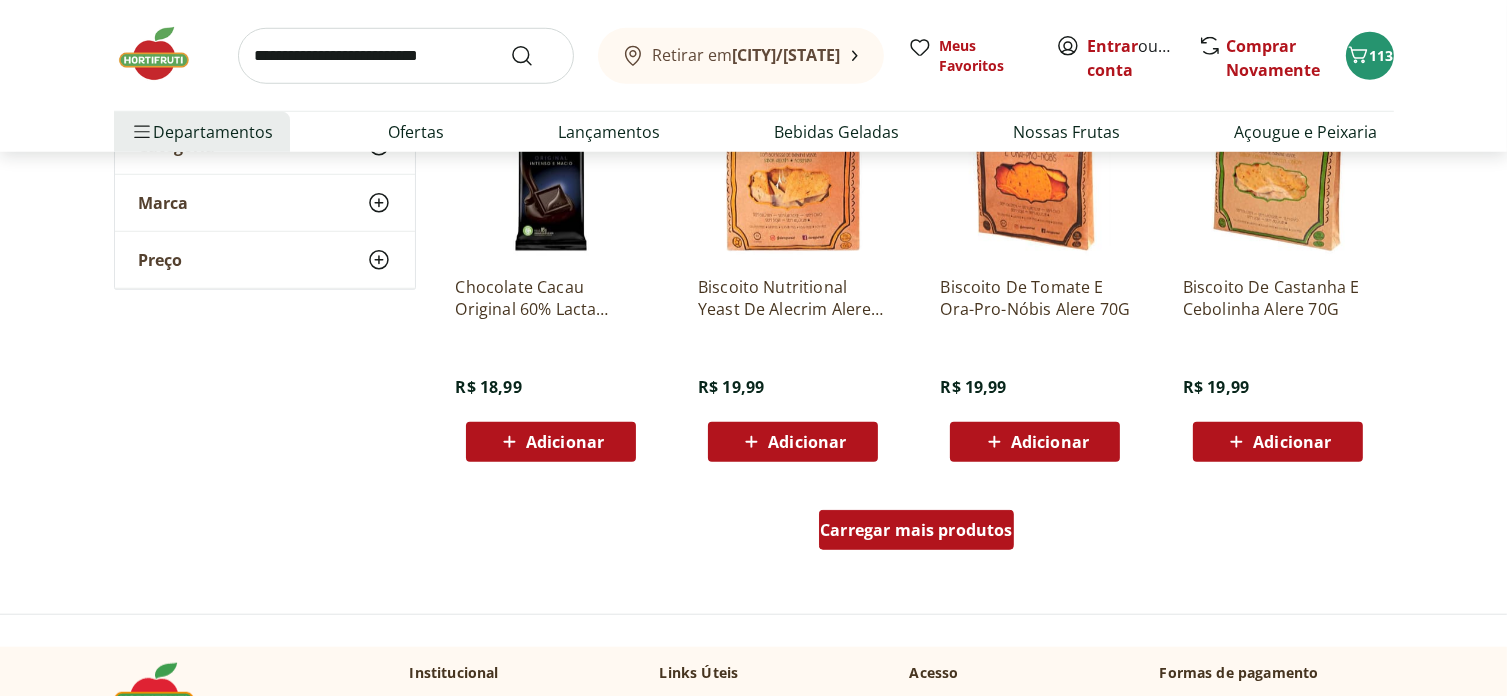 click on "Carregar mais produtos" at bounding box center [916, 530] 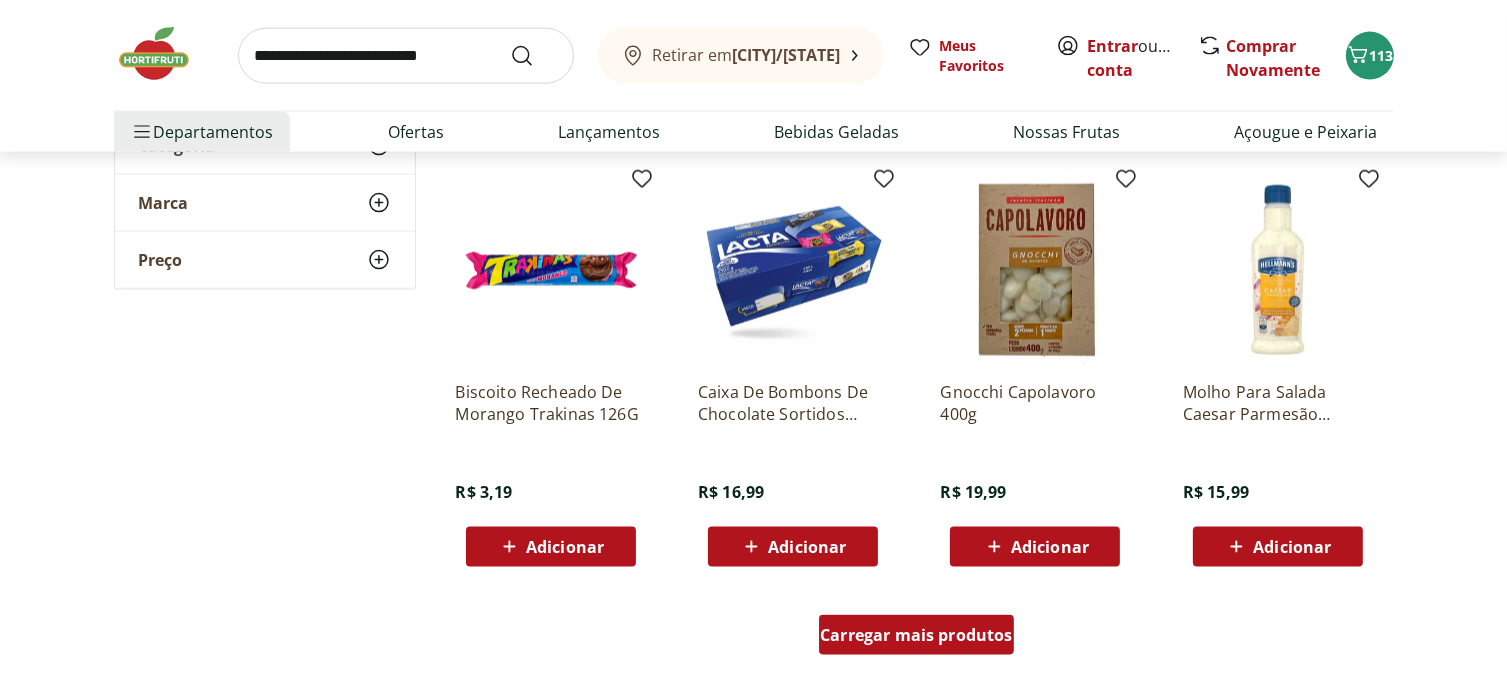 scroll, scrollTop: 48100, scrollLeft: 0, axis: vertical 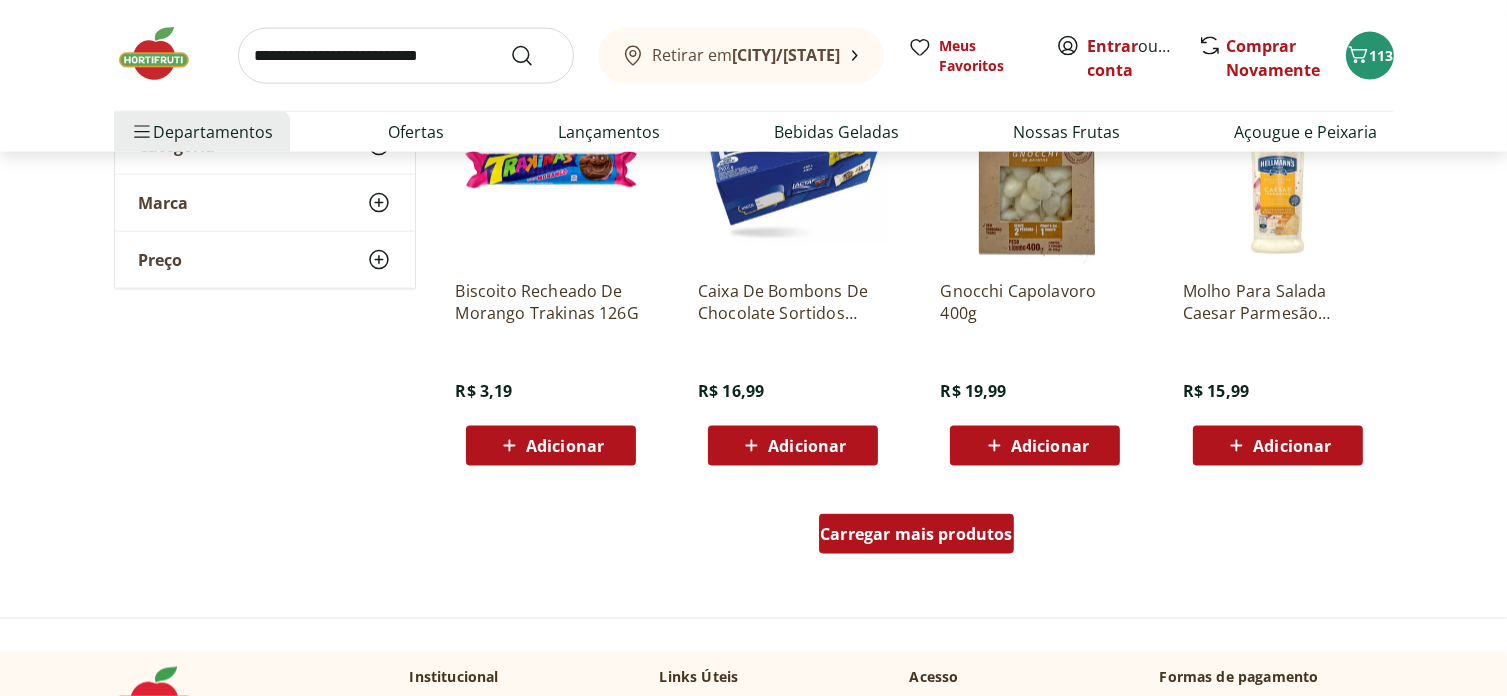click on "Carregar mais produtos" at bounding box center [916, 534] 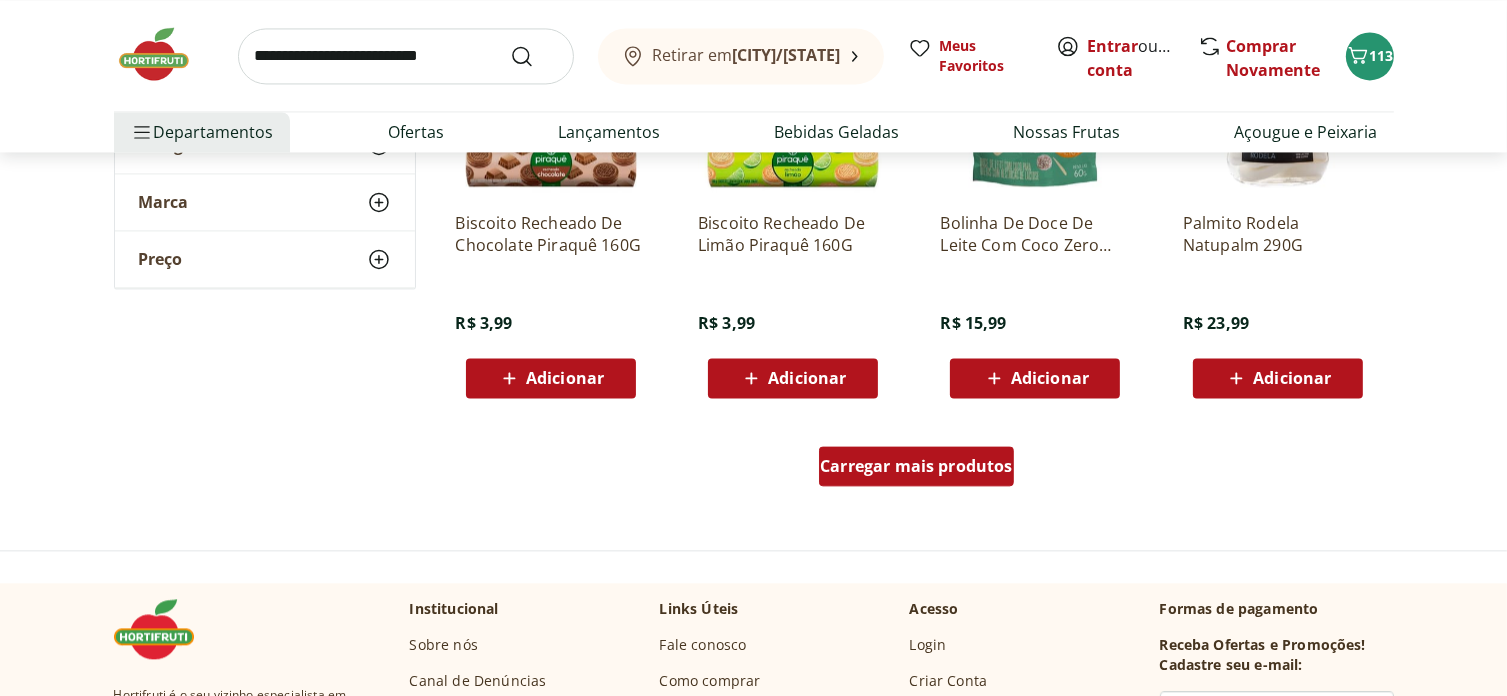 scroll, scrollTop: 49500, scrollLeft: 0, axis: vertical 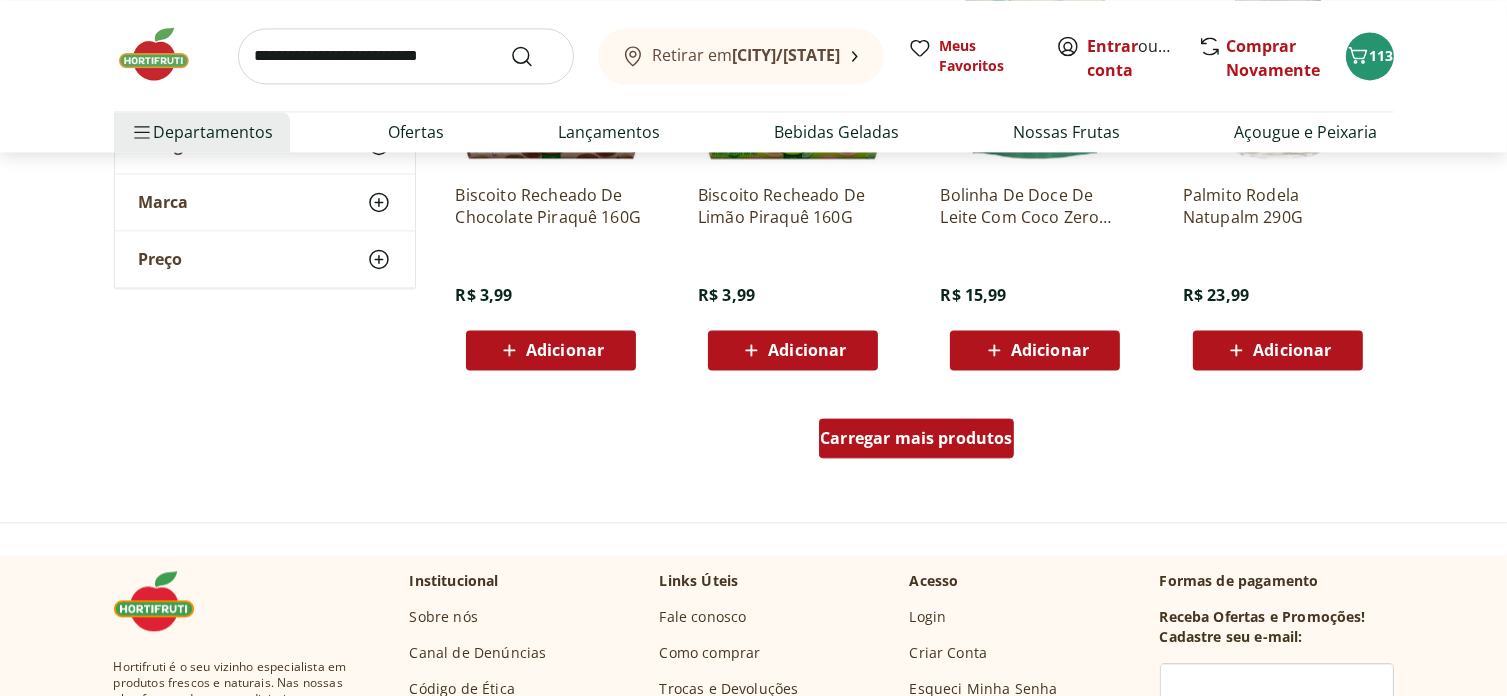 click on "Carregar mais produtos" at bounding box center [916, 438] 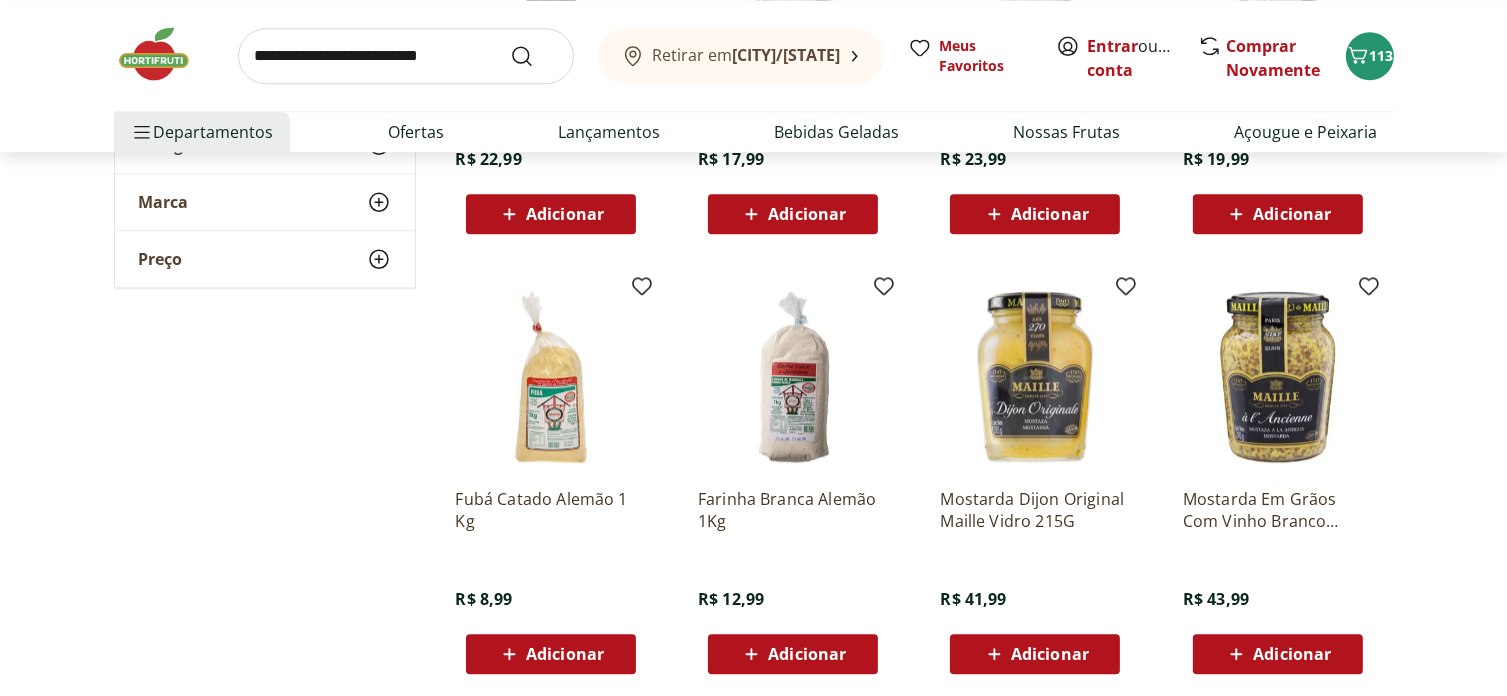 scroll, scrollTop: 50600, scrollLeft: 0, axis: vertical 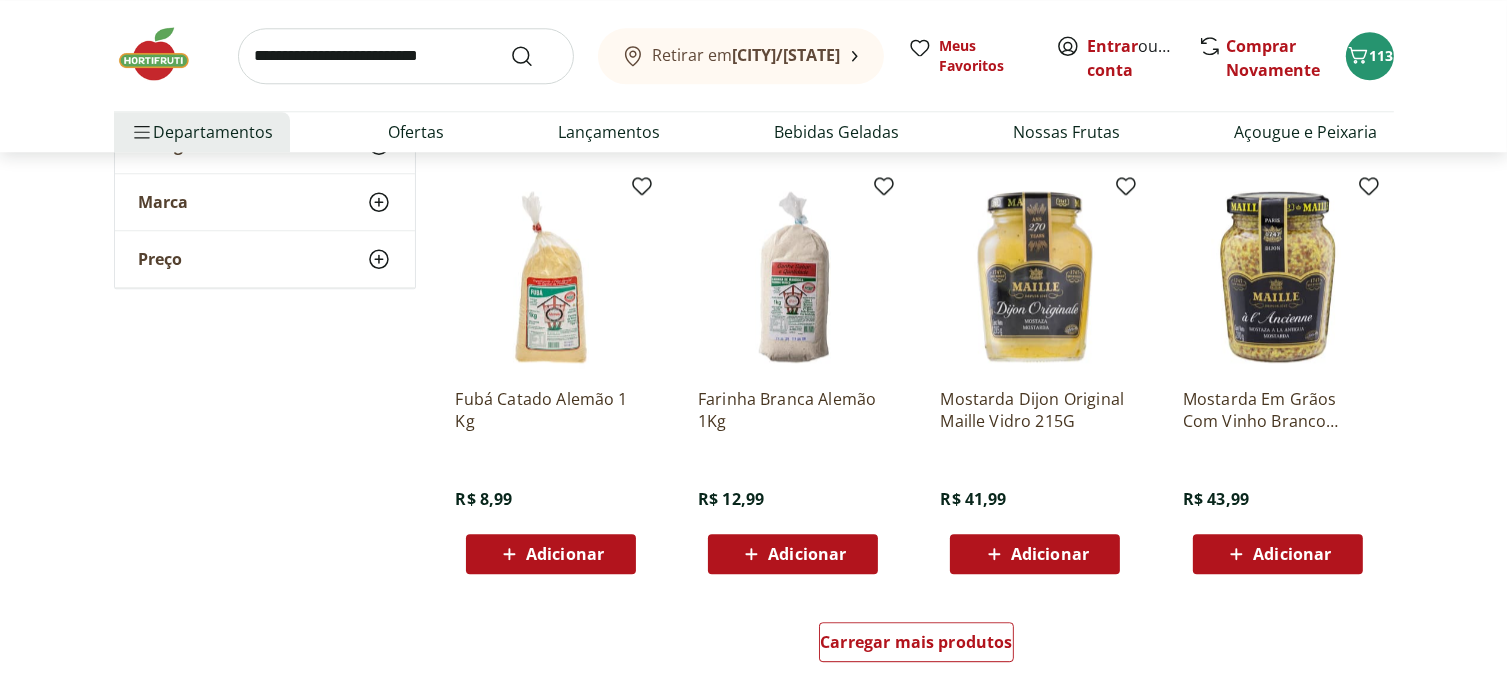 click on "Adicionar" at bounding box center (1050, 554) 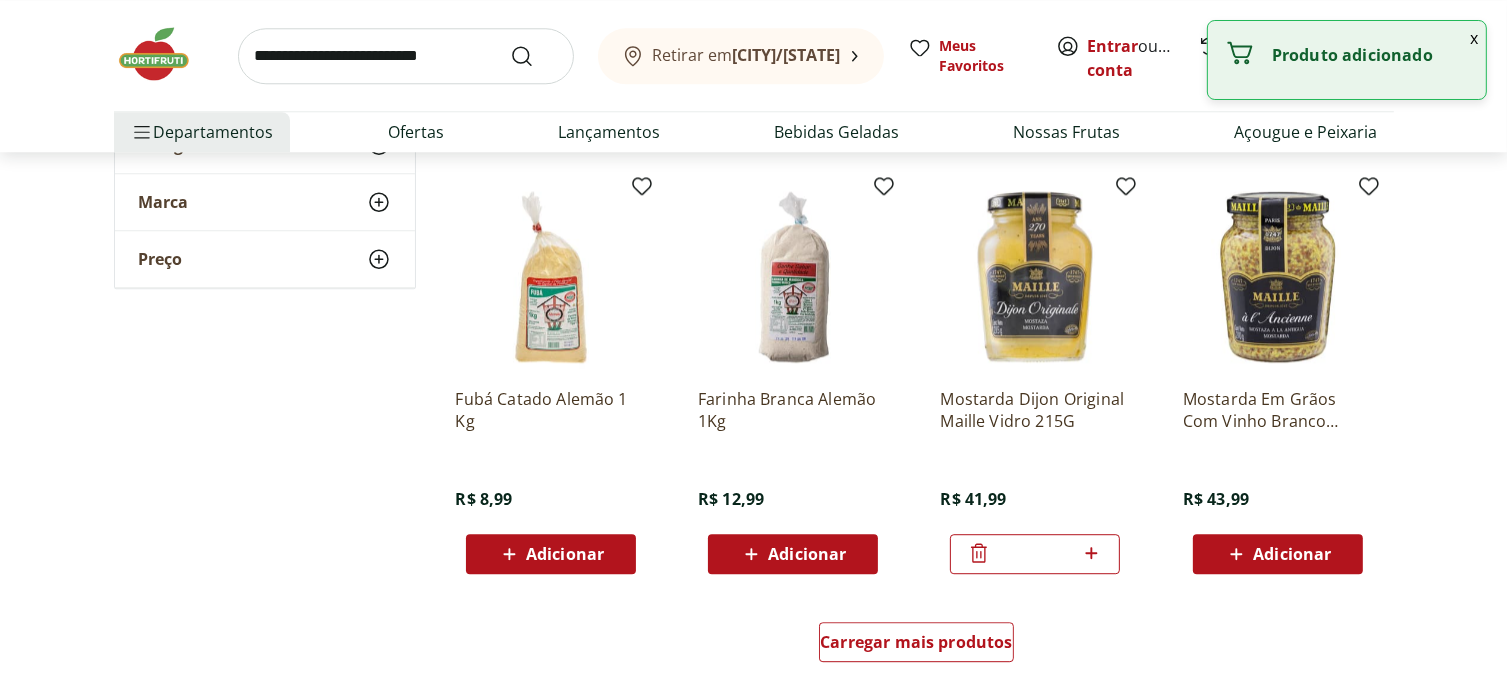 click 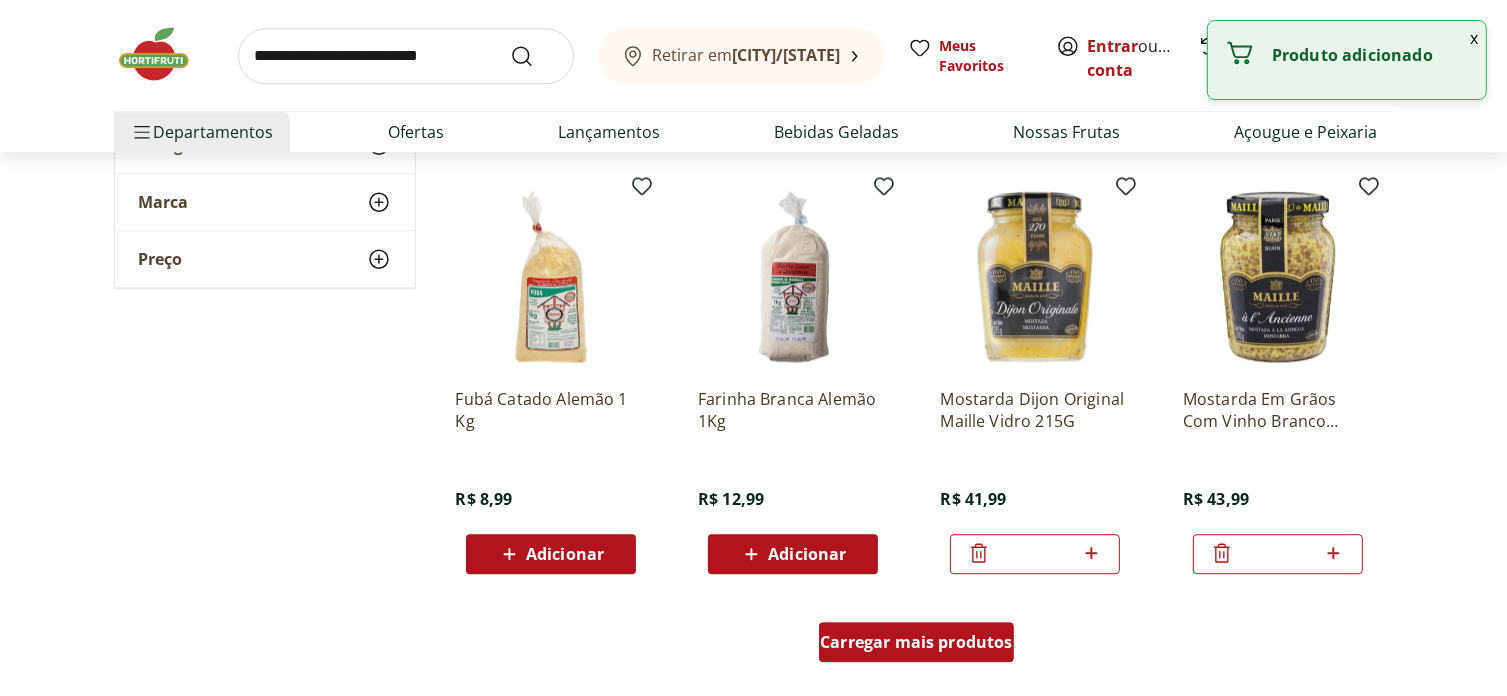 click on "Carregar mais produtos" at bounding box center (916, 642) 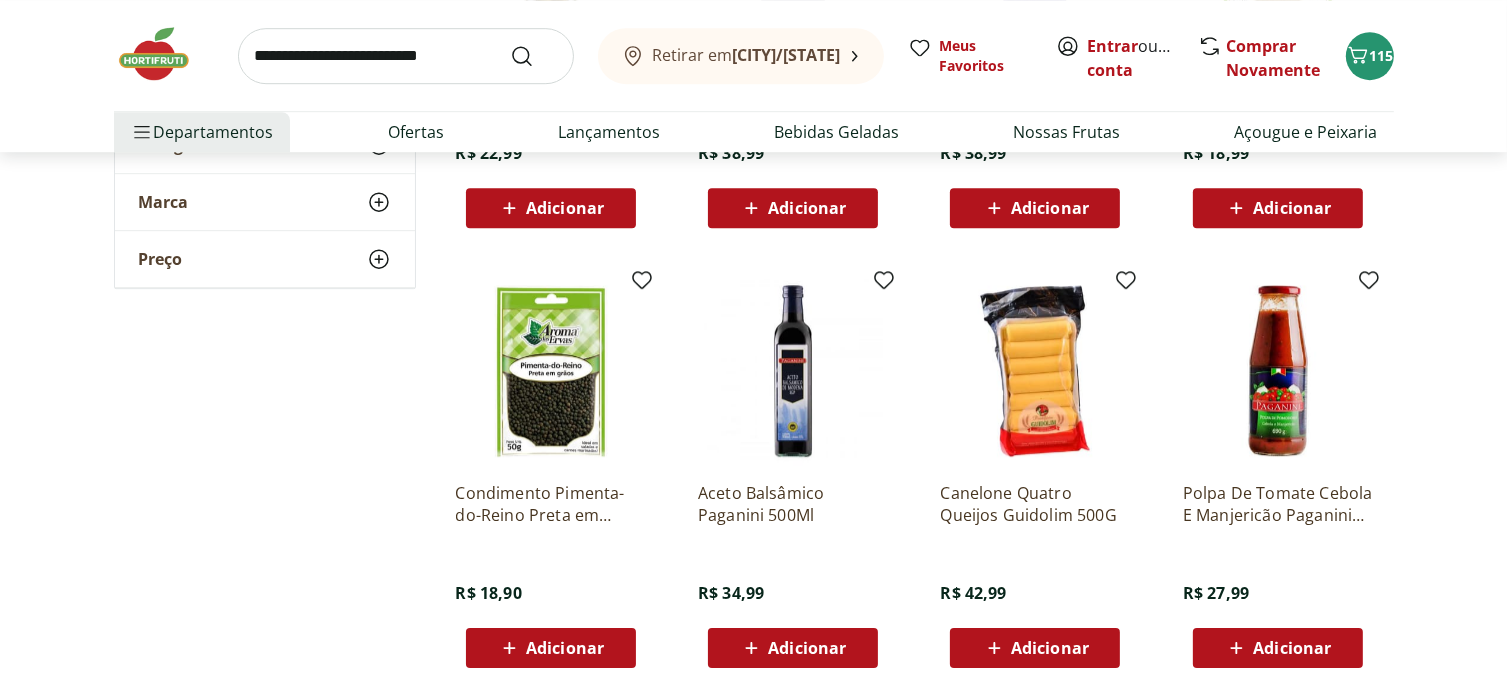 scroll, scrollTop: 51400, scrollLeft: 0, axis: vertical 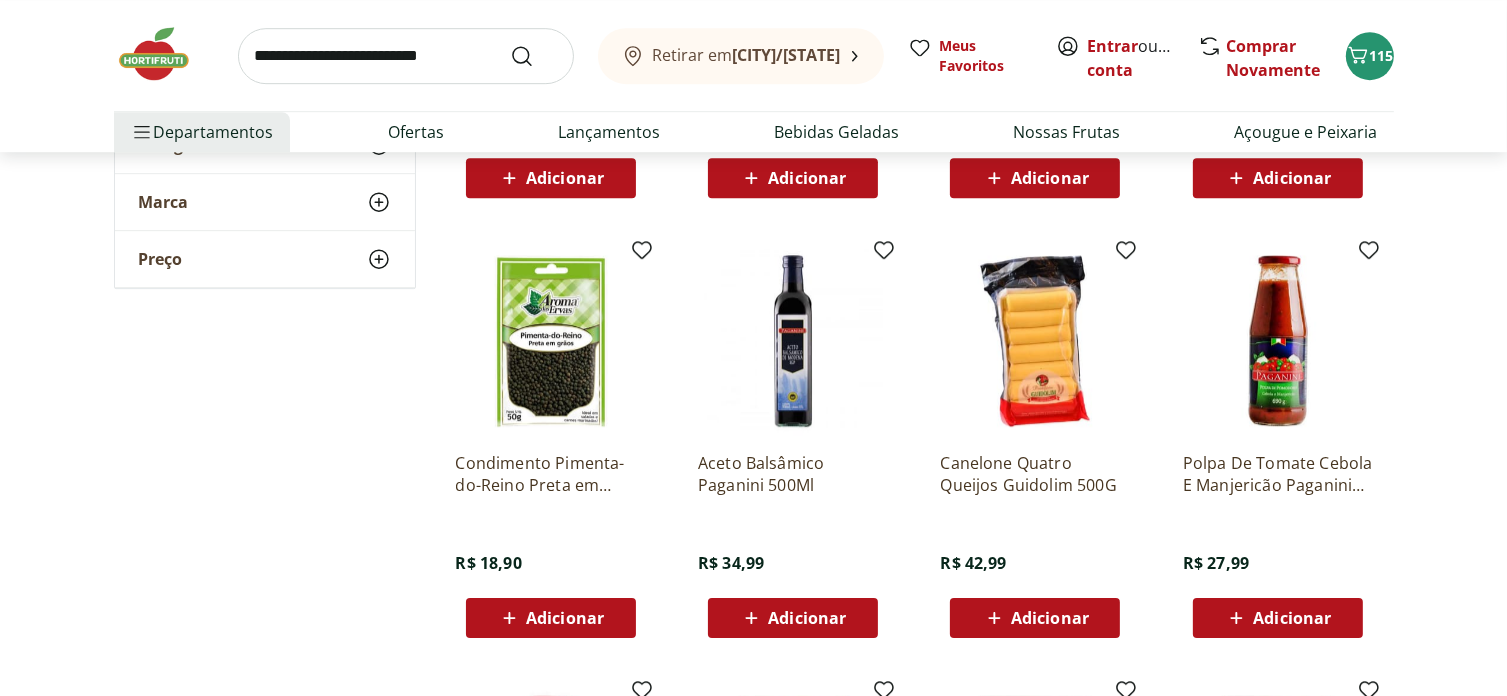 click on "Adicionar" at bounding box center (1035, 618) 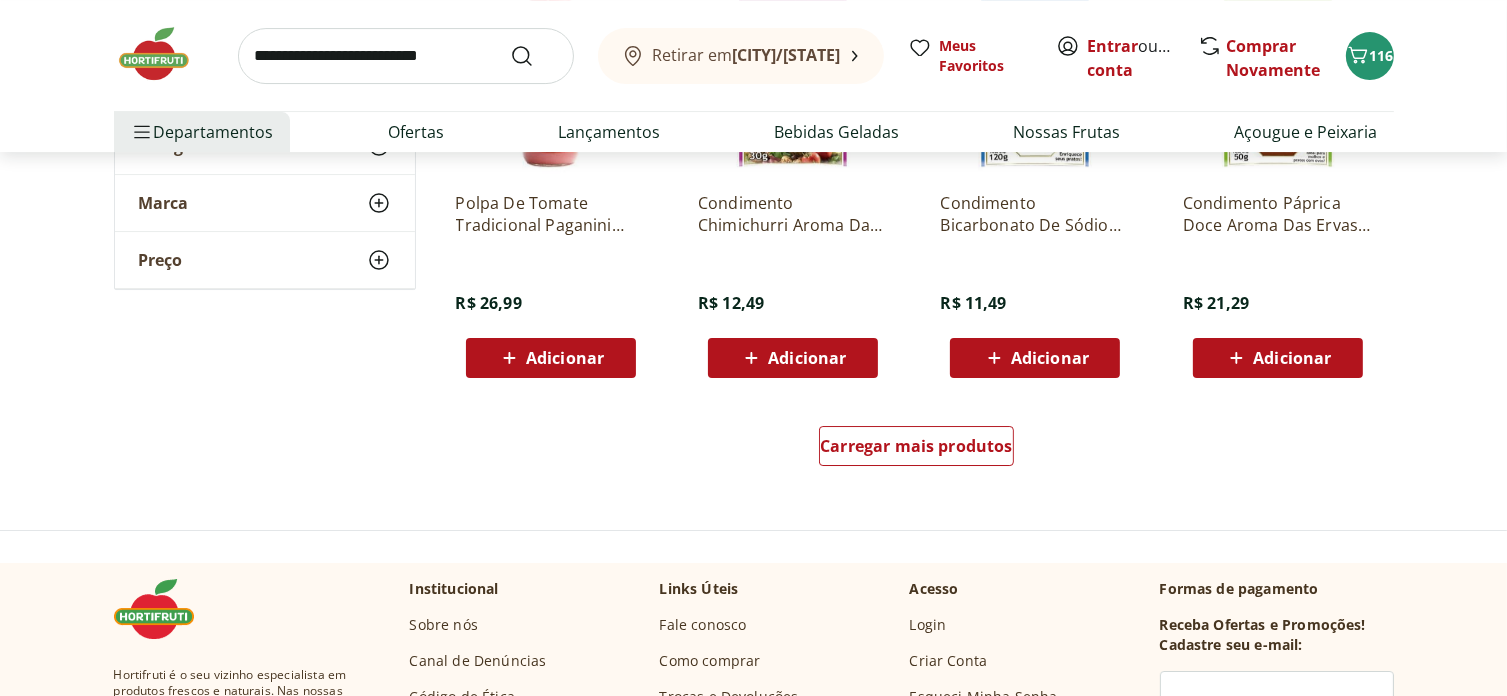 scroll, scrollTop: 52200, scrollLeft: 0, axis: vertical 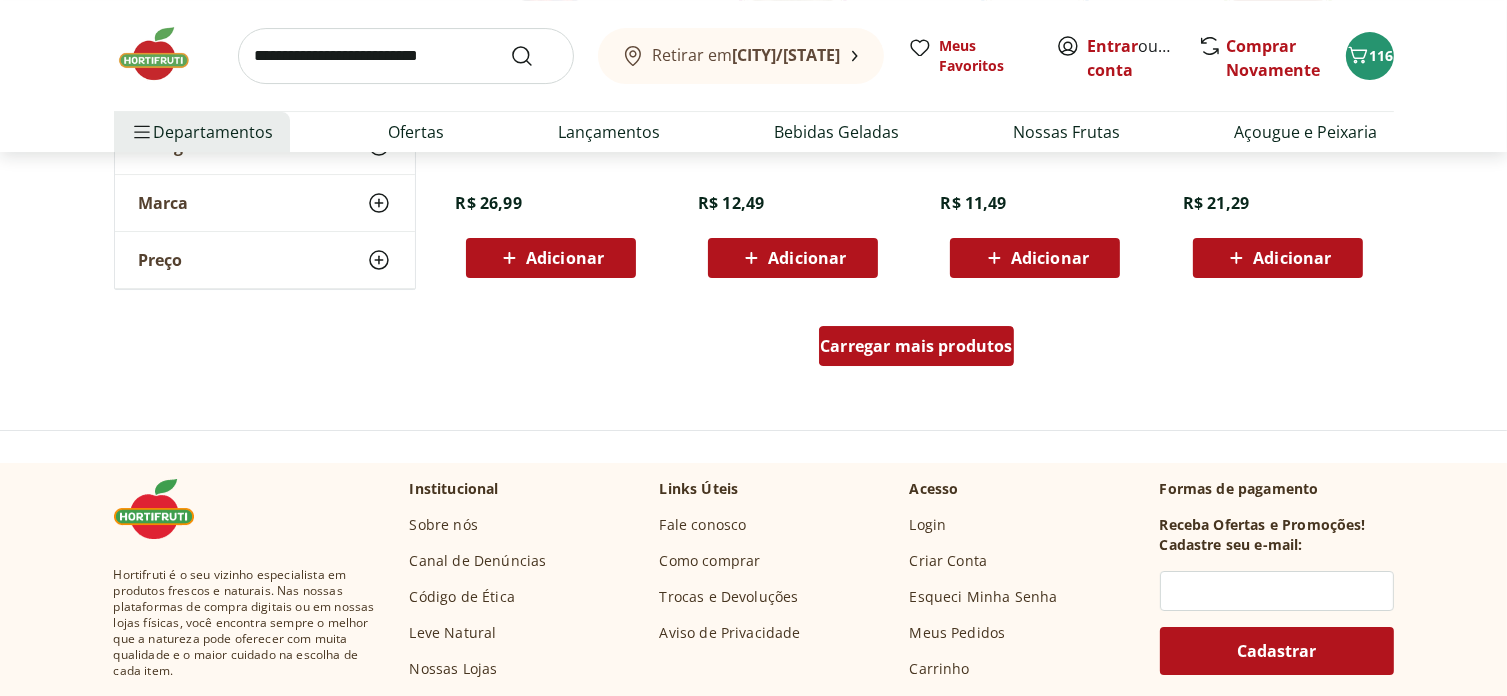 click on "Carregar mais produtos" at bounding box center [916, 346] 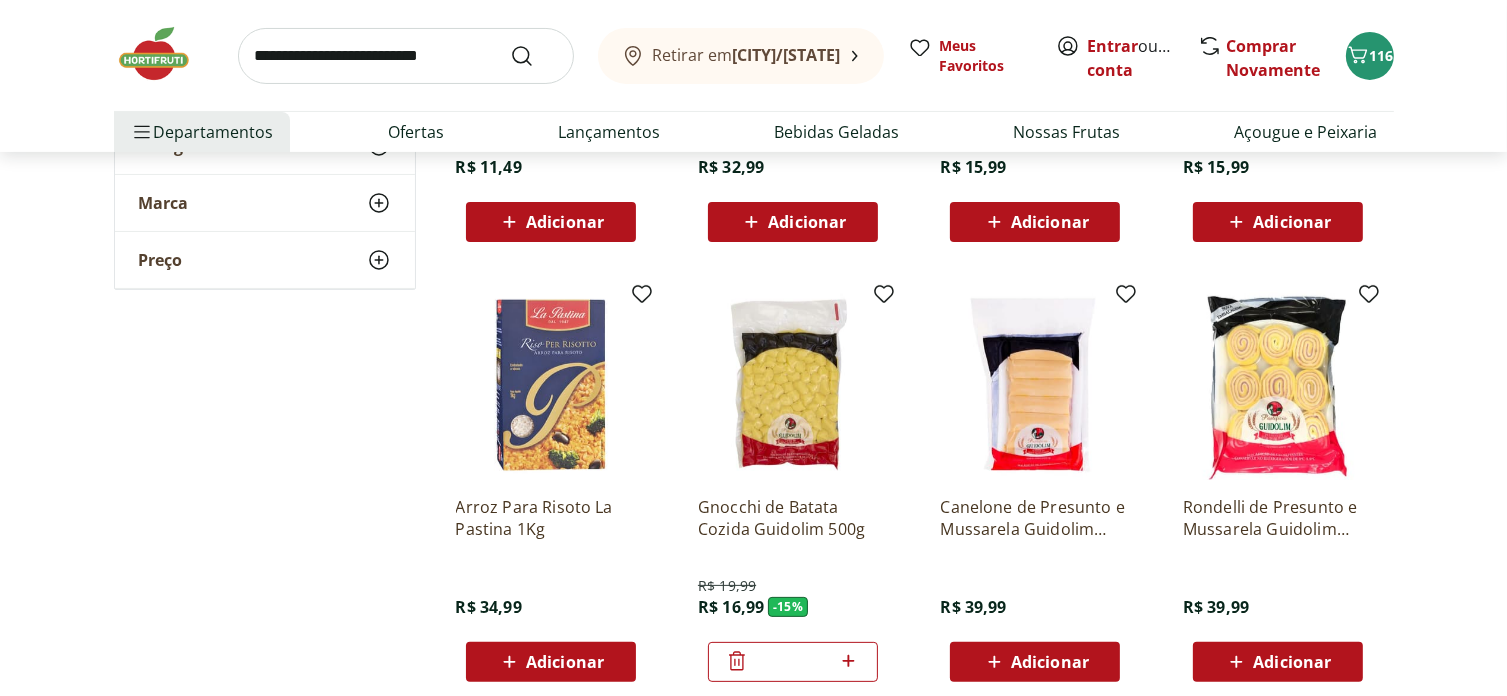 scroll, scrollTop: 53200, scrollLeft: 0, axis: vertical 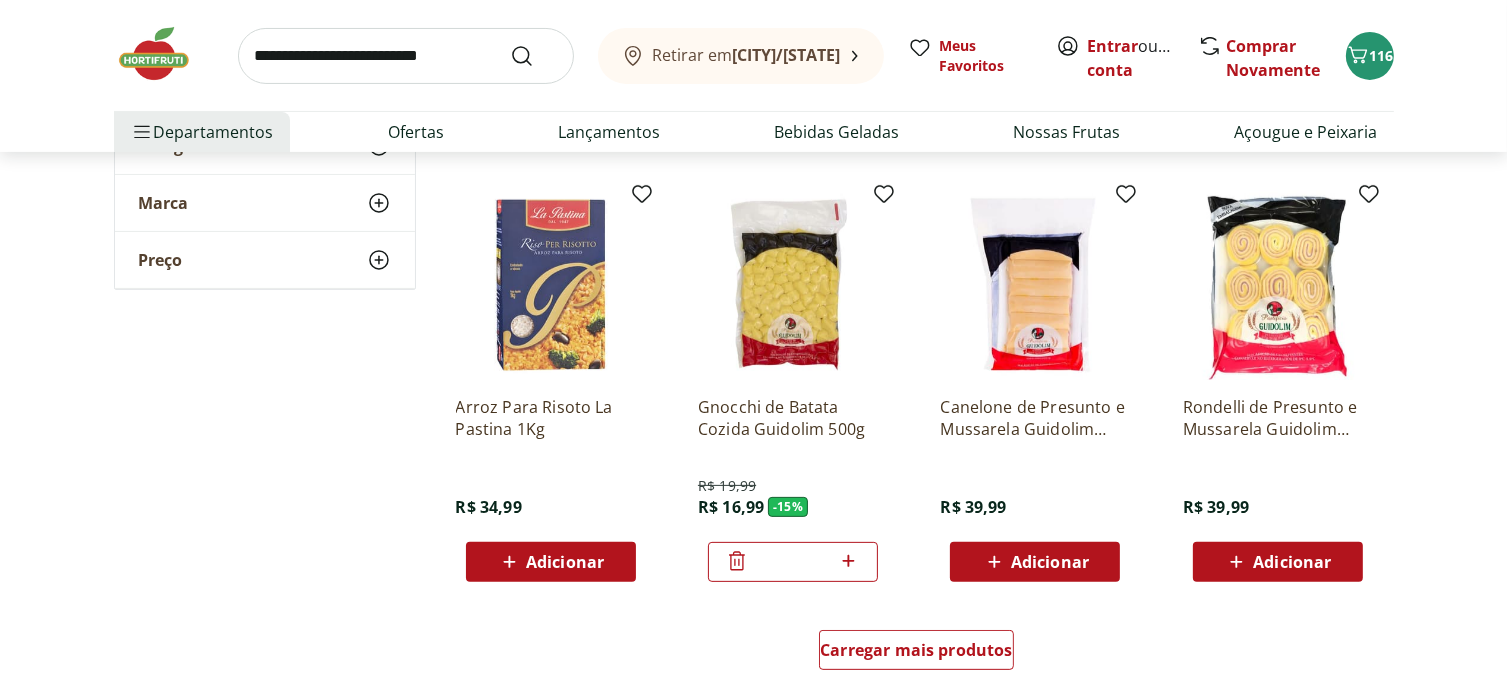 click on "Adicionar" at bounding box center [1292, 562] 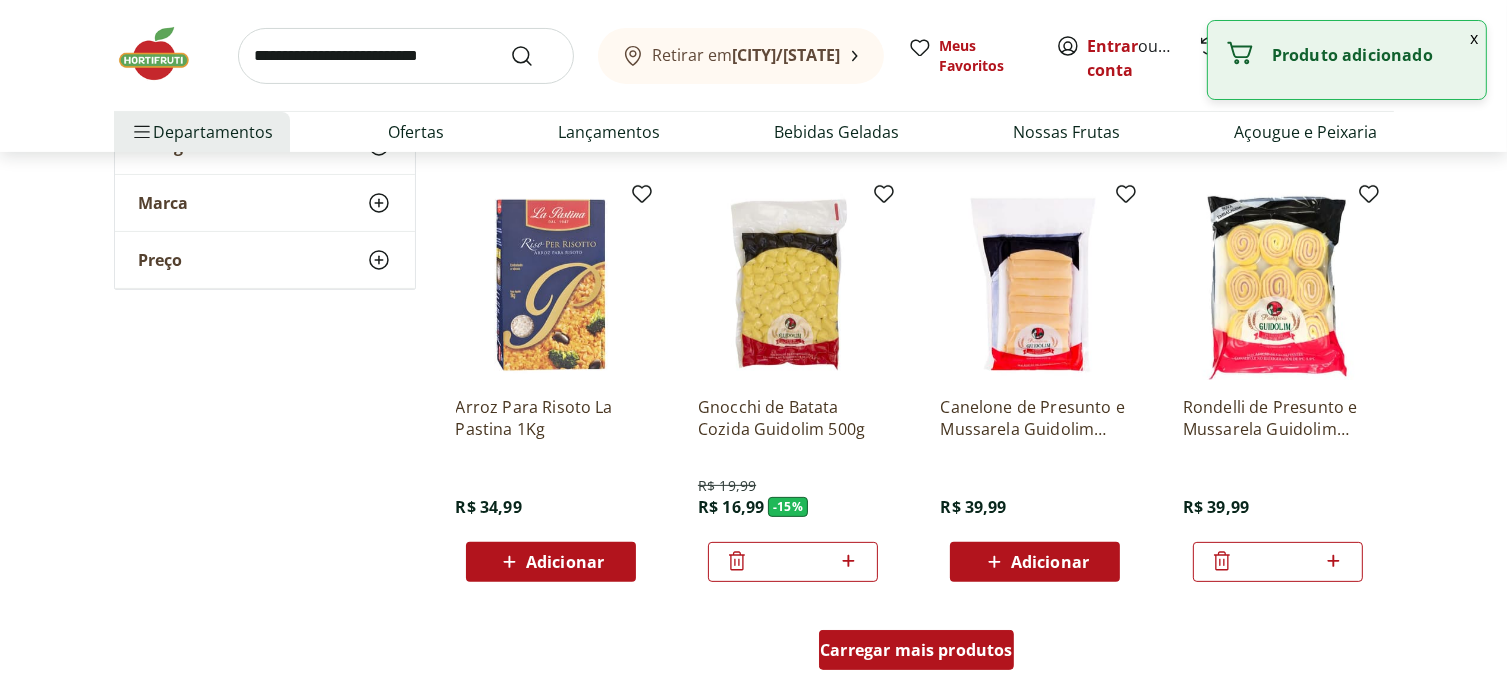 click on "Carregar mais produtos" at bounding box center [916, 650] 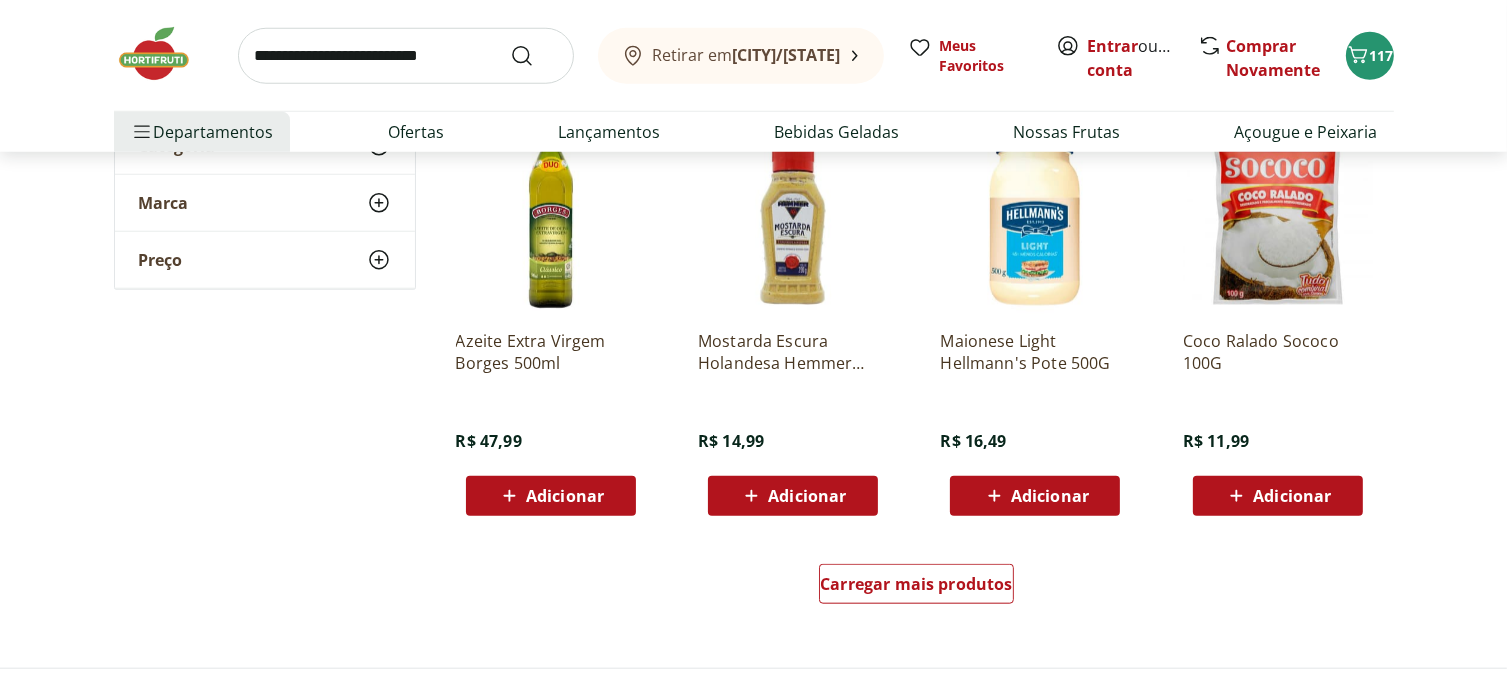 scroll, scrollTop: 54600, scrollLeft: 0, axis: vertical 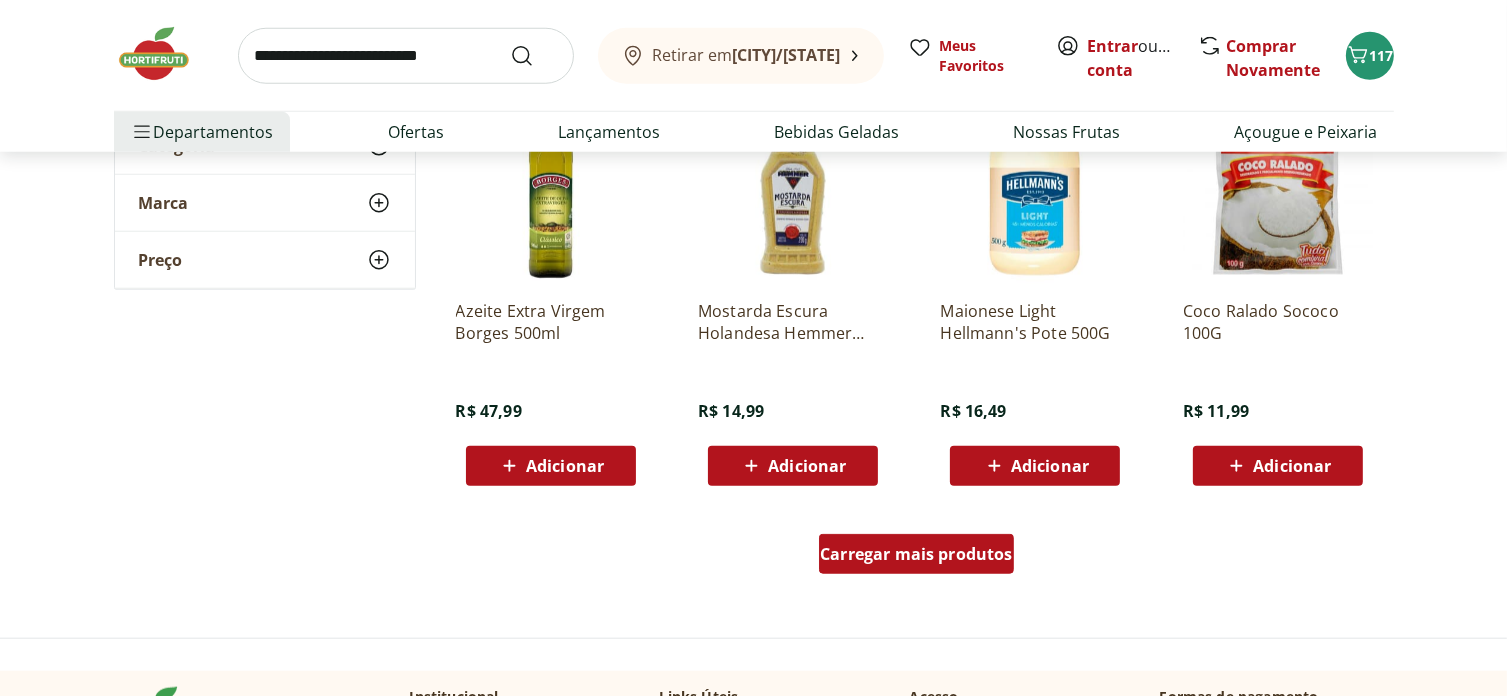 click on "Carregar mais produtos" at bounding box center [916, 554] 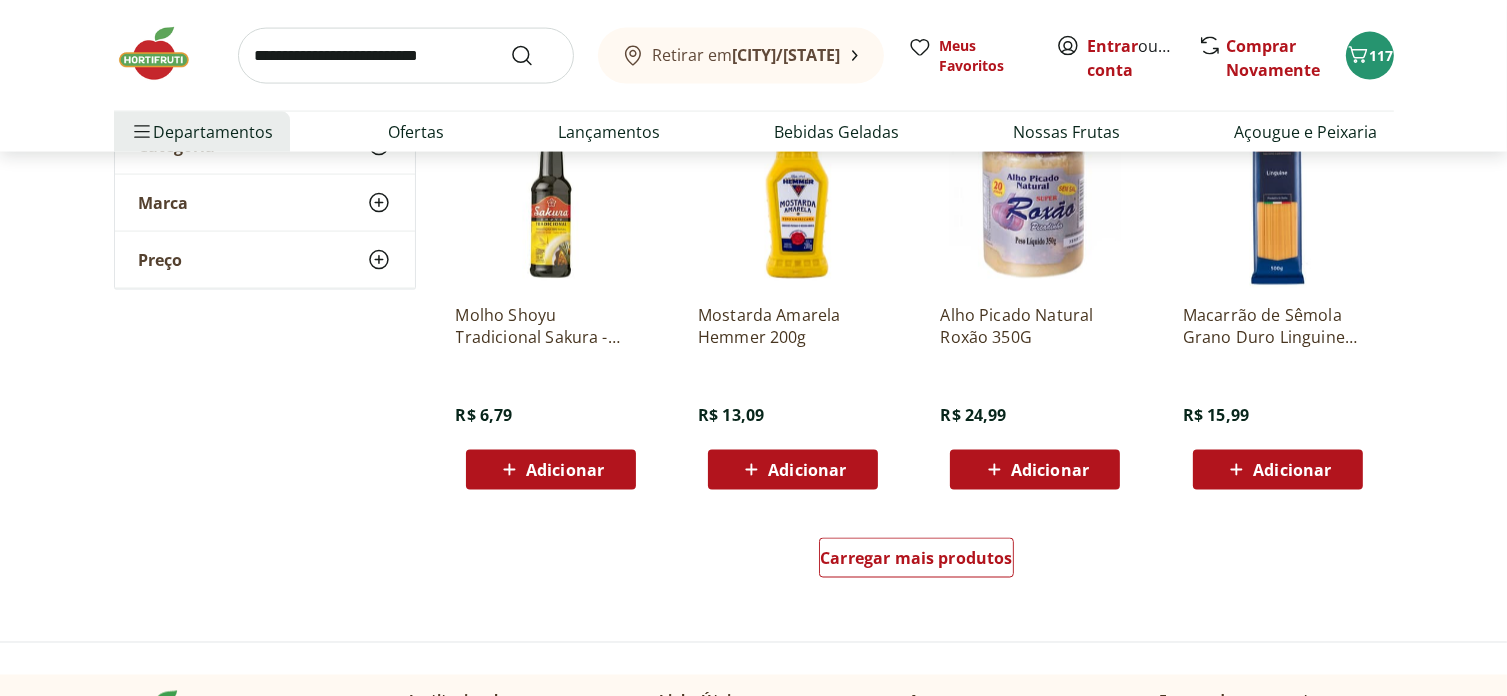 scroll, scrollTop: 56000, scrollLeft: 0, axis: vertical 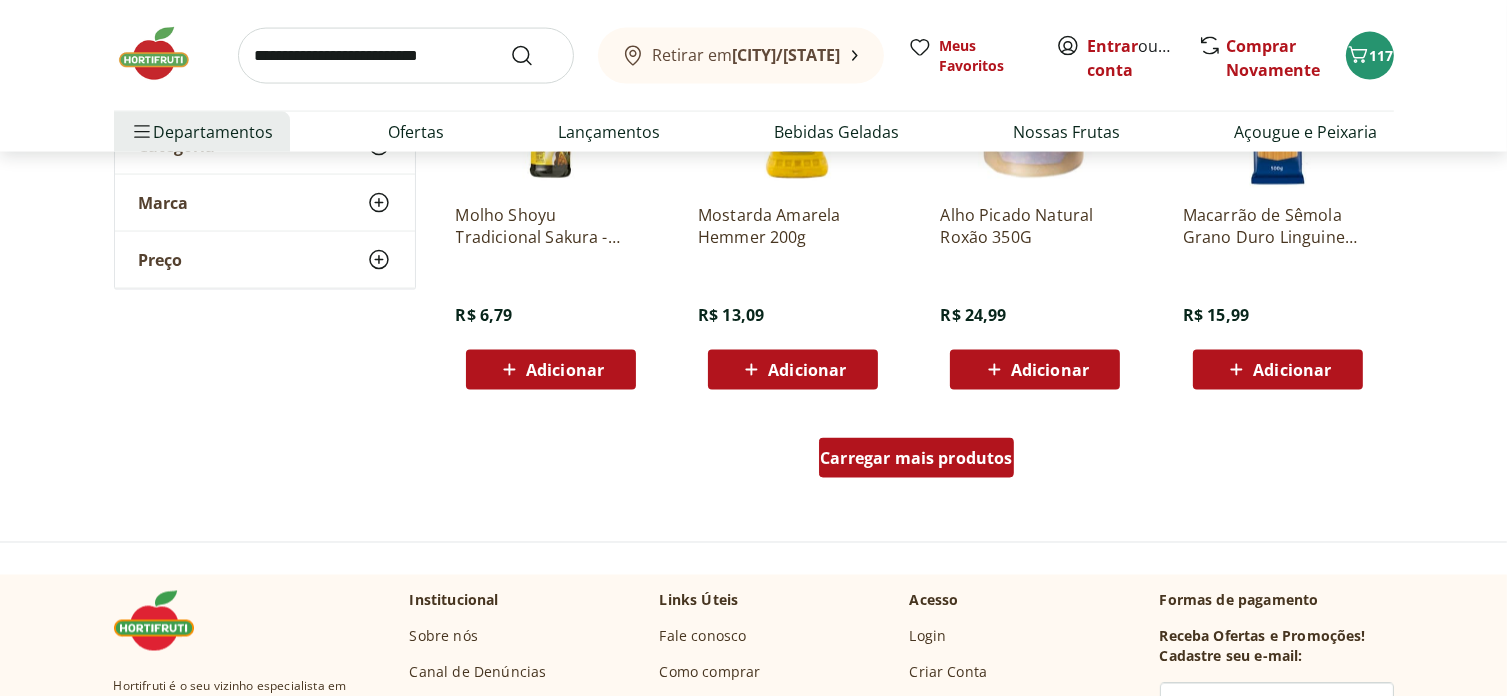 click on "Carregar mais produtos" at bounding box center [916, 462] 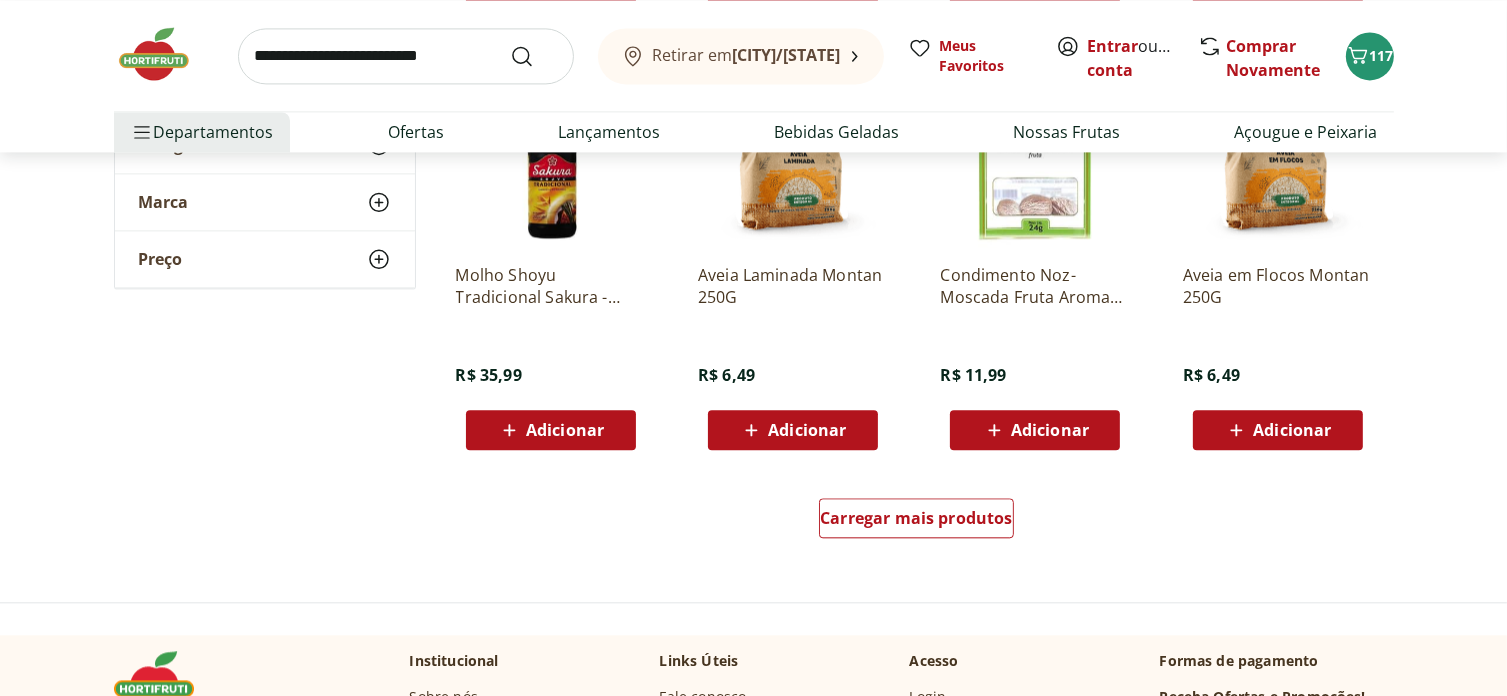 scroll, scrollTop: 57300, scrollLeft: 0, axis: vertical 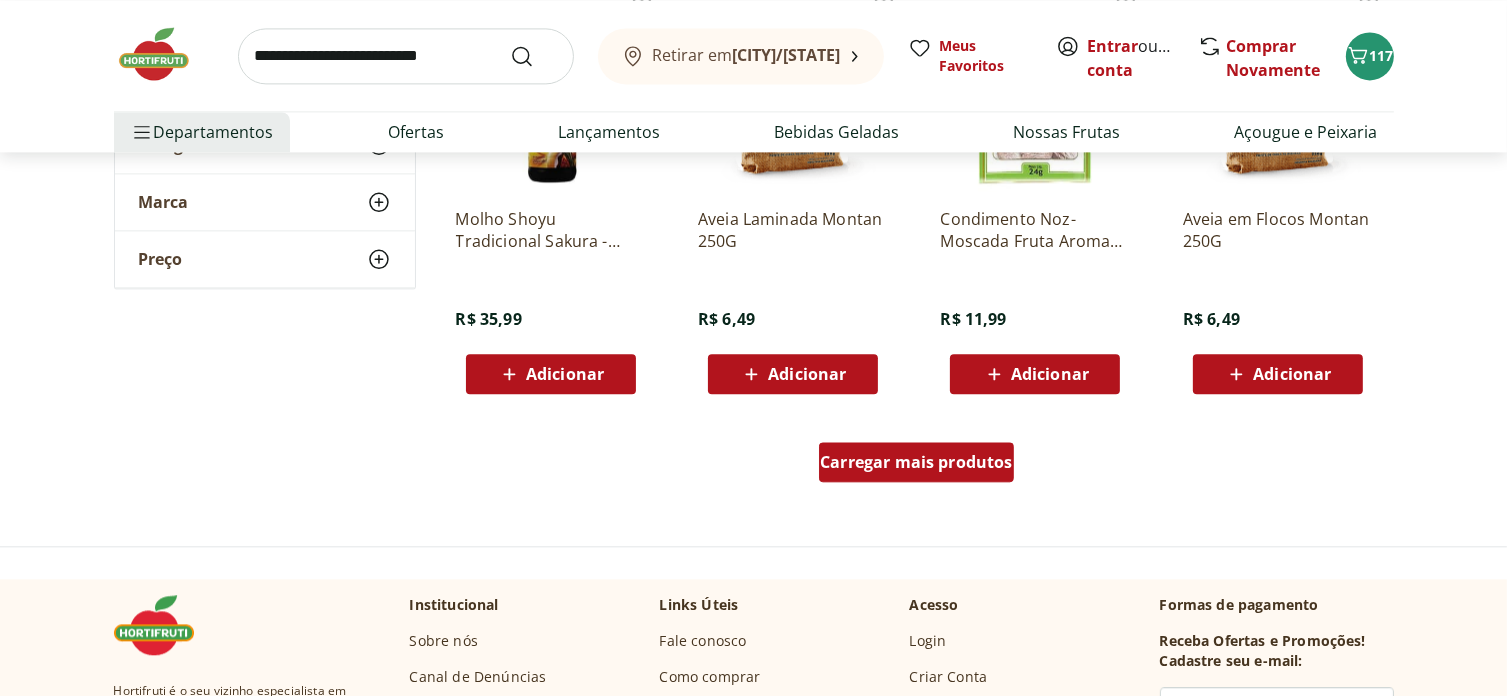click on "Carregar mais produtos" at bounding box center [916, 462] 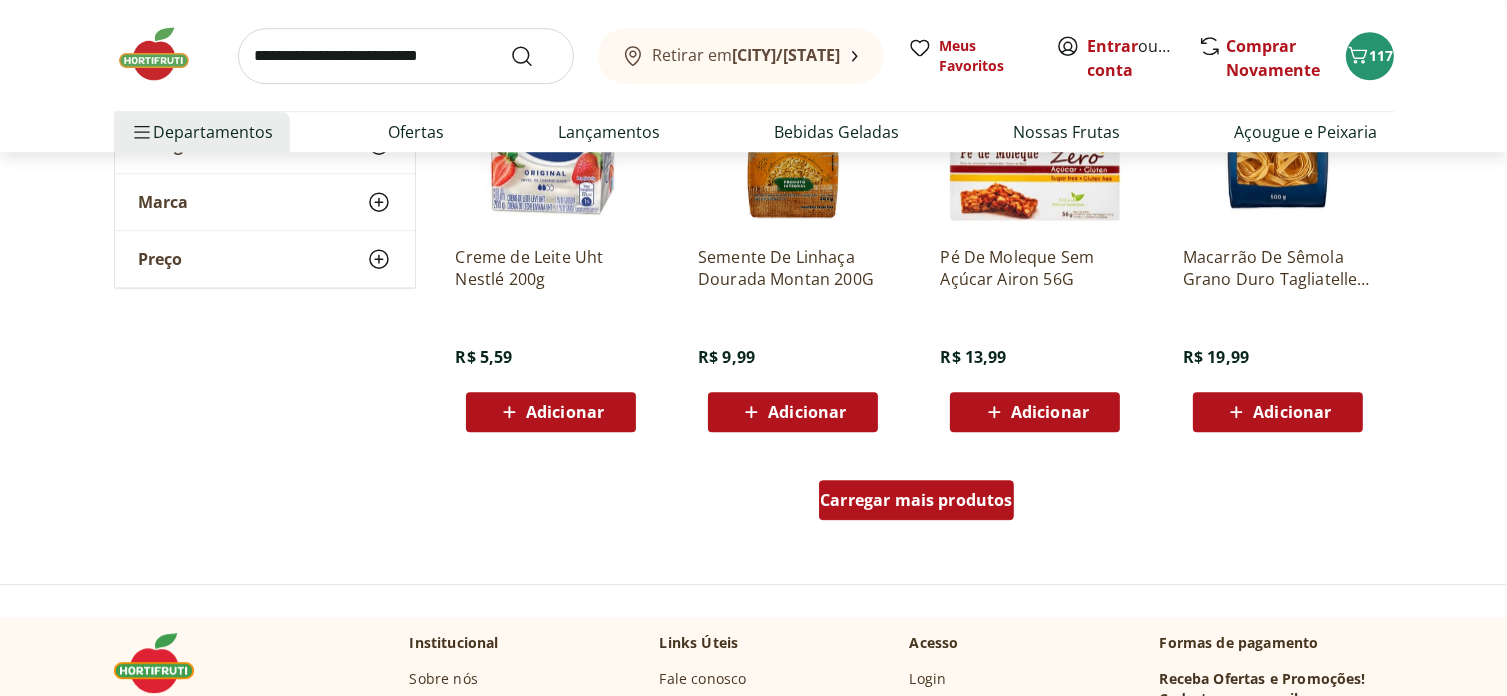 scroll, scrollTop: 58600, scrollLeft: 0, axis: vertical 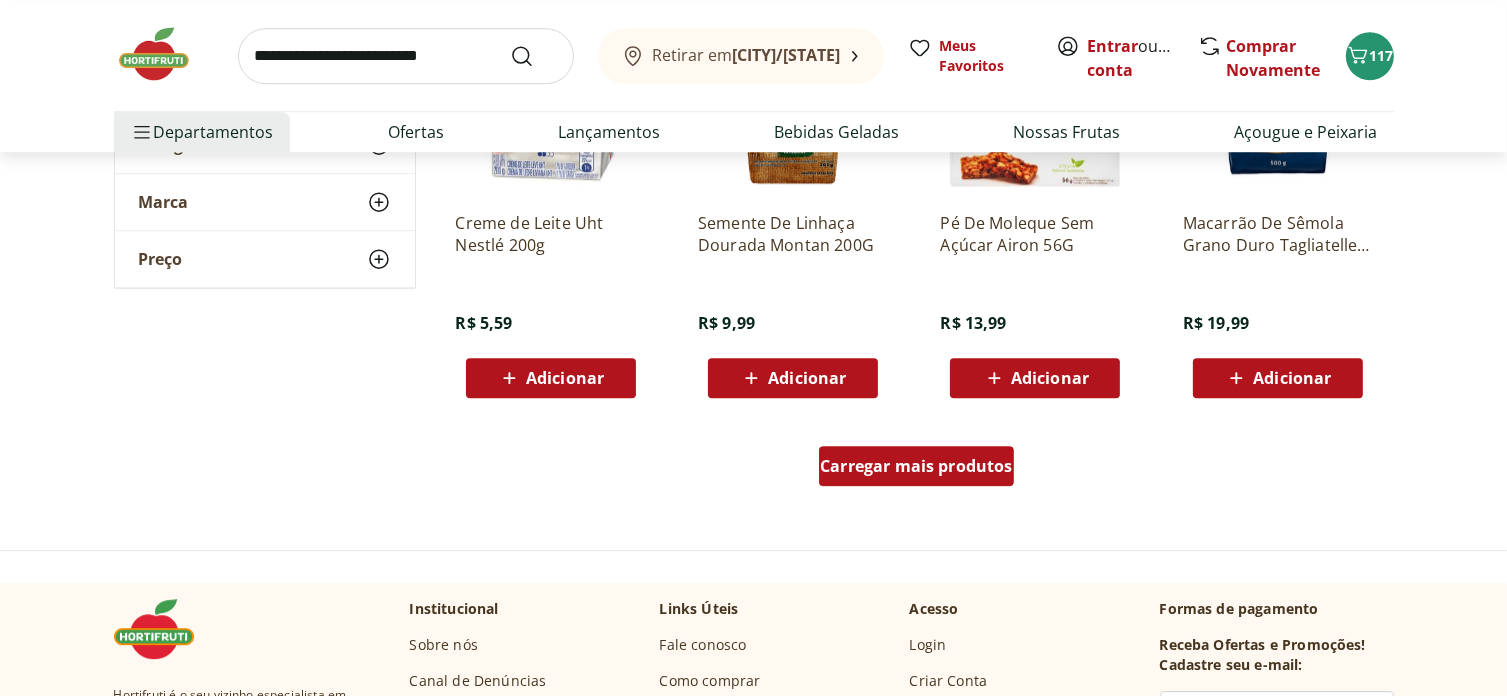 click on "Carregar mais produtos" at bounding box center [916, 466] 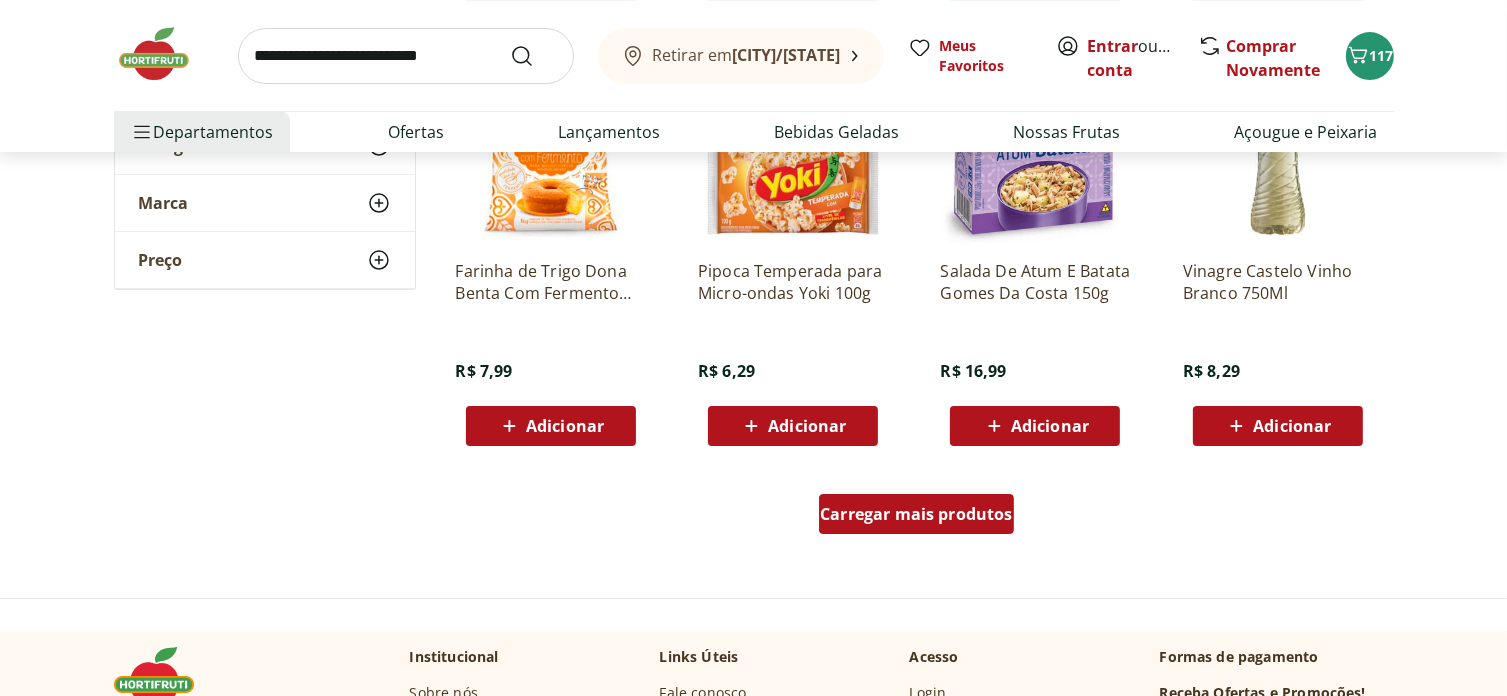 scroll, scrollTop: 59900, scrollLeft: 0, axis: vertical 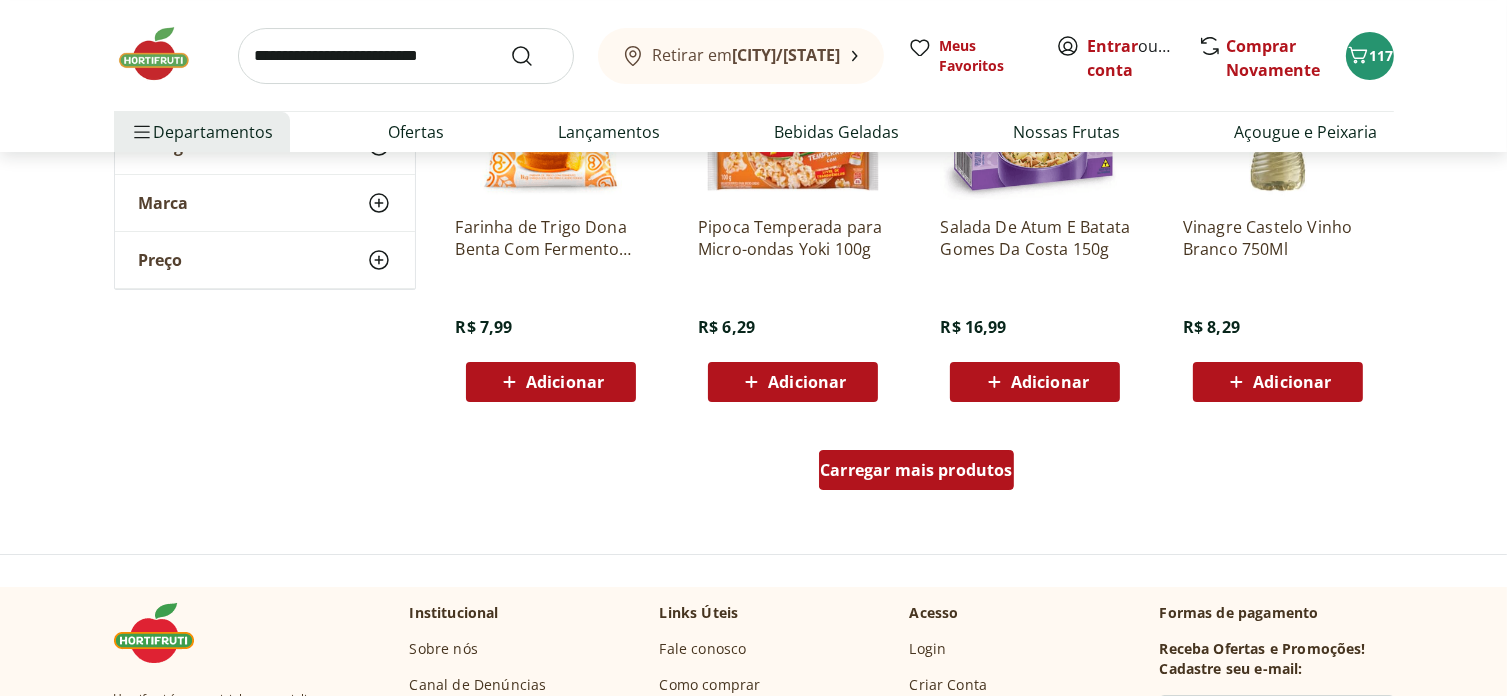 click on "Carregar mais produtos" at bounding box center [916, 470] 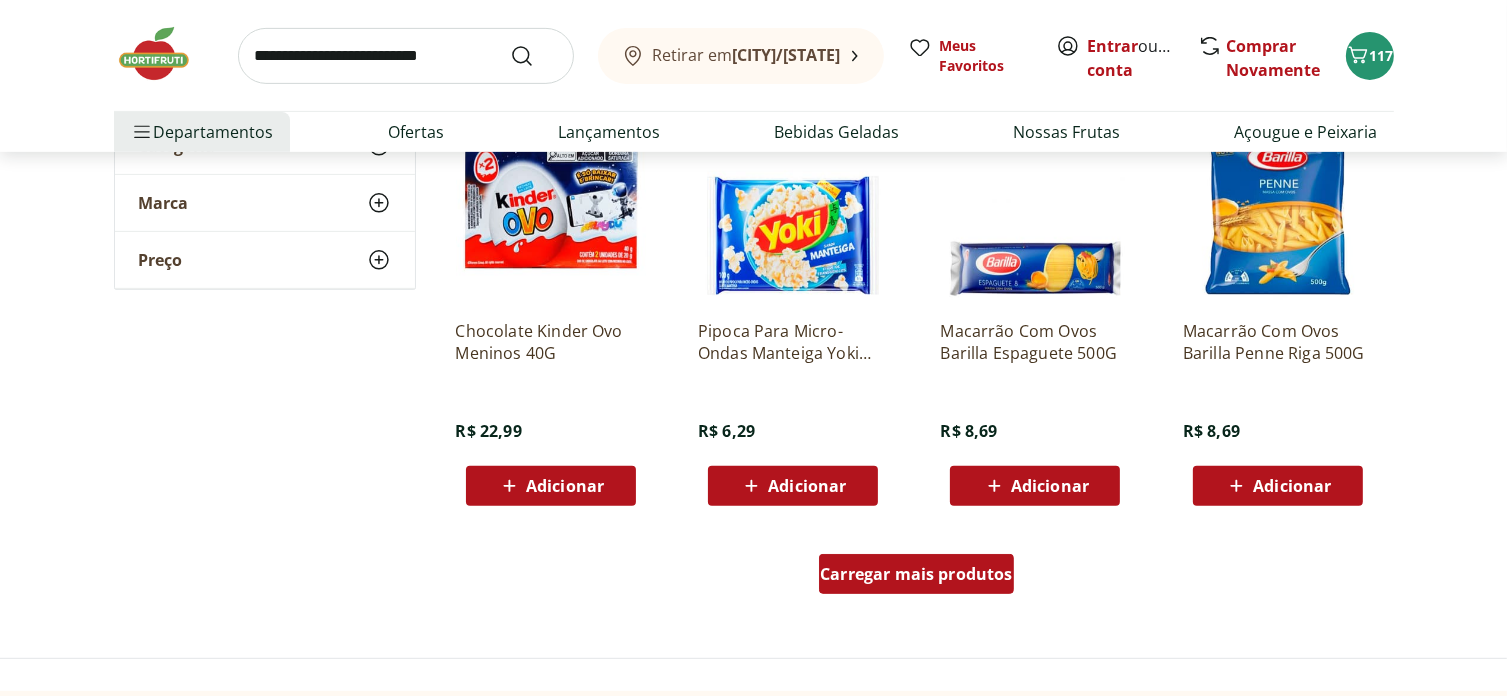 scroll, scrollTop: 61200, scrollLeft: 0, axis: vertical 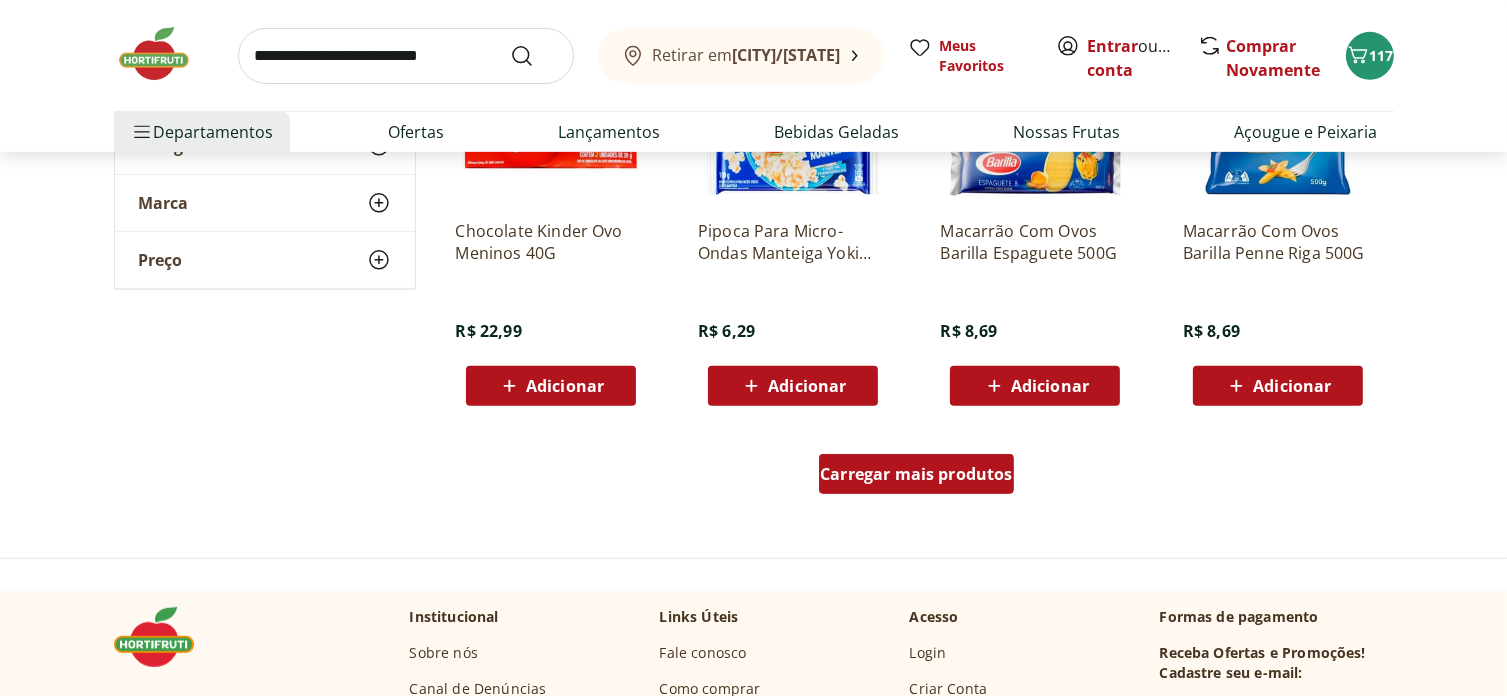 click on "Carregar mais produtos" at bounding box center (916, 474) 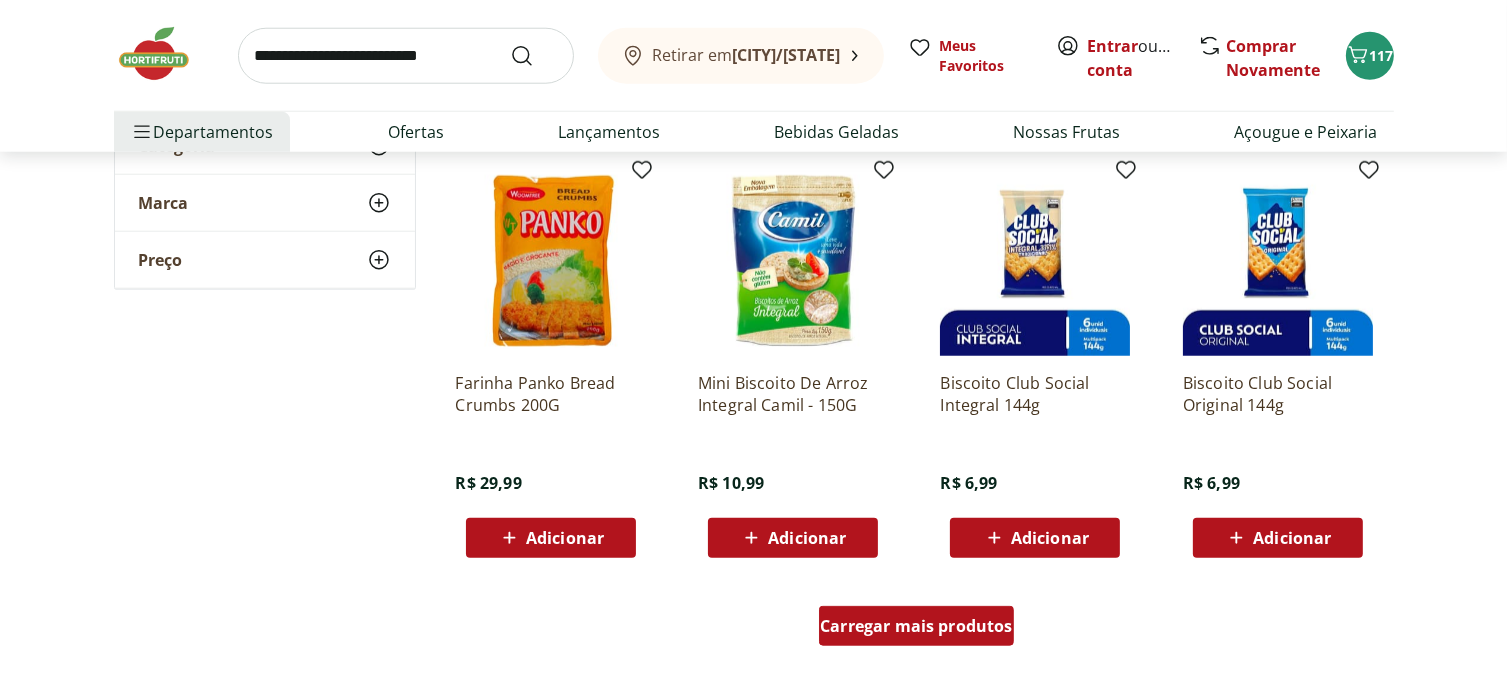 scroll, scrollTop: 62400, scrollLeft: 0, axis: vertical 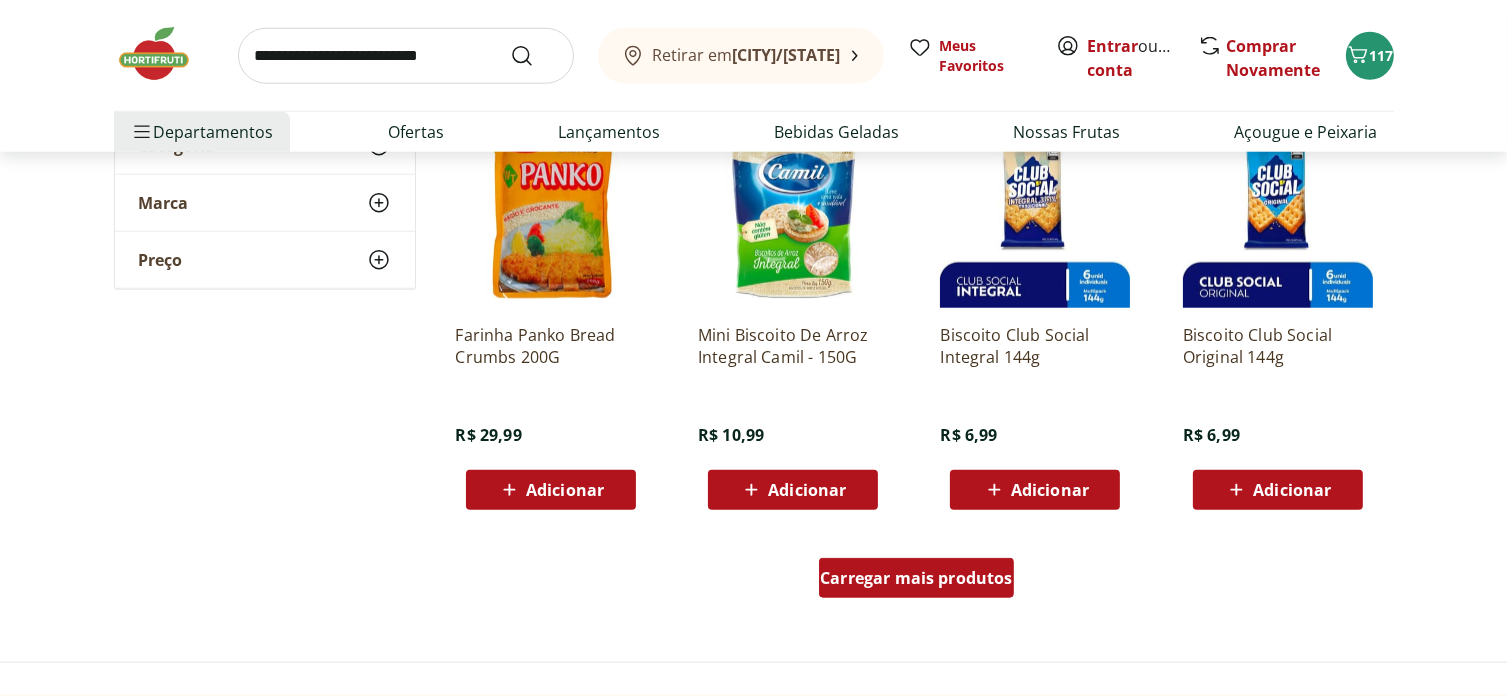 click on "Carregar mais produtos" at bounding box center [916, 578] 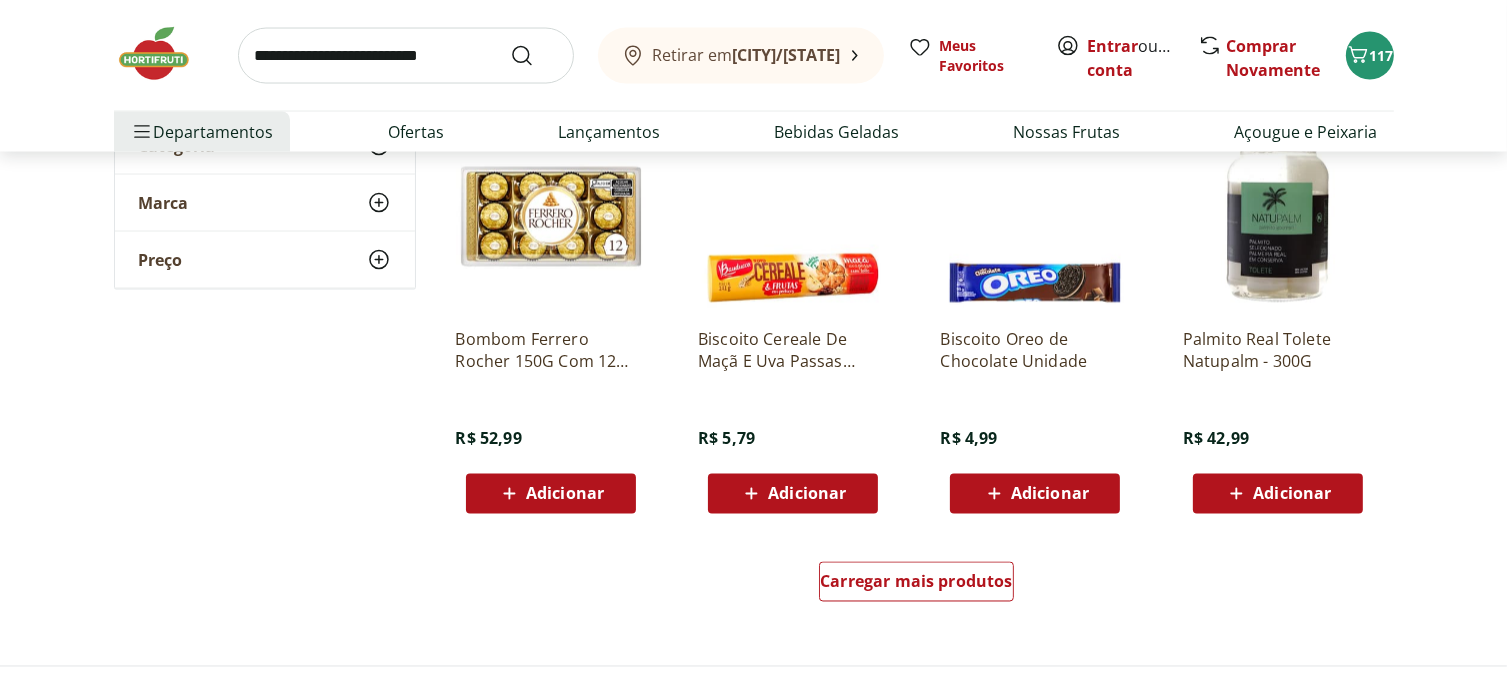 scroll, scrollTop: 63800, scrollLeft: 0, axis: vertical 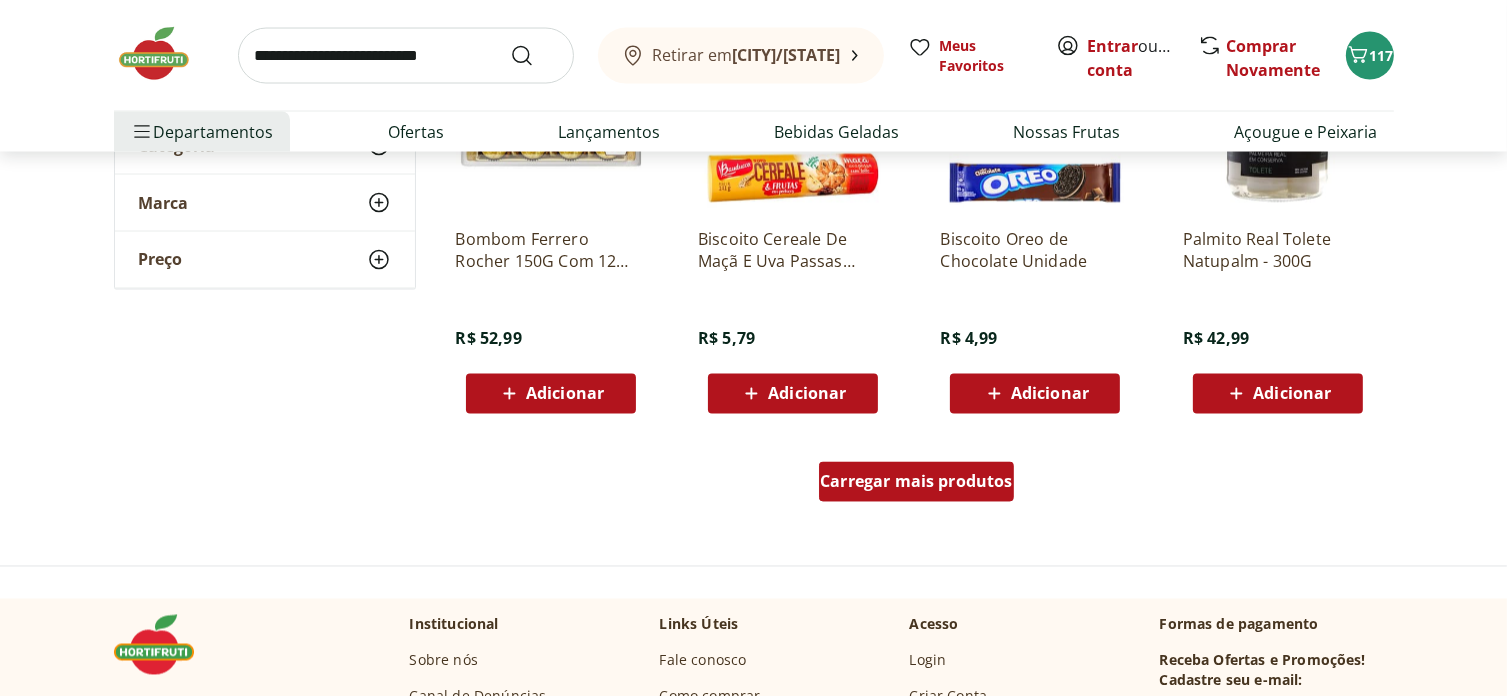 click on "Carregar mais produtos" at bounding box center [916, 482] 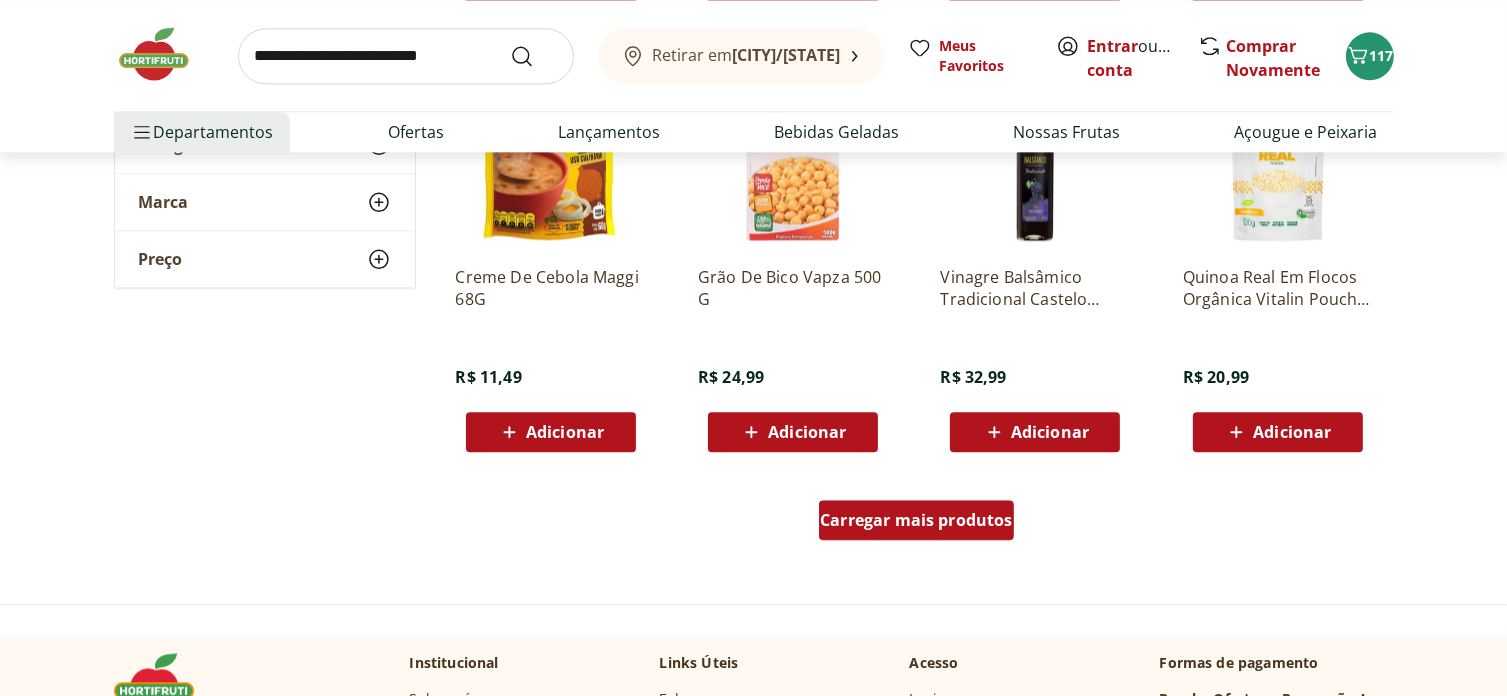 scroll, scrollTop: 65100, scrollLeft: 0, axis: vertical 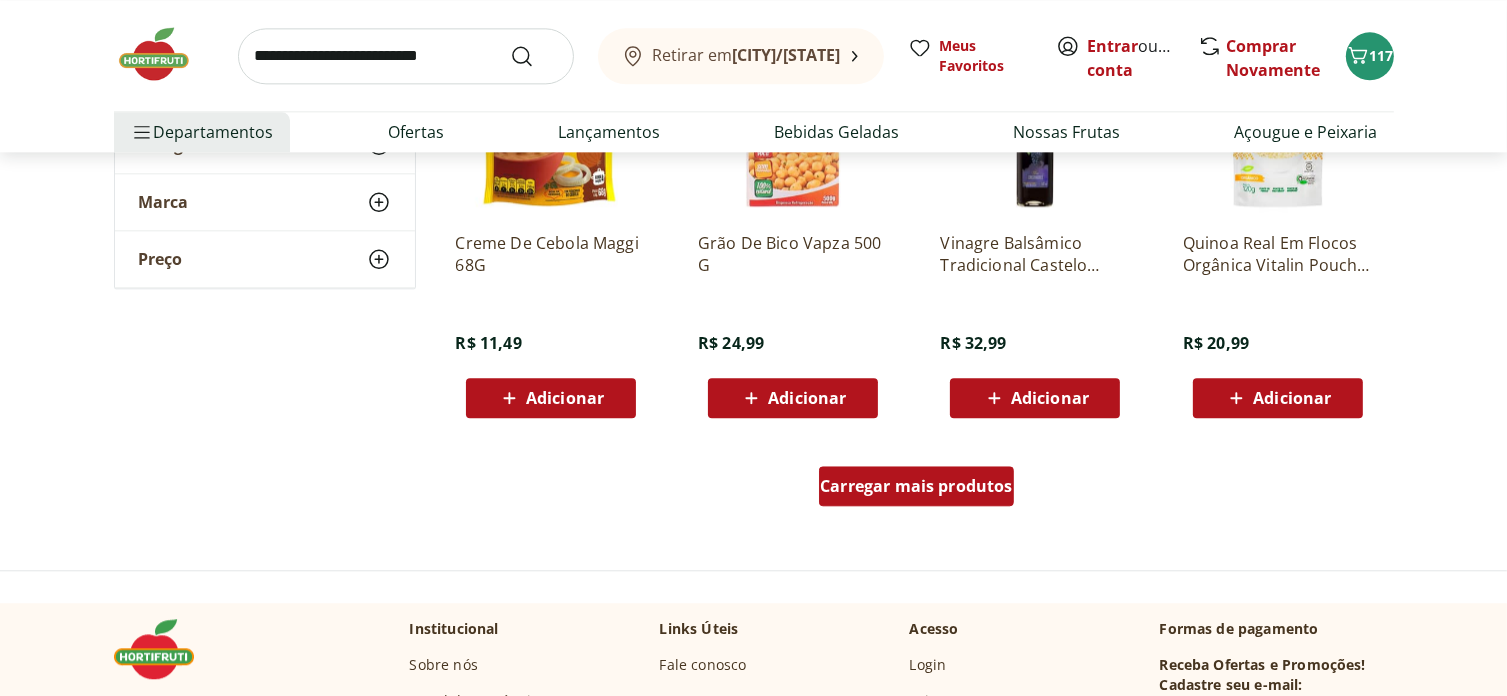 click on "Carregar mais produtos" at bounding box center [916, 486] 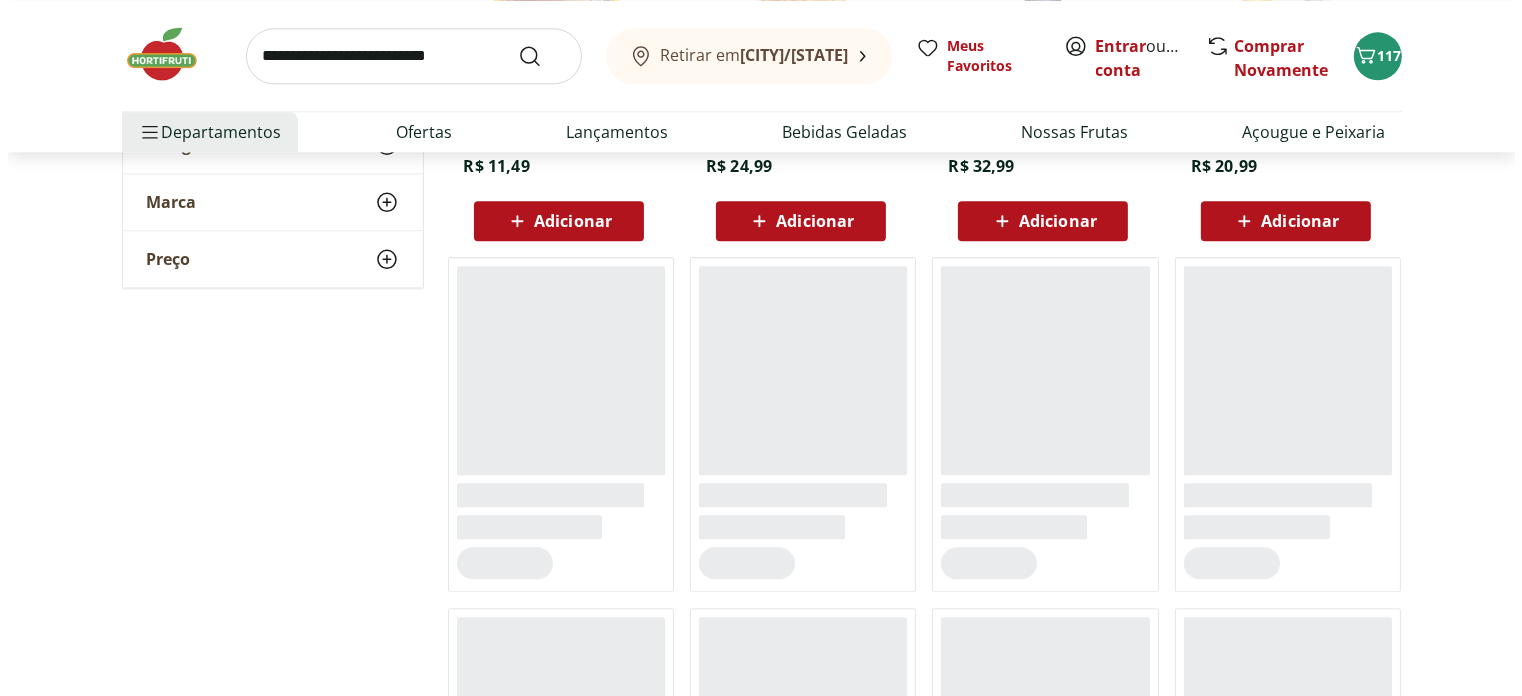 scroll, scrollTop: 65300, scrollLeft: 0, axis: vertical 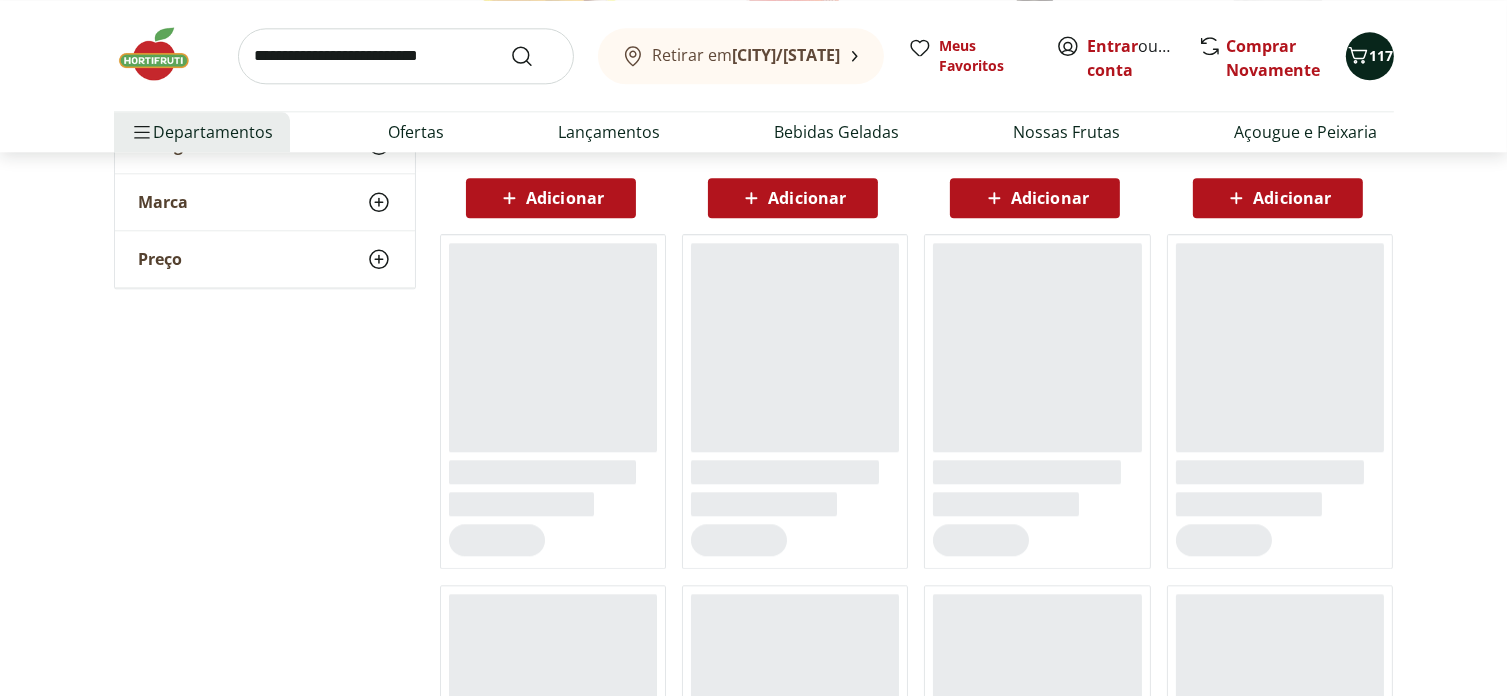 click 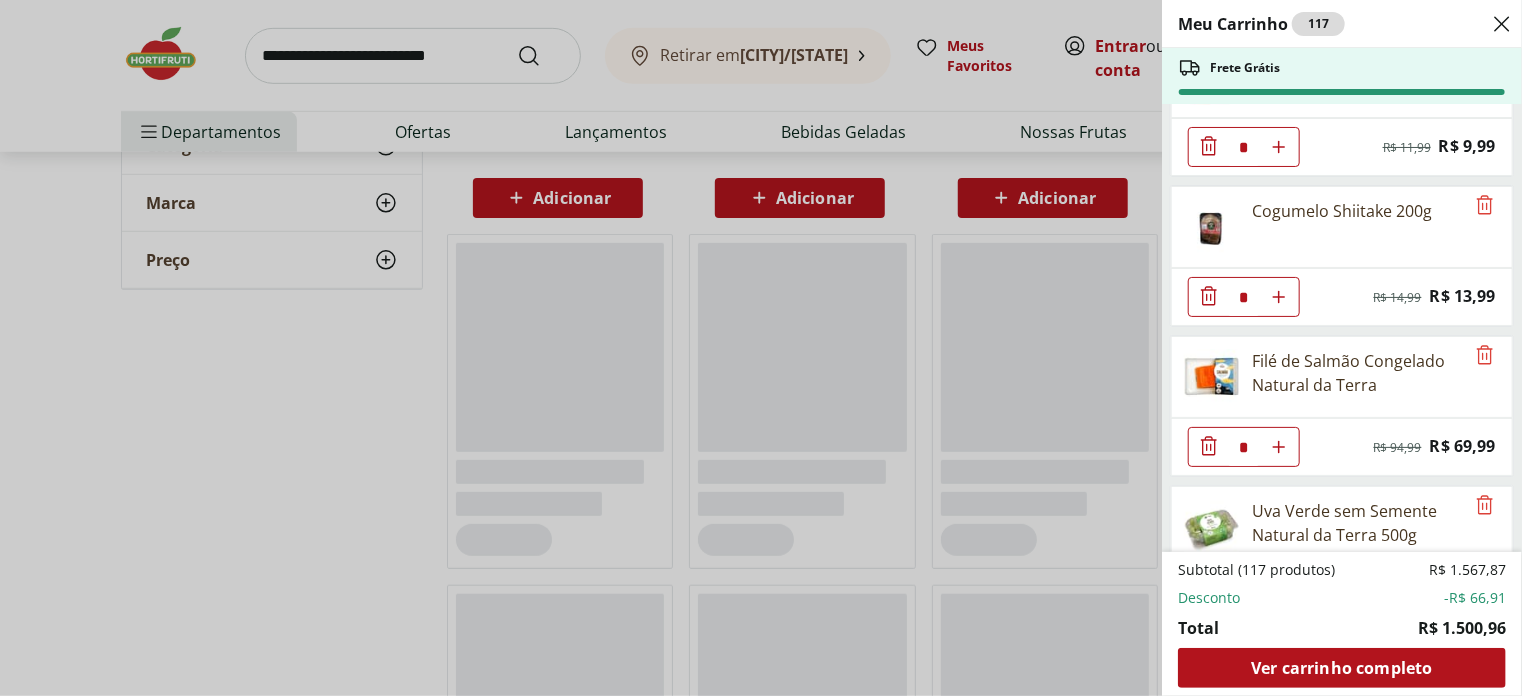 scroll, scrollTop: 700, scrollLeft: 0, axis: vertical 